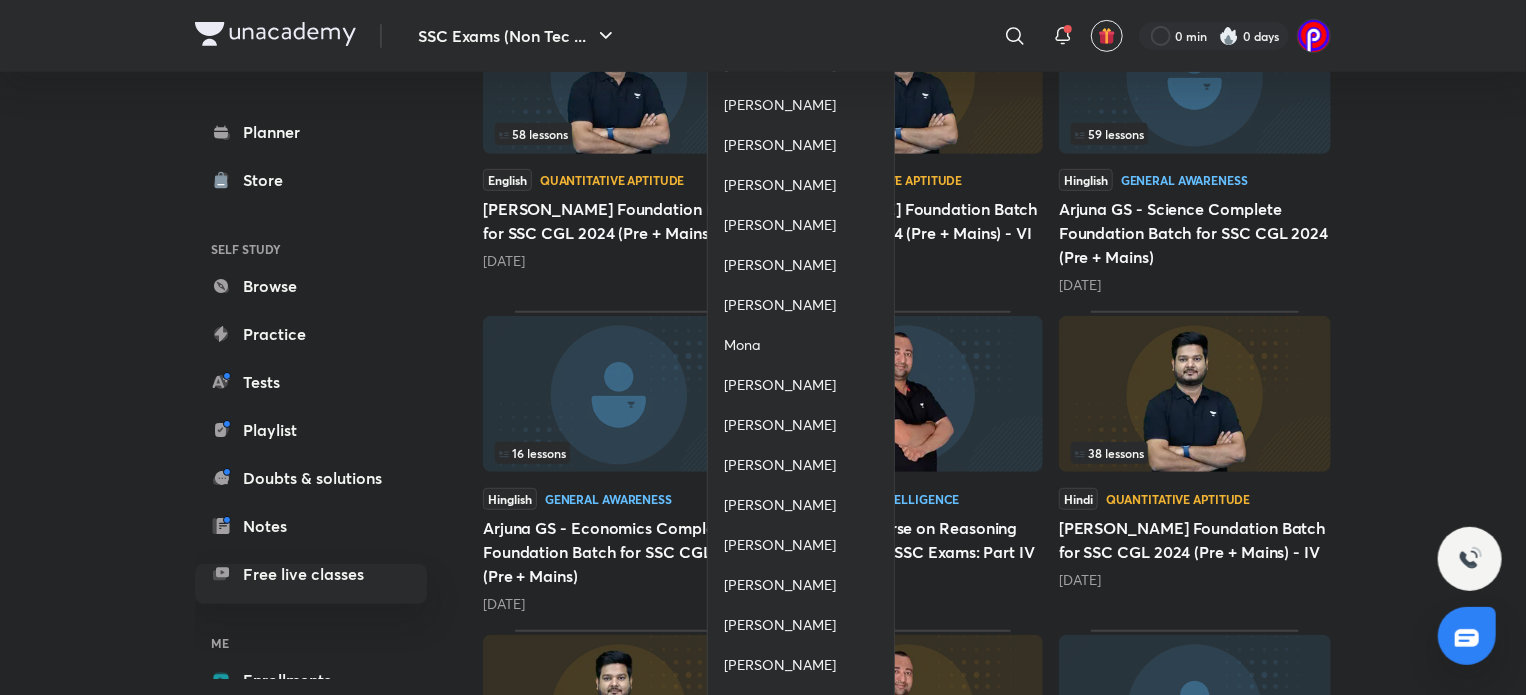 scroll, scrollTop: 392, scrollLeft: 0, axis: vertical 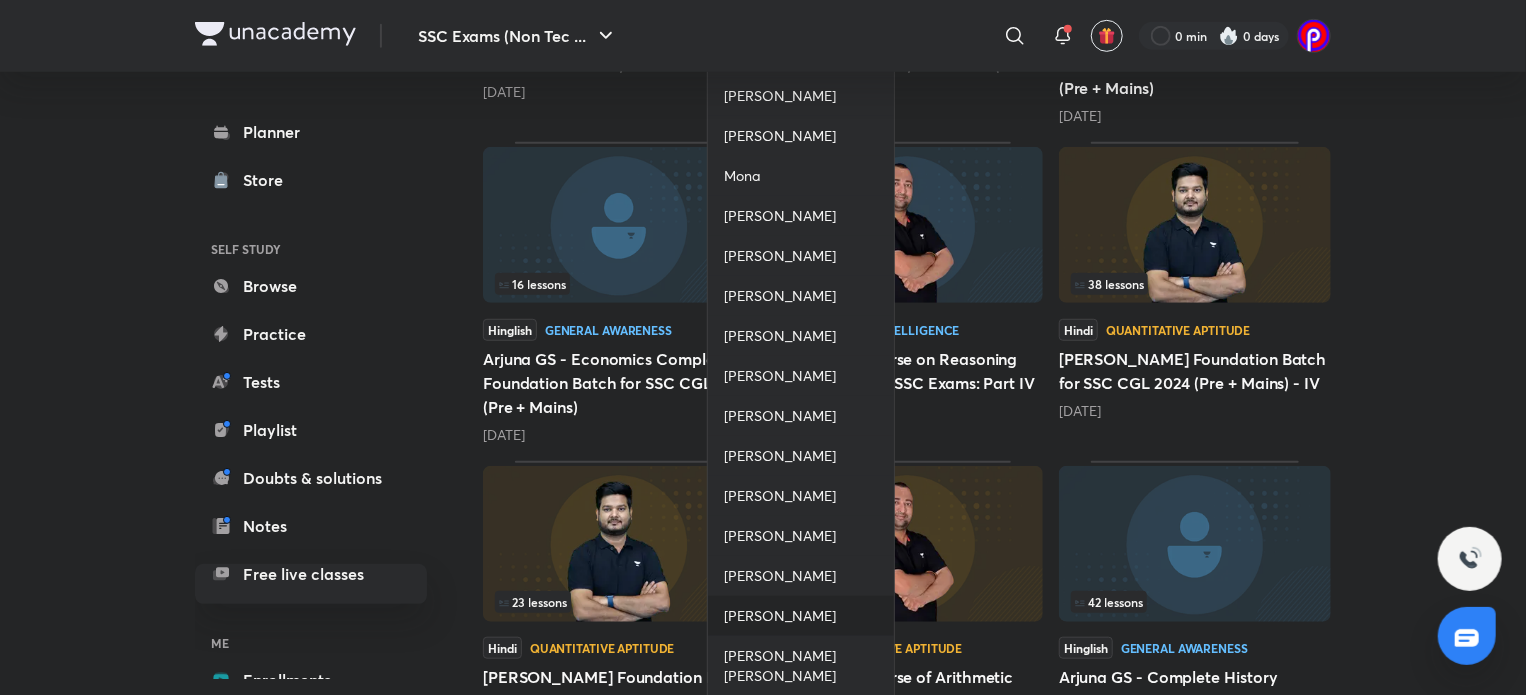 click on "[PERSON_NAME]" at bounding box center [801, 616] 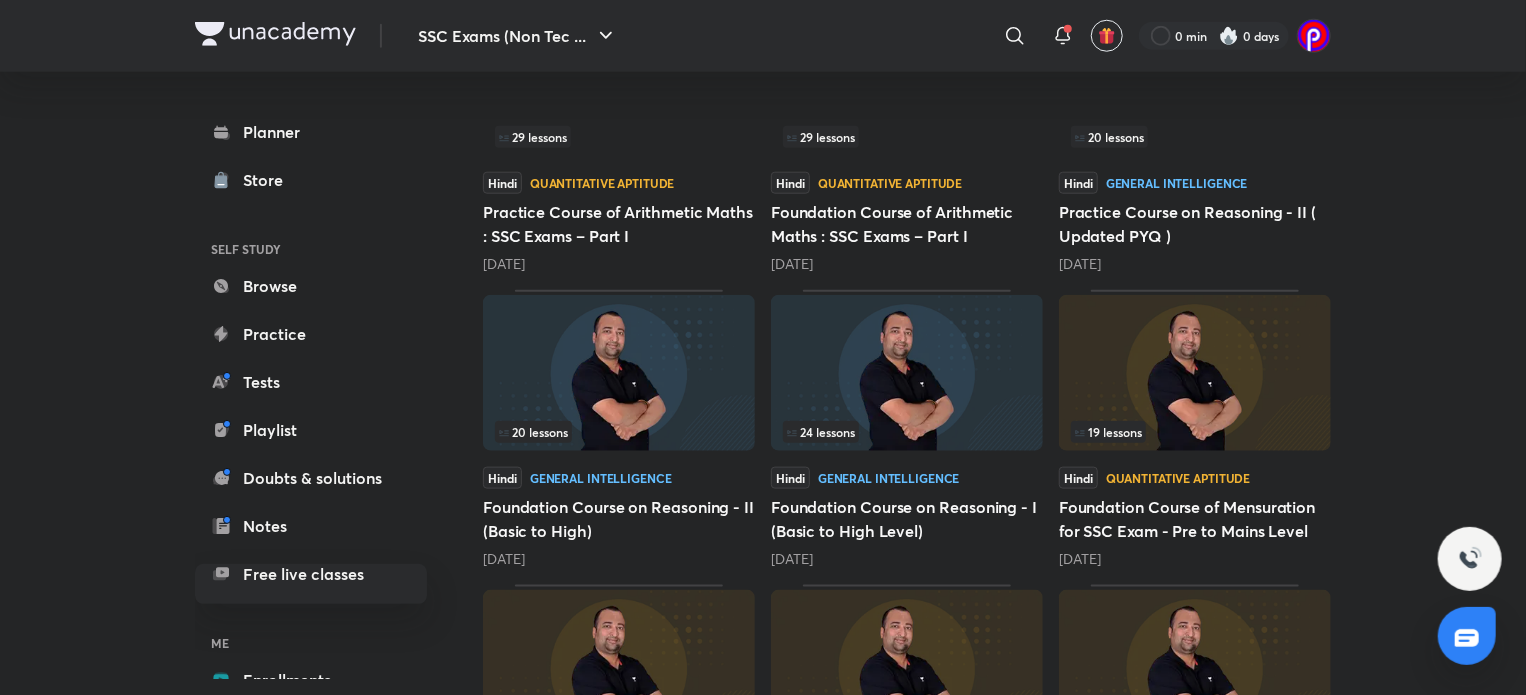 scroll, scrollTop: 976, scrollLeft: 0, axis: vertical 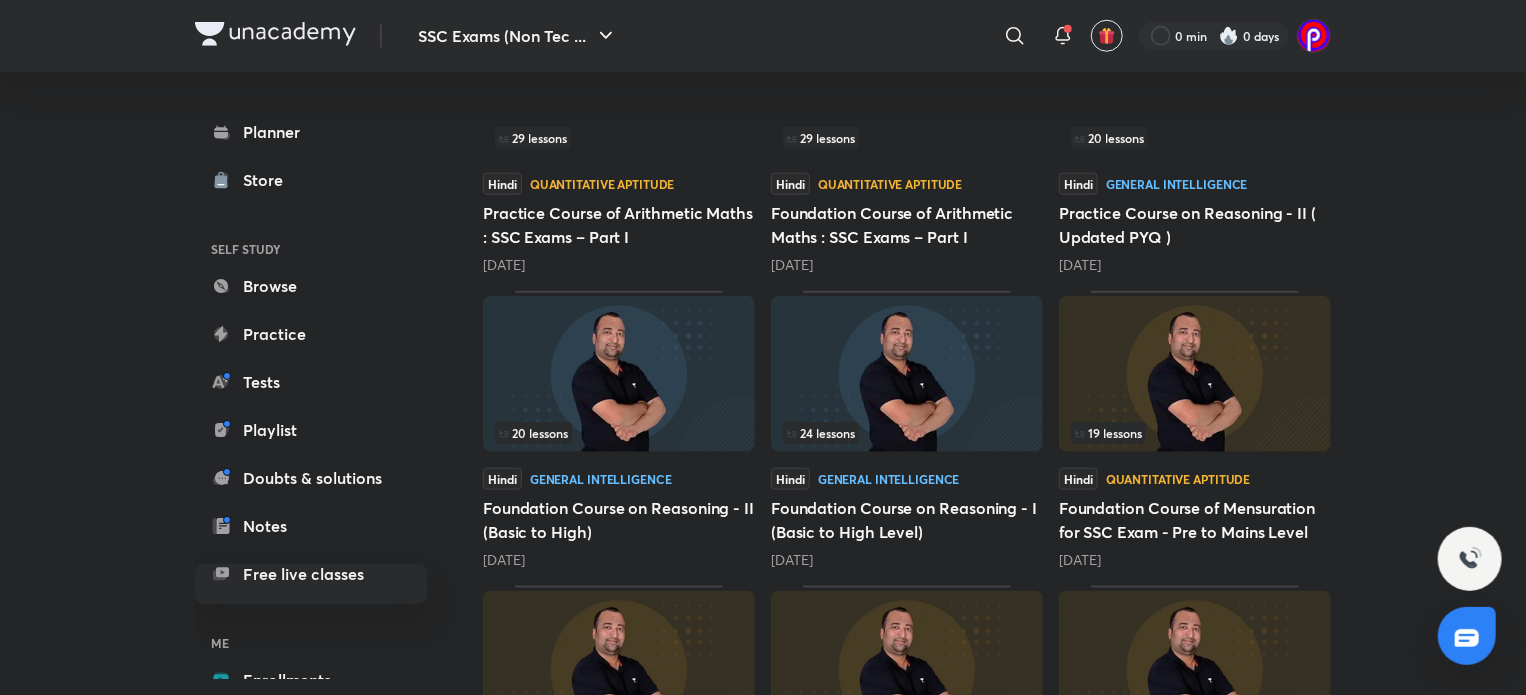 click at bounding box center (1195, 374) 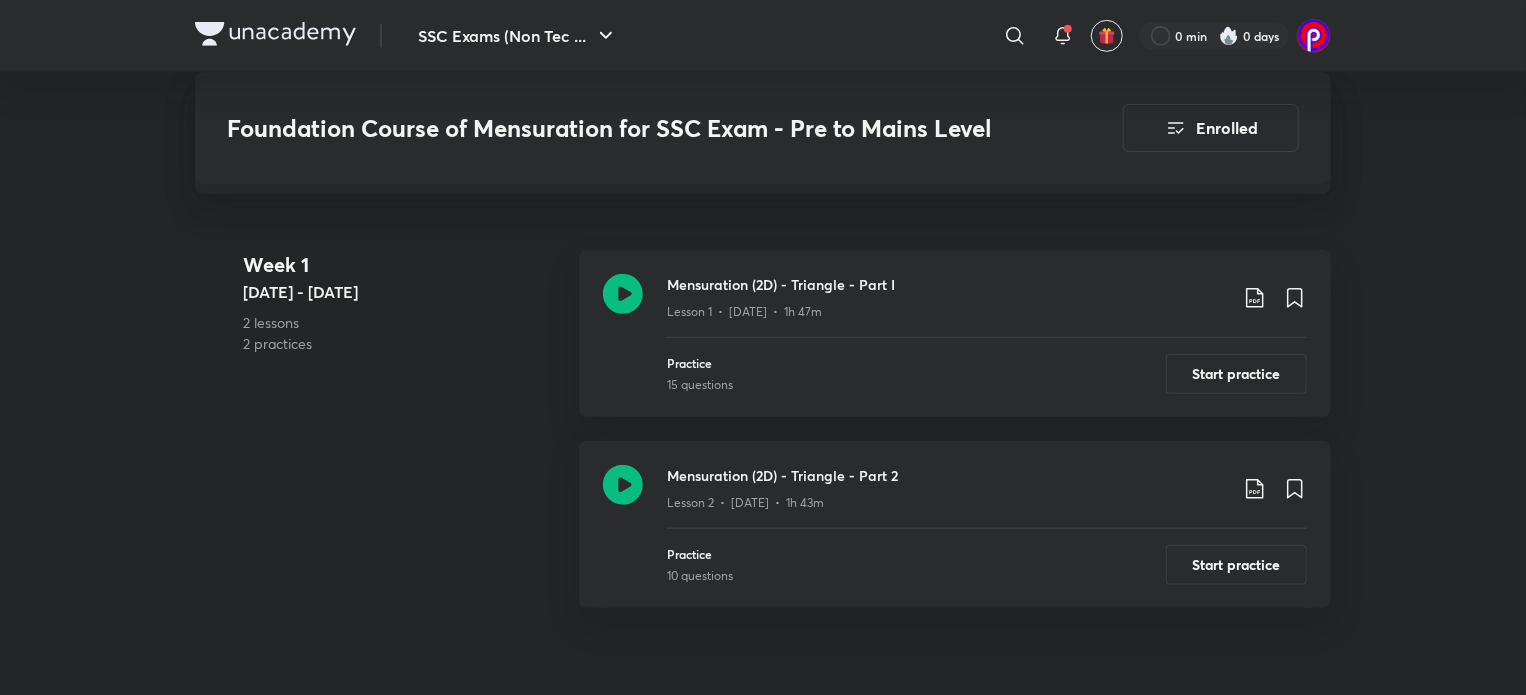 scroll, scrollTop: 575, scrollLeft: 0, axis: vertical 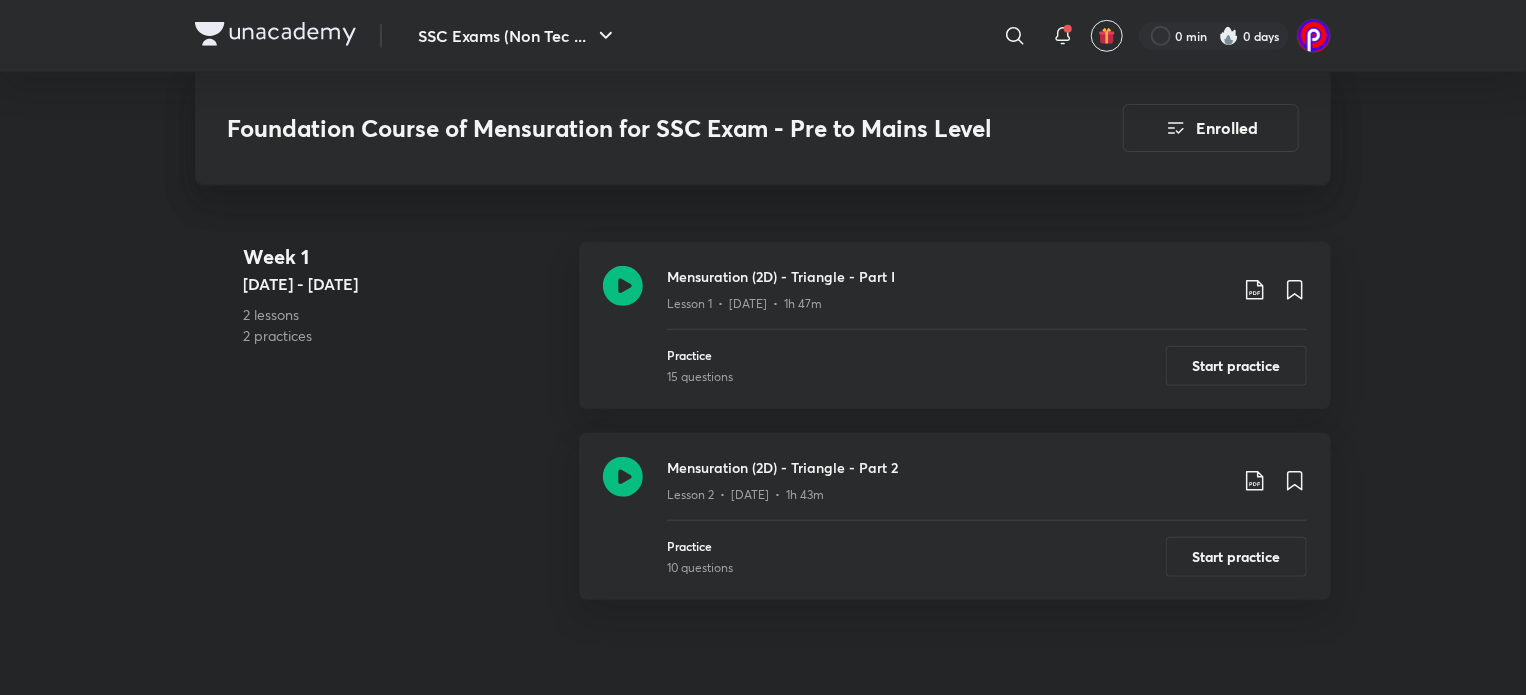 click on "SSC Exams (Non Tec ... ​ 0 min 0 days Foundation Course of Mensuration for SSC Exam - Pre to Mains Level Enrolled SSC Exams (Non Technical)/ Railway Exams Plus Syllabus Quantitative Aptitude Hindi Foundation Course of Mensuration for SSC Exam - Pre to Mains Level Sumit Goyal In this course, Sumit Goyal will be discussing the important topics of Mensuration which will be helpful for aspirants preparing for SSC. Learners at any stage of their preparation will be benefited from the cou...  Read more Updates About Enrolled Learn everyday from planner Choose a preferred time & watch these classes right from your planner Add to Planner Week 1 May 1 - 7 2 lessons 2 practices Mensuration (2D) - Triangle - Part I Lesson 1  •  May 4  •  1h 47m  Practice 15 questions Start practice Mensuration (2D) - Triangle - Part 2 Lesson 2  •  May 5  •  1h 43m  Practice 10 questions Start practice Week 2 May 8 - 14 5 lessons 4 practices Mensuration (2D) - Triangle - Part 3 Practice 10 questions Practice SSC" at bounding box center (763, 2263) 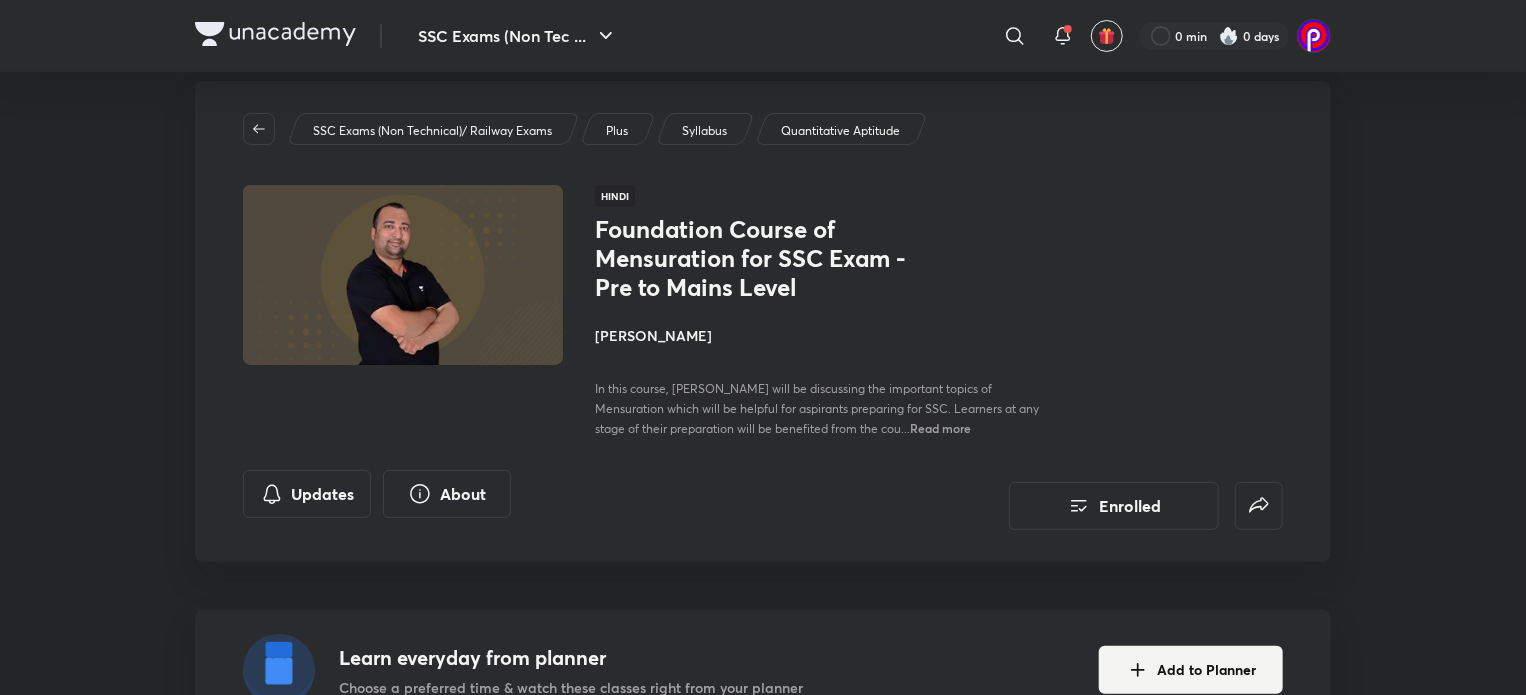 scroll, scrollTop: 0, scrollLeft: 0, axis: both 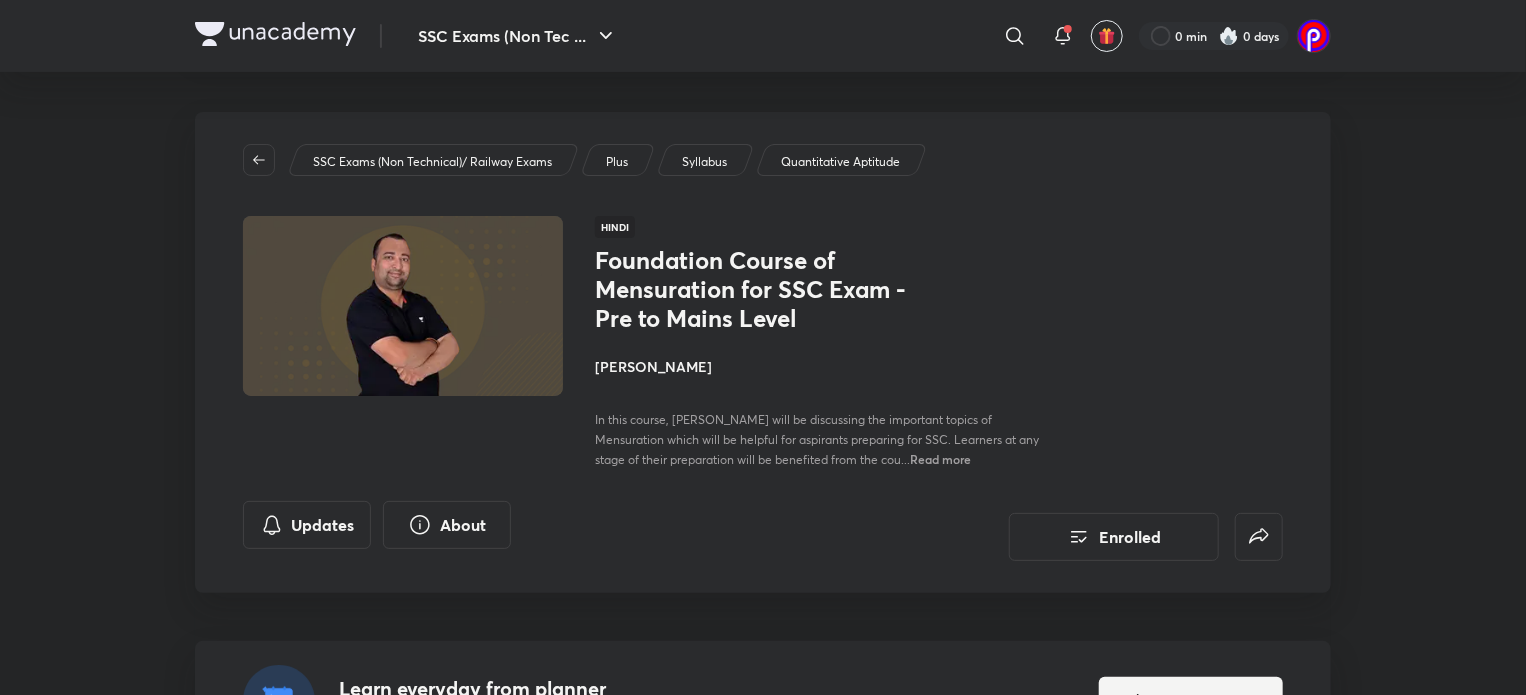click on "SSC Exams (Non Tec ... ​ 0 min 0 days Foundation Course of Mensuration for SSC Exam - Pre to Mains Level Enrolled SSC Exams (Non Technical)/ Railway Exams Plus Syllabus Quantitative Aptitude Hindi Foundation Course of Mensuration for SSC Exam - Pre to Mains Level Sumit Goyal In this course, Sumit Goyal will be discussing the important topics of Mensuration which will be helpful for aspirants preparing for SSC. Learners at any stage of their preparation will be benefited from the cou...  Read more Updates About Enrolled Learn everyday from planner Choose a preferred time & watch these classes right from your planner Add to Planner Week 1 May 1 - 7 2 lessons 2 practices Mensuration (2D) - Triangle - Part I Lesson 1  •  May 4  •  1h 47m  Practice 15 questions Start practice Mensuration (2D) - Triangle - Part 2 Lesson 2  •  May 5  •  1h 43m  Practice 10 questions Start practice Week 2 May 8 - 14 5 lessons 4 practices Mensuration (2D) - Triangle - Part 3 Practice 10 questions Practice SSC" at bounding box center [763, 2838] 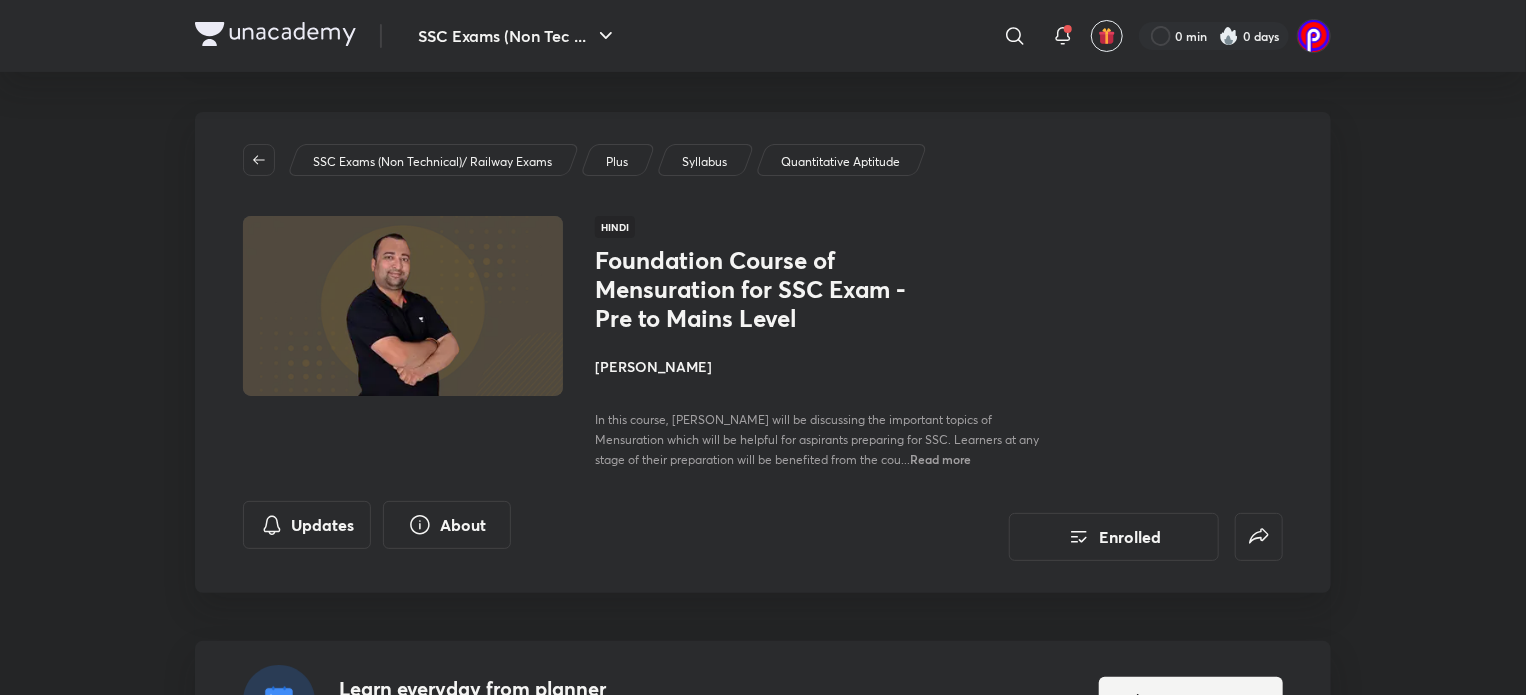 scroll, scrollTop: 0, scrollLeft: 0, axis: both 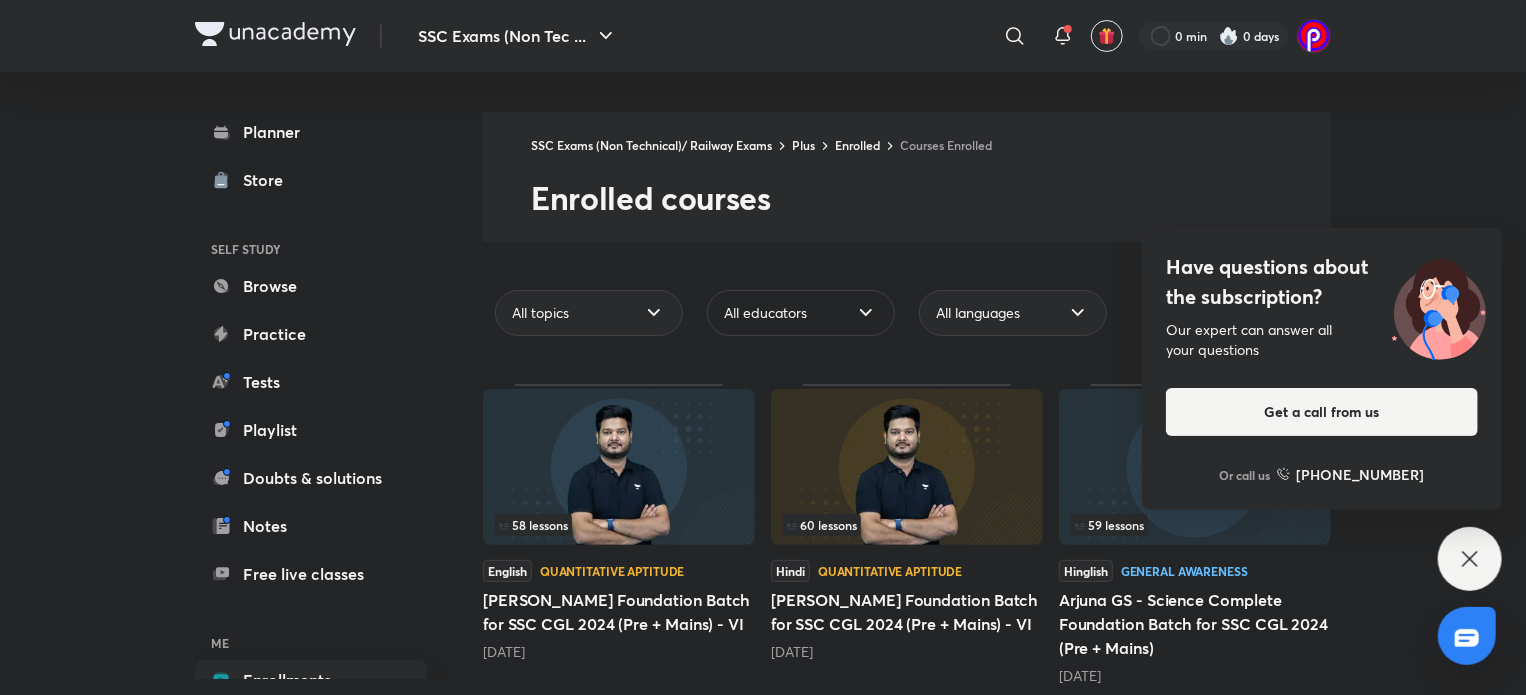 click on "All educators" at bounding box center [801, 313] 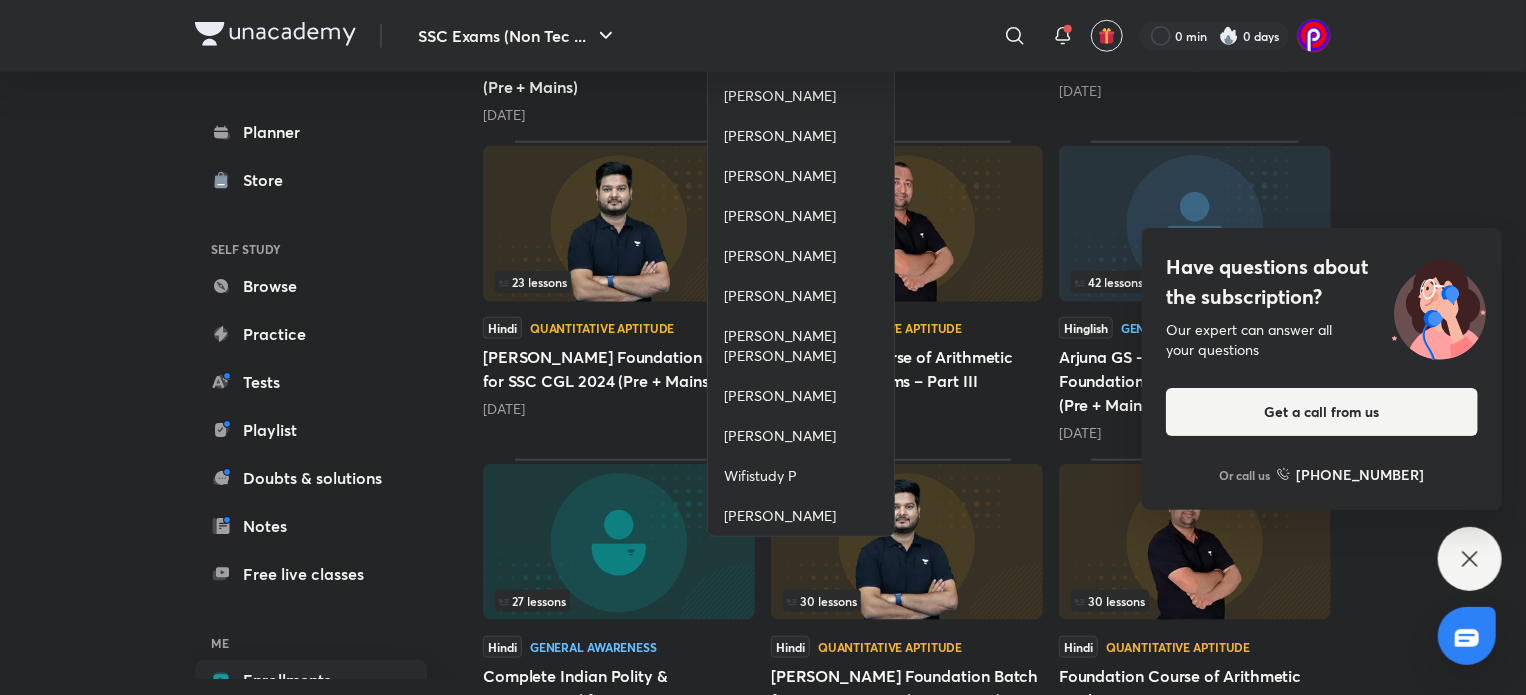 scroll, scrollTop: 879, scrollLeft: 0, axis: vertical 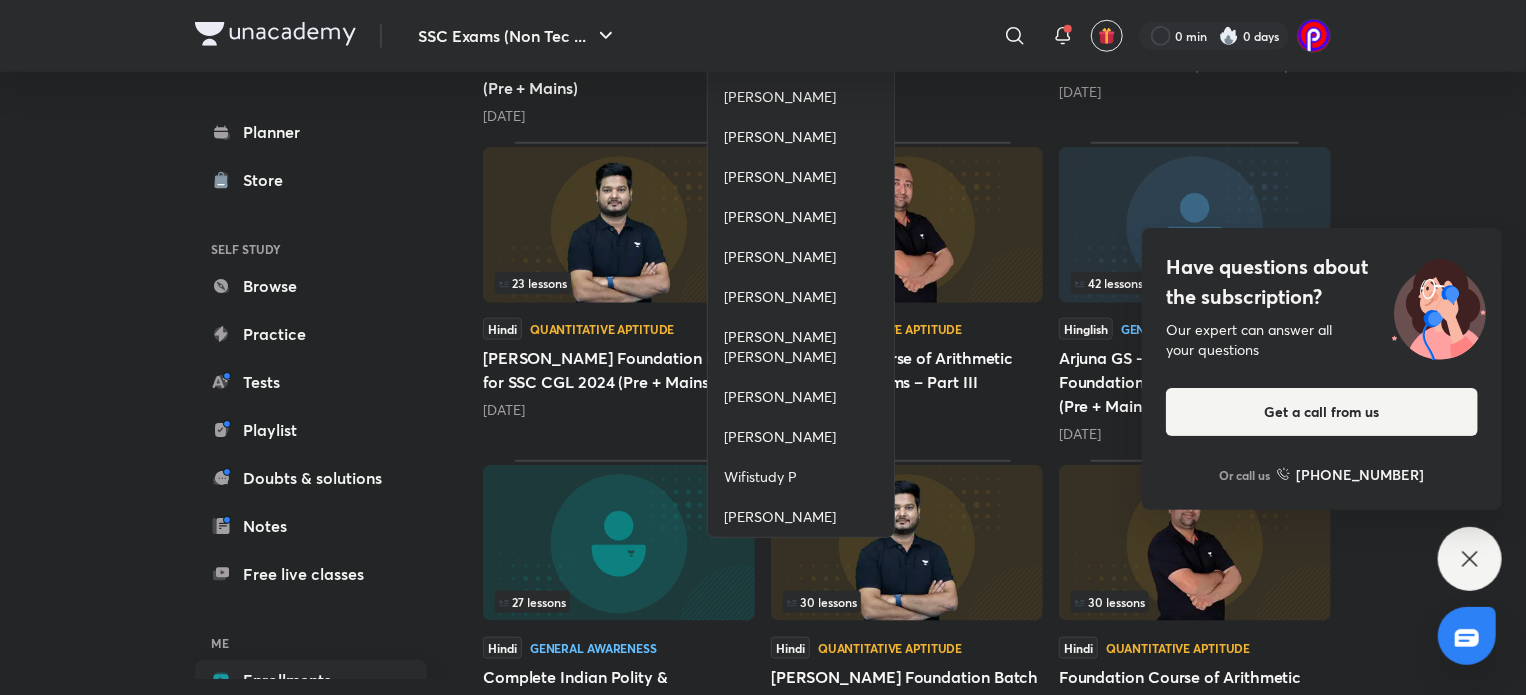 click on "[PERSON_NAME]" at bounding box center [801, 297] 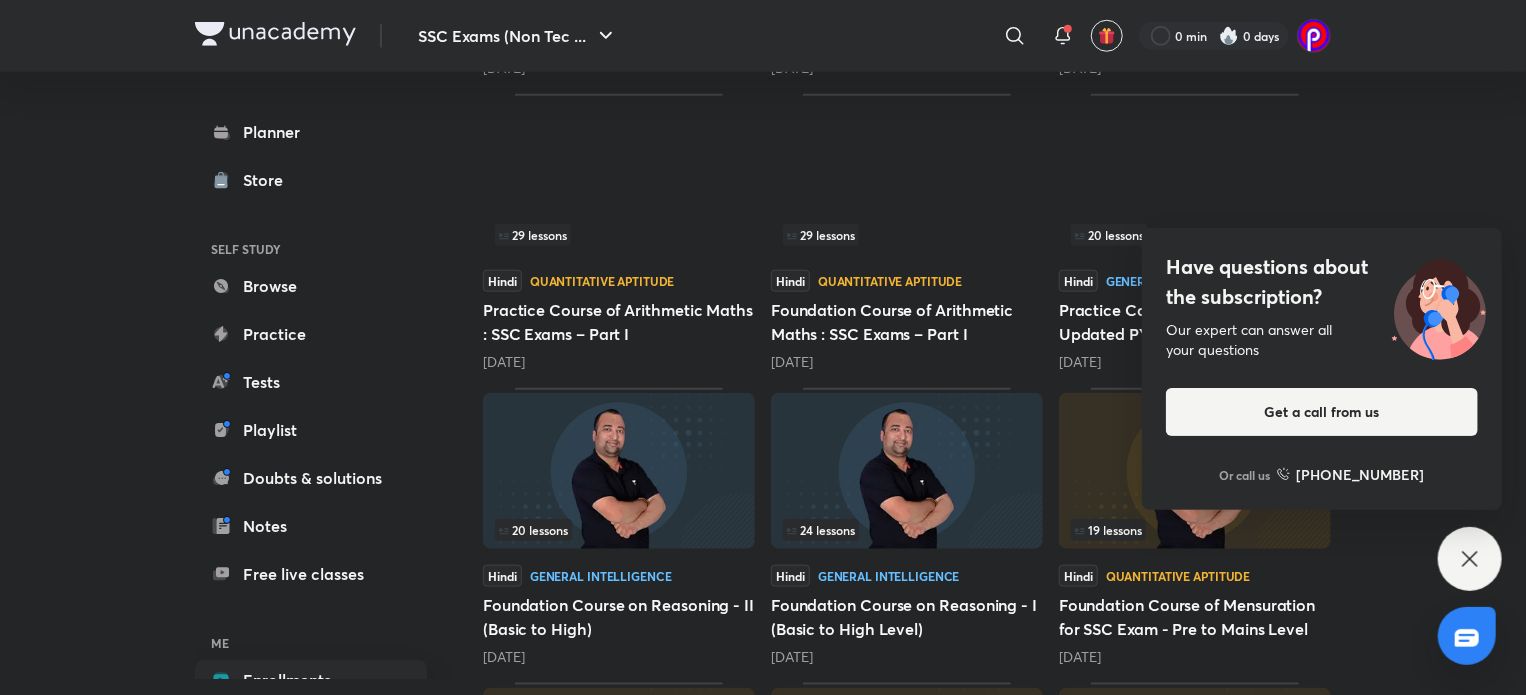scroll, scrollTop: 1471, scrollLeft: 0, axis: vertical 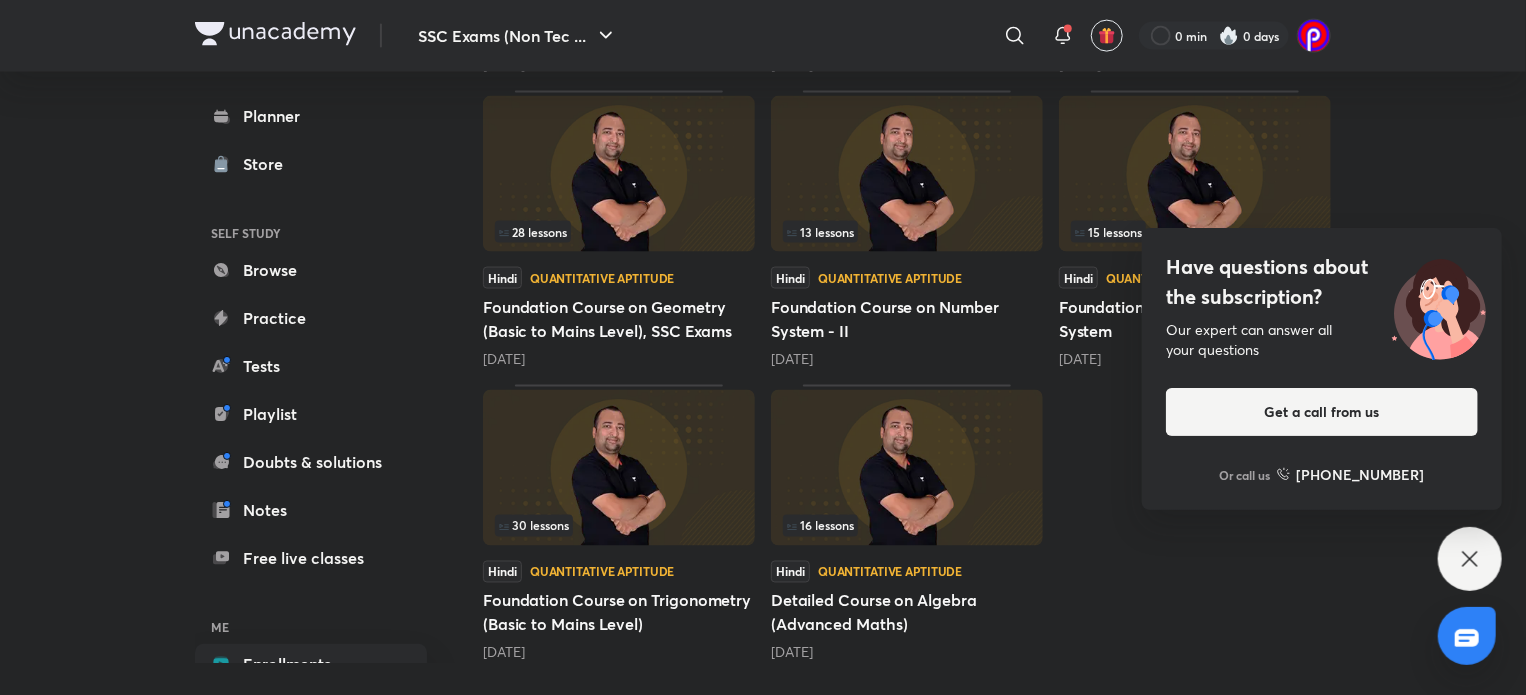 click 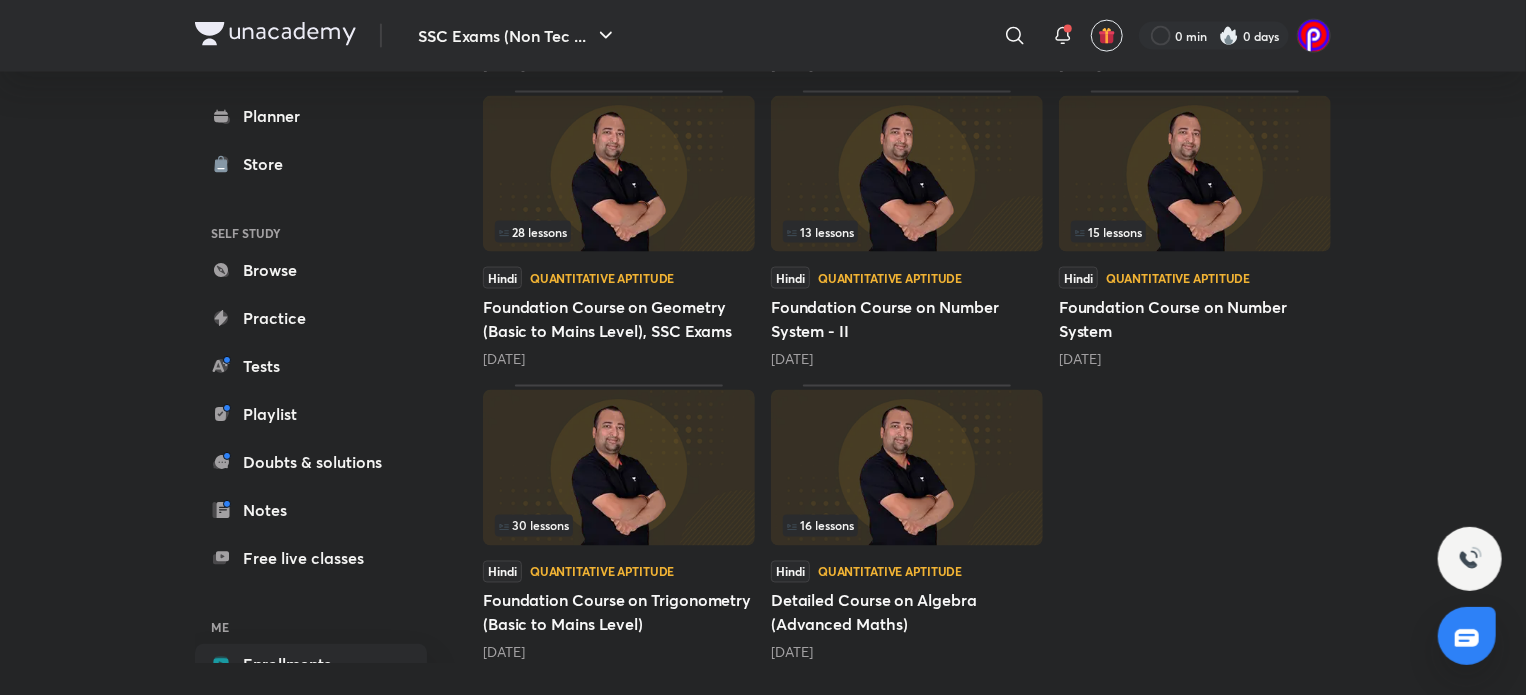 click at bounding box center (907, 468) 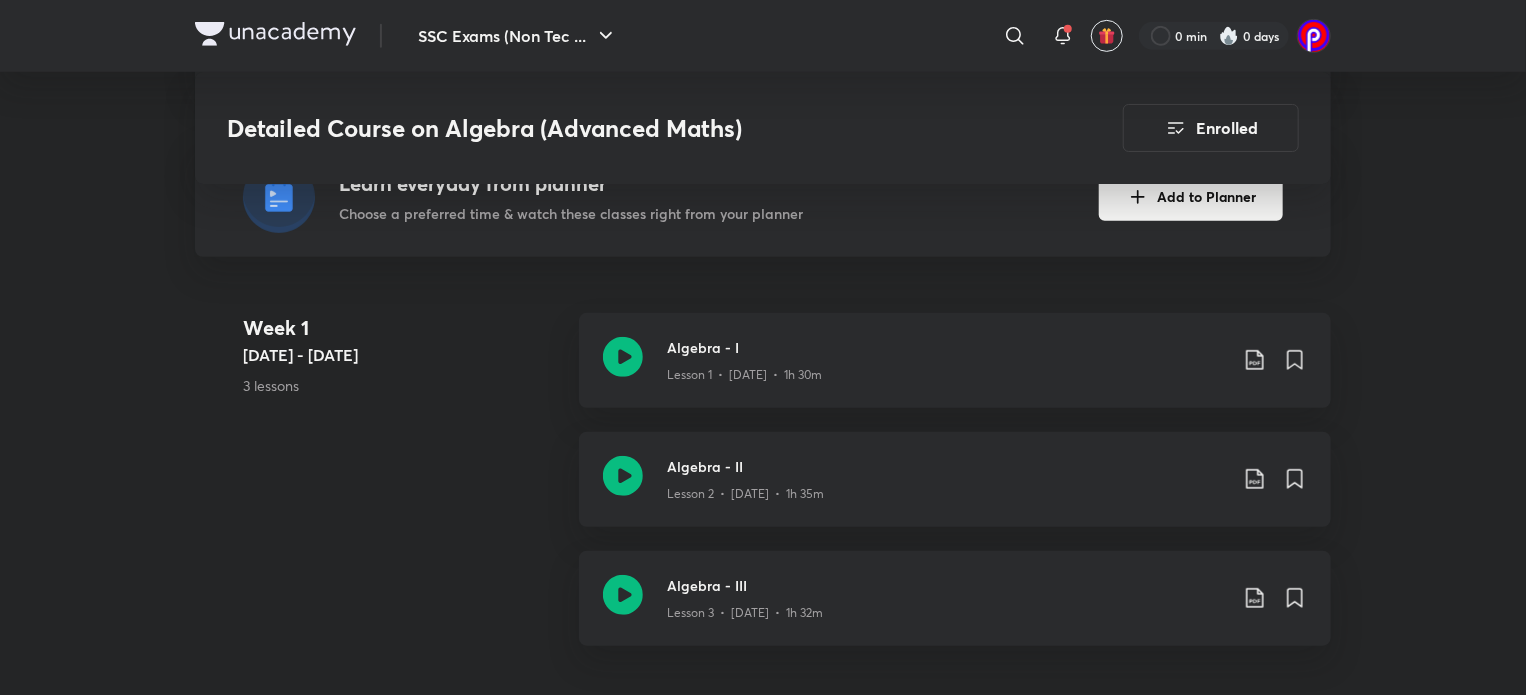 scroll, scrollTop: 476, scrollLeft: 0, axis: vertical 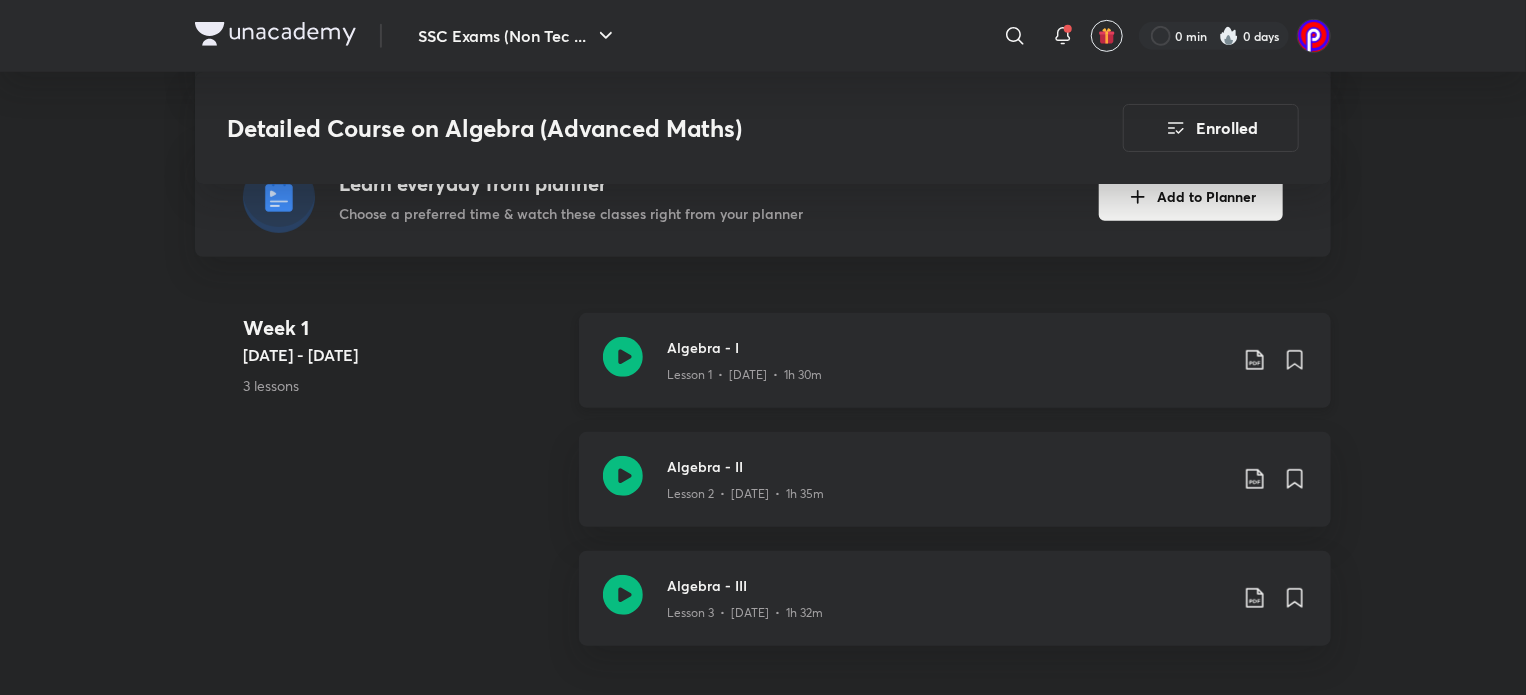 click 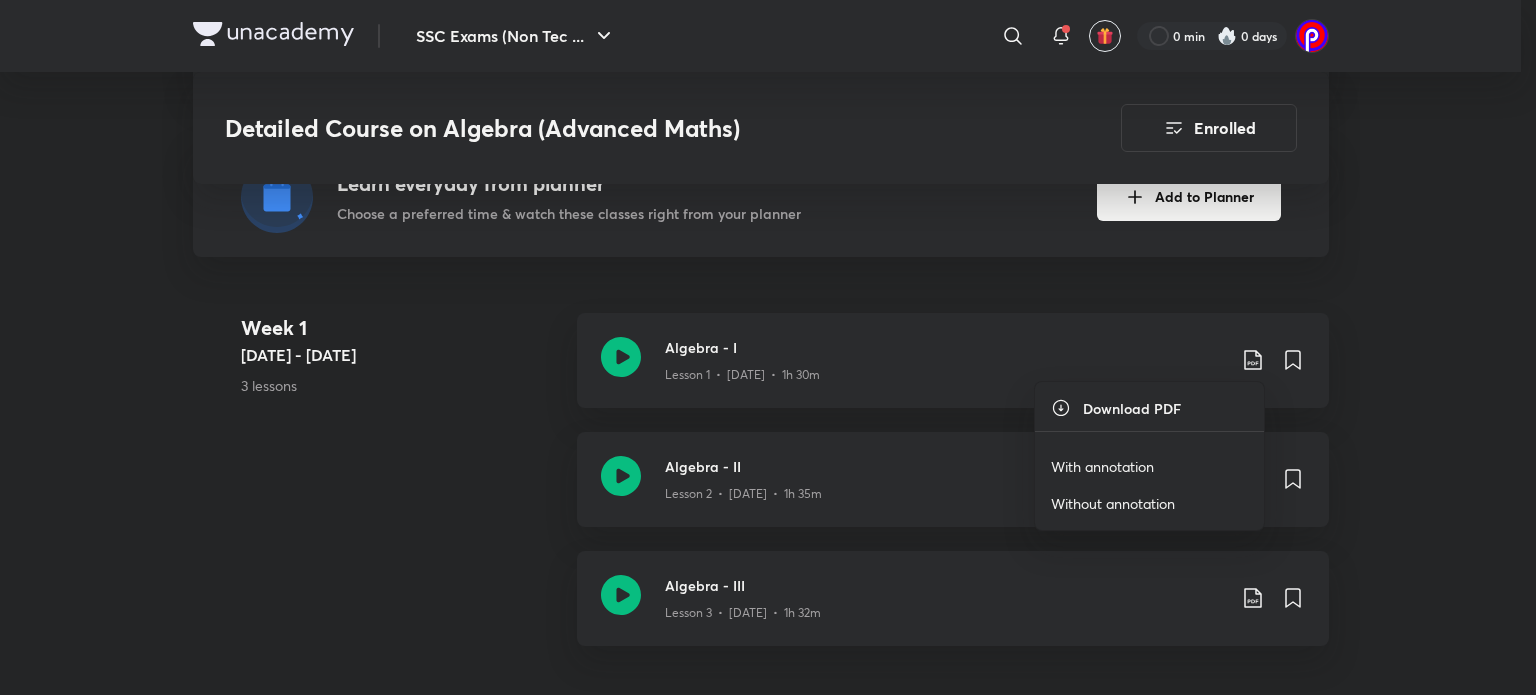 click on "With annotation" at bounding box center (1102, 466) 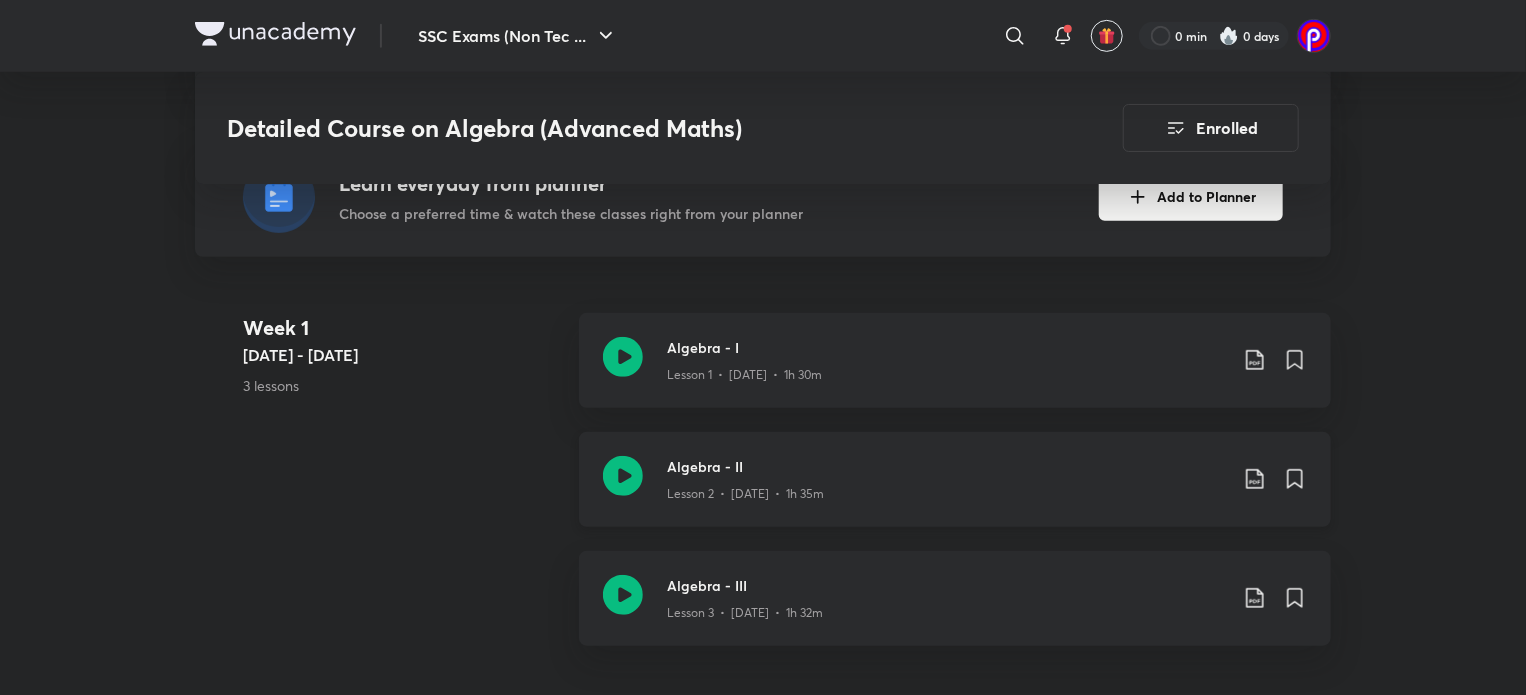 click 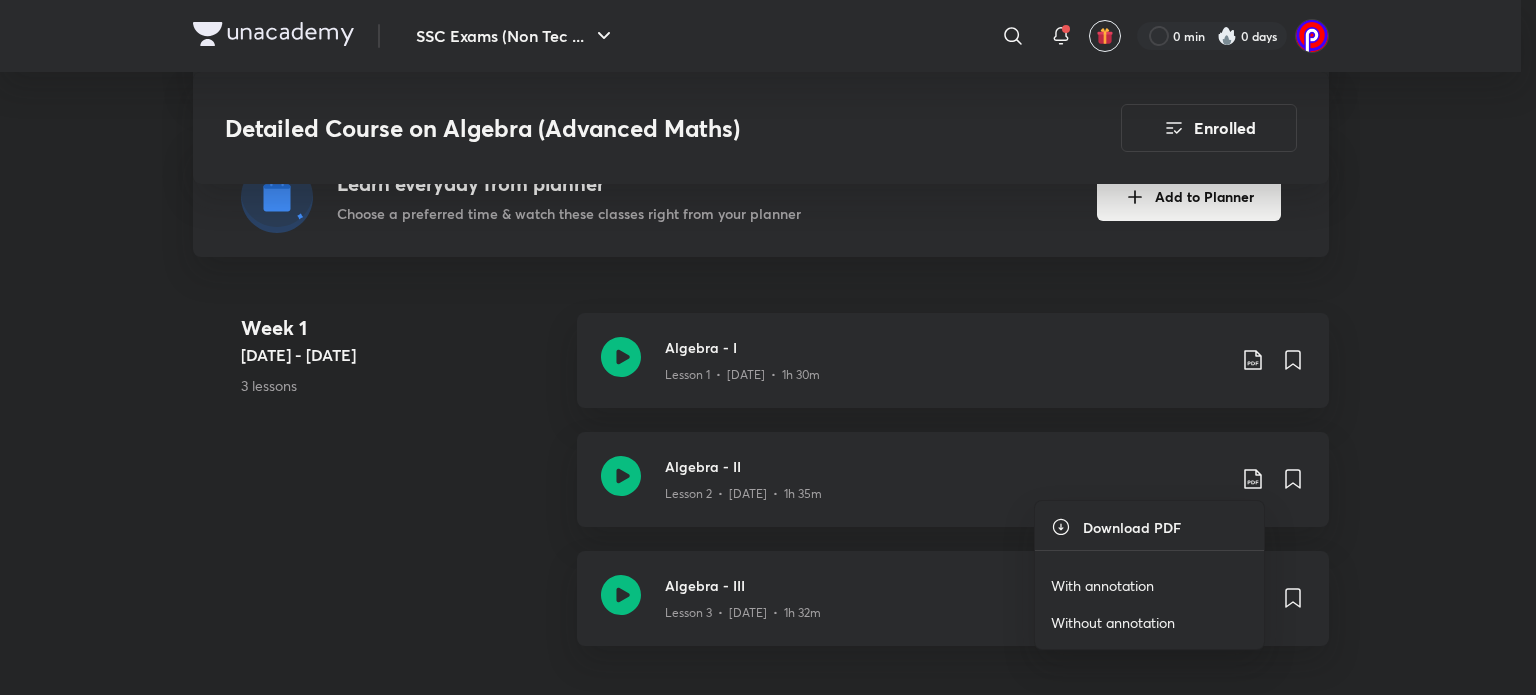 click on "With annotation" at bounding box center (1102, 585) 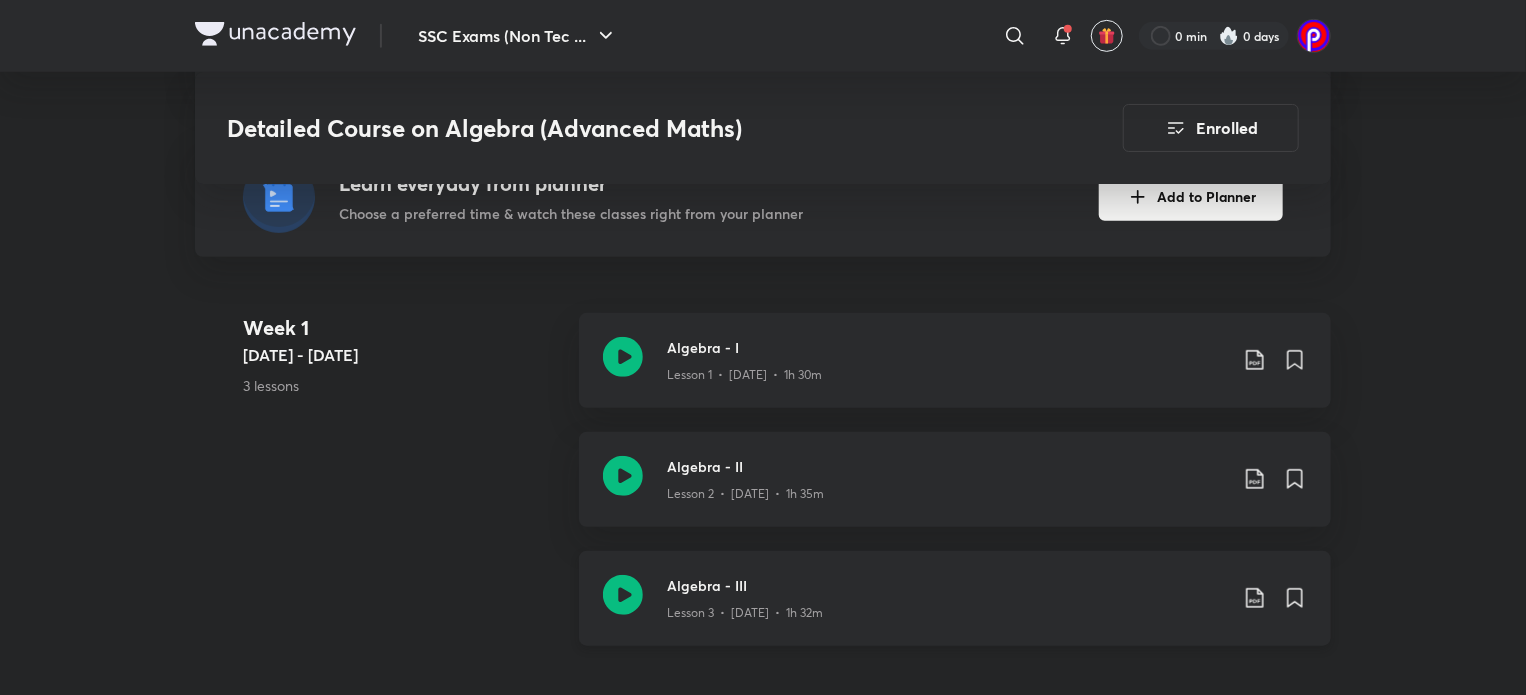 click 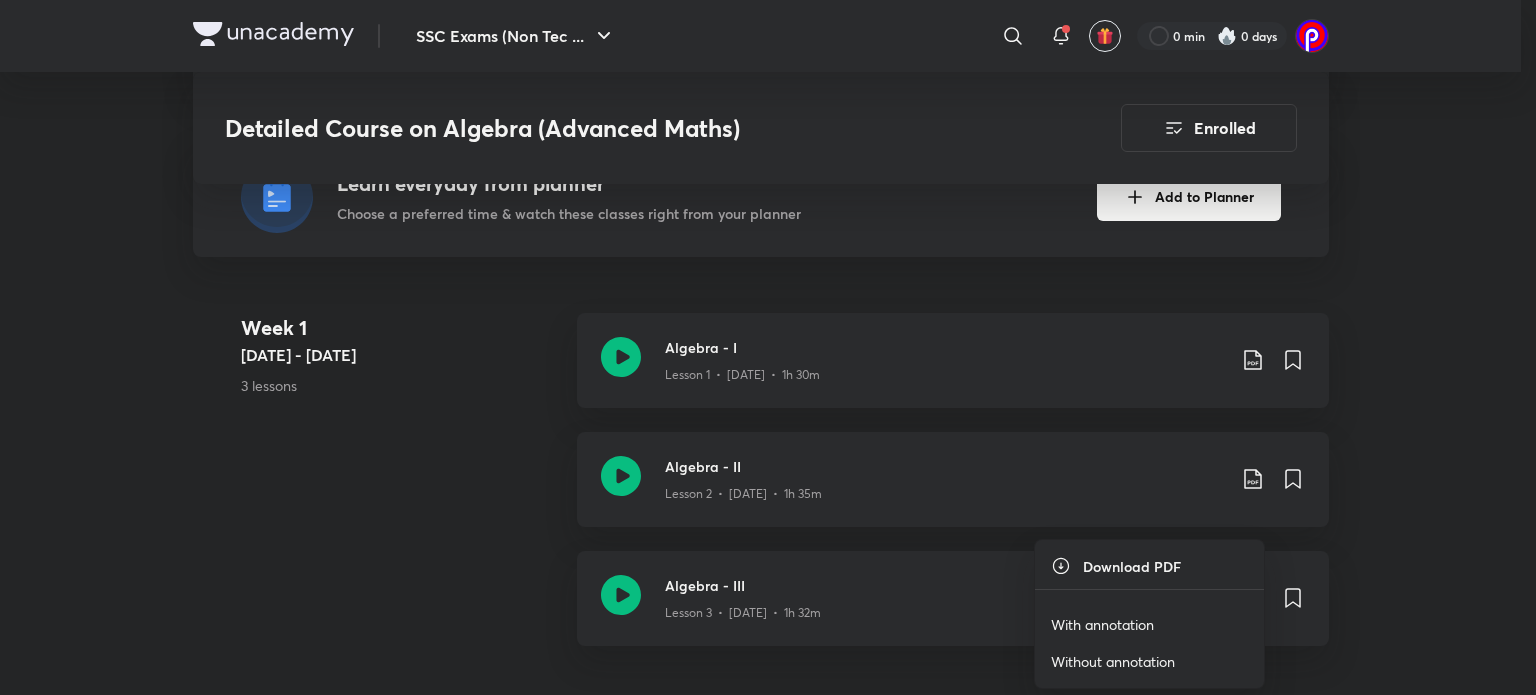 click on "With annotation" at bounding box center [1102, 624] 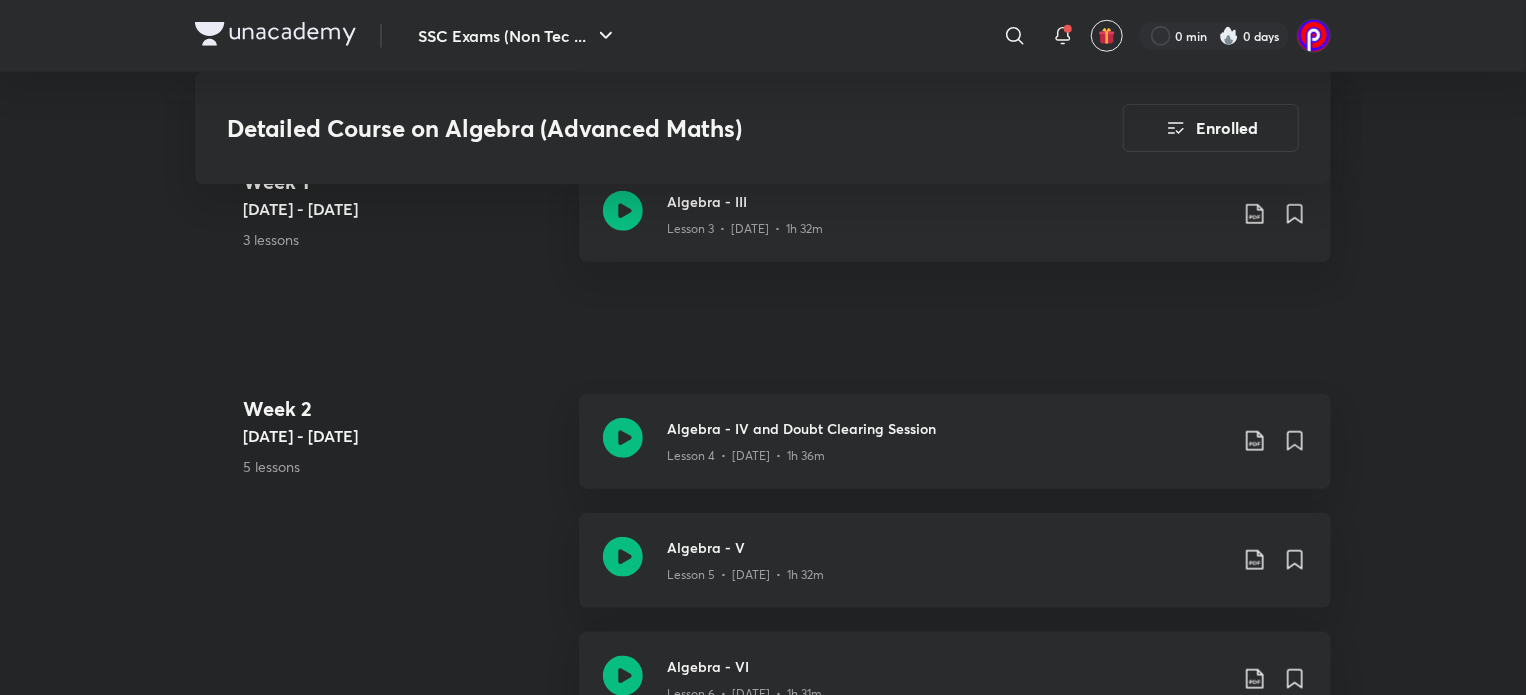 scroll, scrollTop: 864, scrollLeft: 0, axis: vertical 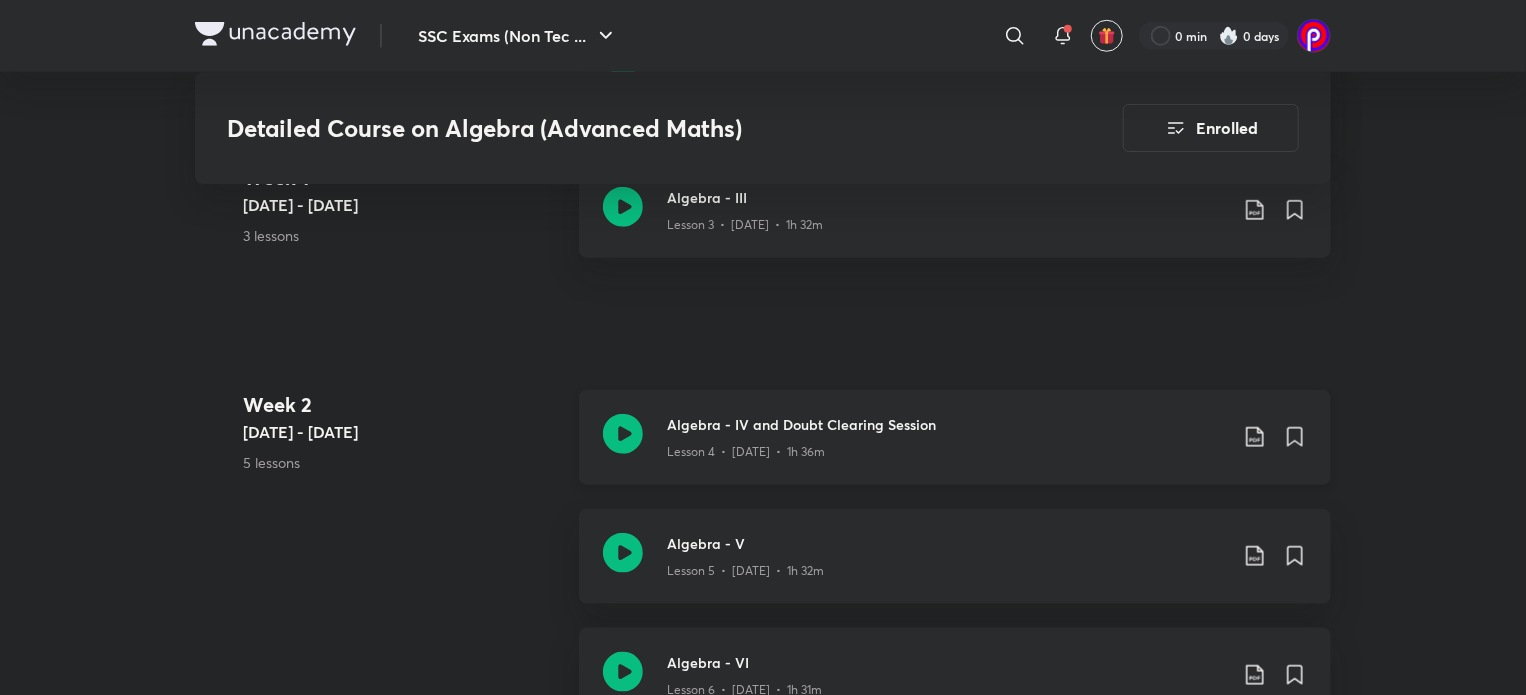 click 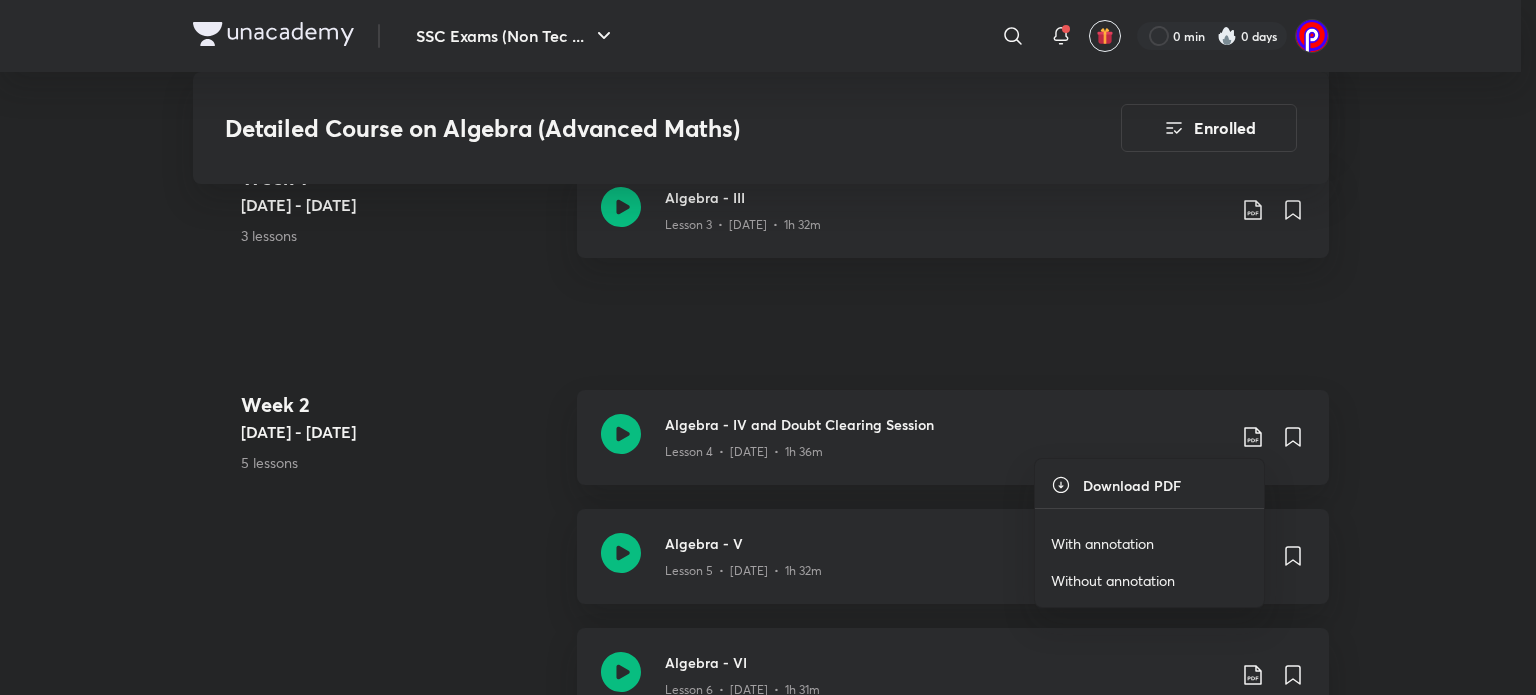 click on "With annotation" at bounding box center (1102, 543) 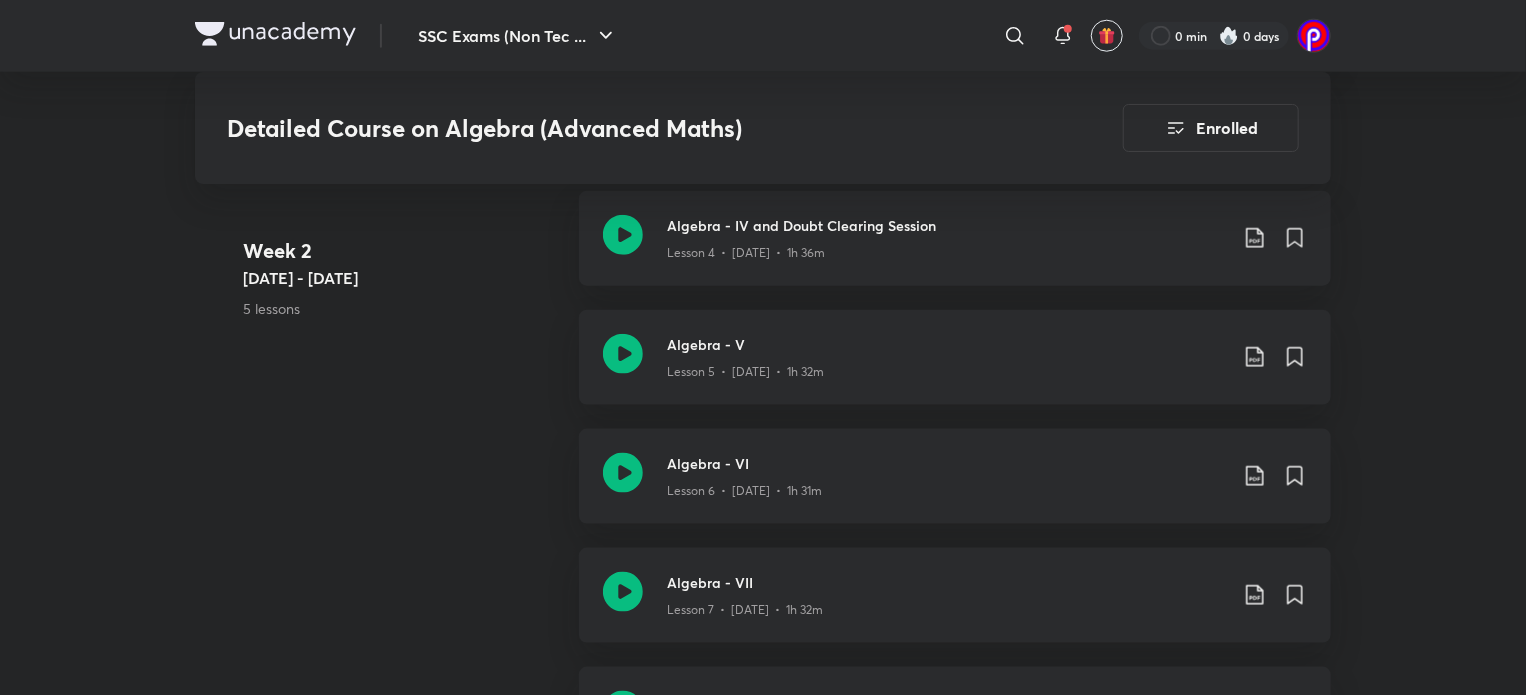 scroll, scrollTop: 1064, scrollLeft: 0, axis: vertical 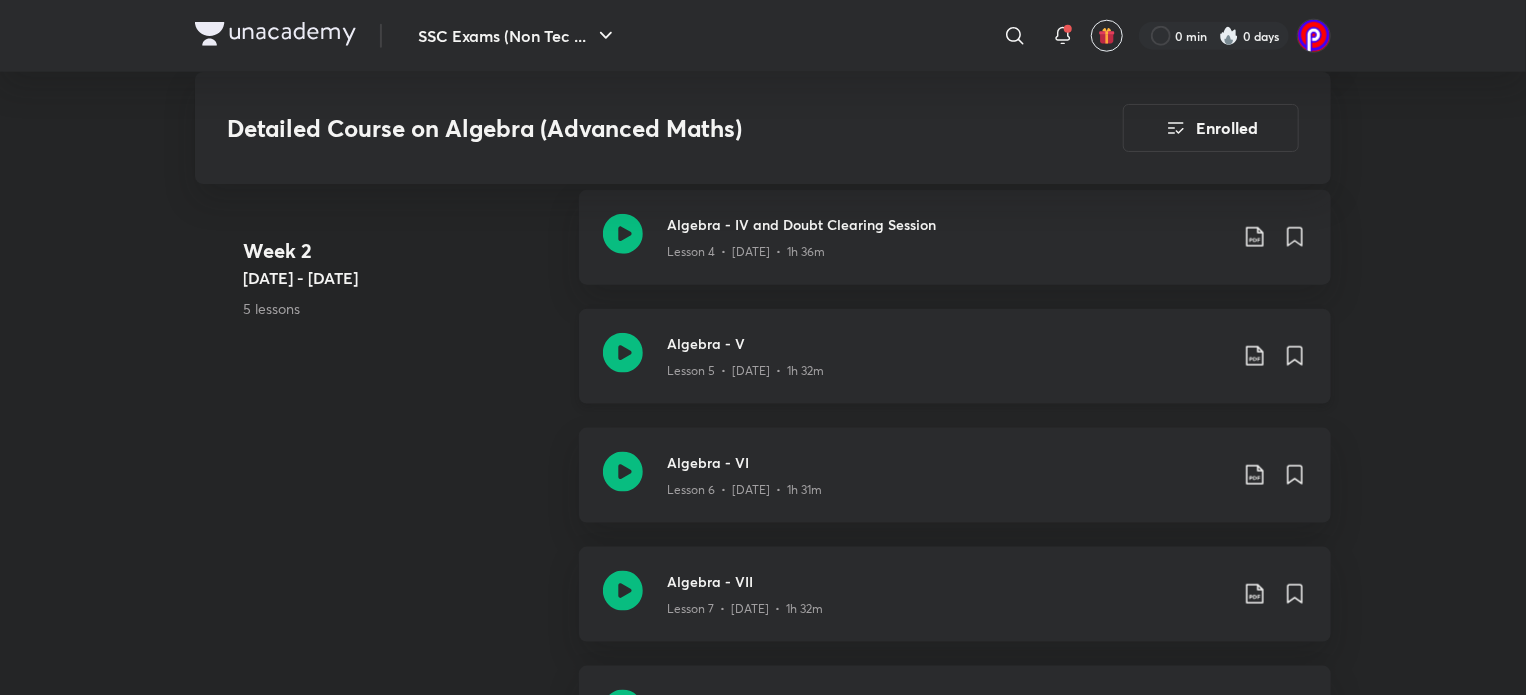 click 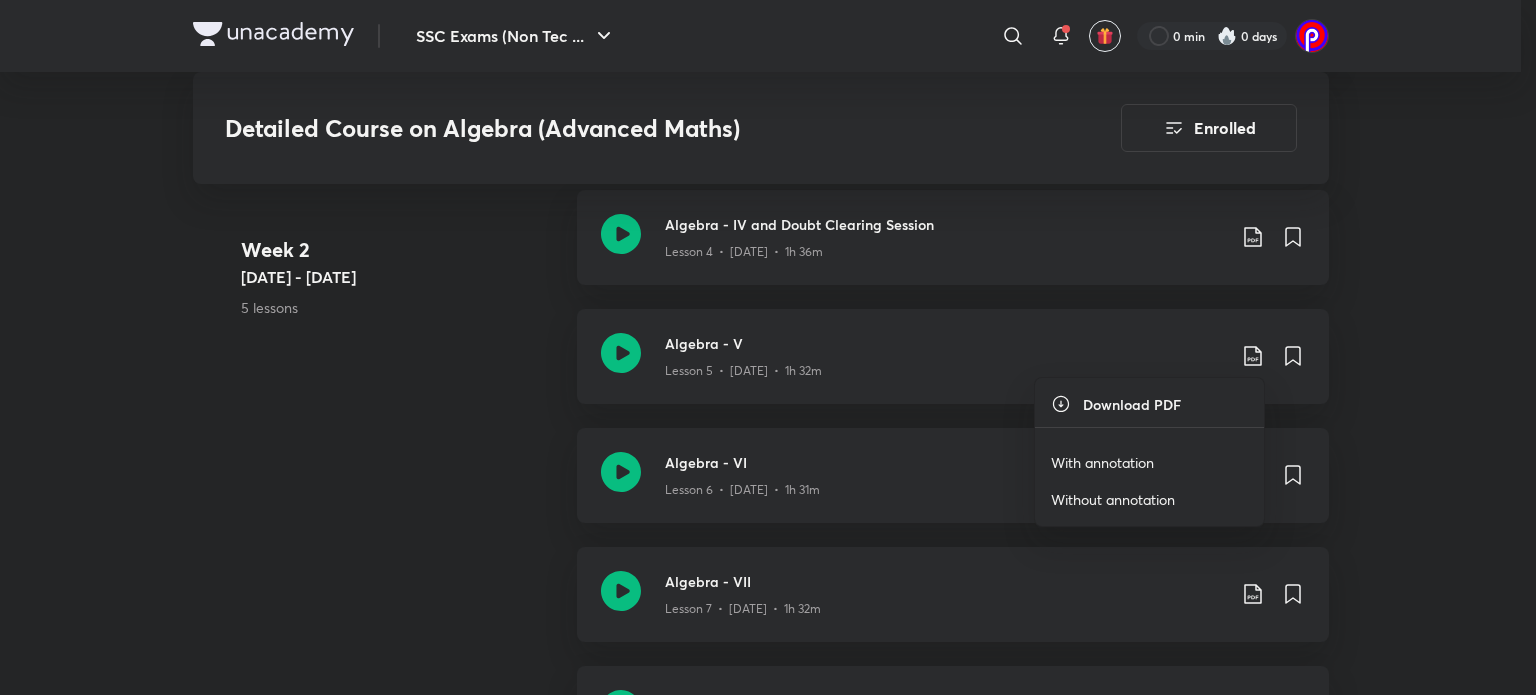 click on "With annotation" at bounding box center (1102, 462) 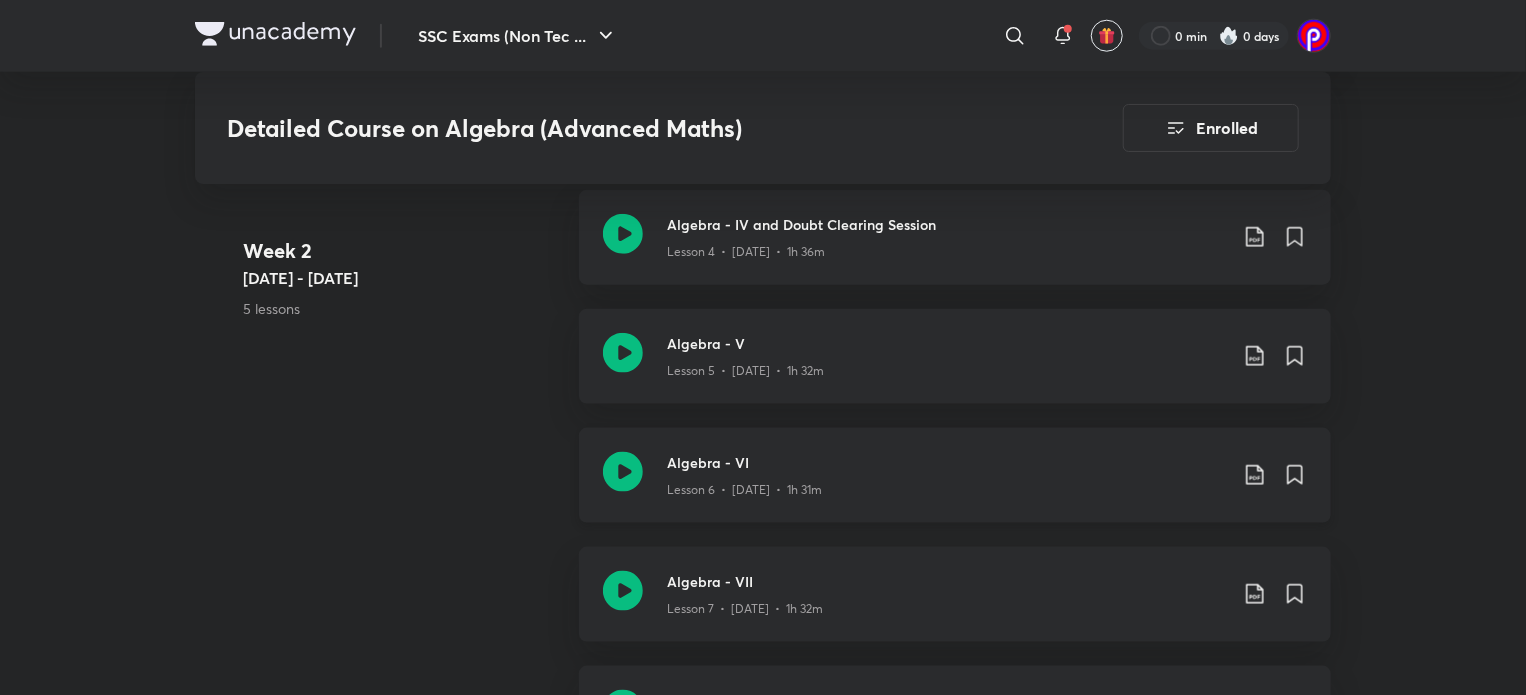 click 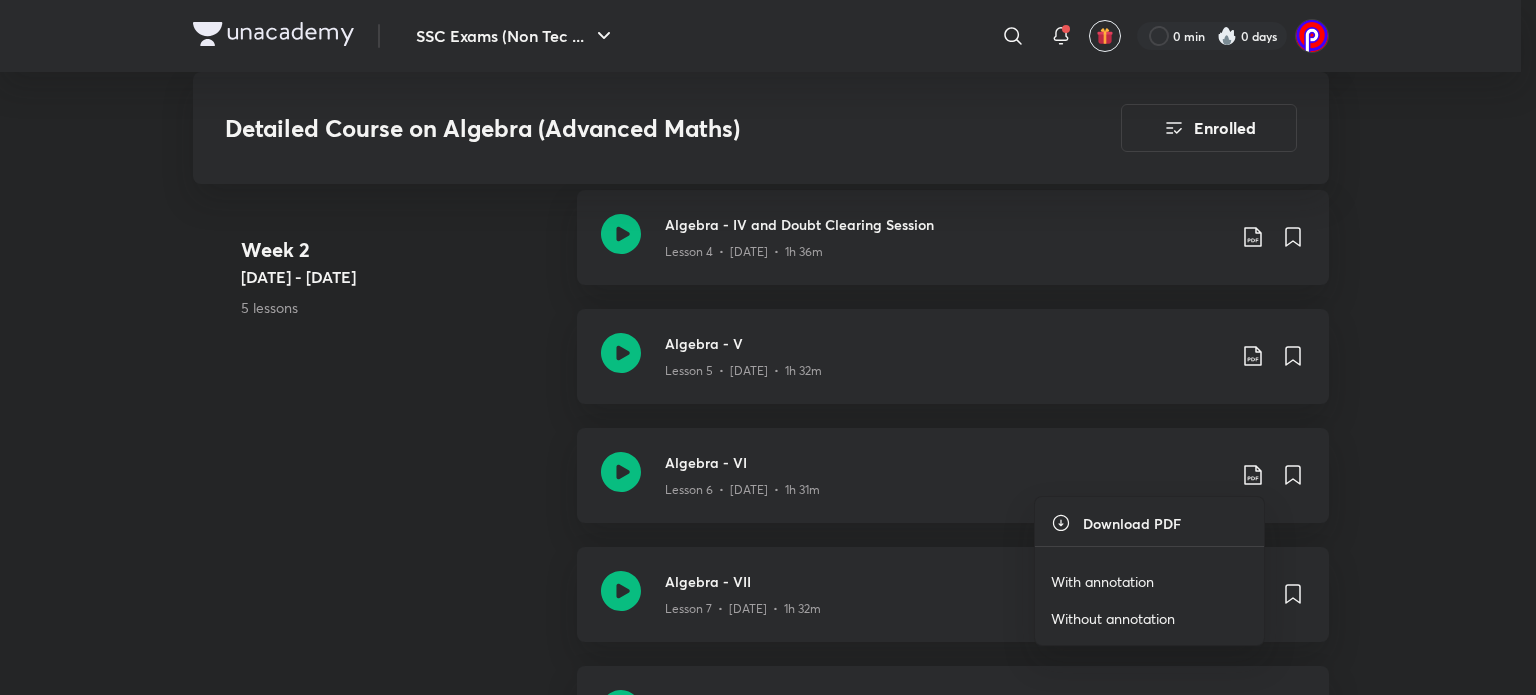 click on "With annotation" at bounding box center [1102, 581] 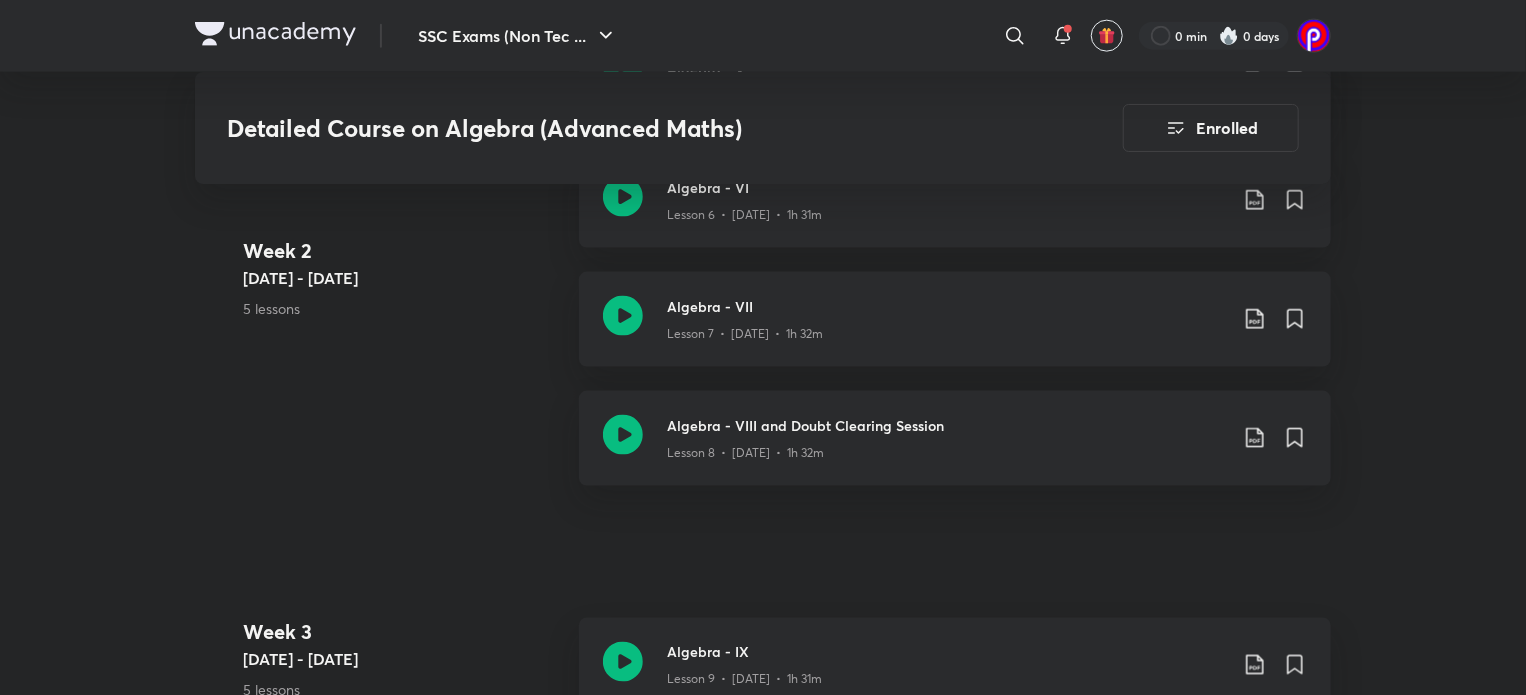 scroll, scrollTop: 1340, scrollLeft: 0, axis: vertical 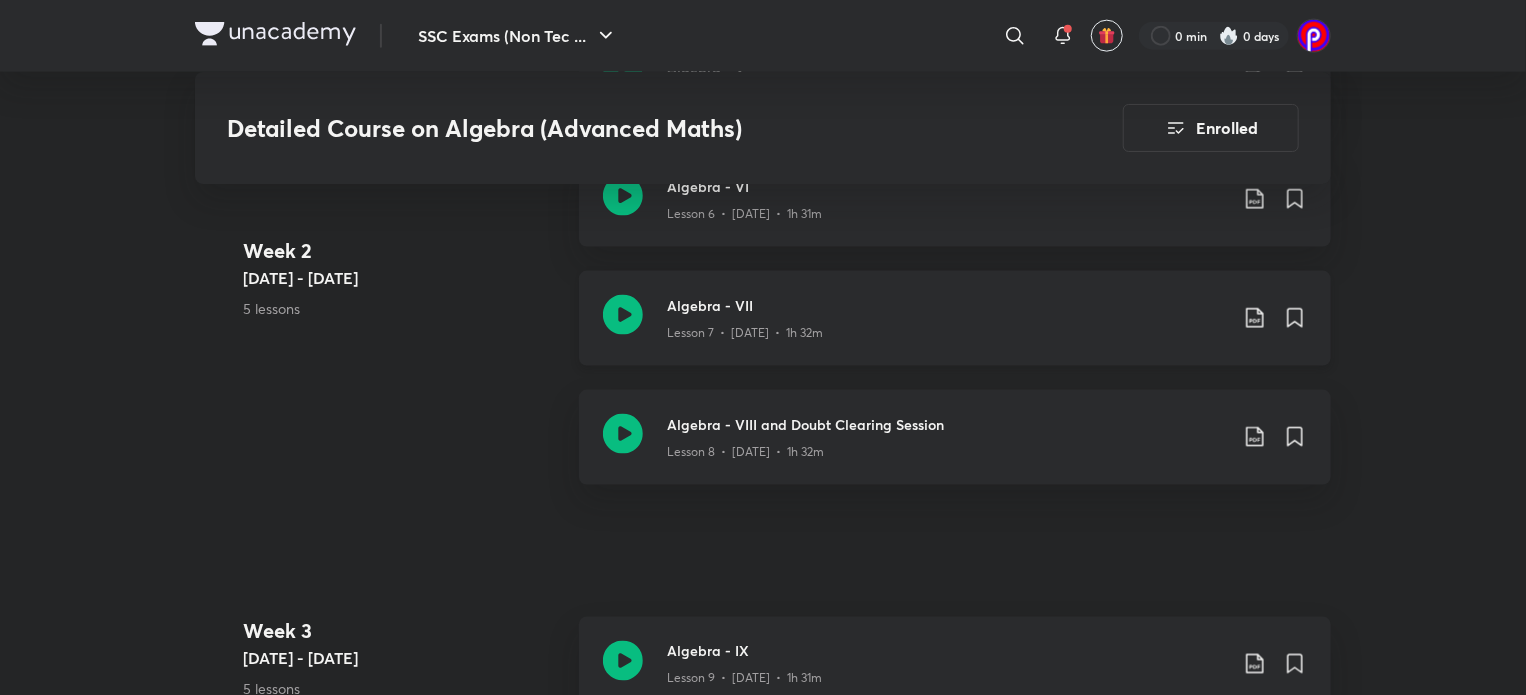 click 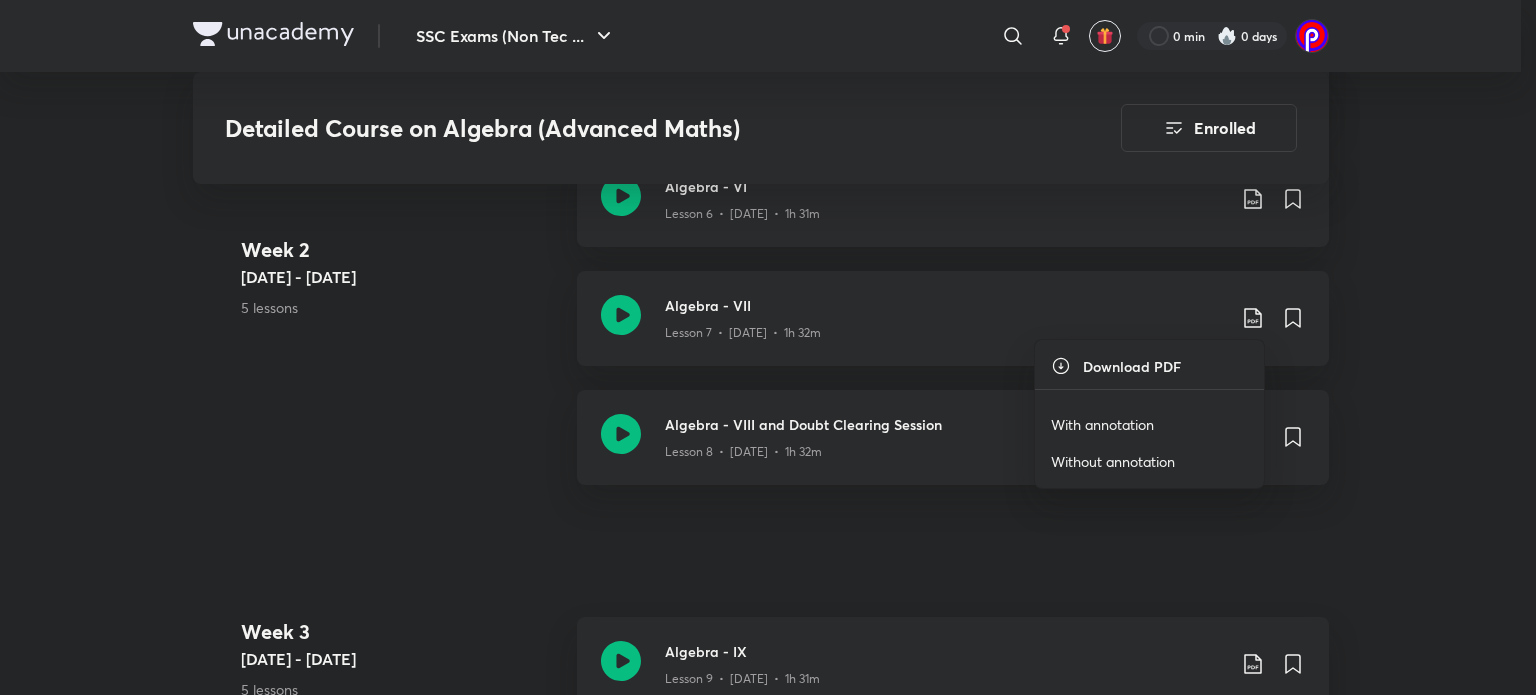 click on "With annotation" at bounding box center [1102, 424] 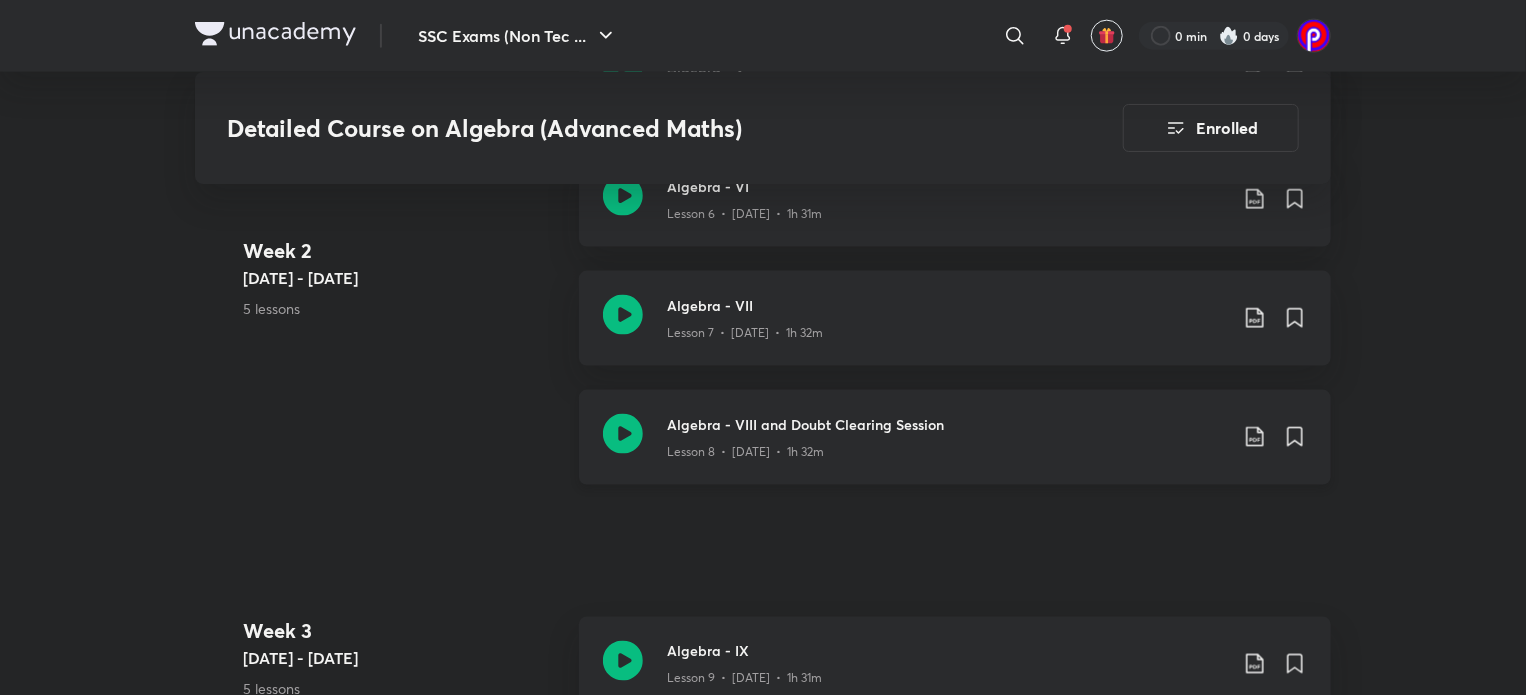 click 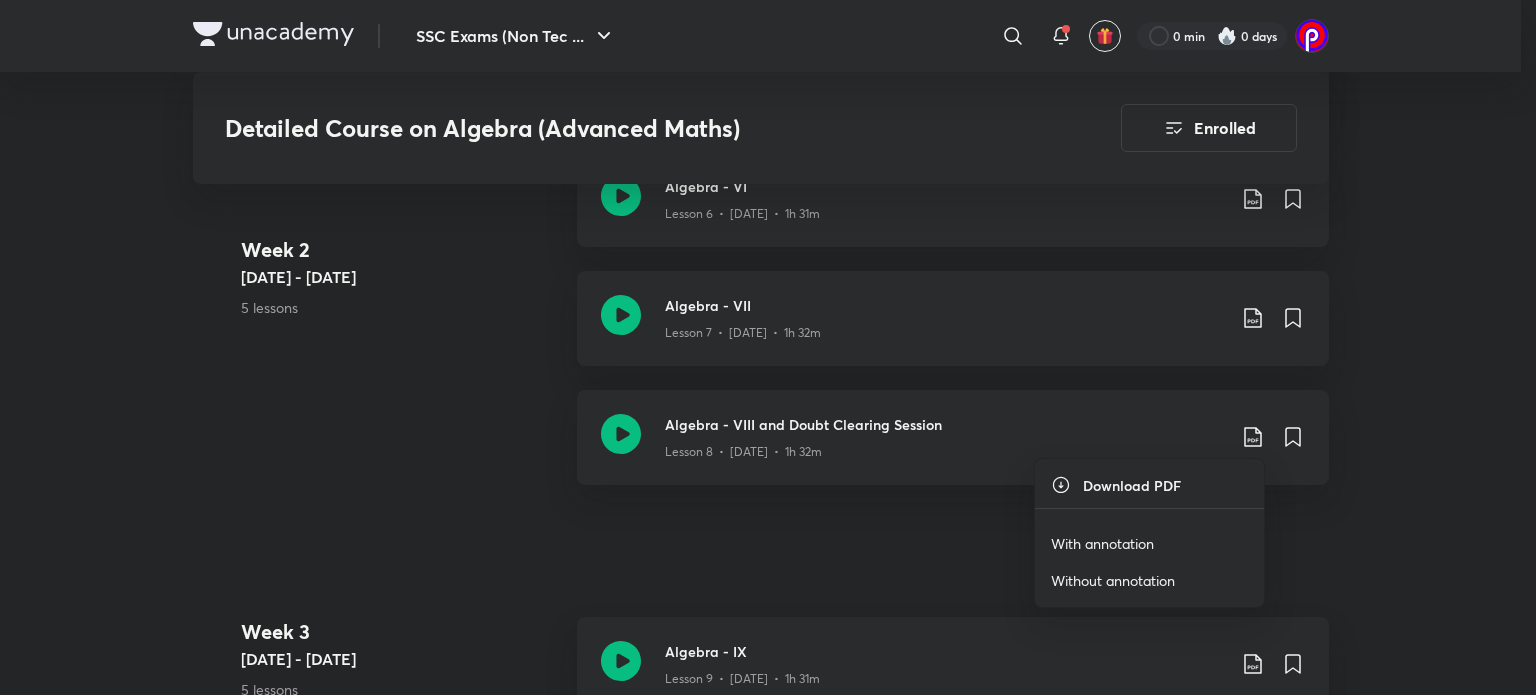 click on "With annotation" at bounding box center [1102, 543] 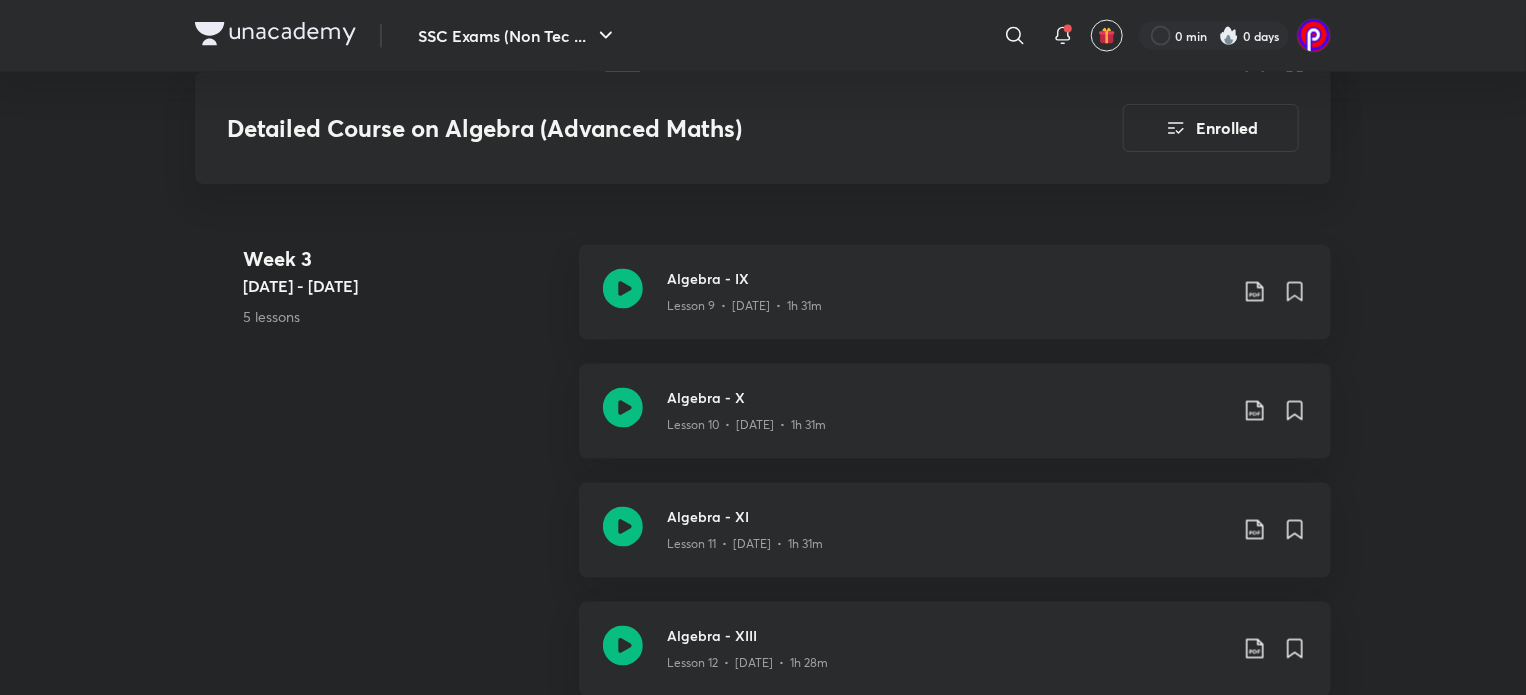 scroll, scrollTop: 1715, scrollLeft: 0, axis: vertical 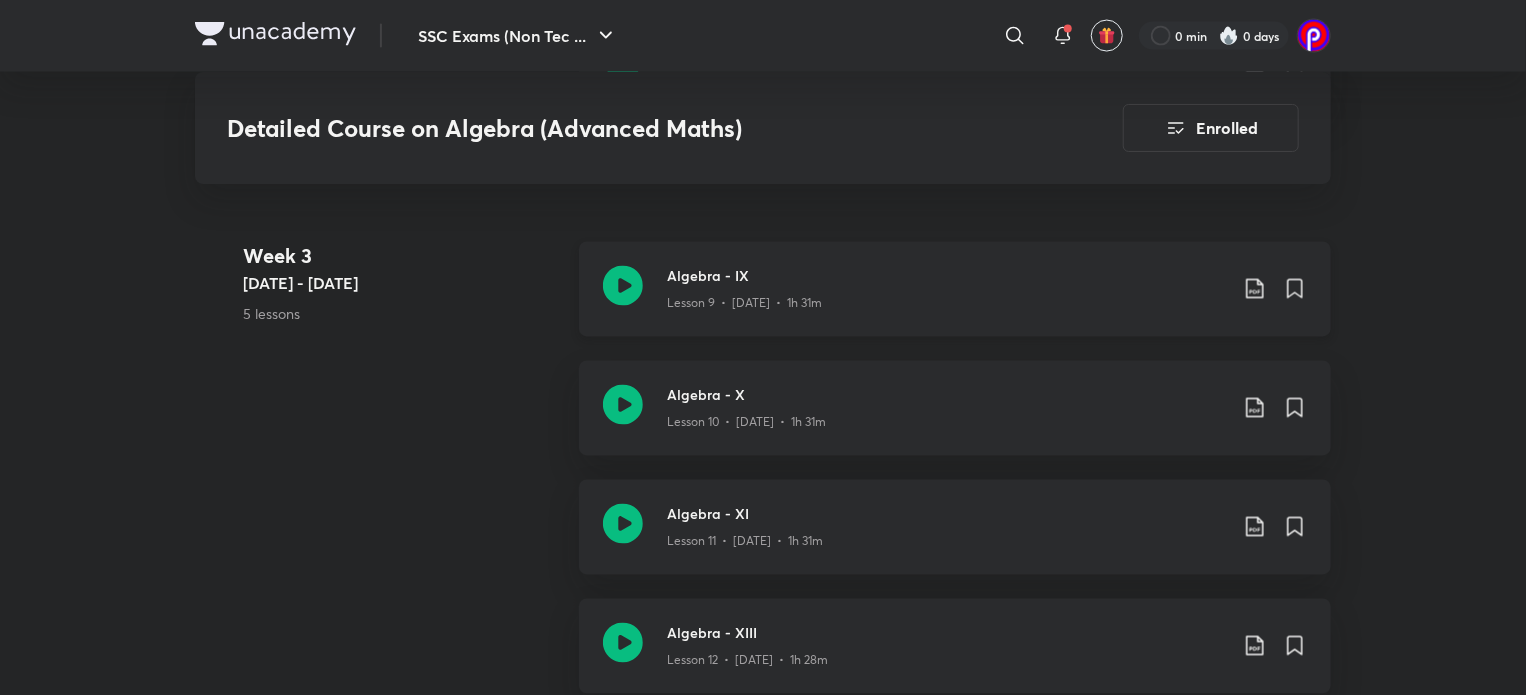 click 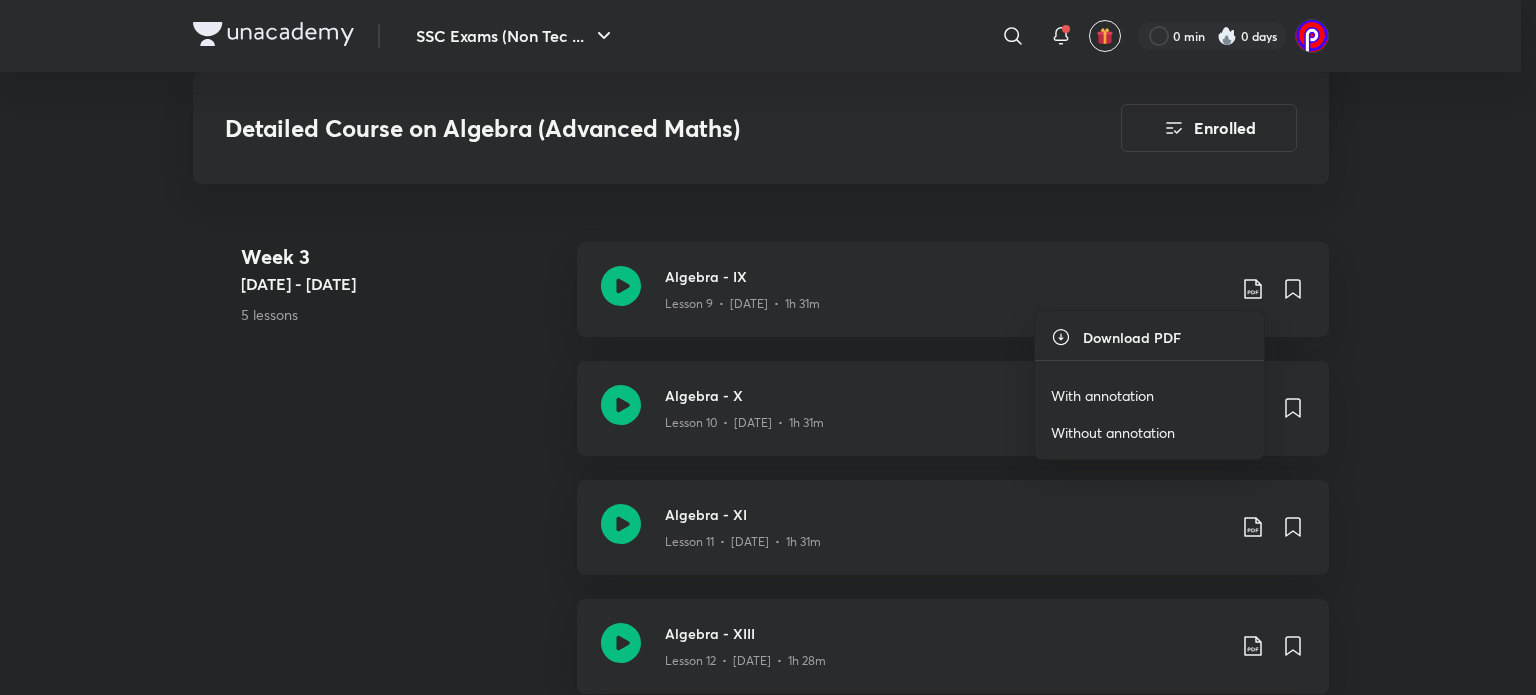 click on "With annotation" at bounding box center [1102, 395] 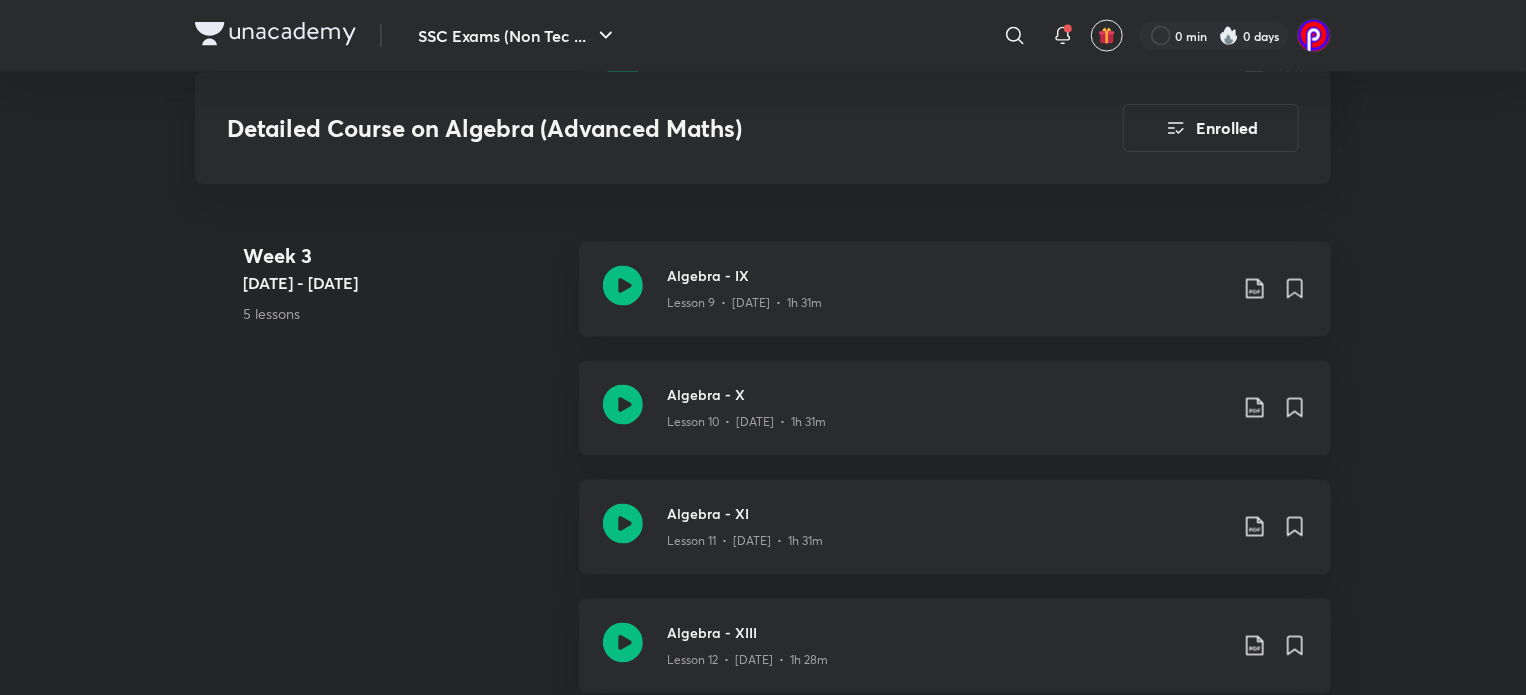 click on "Week 3 Jun 21 - 27 5 lessons" at bounding box center [403, 301] 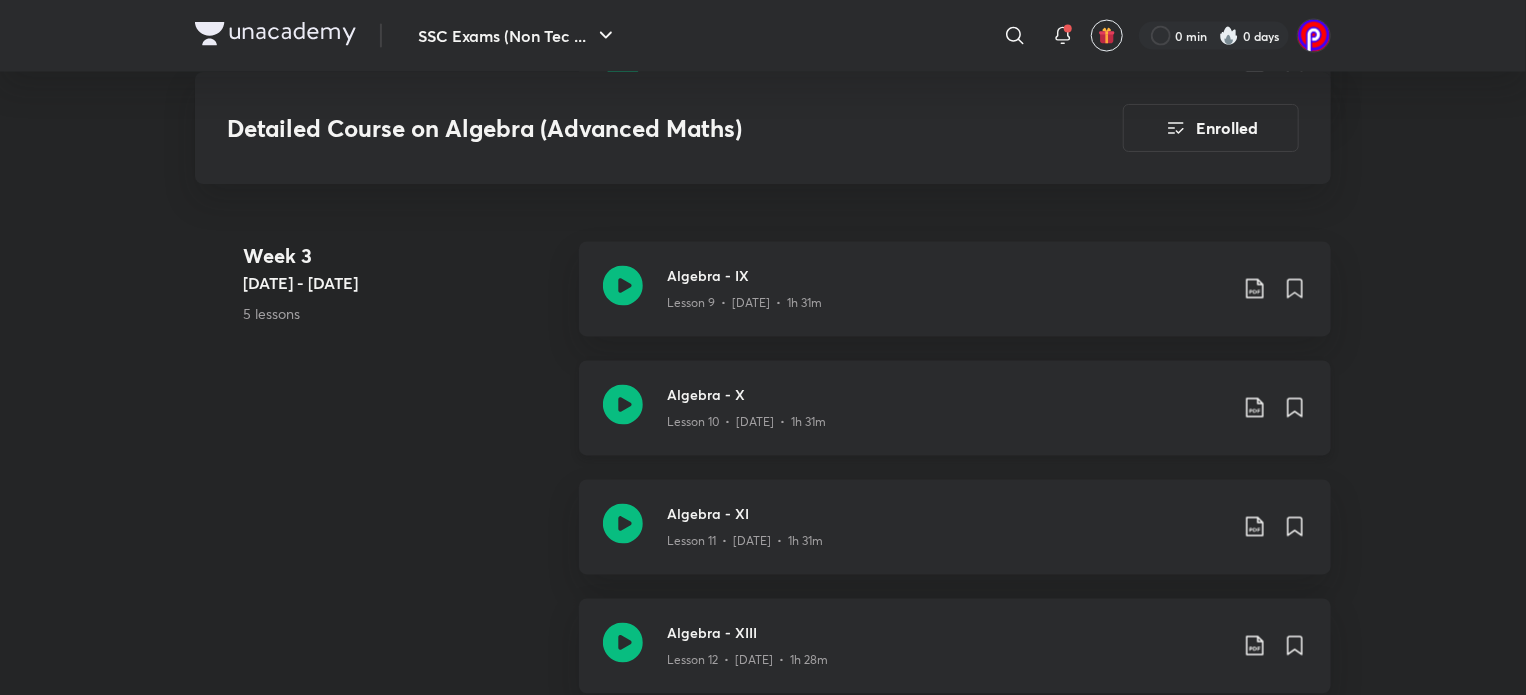 click 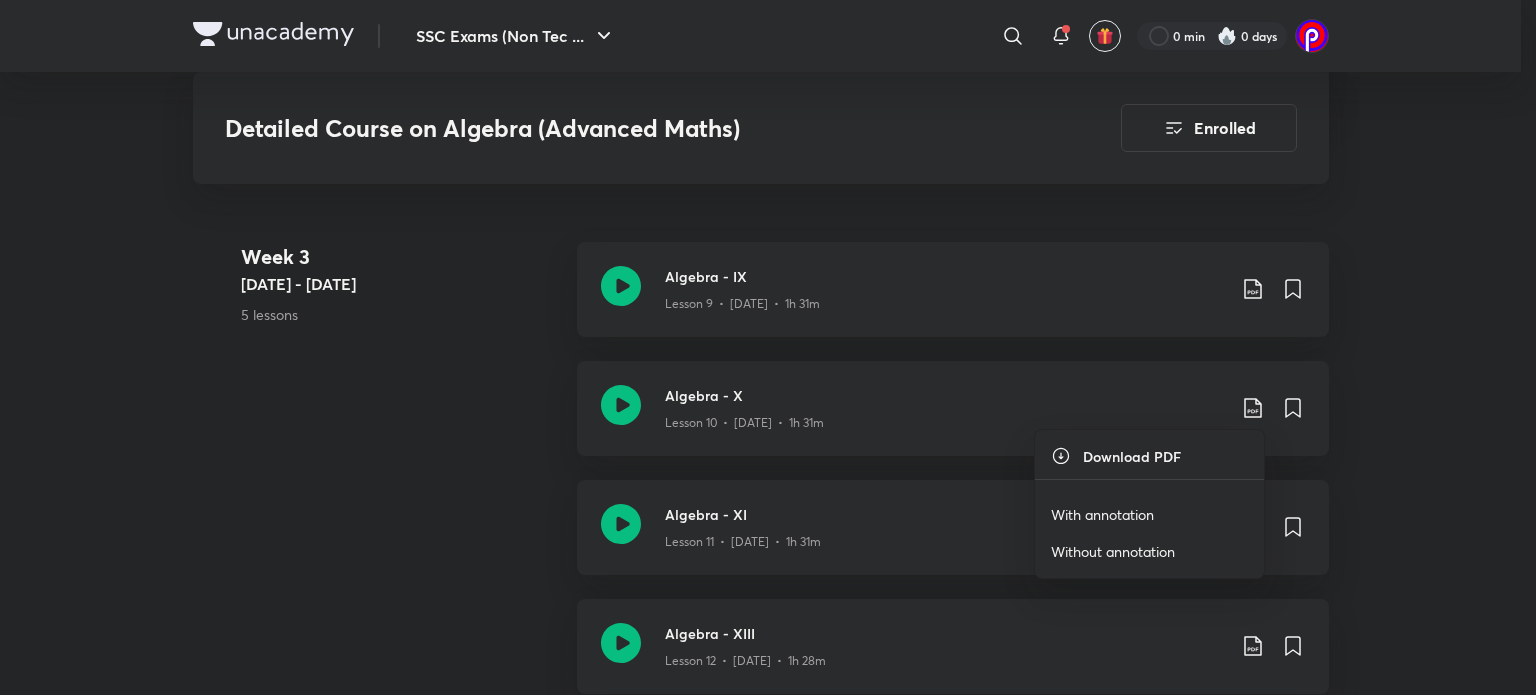 click on "With annotation" at bounding box center (1102, 514) 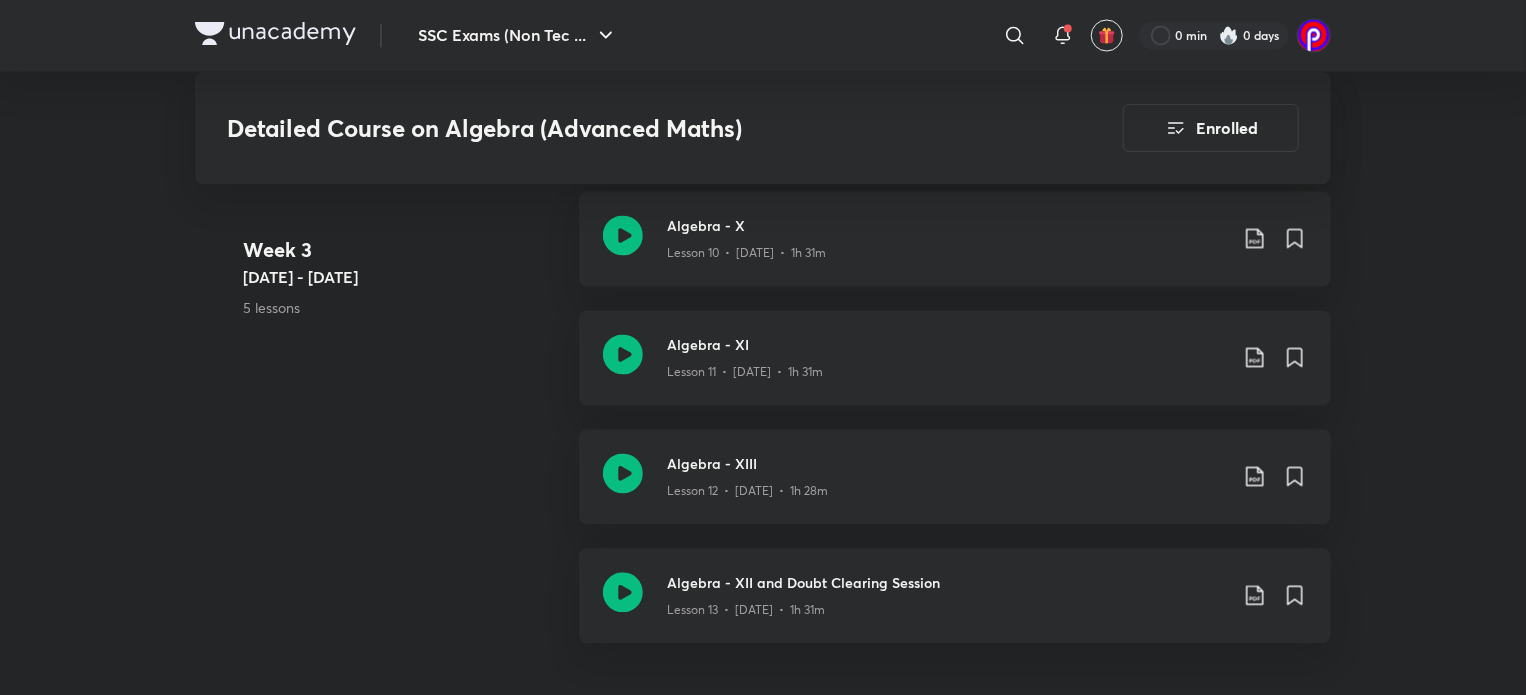 scroll, scrollTop: 1887, scrollLeft: 0, axis: vertical 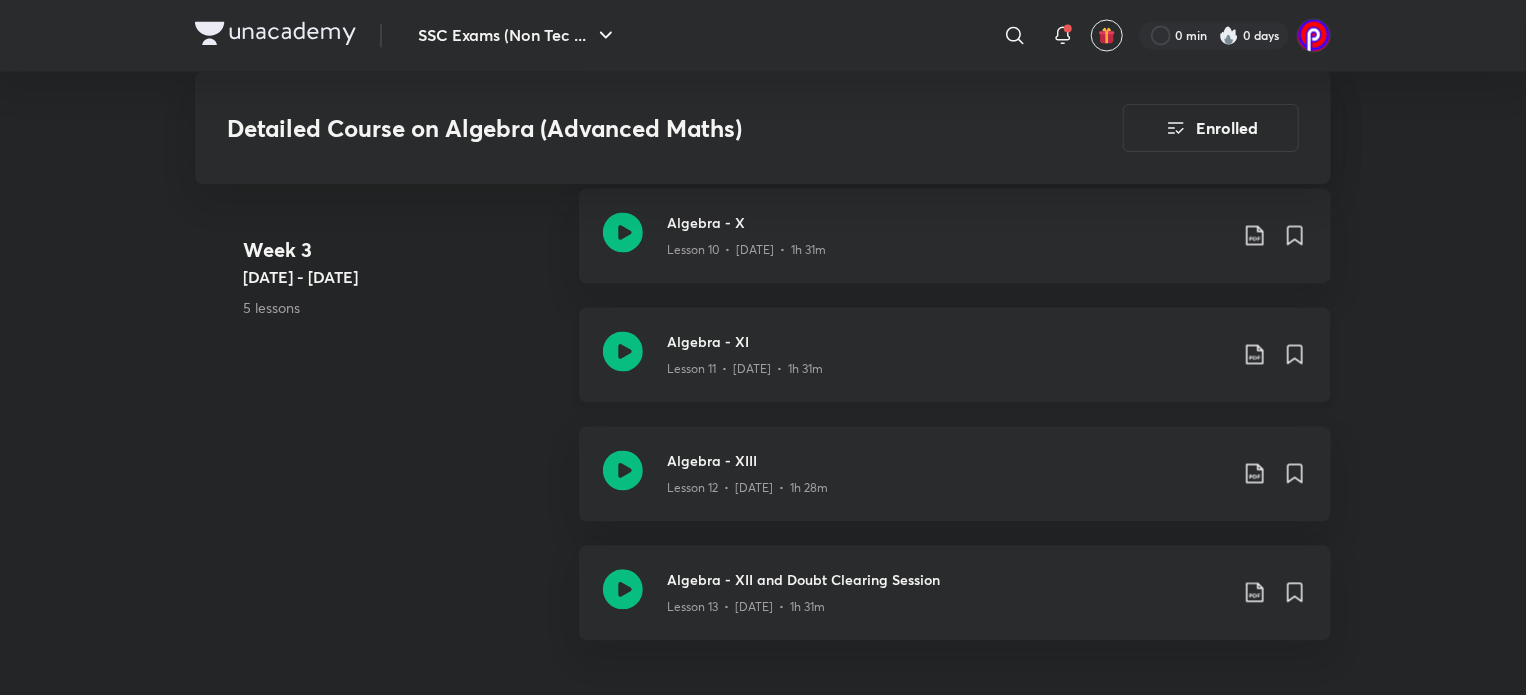 click 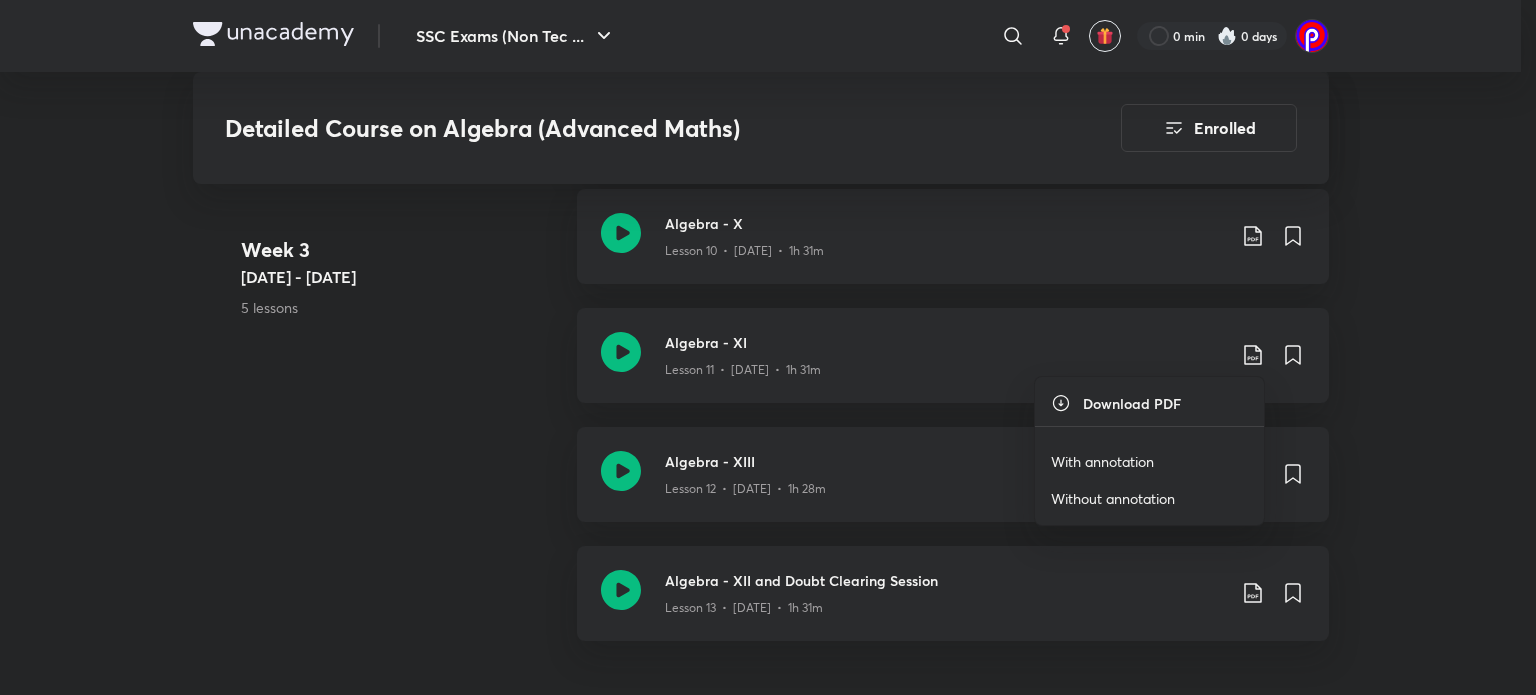 click on "With annotation" at bounding box center (1102, 461) 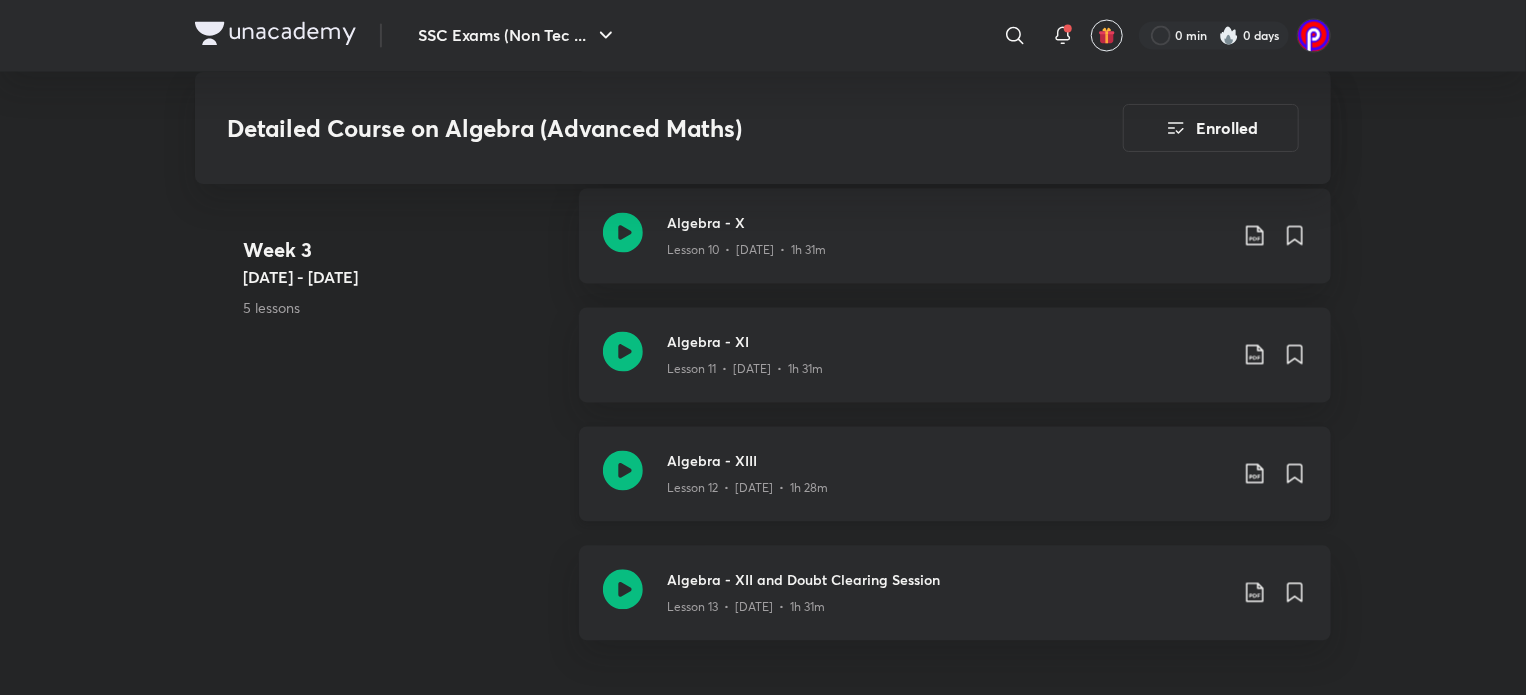 click 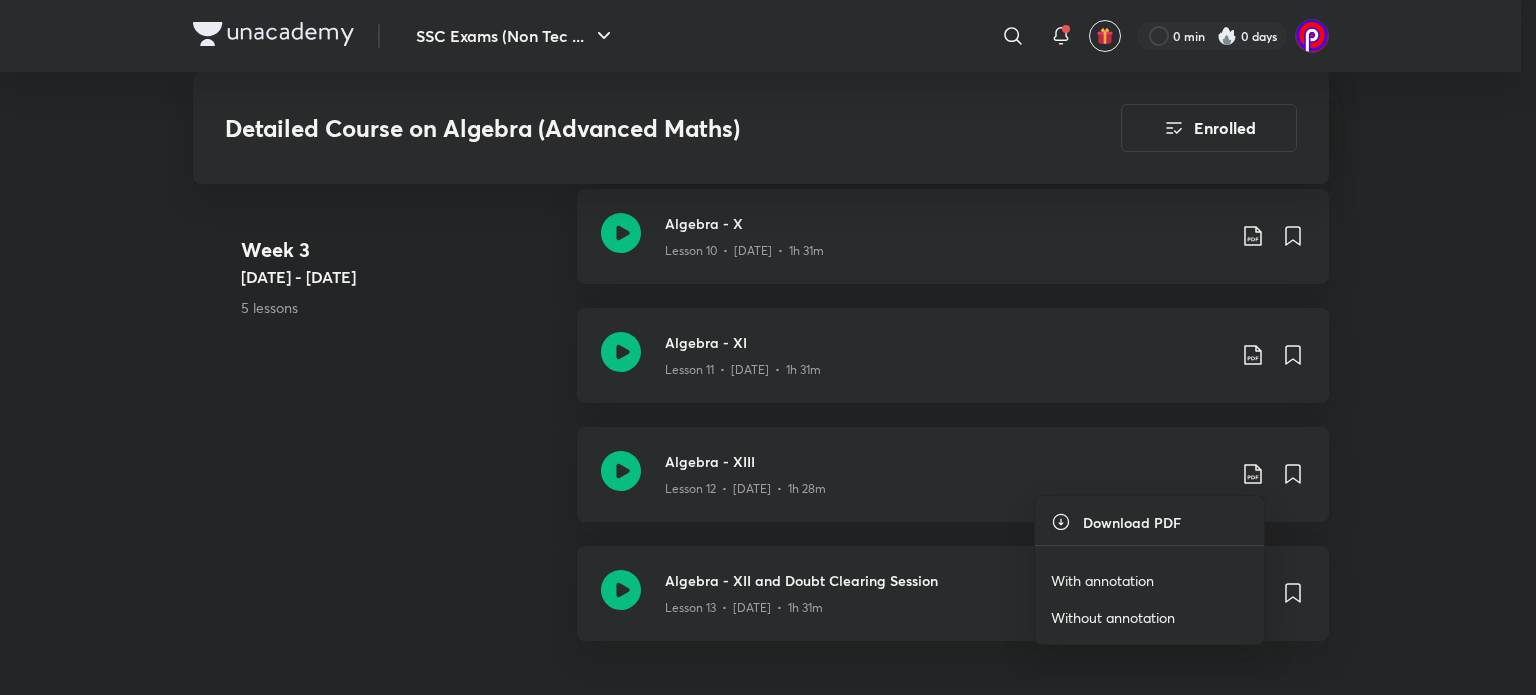 click on "With annotation" at bounding box center [1102, 580] 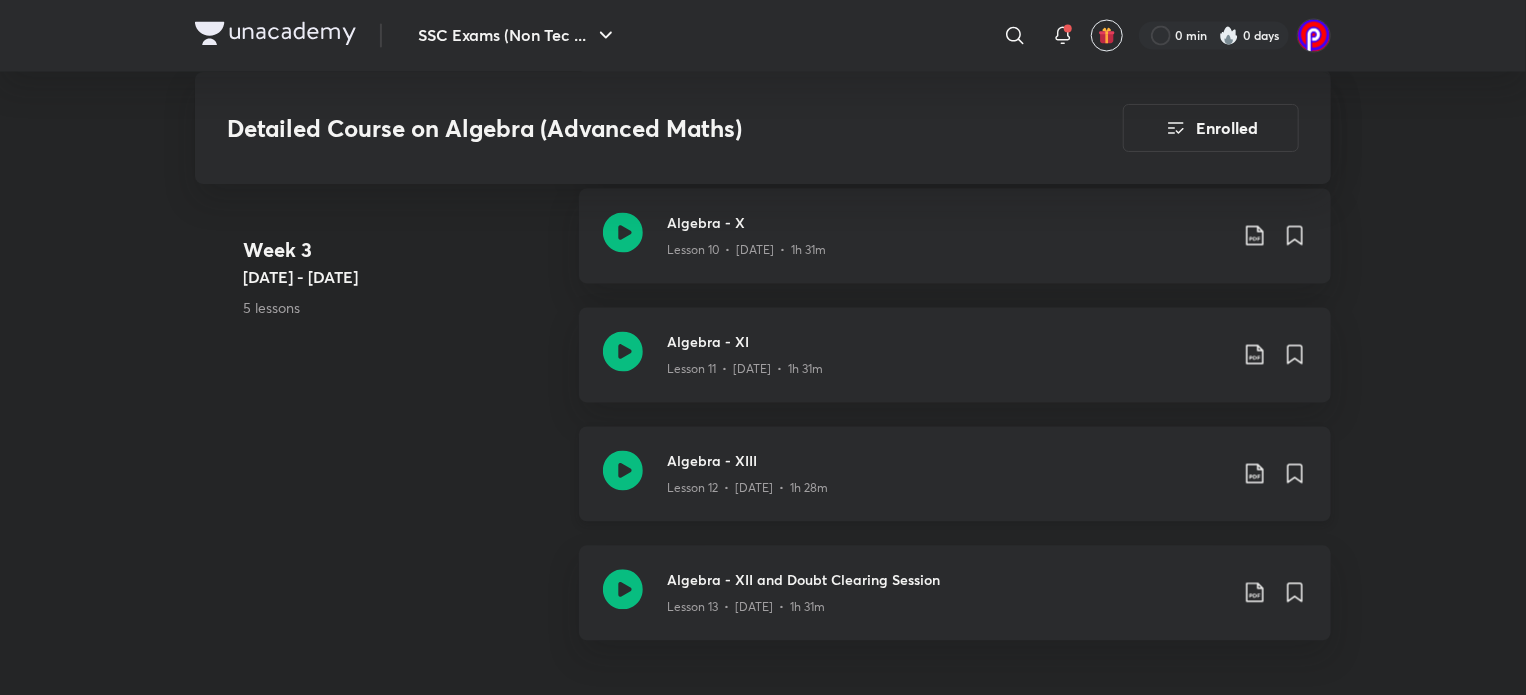 click 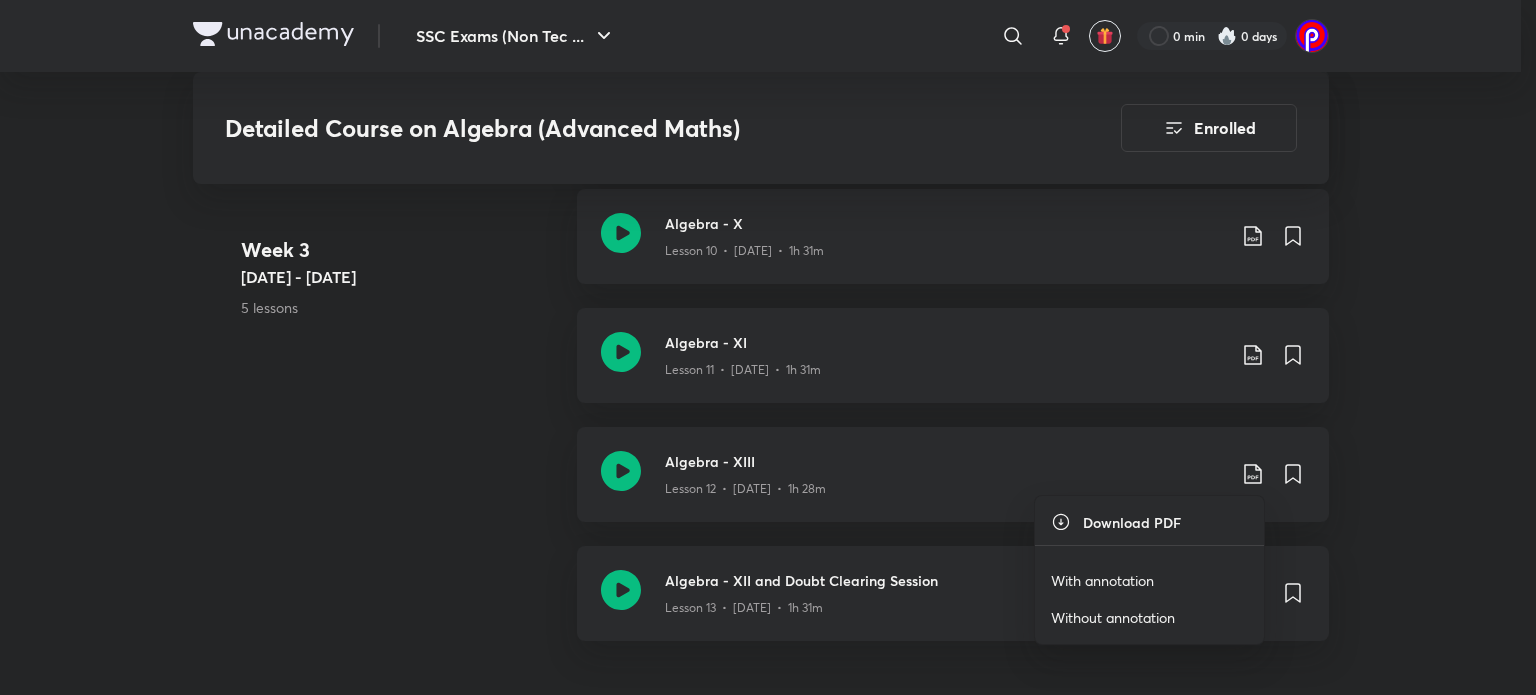 click on "With annotation" at bounding box center [1102, 580] 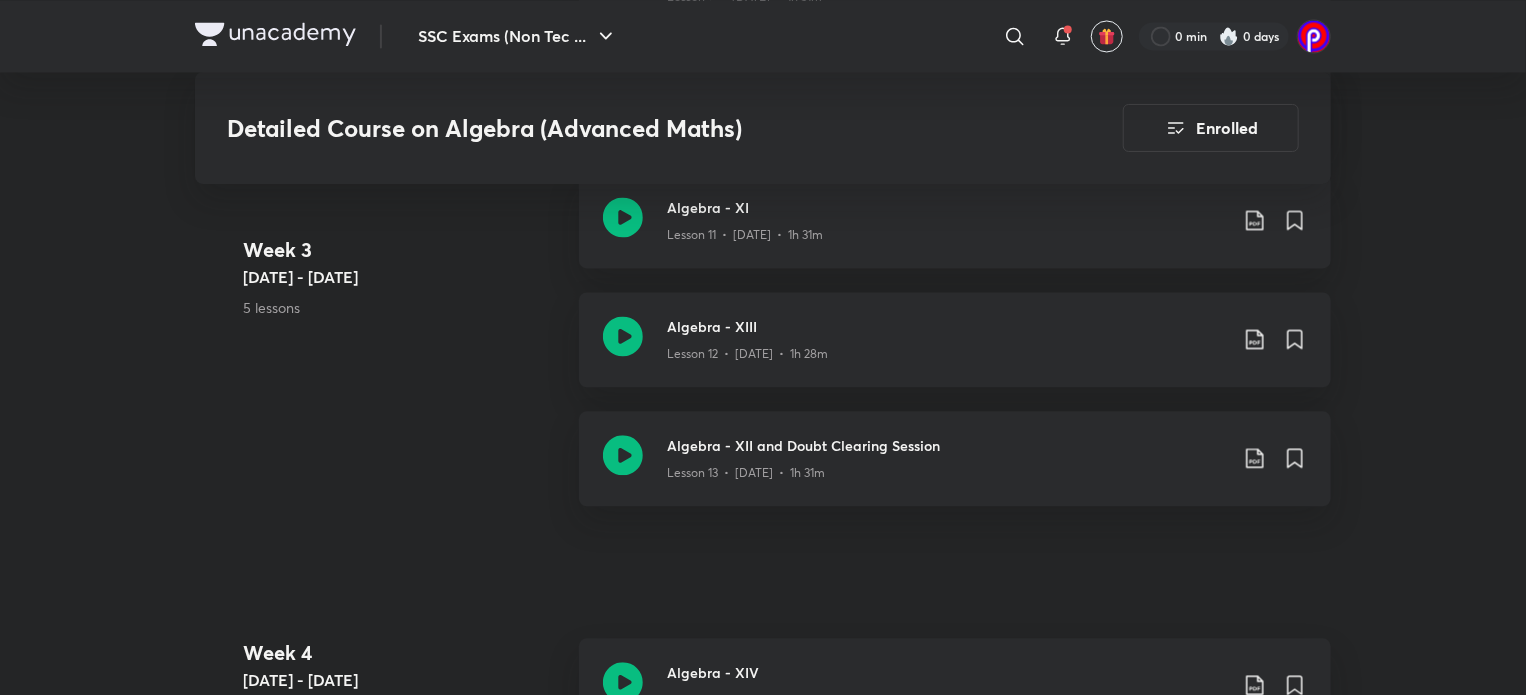 scroll, scrollTop: 2020, scrollLeft: 0, axis: vertical 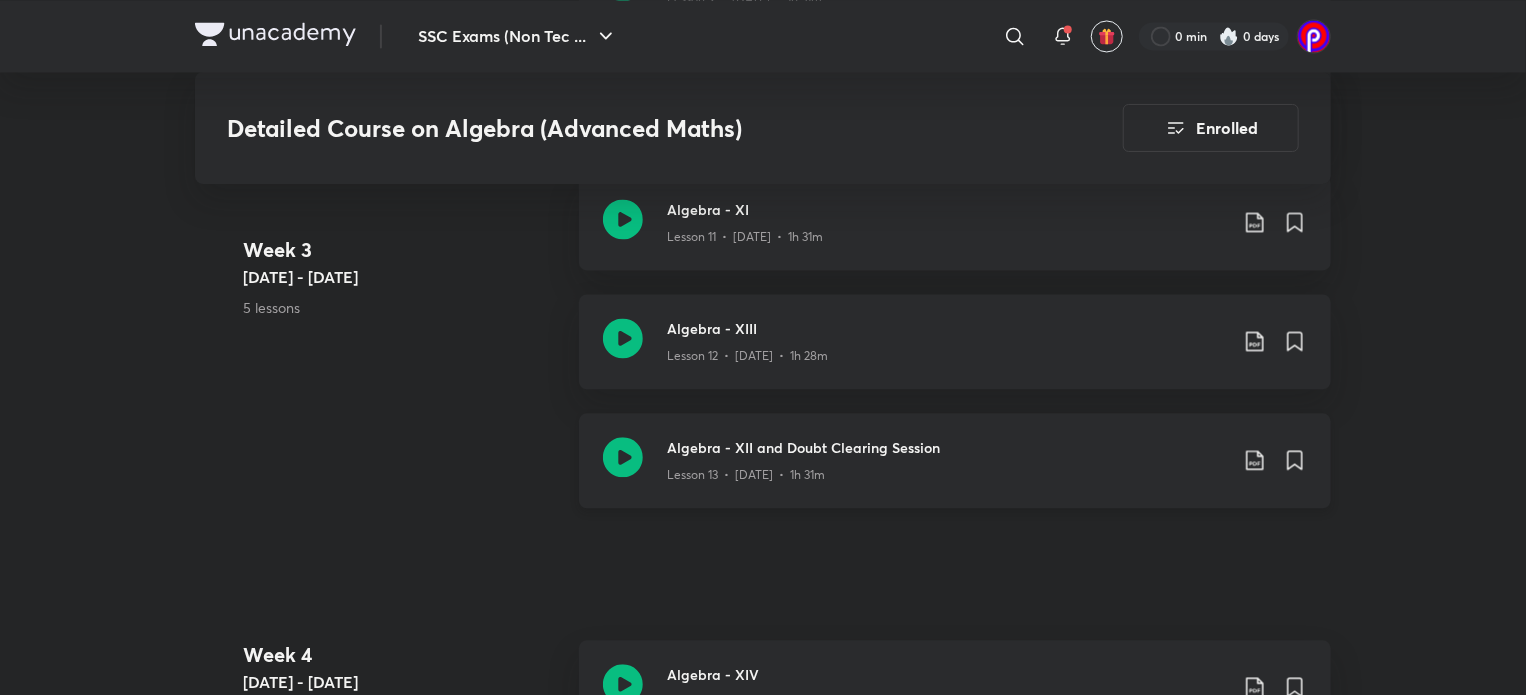 click 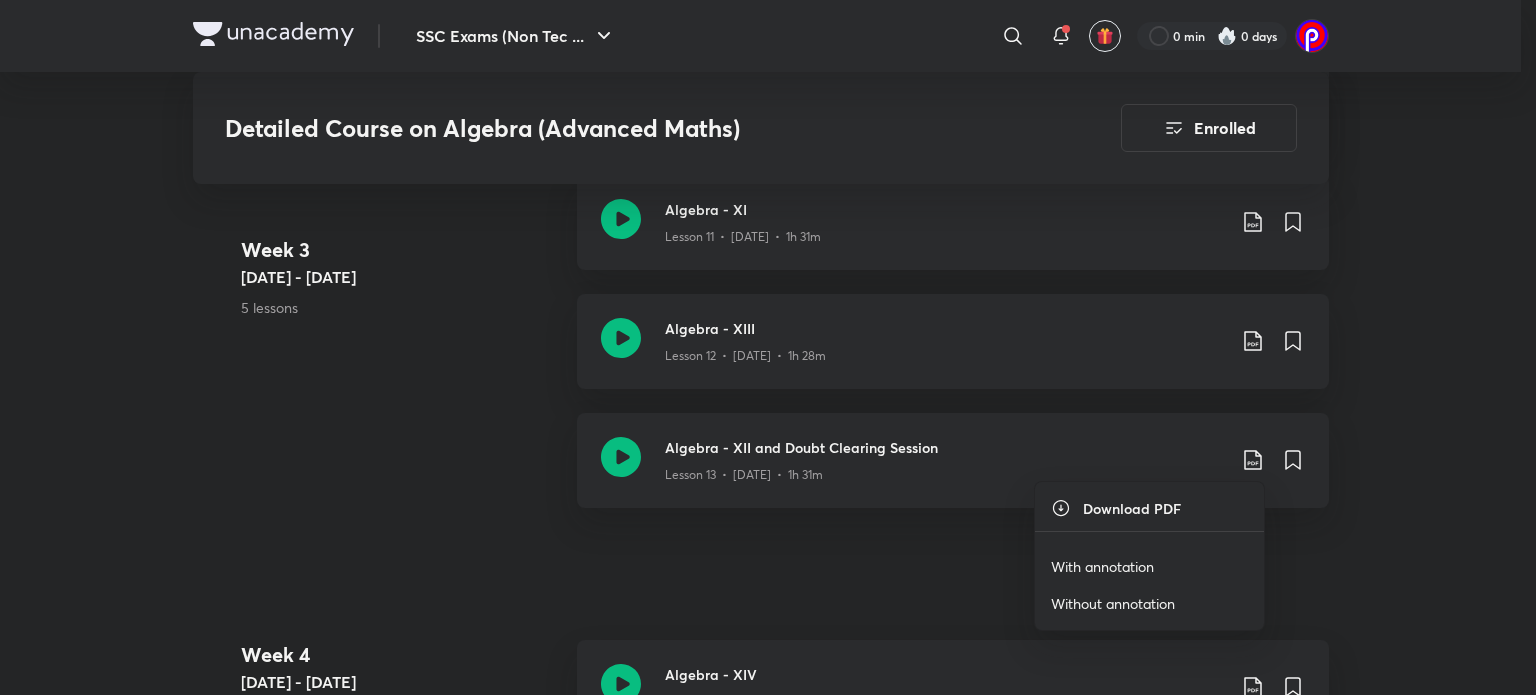 click on "With annotation" at bounding box center (1102, 566) 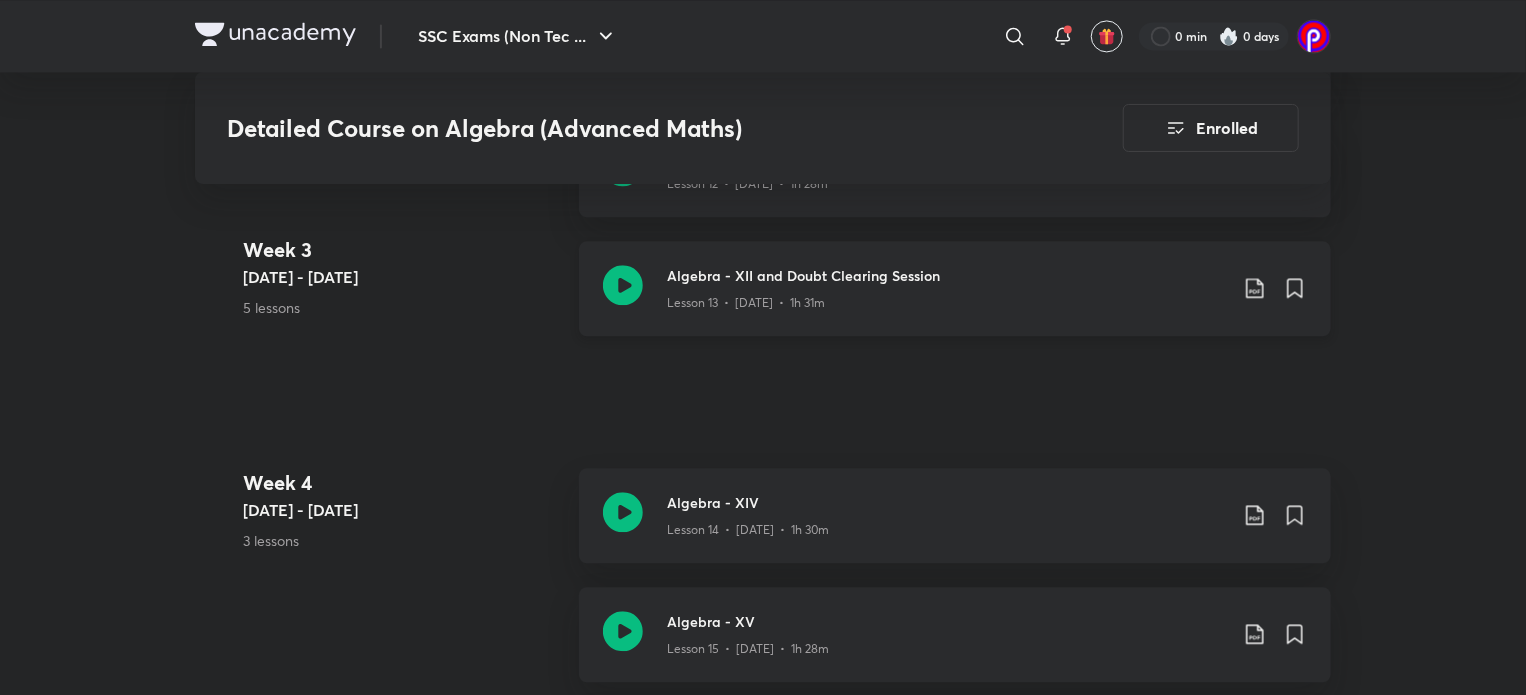 scroll, scrollTop: 2194, scrollLeft: 0, axis: vertical 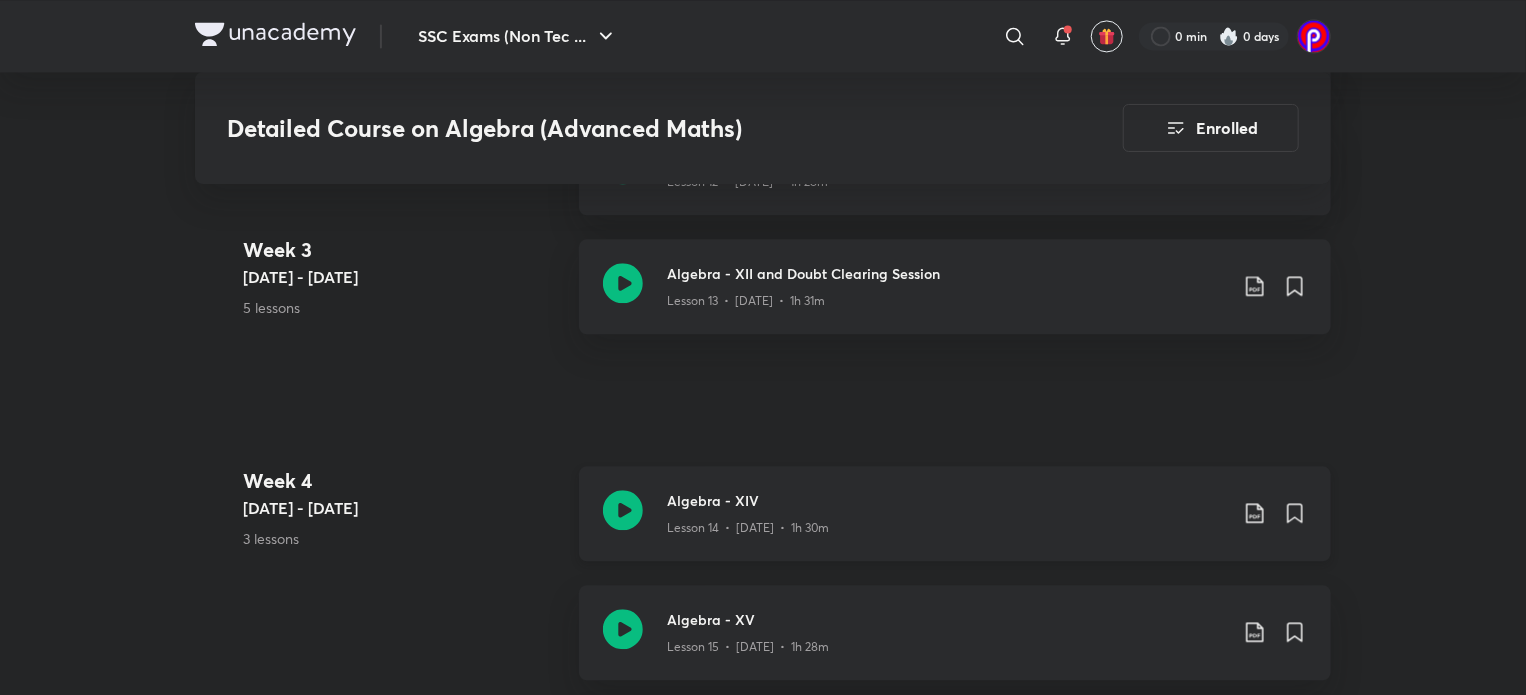 click 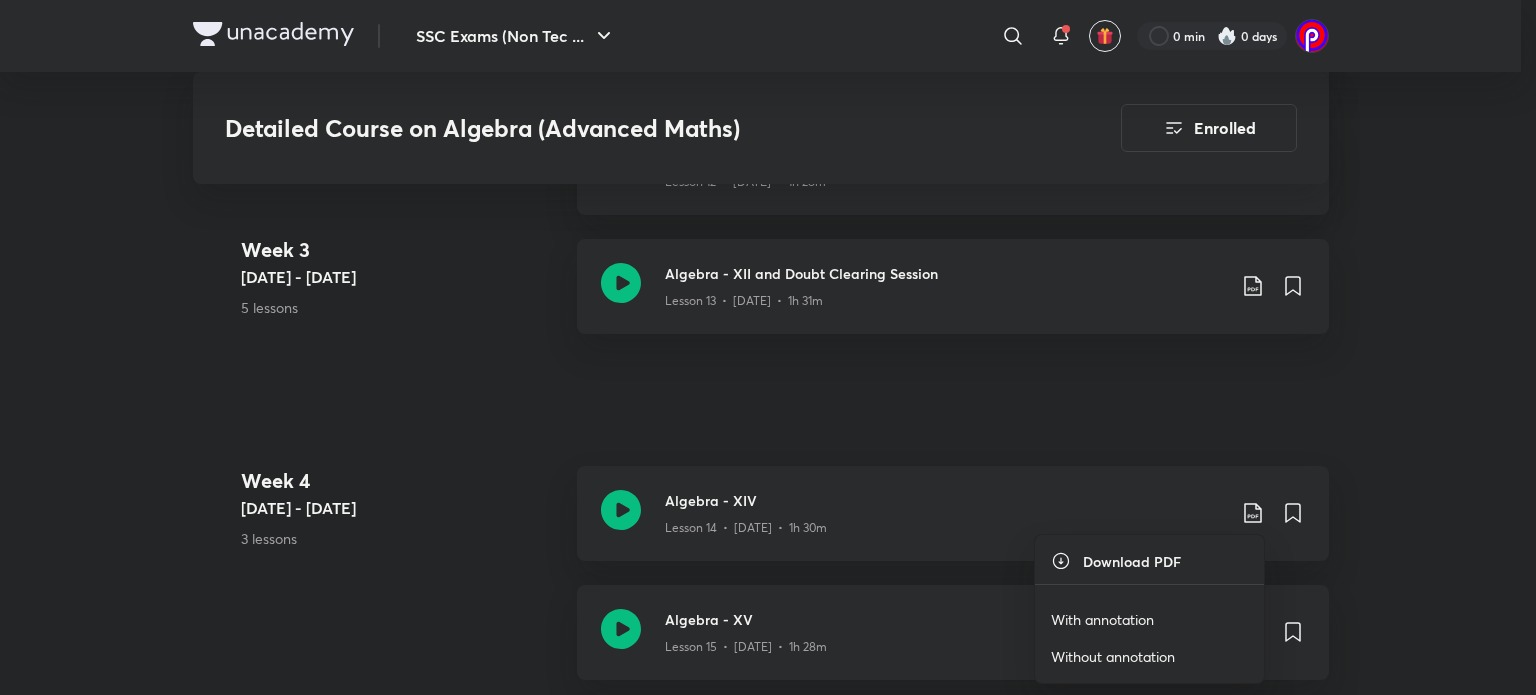 click on "With annotation" at bounding box center [1102, 619] 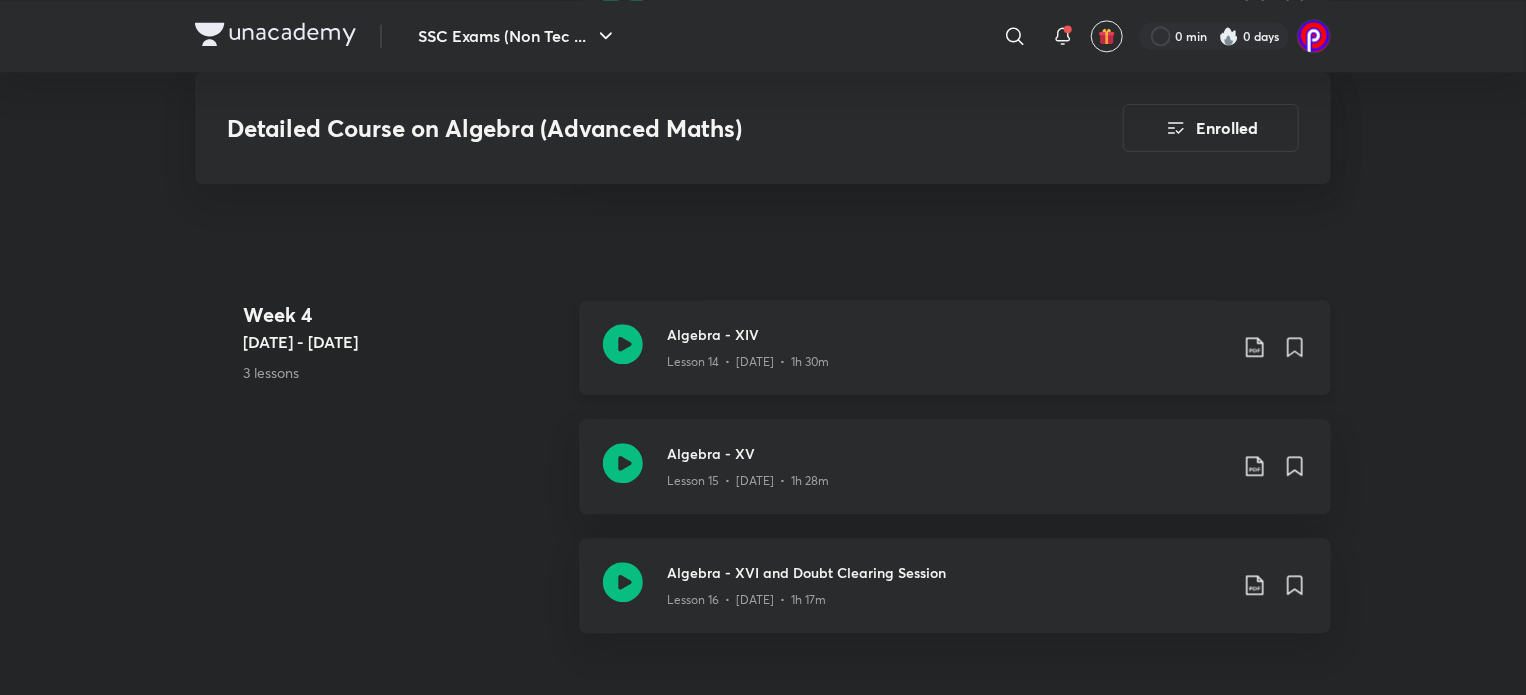 scroll, scrollTop: 2362, scrollLeft: 0, axis: vertical 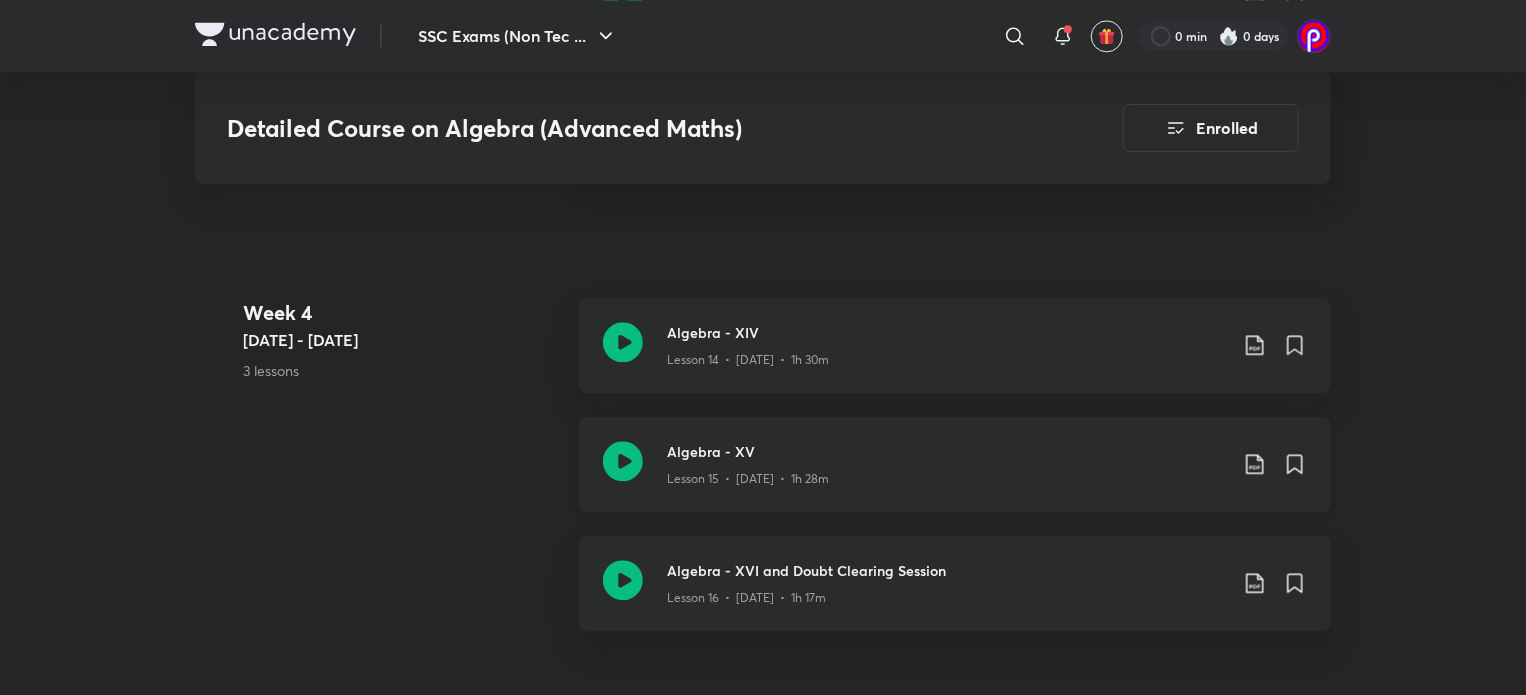 click 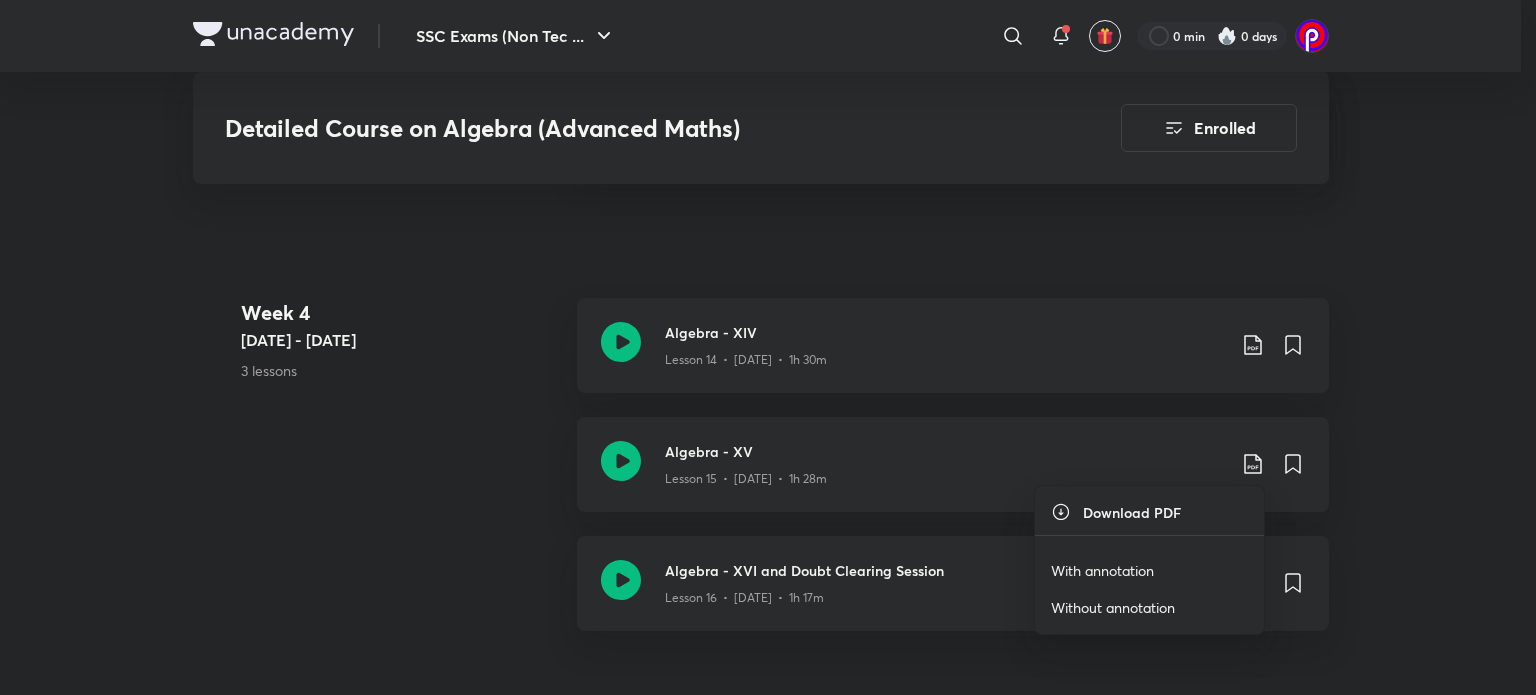 click on "With annotation" at bounding box center [1102, 570] 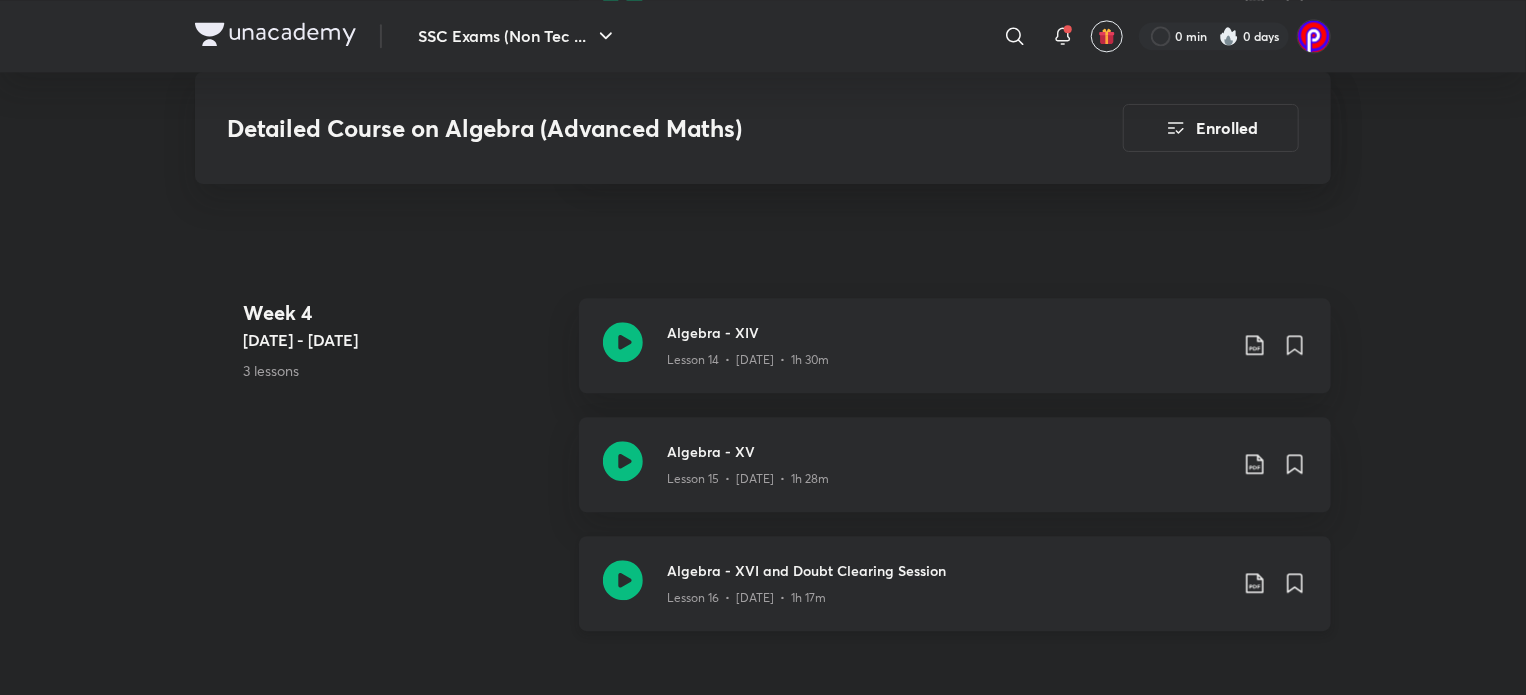 click 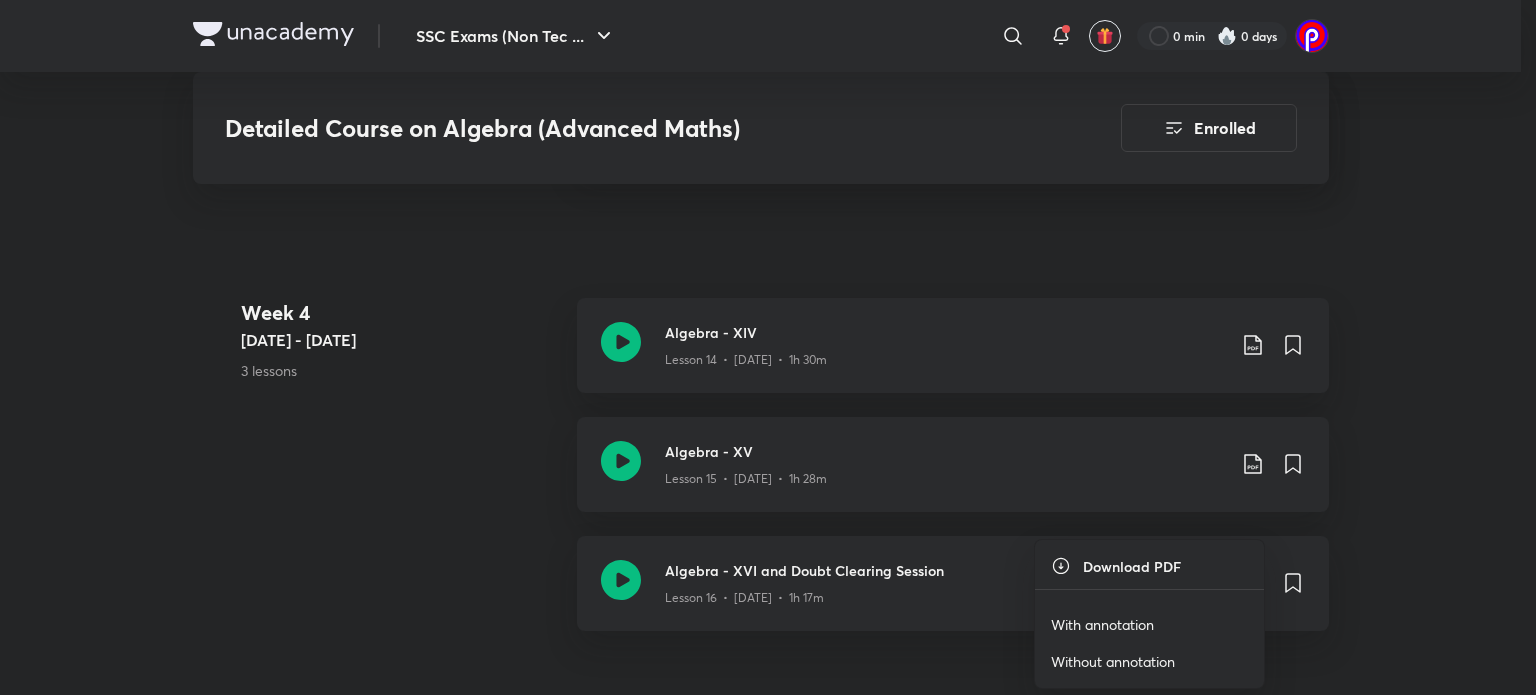 click on "With annotation" at bounding box center (1102, 624) 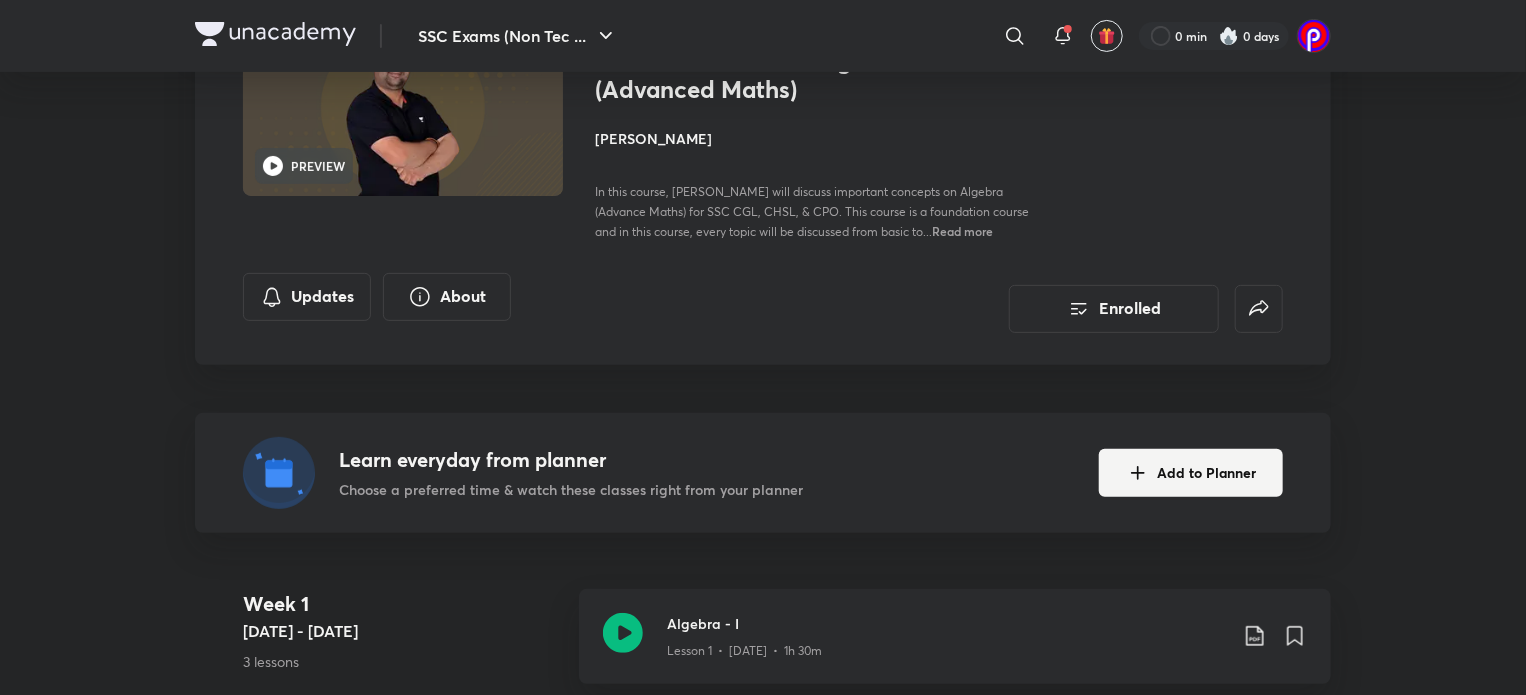 scroll, scrollTop: 0, scrollLeft: 0, axis: both 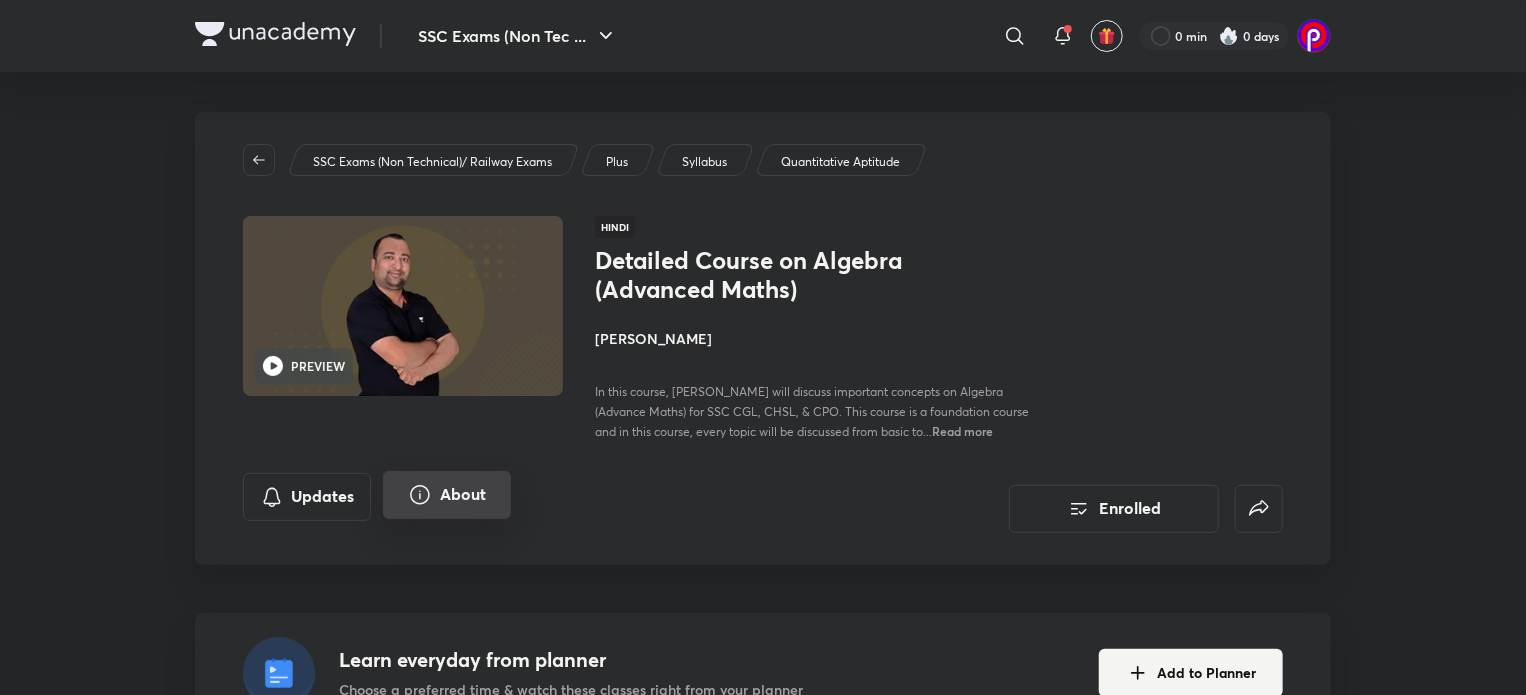 click 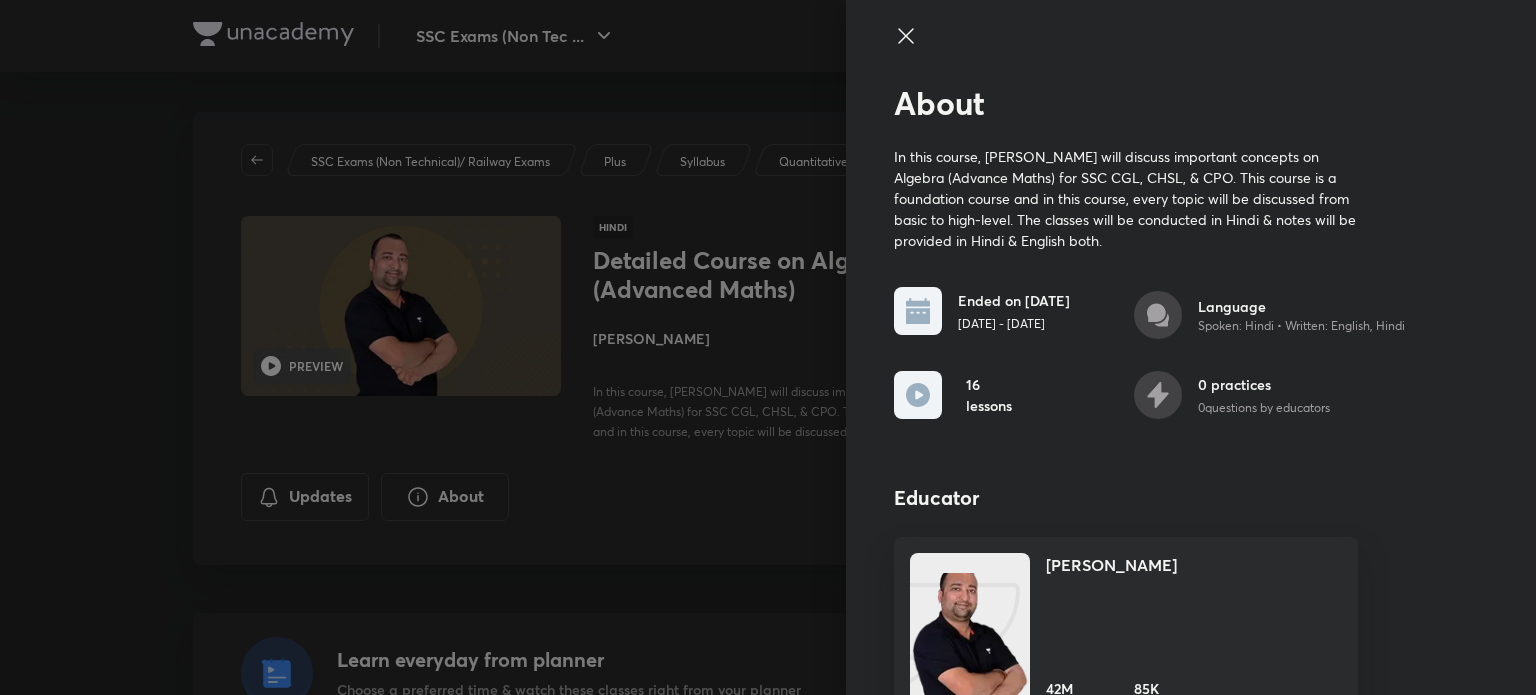 click 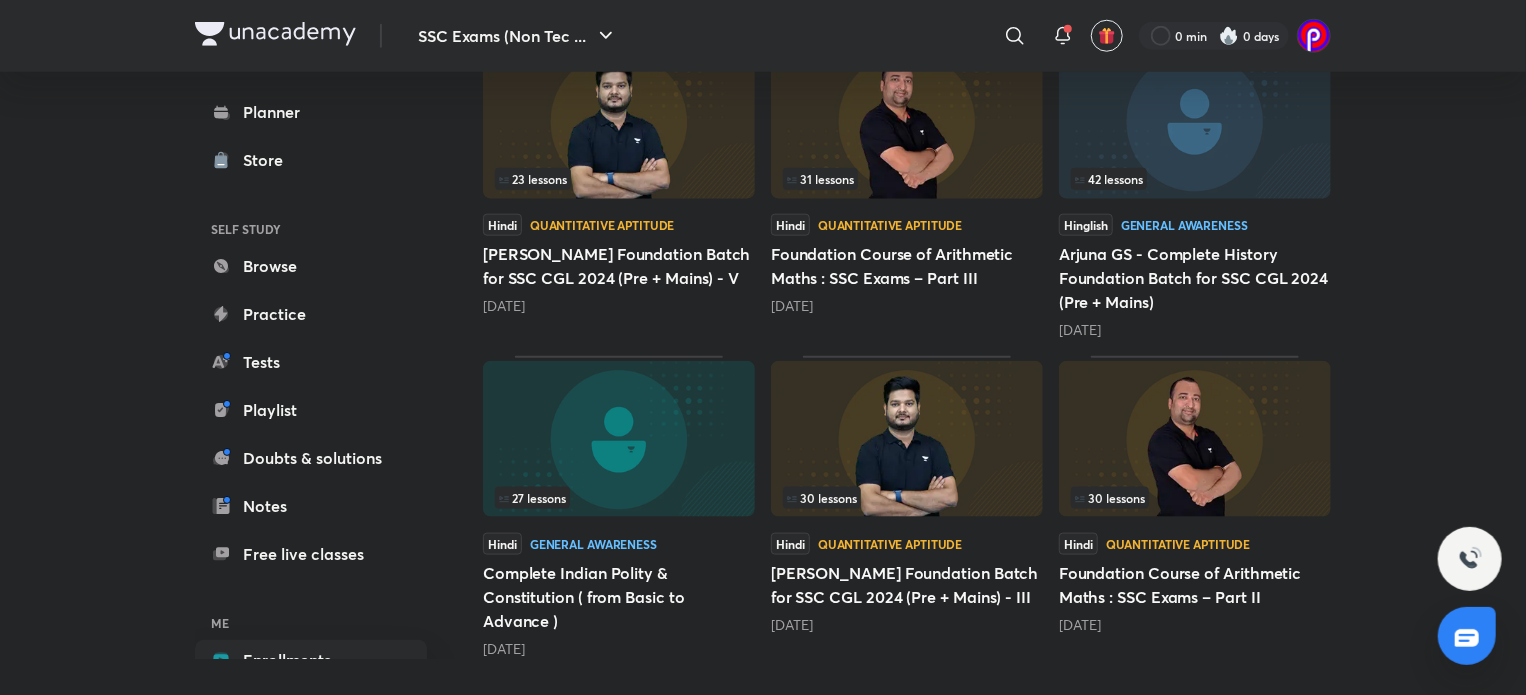 scroll, scrollTop: 0, scrollLeft: 0, axis: both 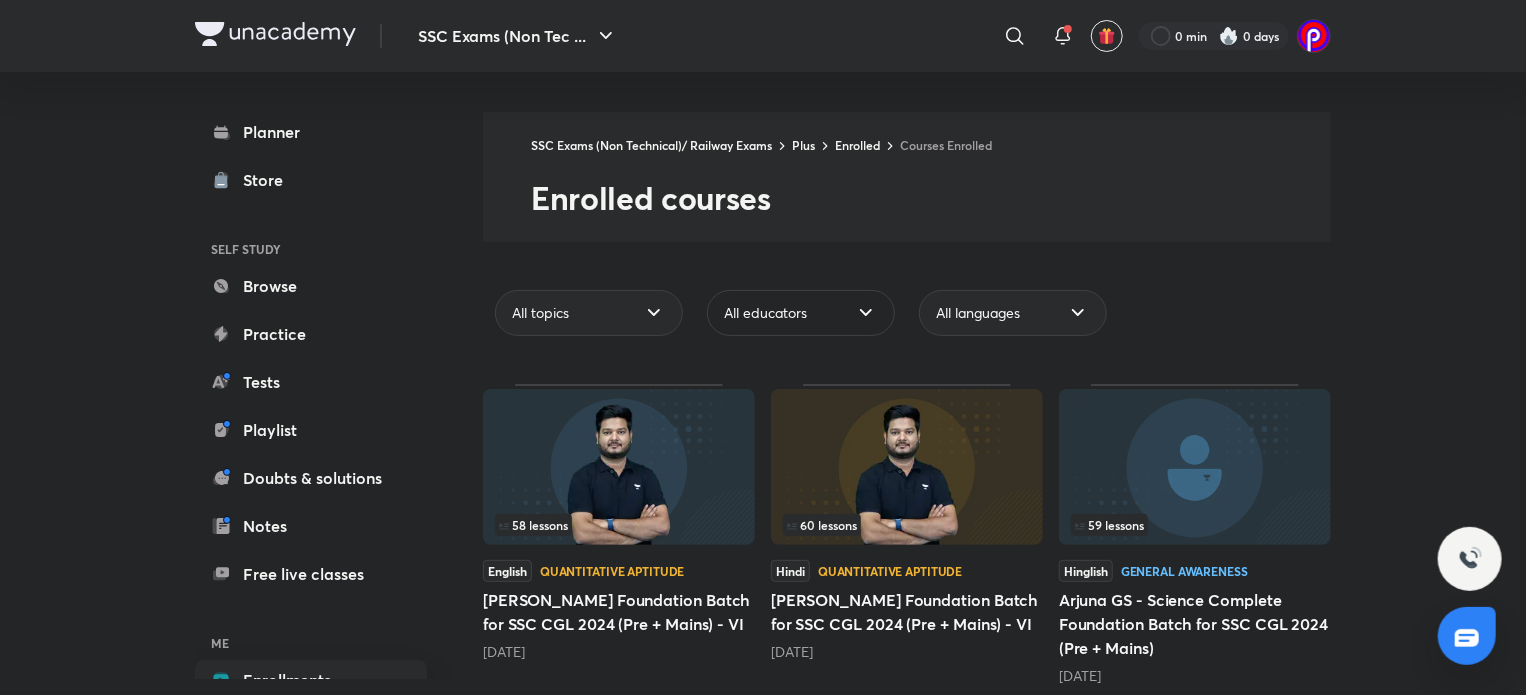 click on "All educators" at bounding box center (765, 313) 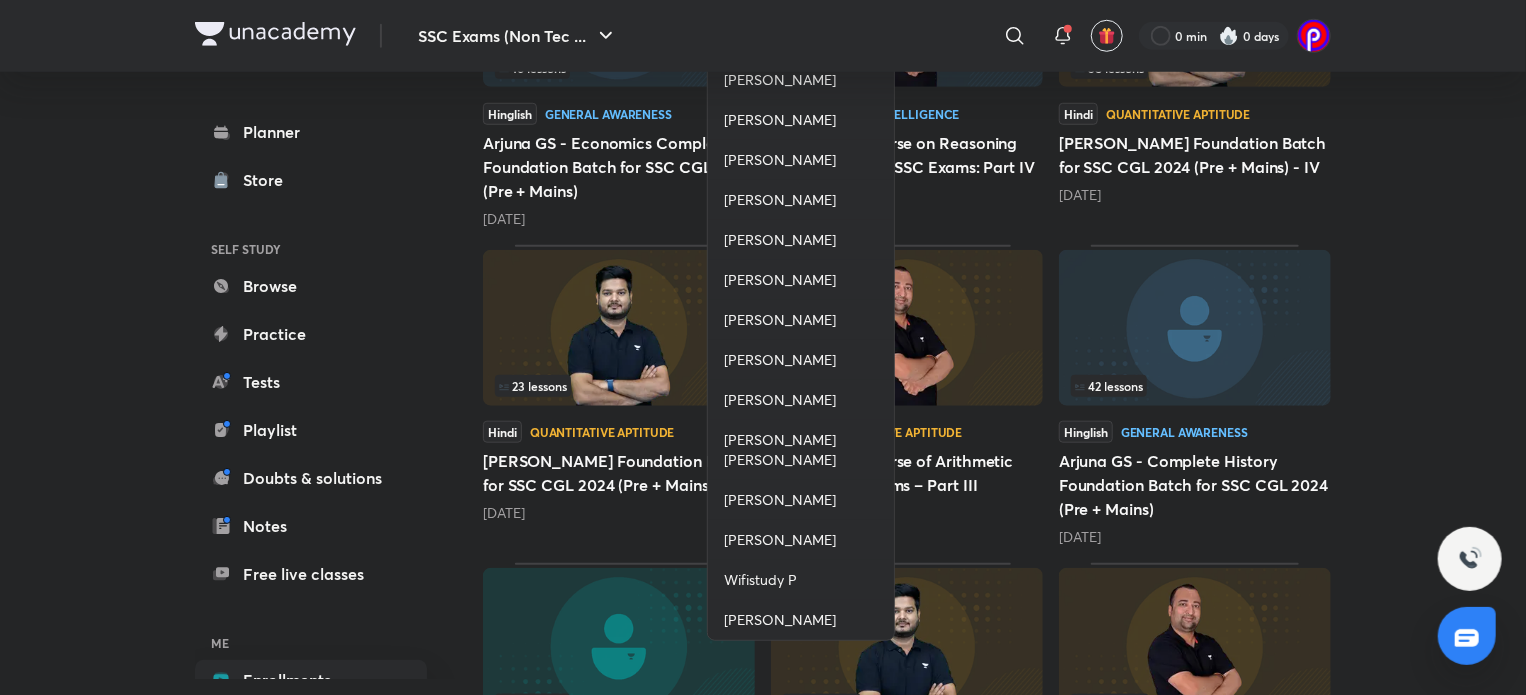 scroll, scrollTop: 783, scrollLeft: 0, axis: vertical 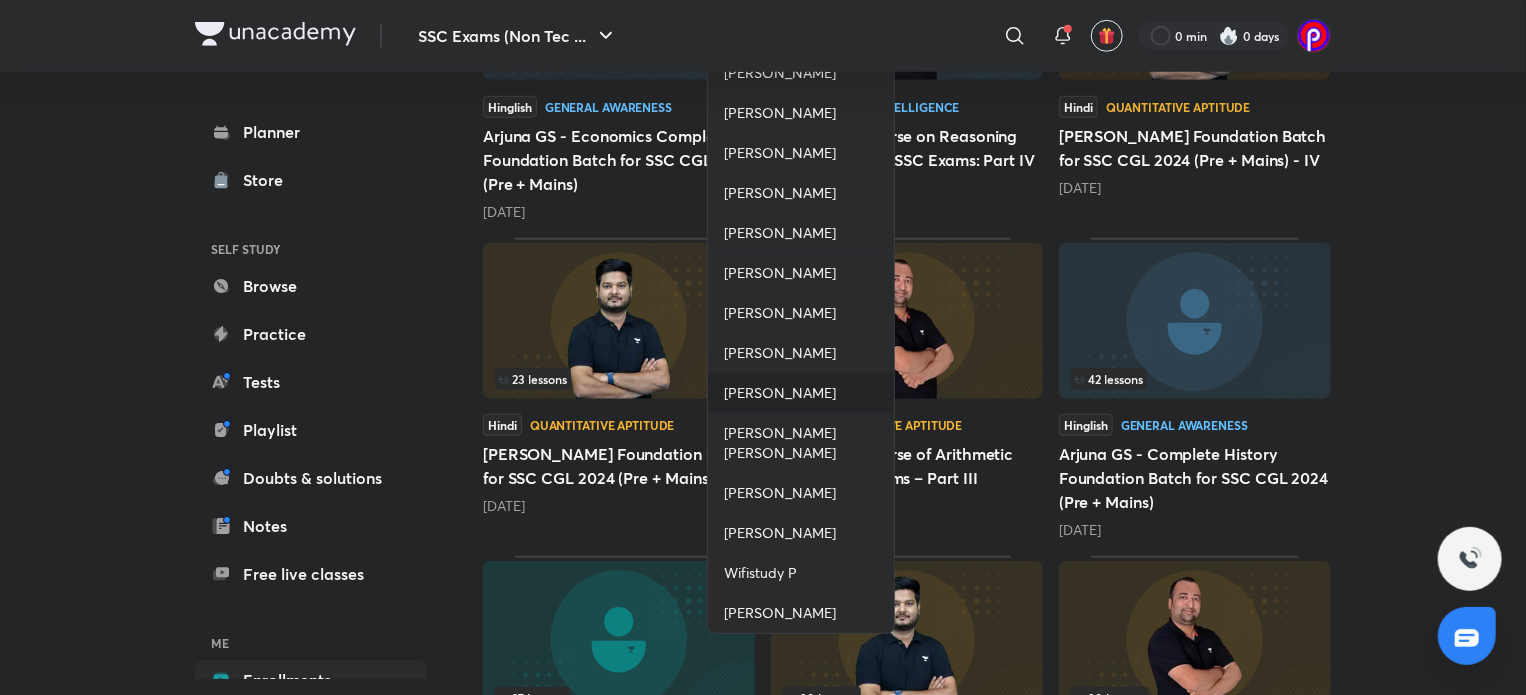click on "[PERSON_NAME]" at bounding box center (801, 393) 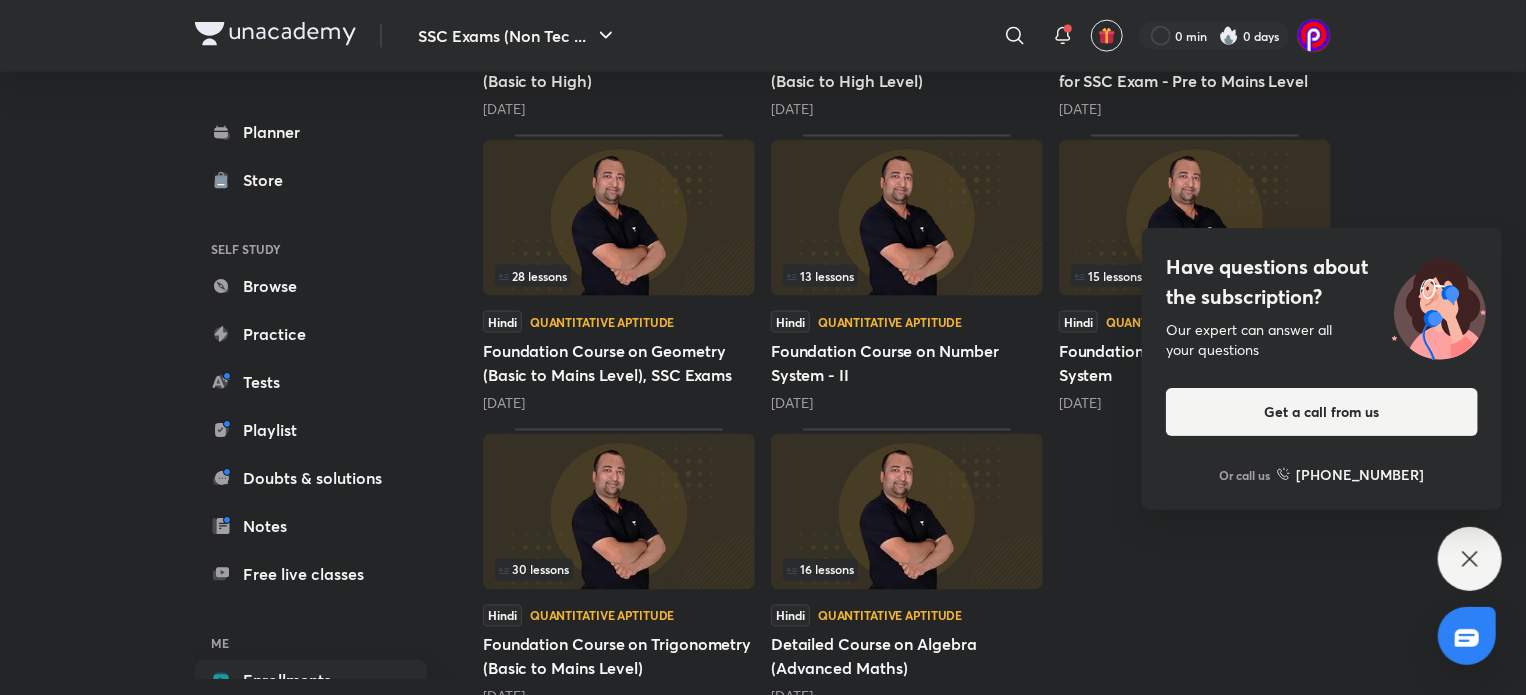 scroll, scrollTop: 1471, scrollLeft: 0, axis: vertical 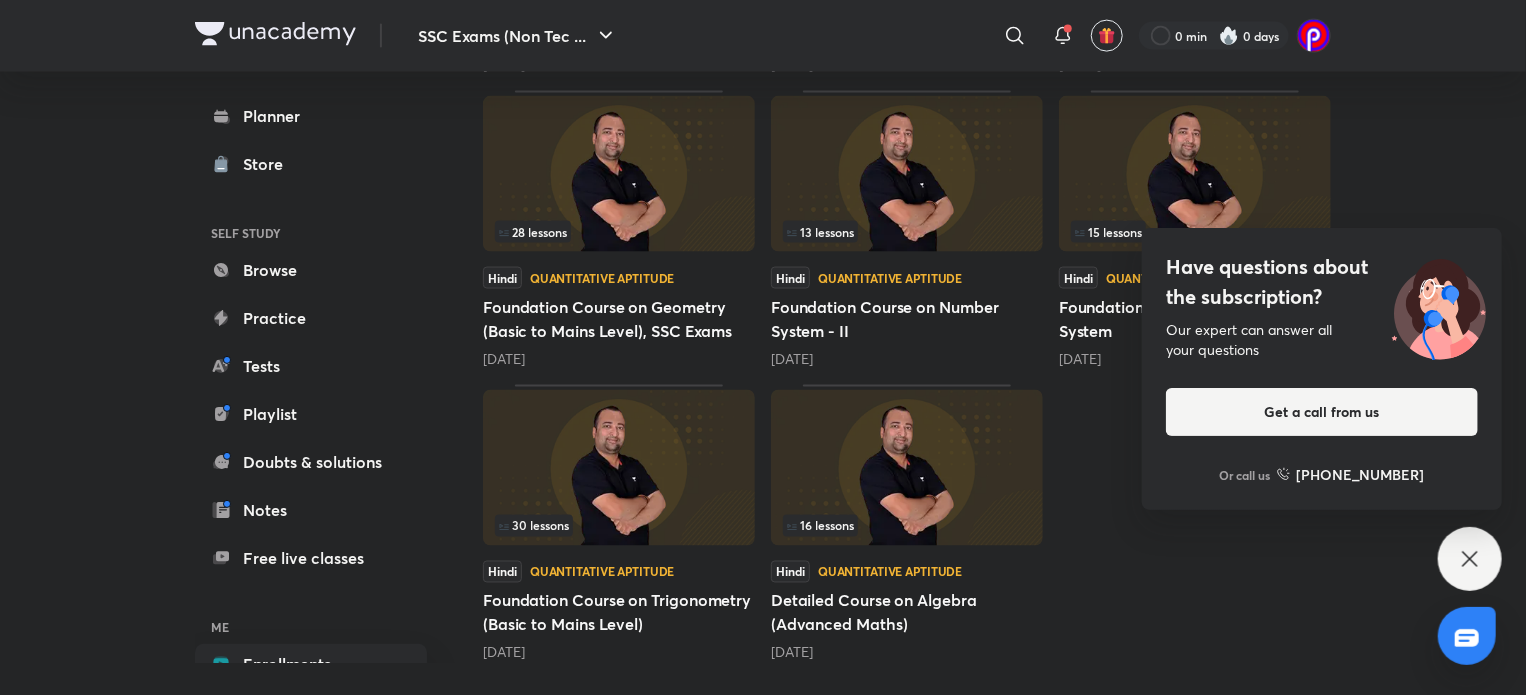 click at bounding box center [619, 468] 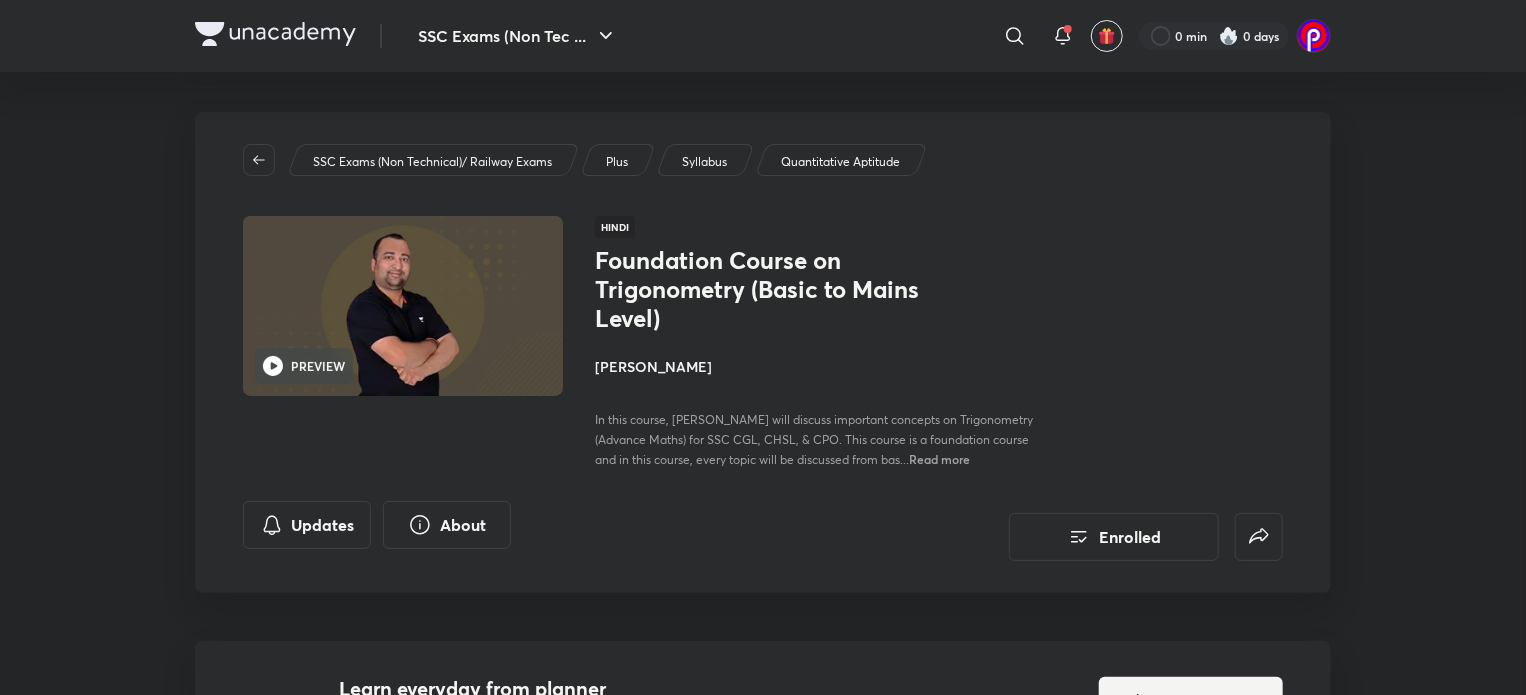 scroll, scrollTop: 116, scrollLeft: 0, axis: vertical 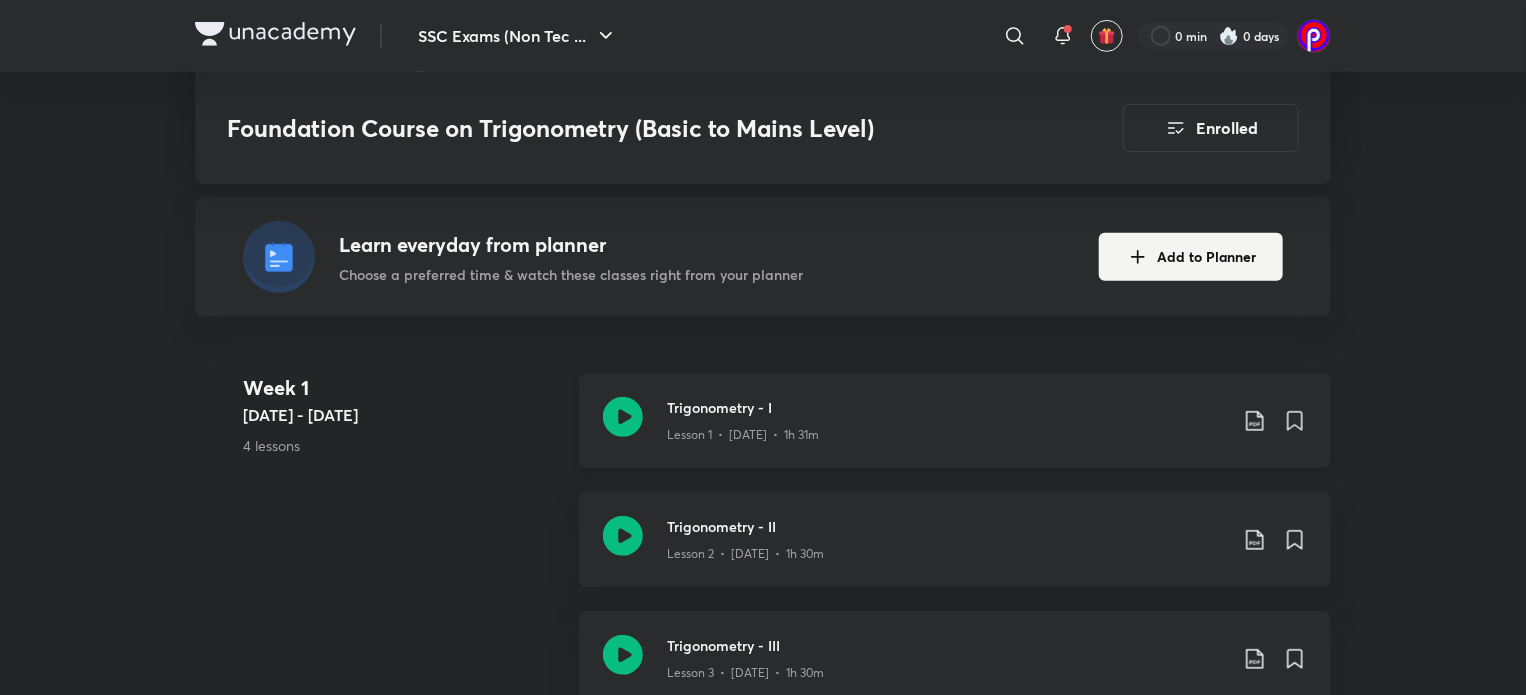 click 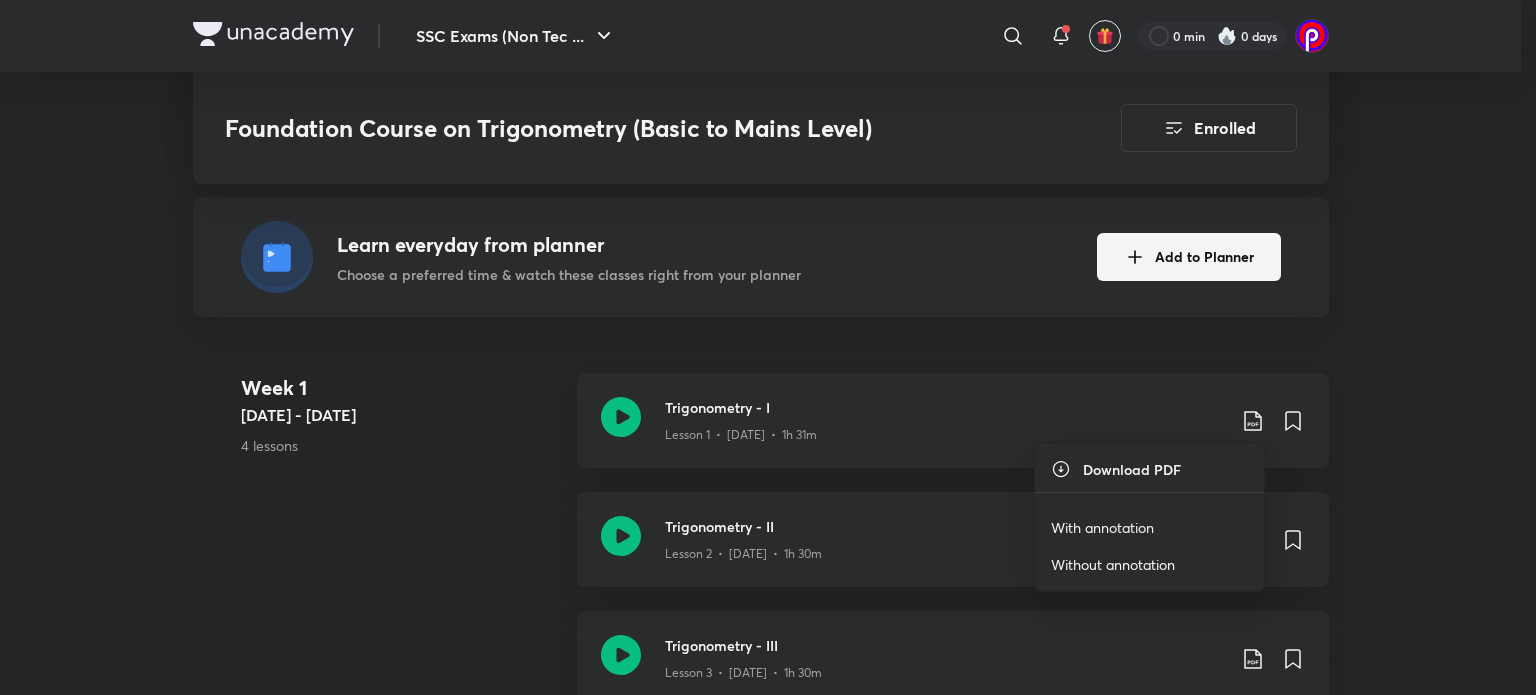 click on "With annotation" at bounding box center [1102, 527] 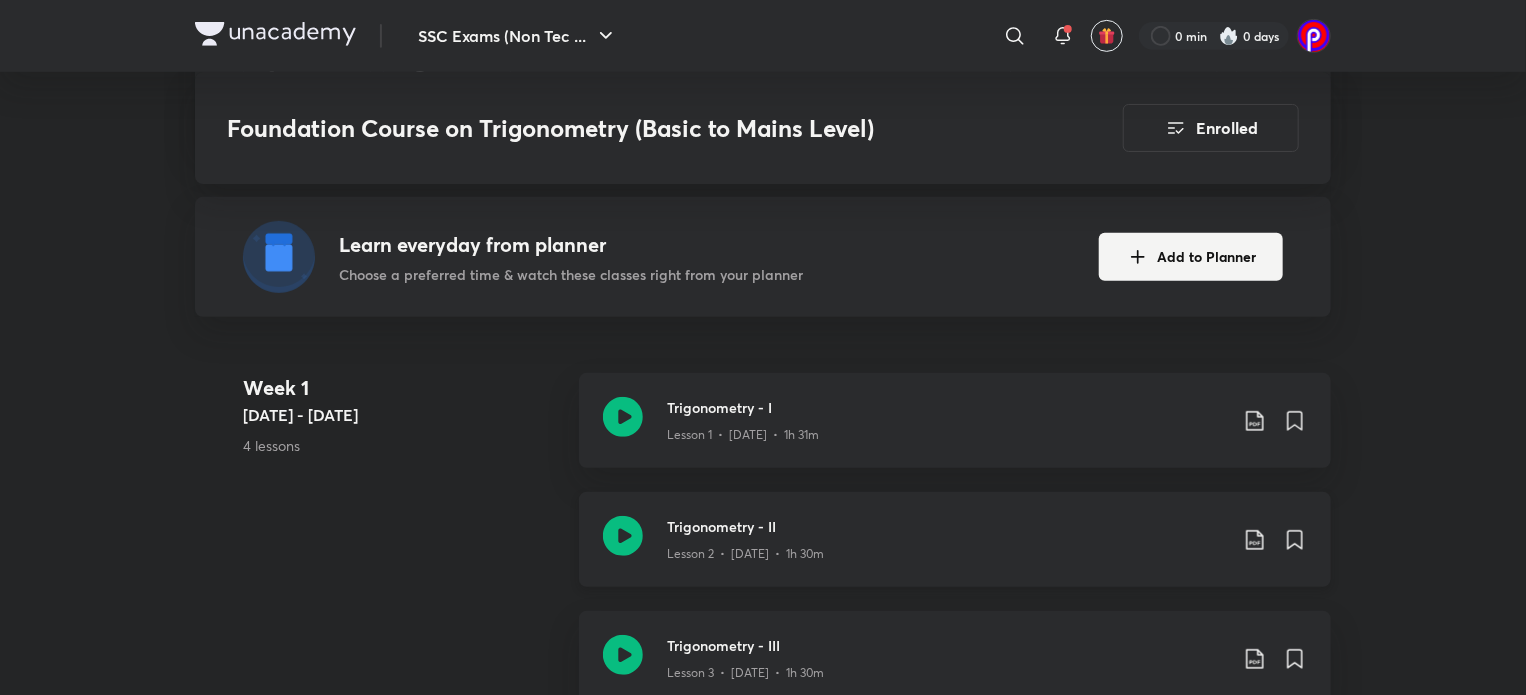 click 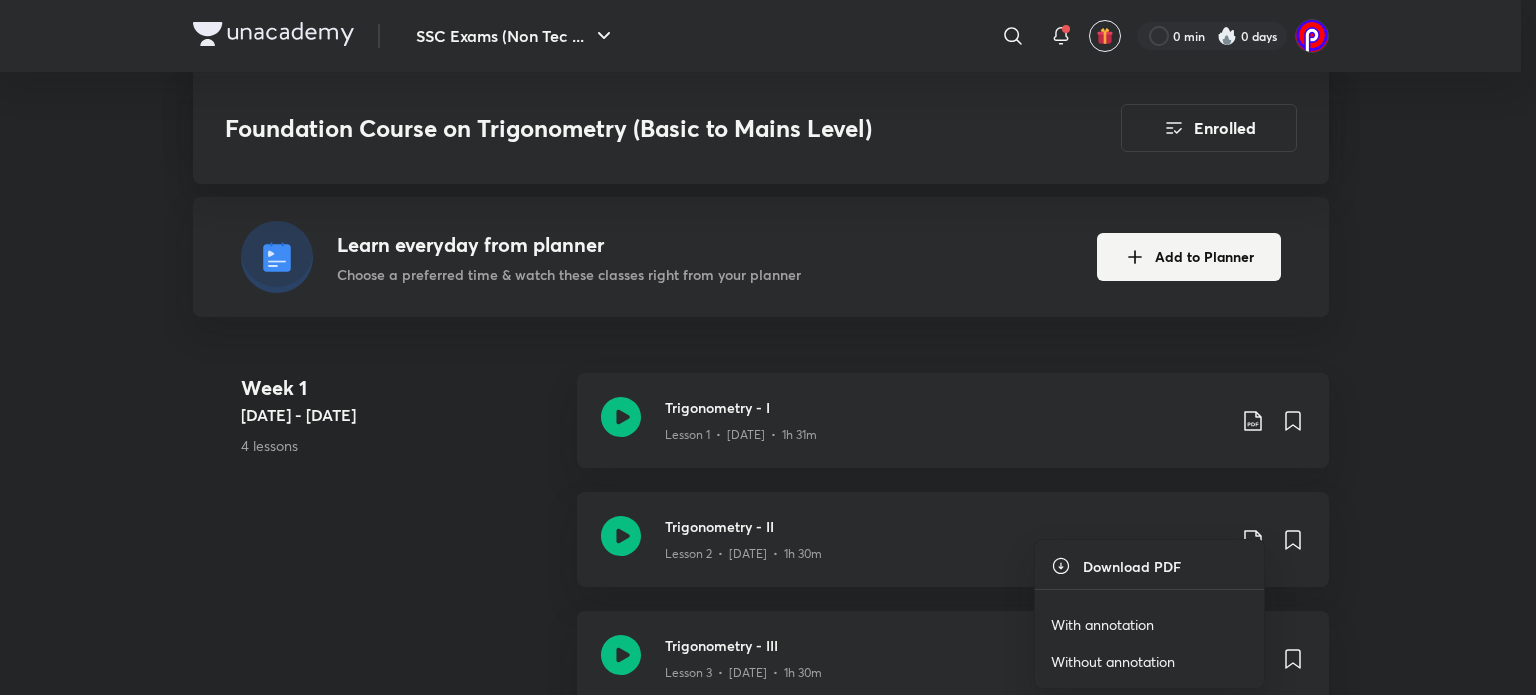 click on "With annotation" at bounding box center (1102, 624) 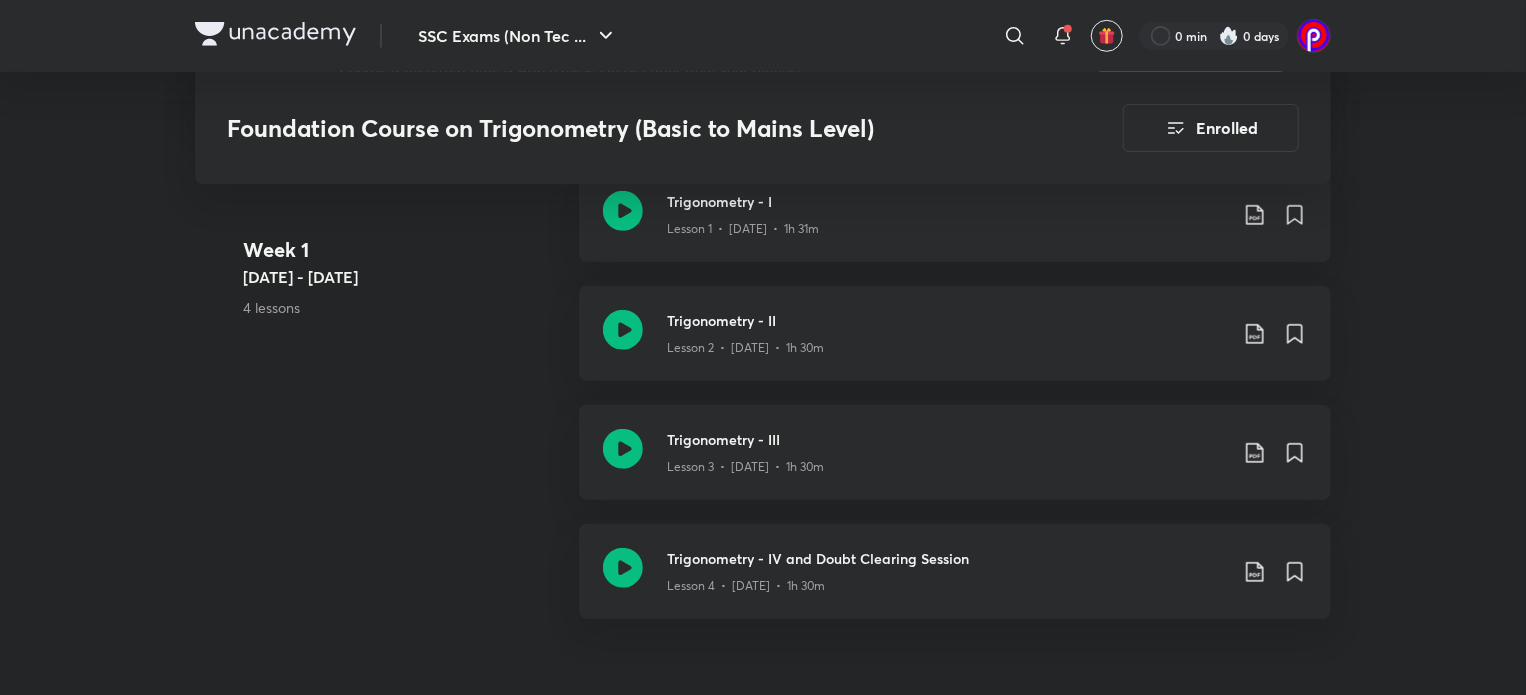 scroll, scrollTop: 652, scrollLeft: 0, axis: vertical 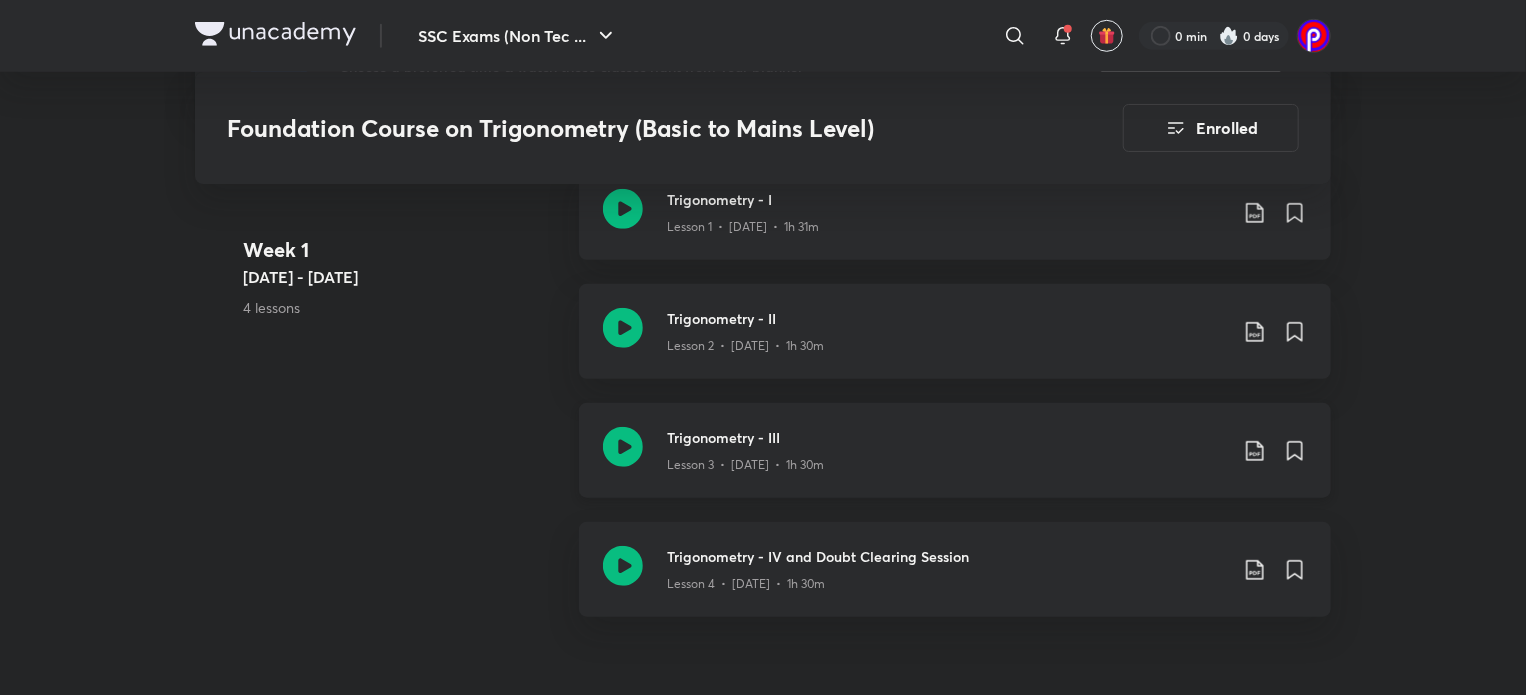 click 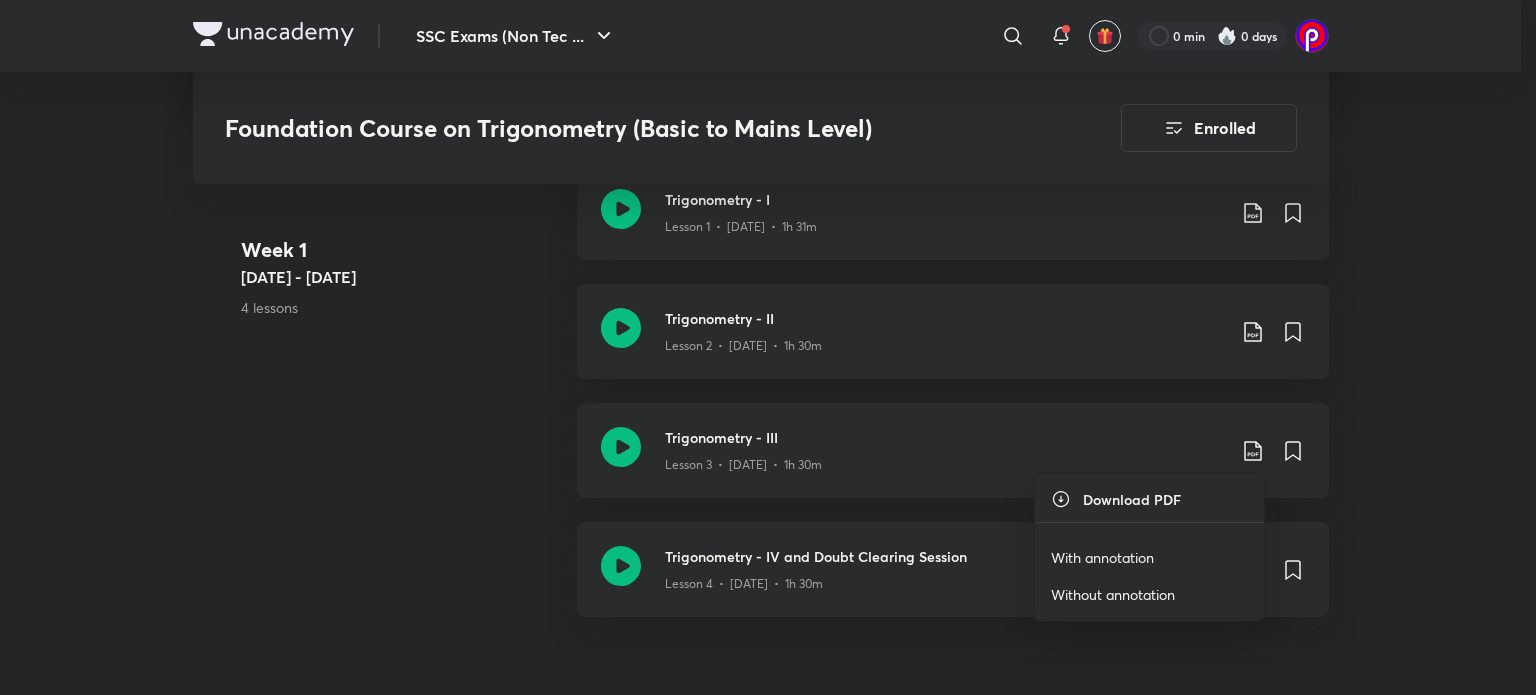 click on "With annotation" at bounding box center (1102, 557) 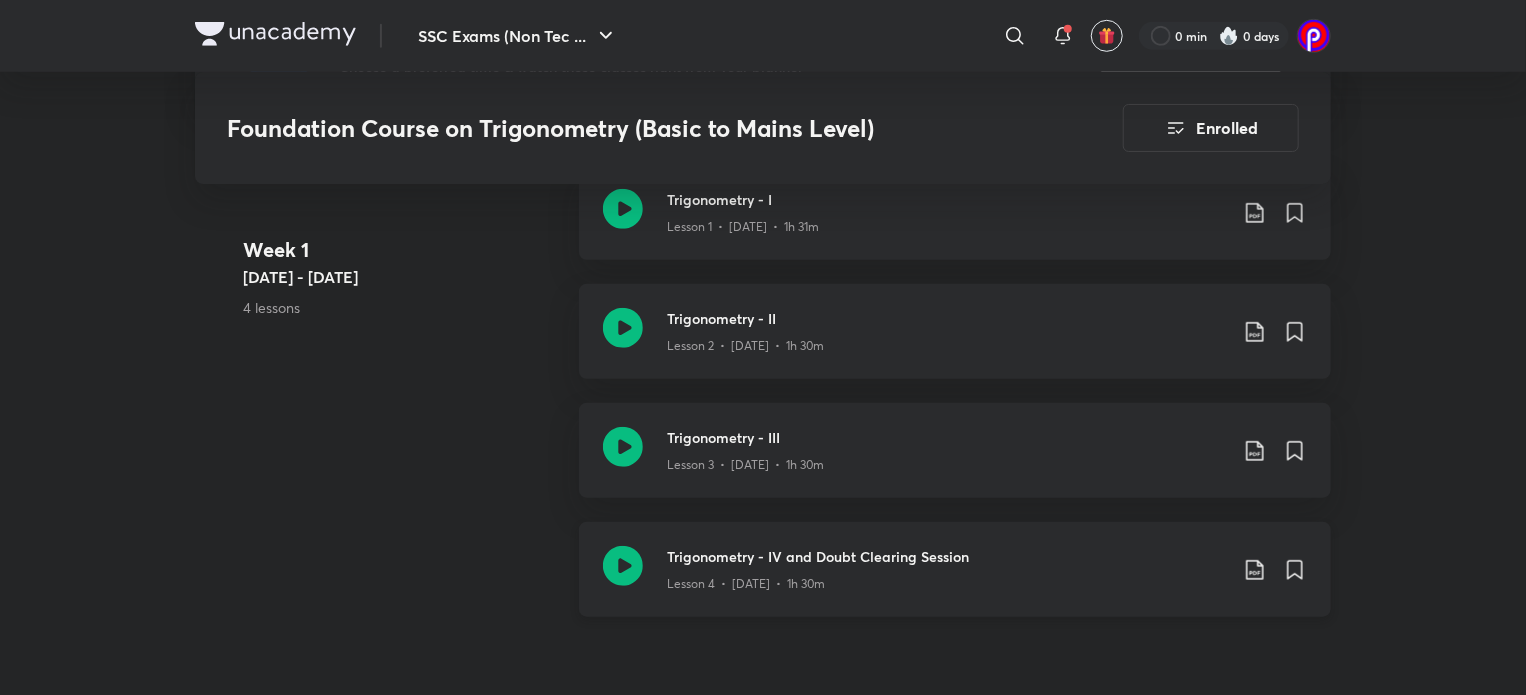 click 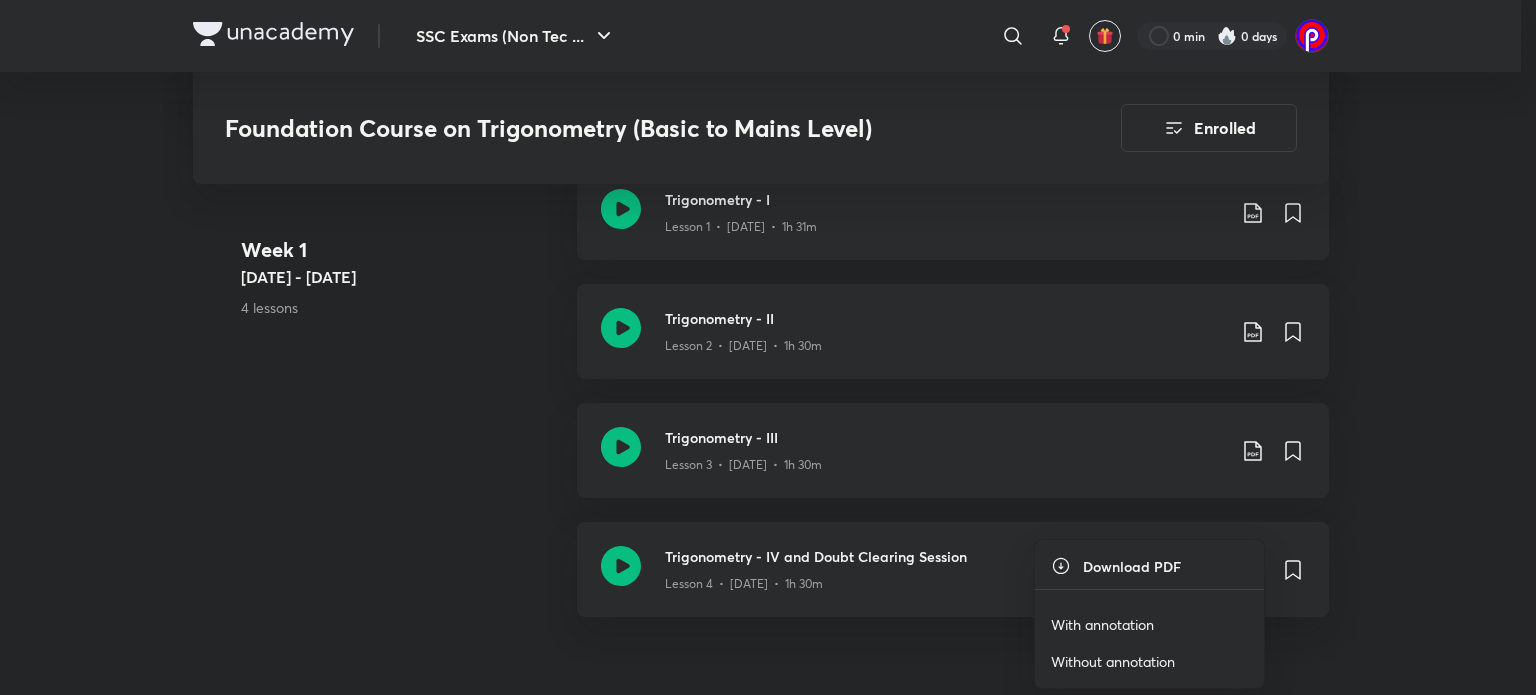 click on "With annotation" at bounding box center (1102, 624) 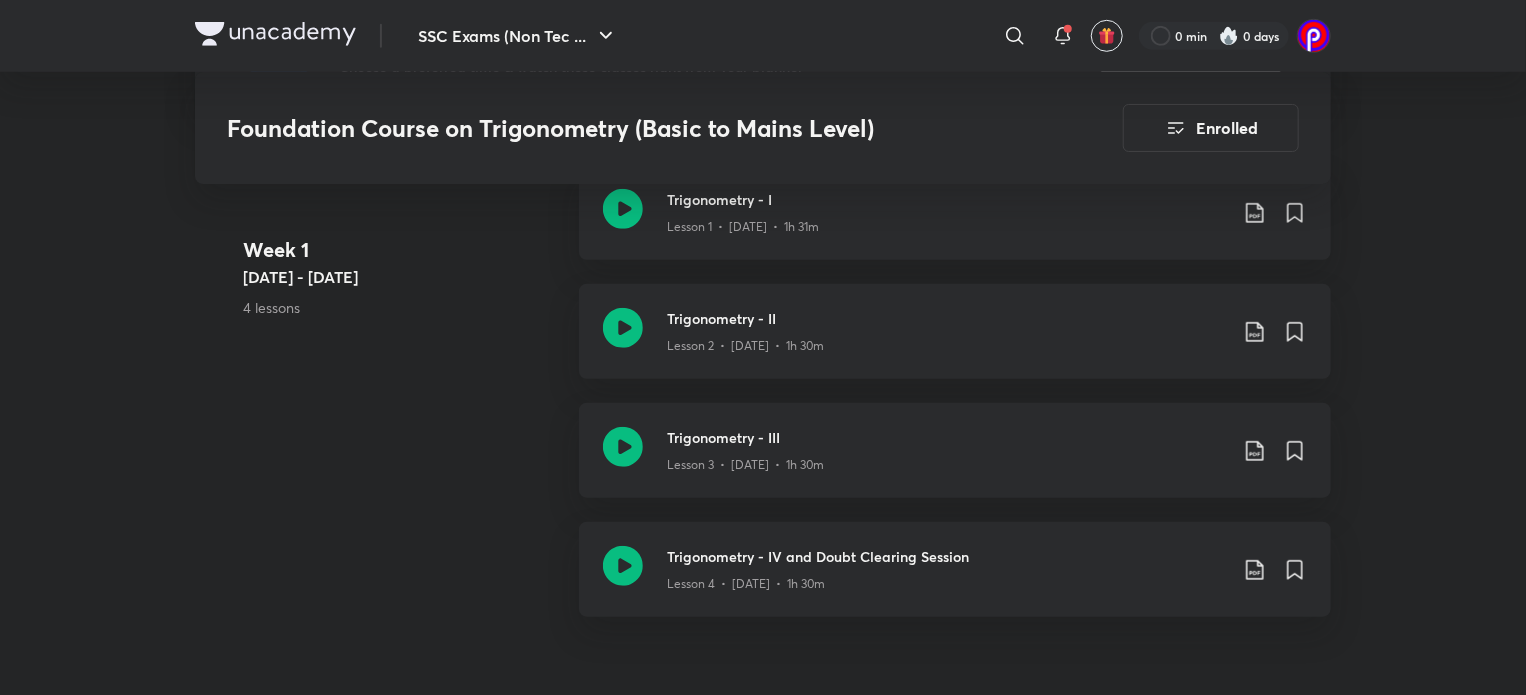 click on "Week [DATE] - [DATE] 4 lessons Trigonometry - I Lesson 1  •  [DATE]  •  1h 31m  Trigonometry - II Lesson 2  •  [DATE]  •  1h 30m  Trigonometry - III Lesson 3  •  [DATE]  •  1h 30m  Trigonometry - IV and Doubt Clearing Session Lesson 4  •  [DATE]  •  1h 30m" at bounding box center (763, 403) 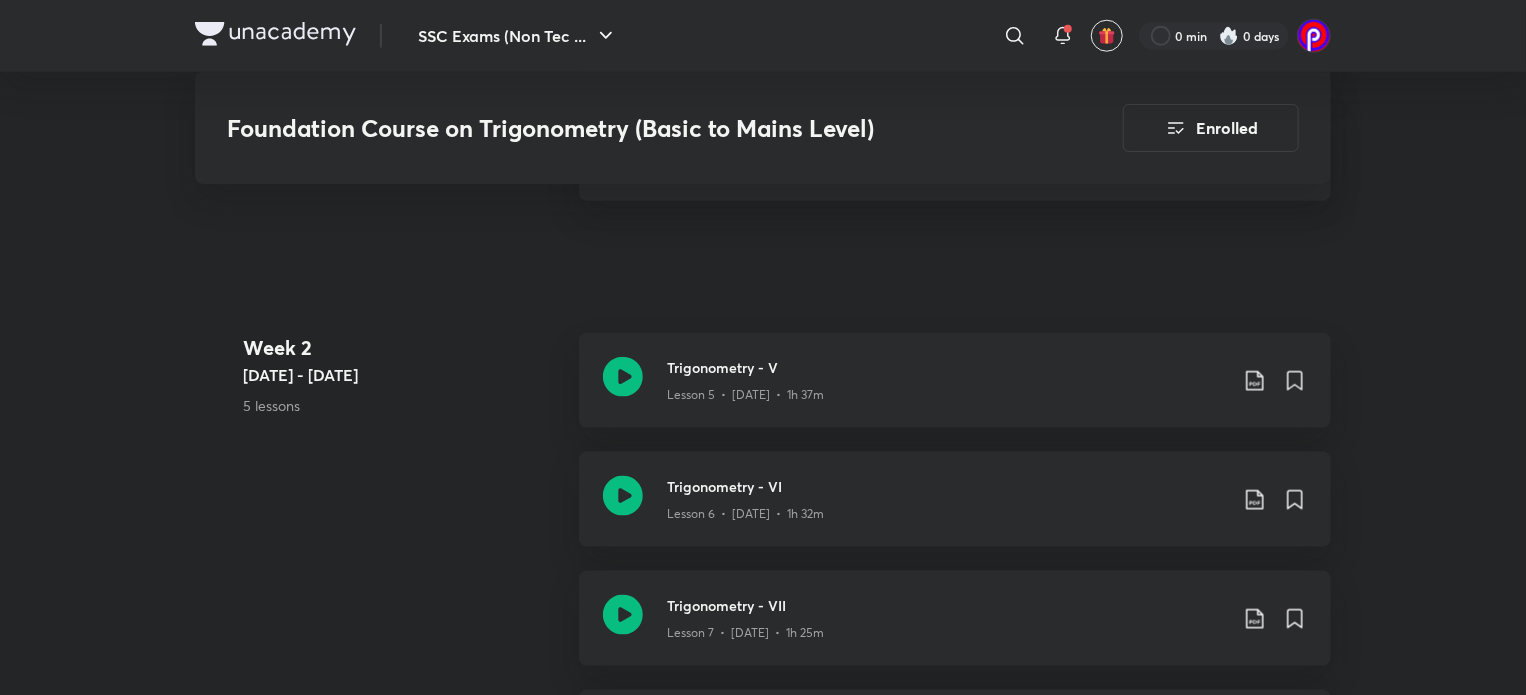 scroll, scrollTop: 1076, scrollLeft: 0, axis: vertical 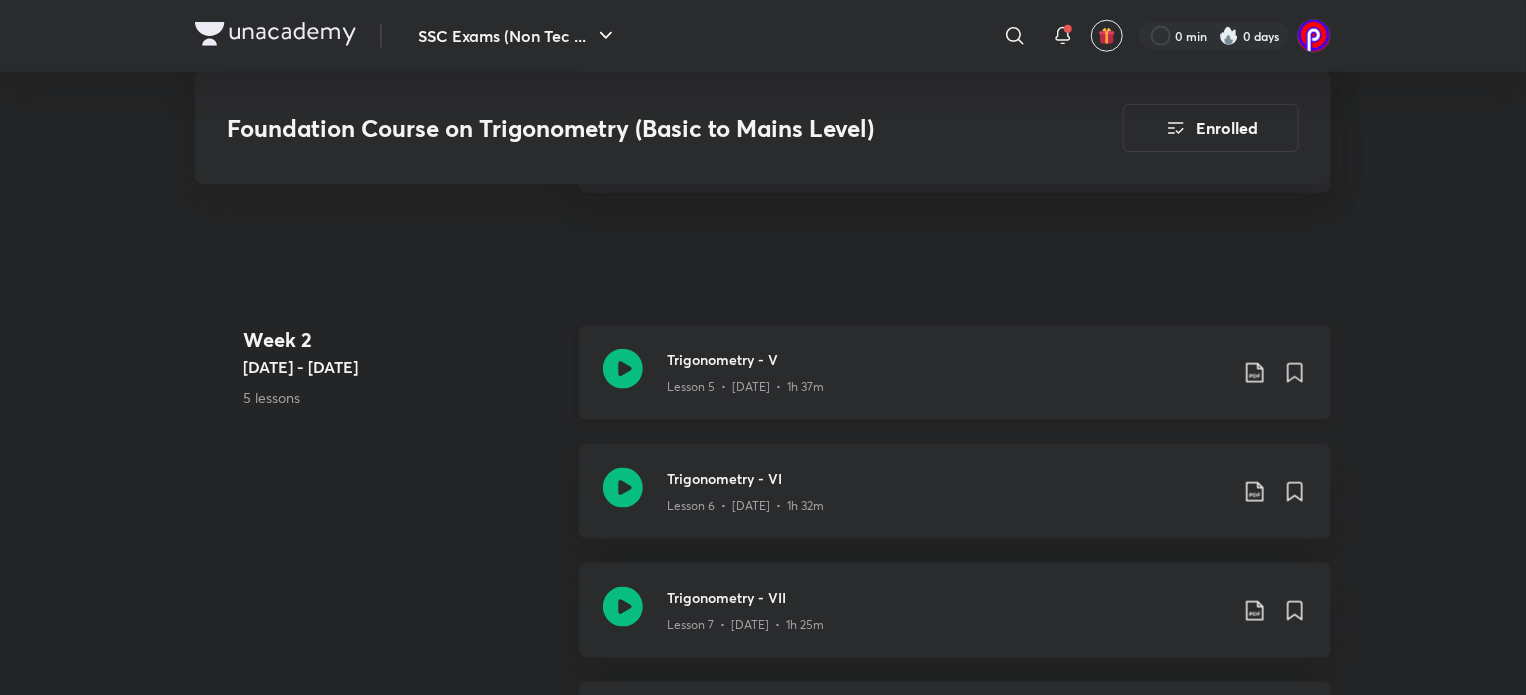 click 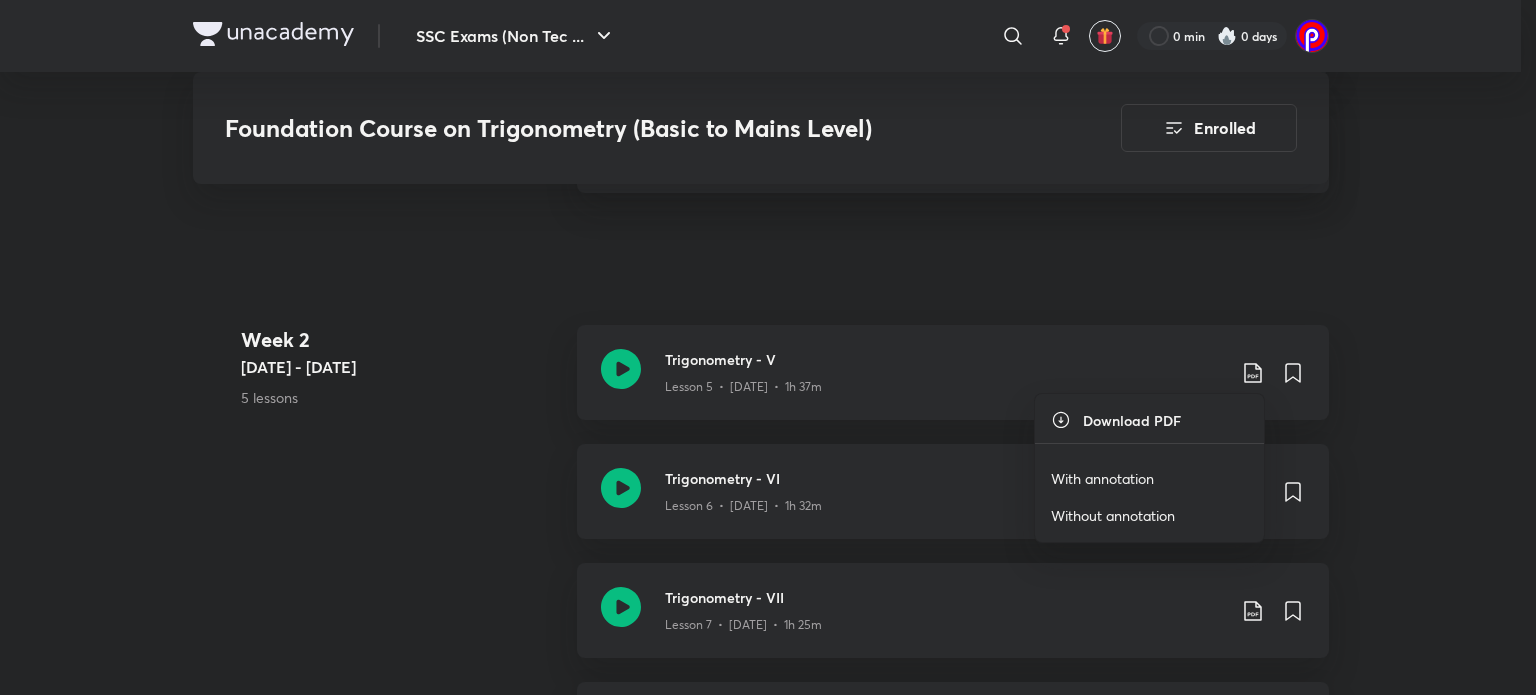 click on "With annotation" at bounding box center [1102, 478] 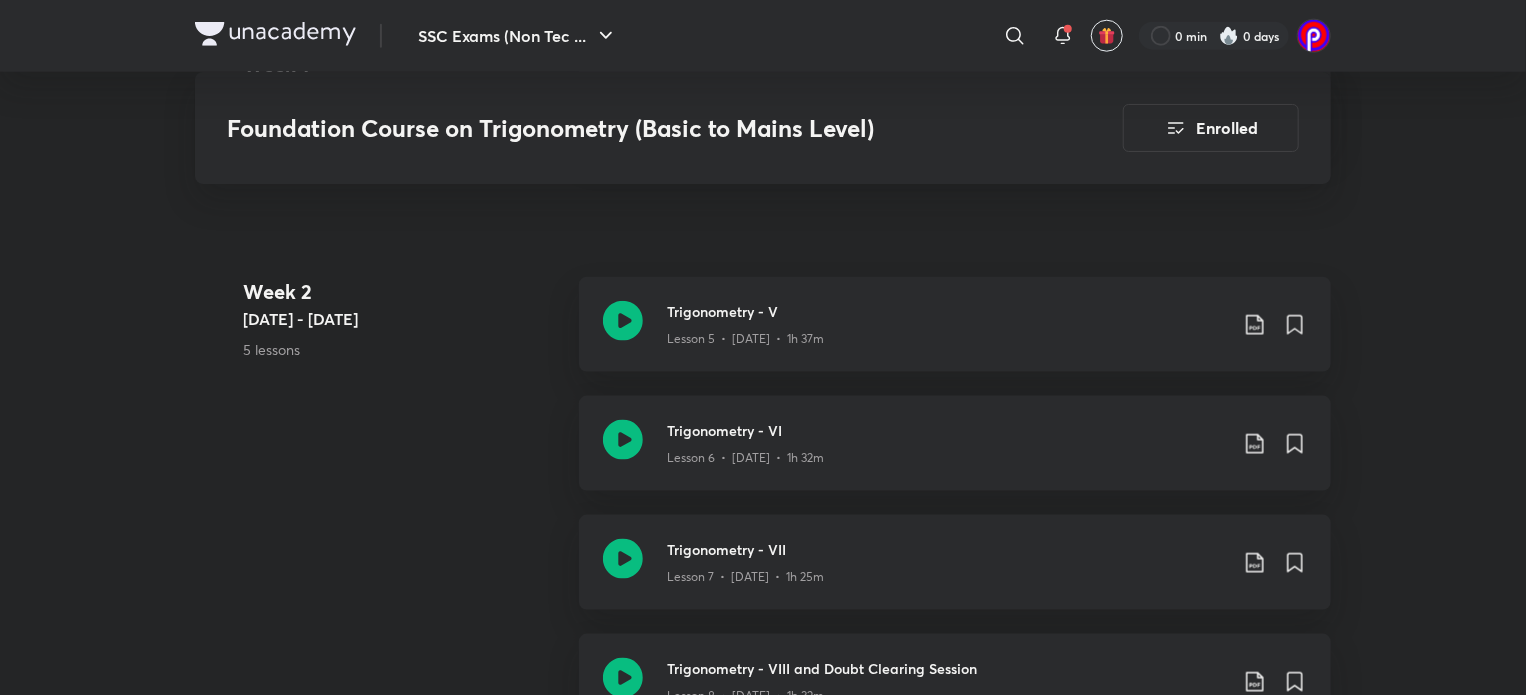 scroll, scrollTop: 1112, scrollLeft: 0, axis: vertical 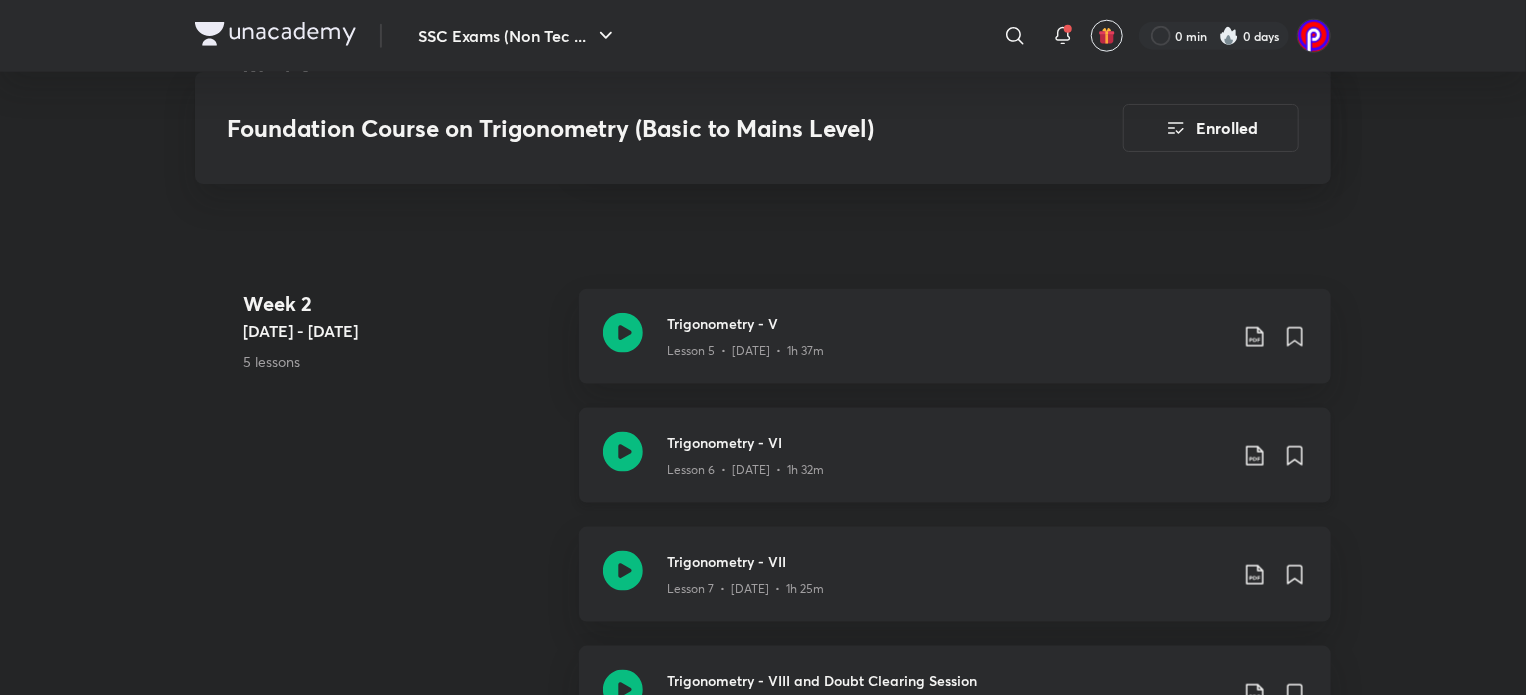 click 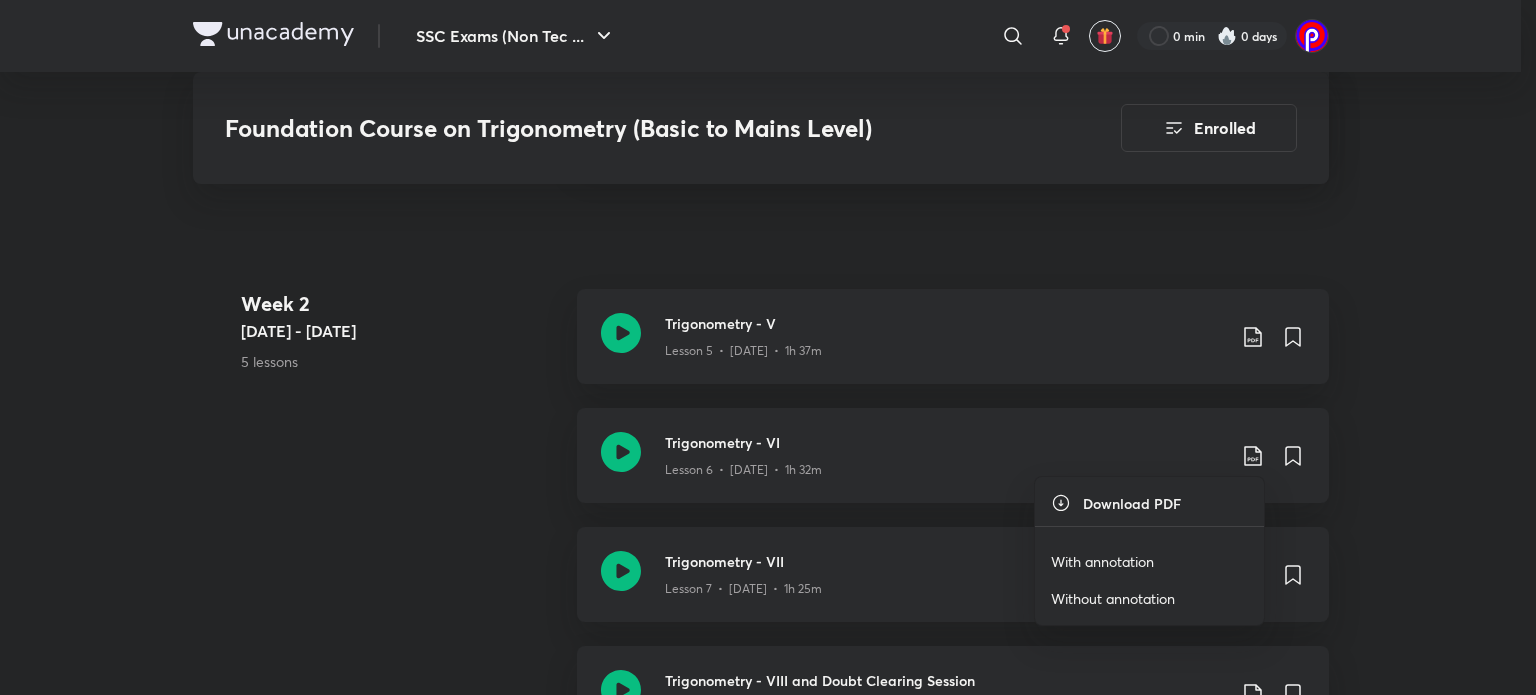 click on "With annotation" at bounding box center [1102, 561] 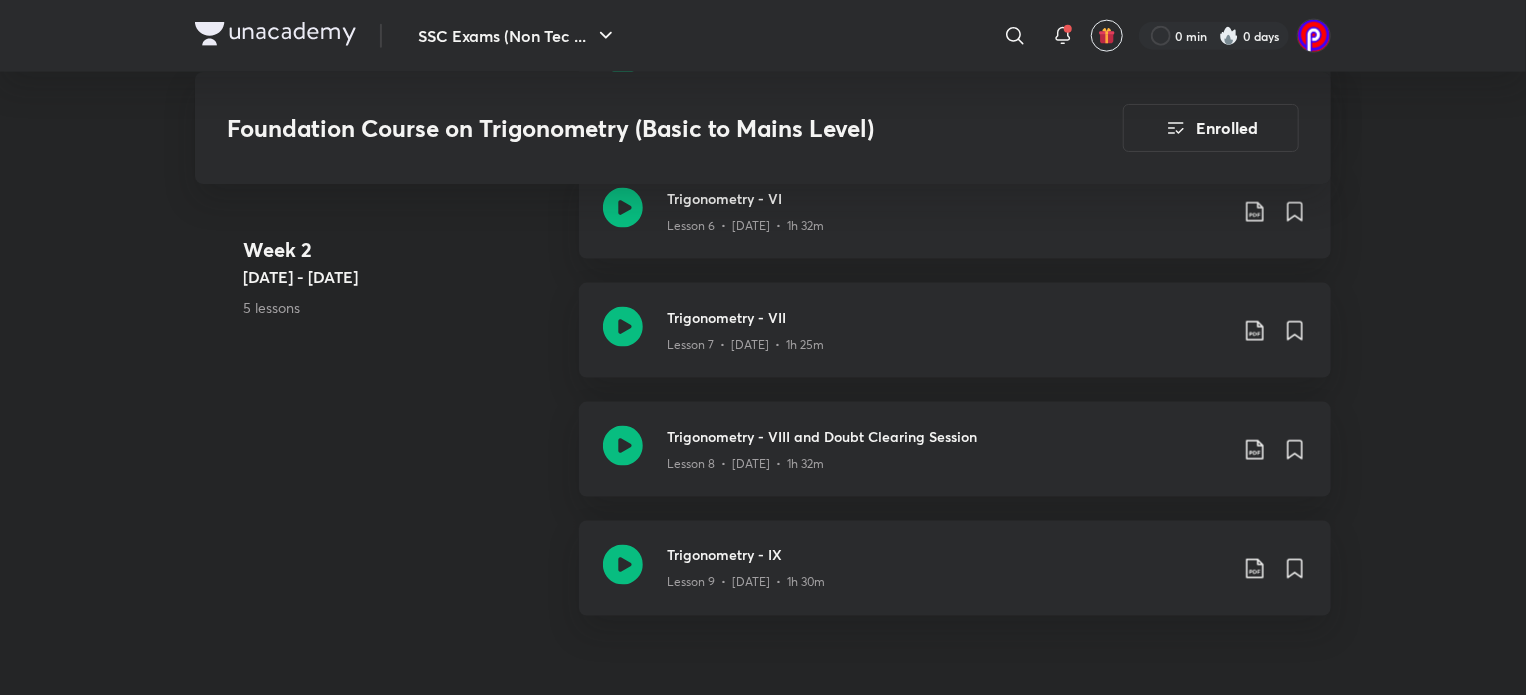 scroll, scrollTop: 1360, scrollLeft: 0, axis: vertical 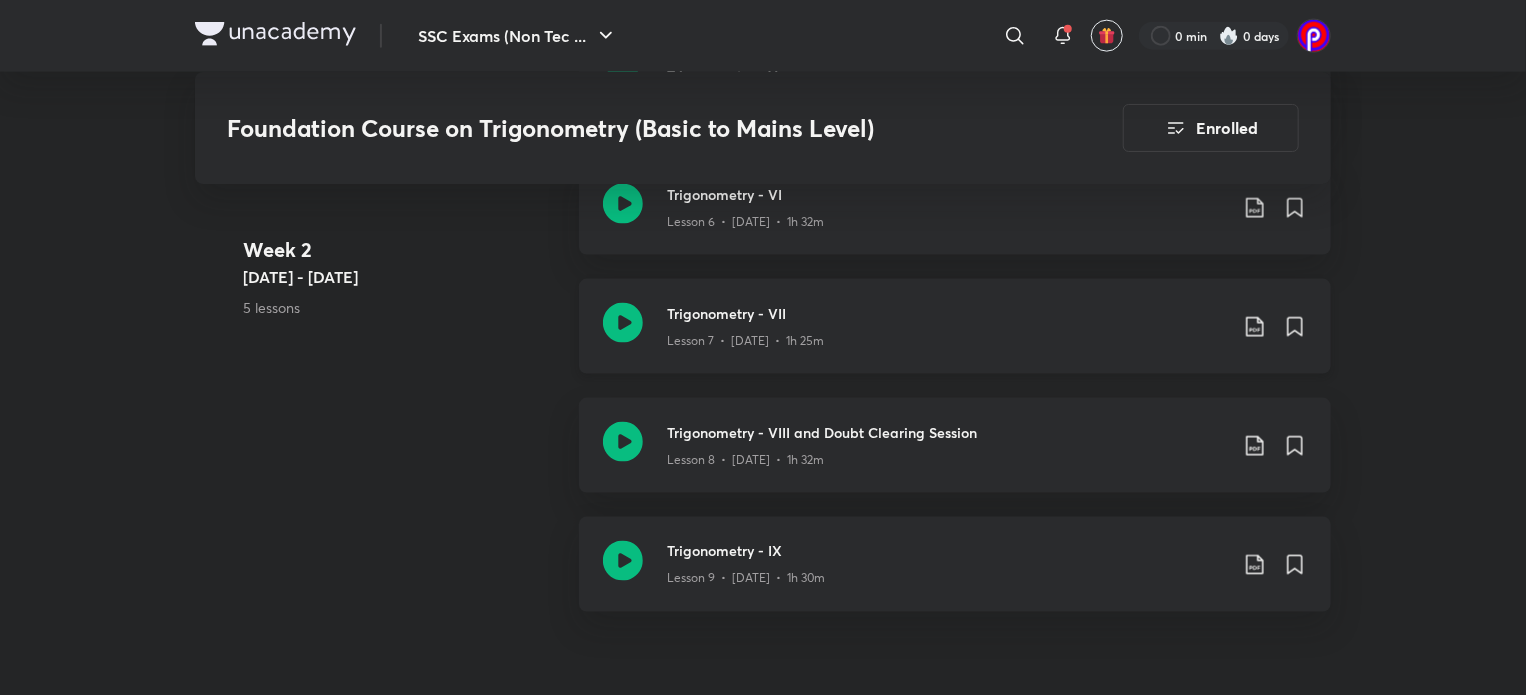 click 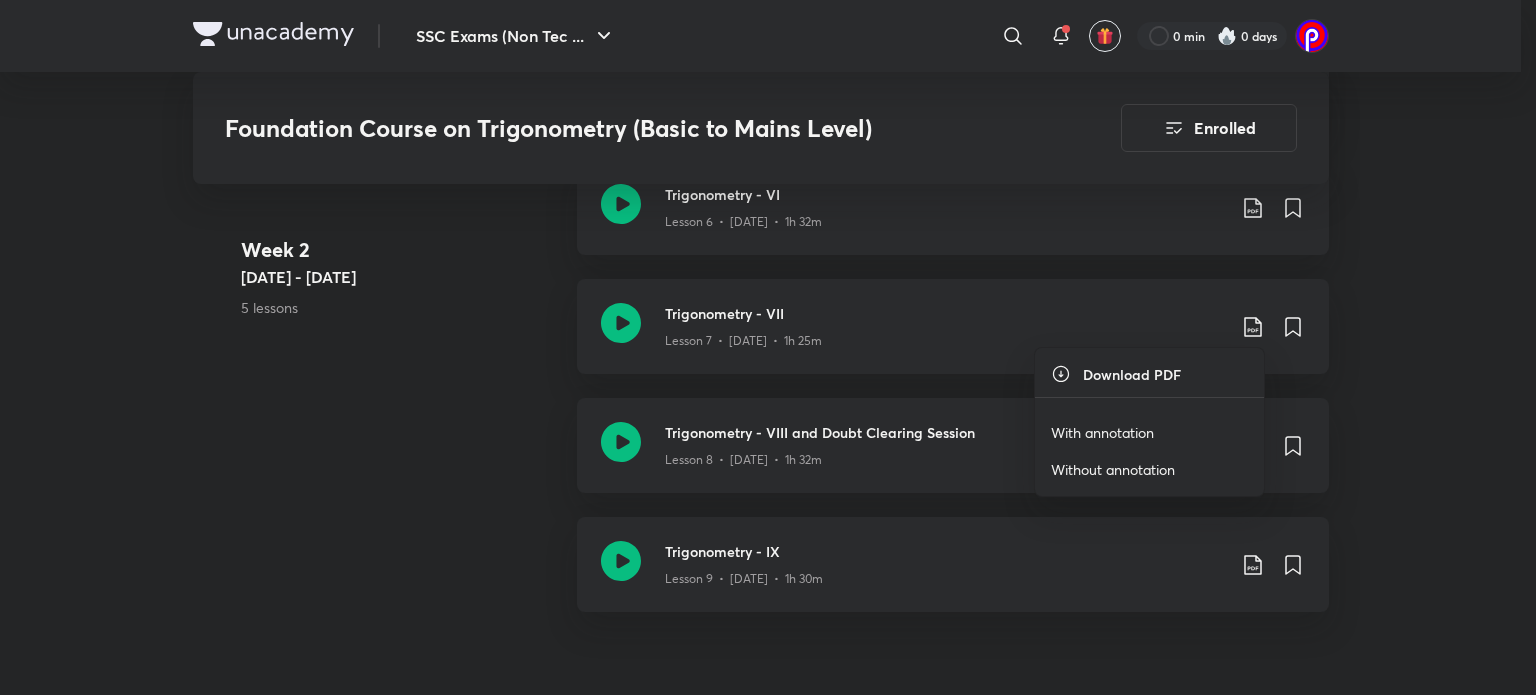 click on "With annotation" at bounding box center (1102, 432) 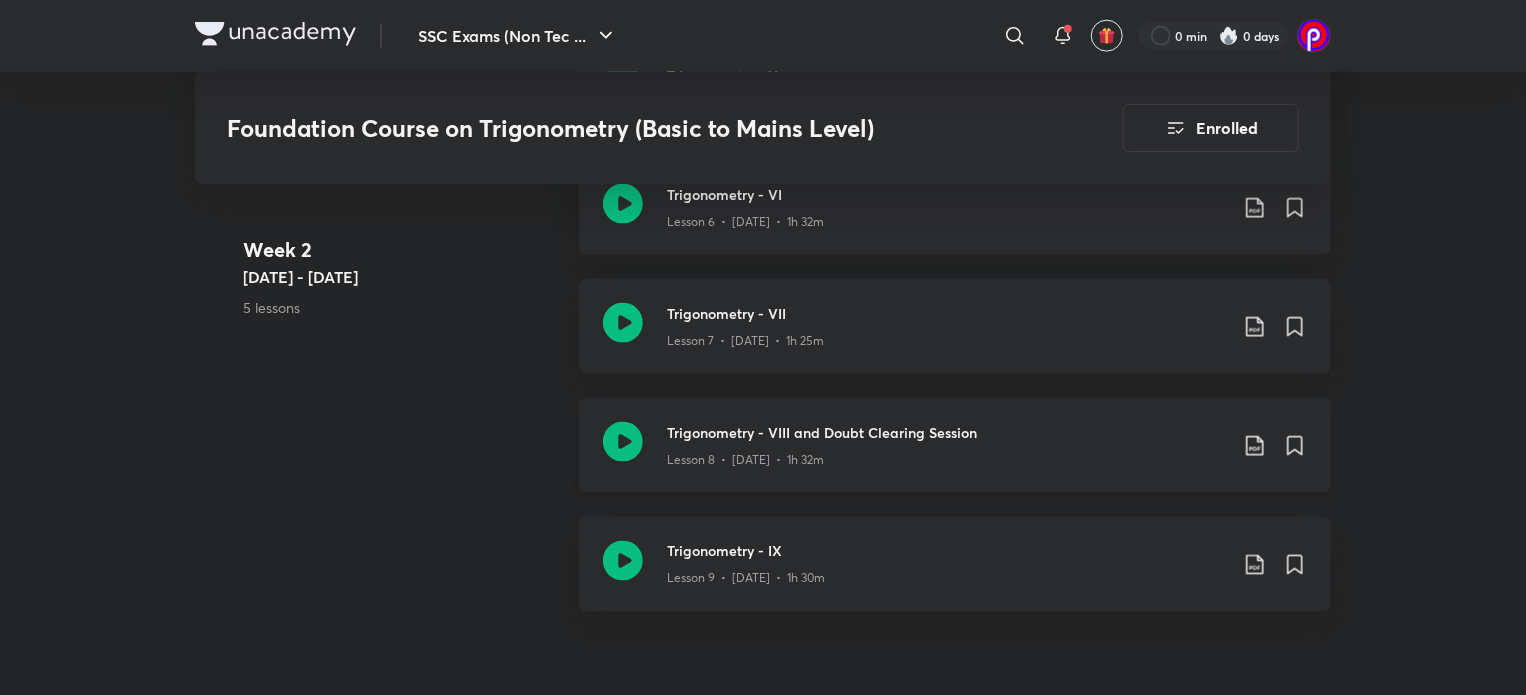 click 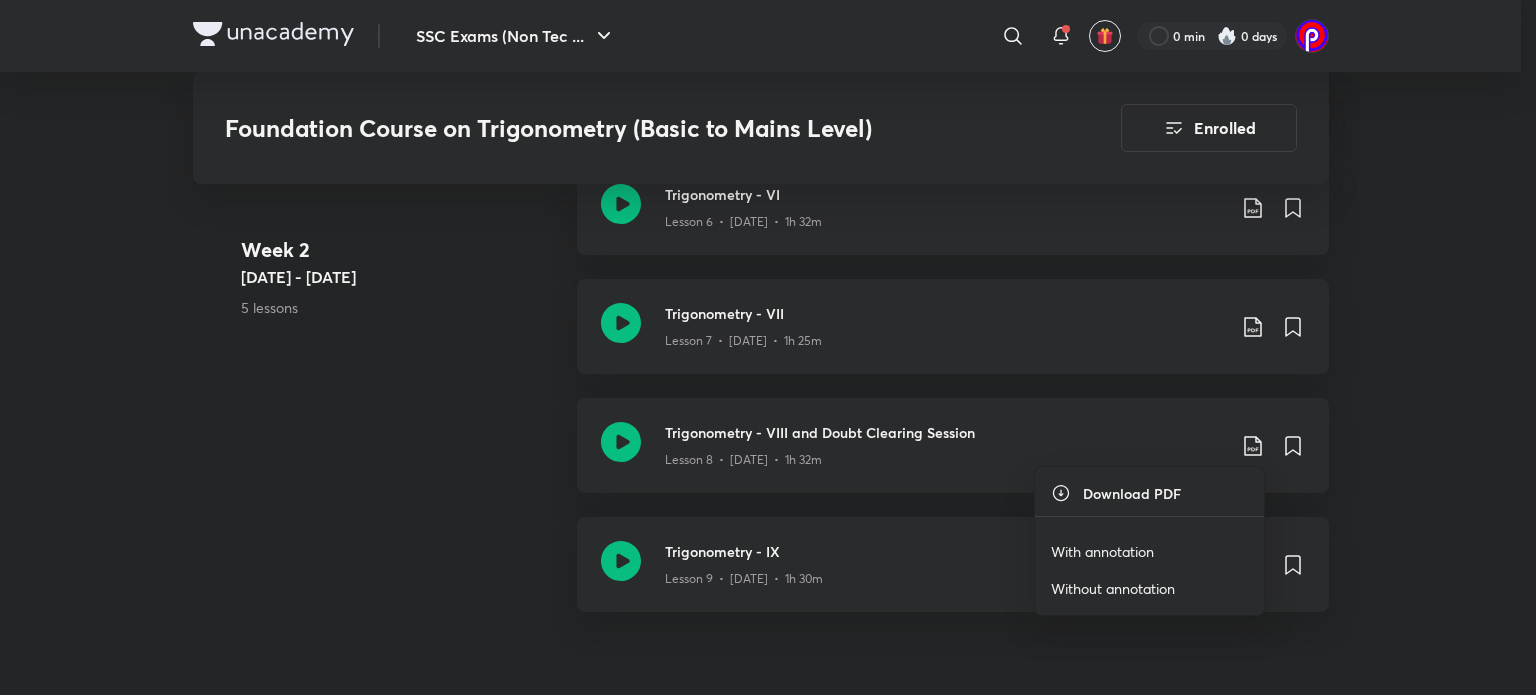 click on "With annotation" at bounding box center (1102, 551) 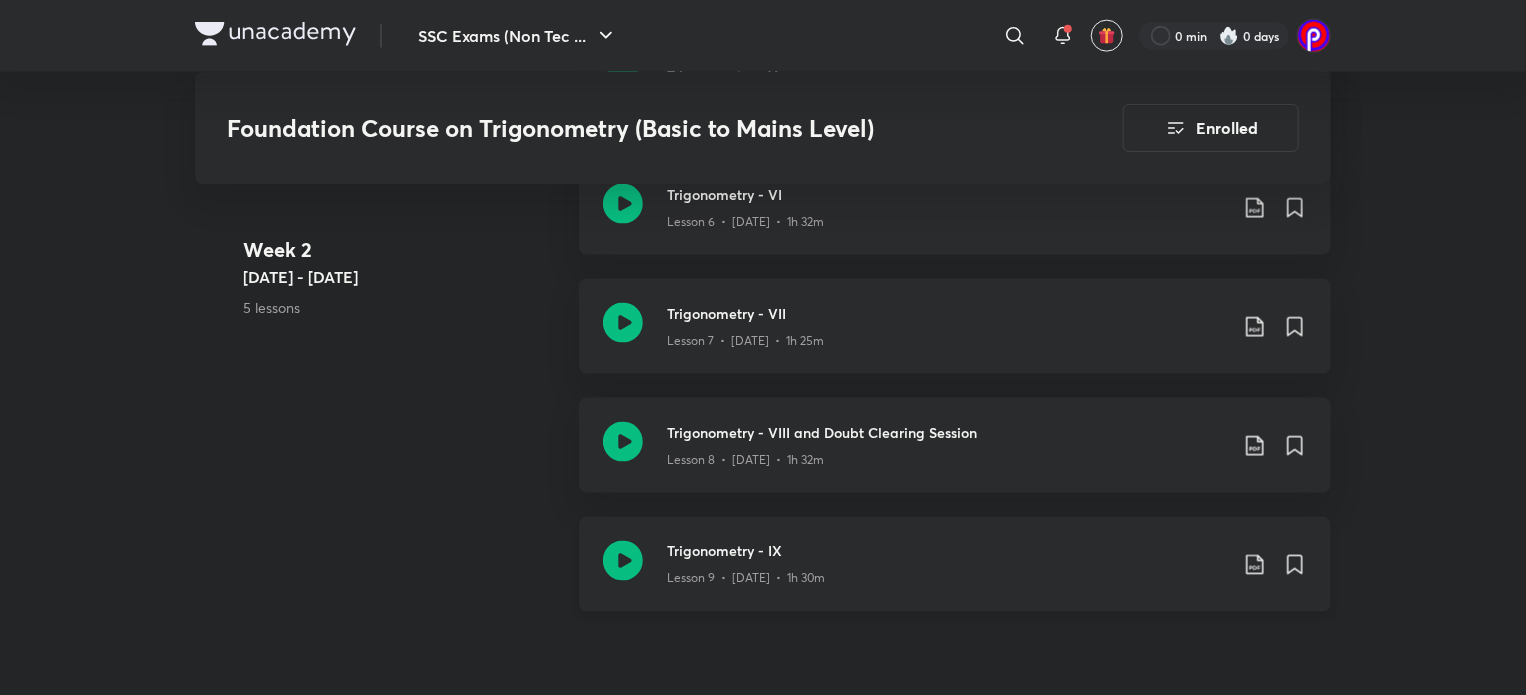 click 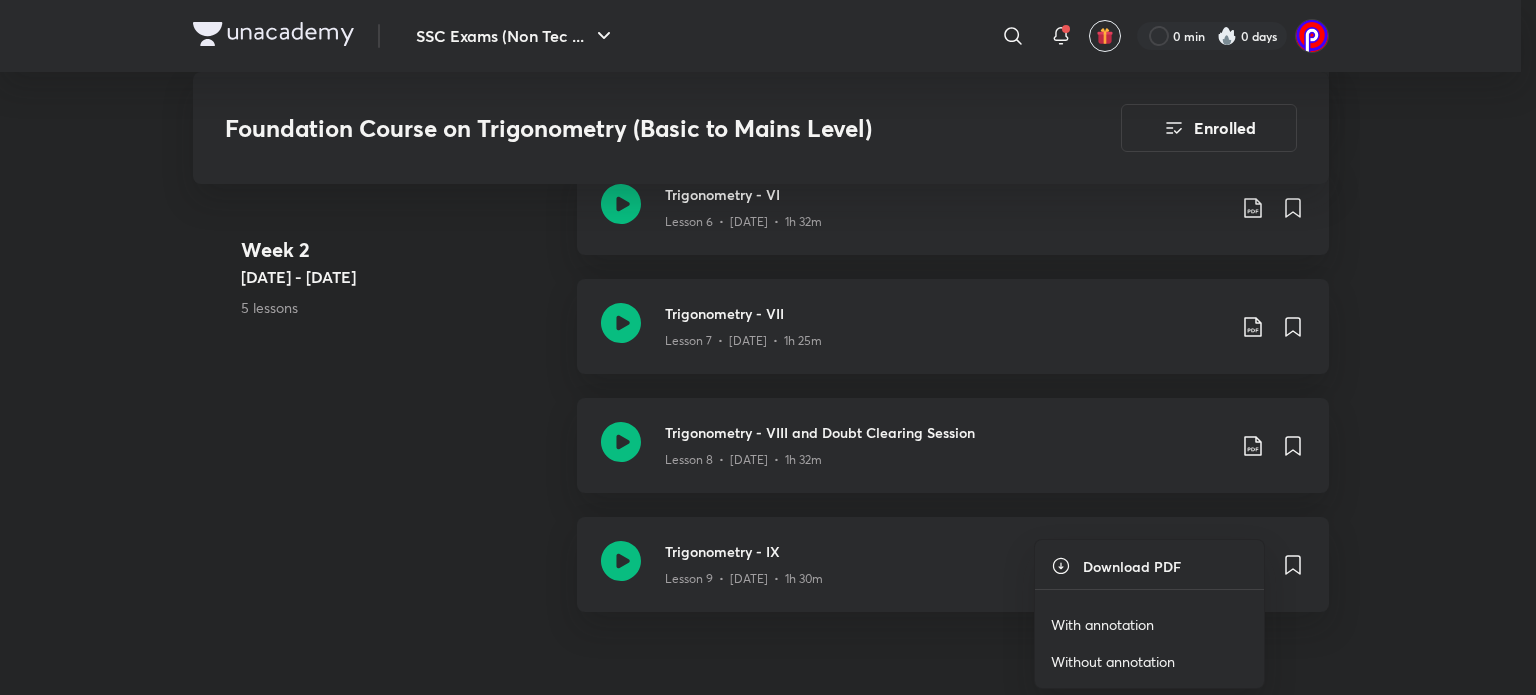 click on "With annotation" at bounding box center [1102, 624] 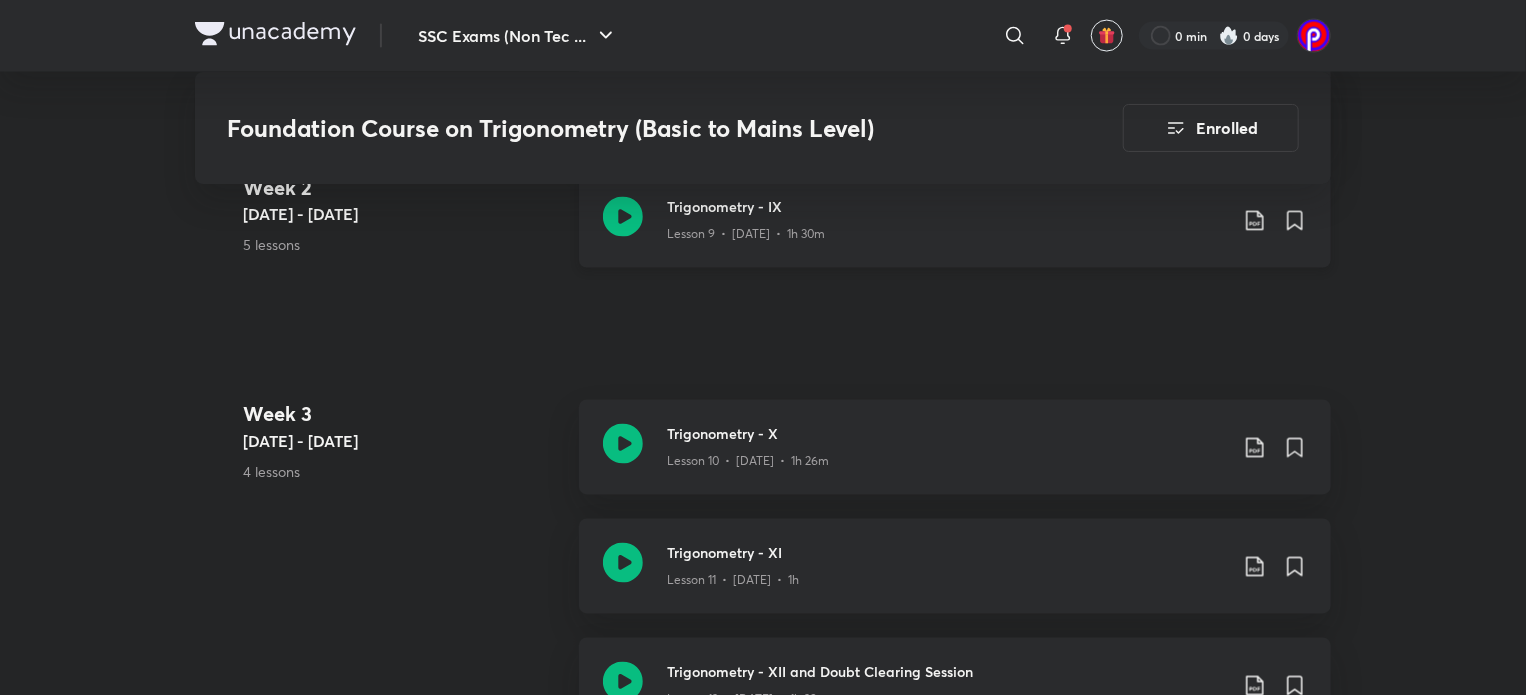 scroll, scrollTop: 1706, scrollLeft: 0, axis: vertical 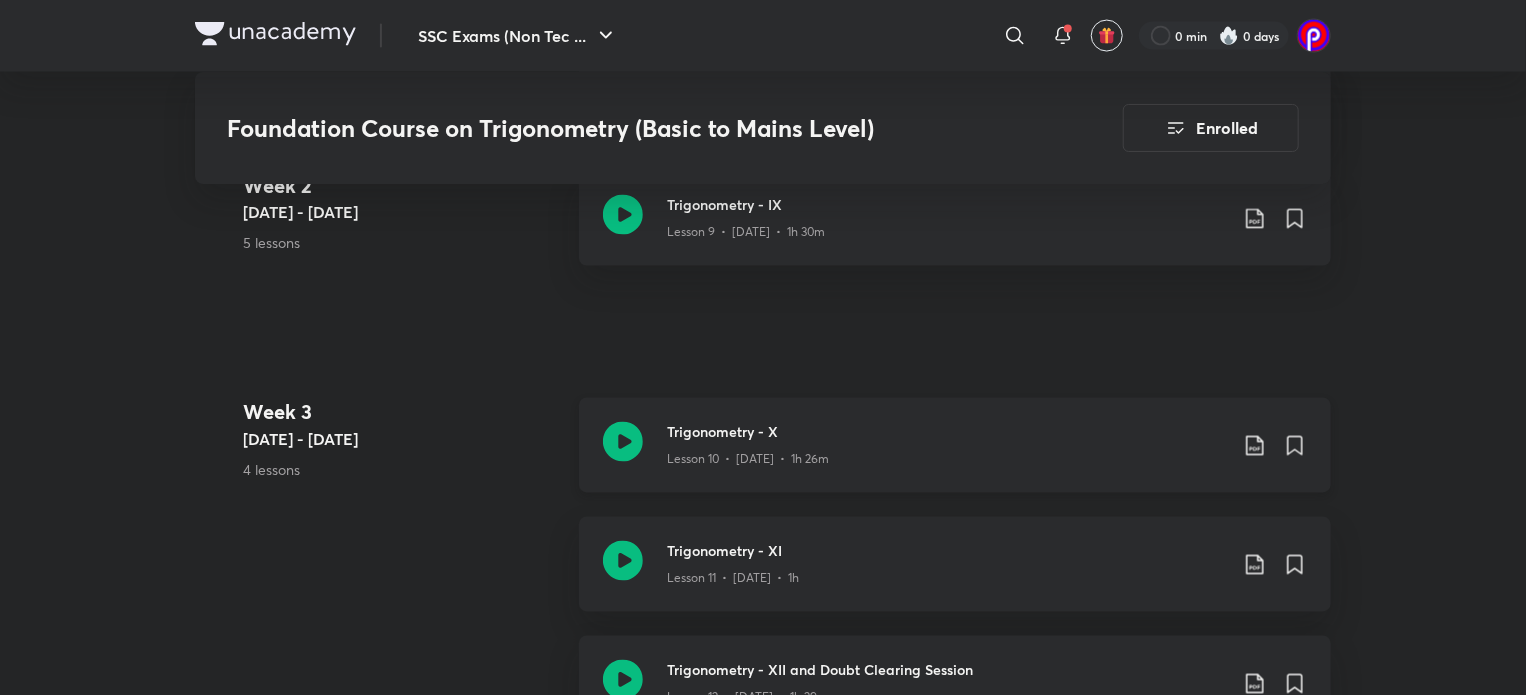 click 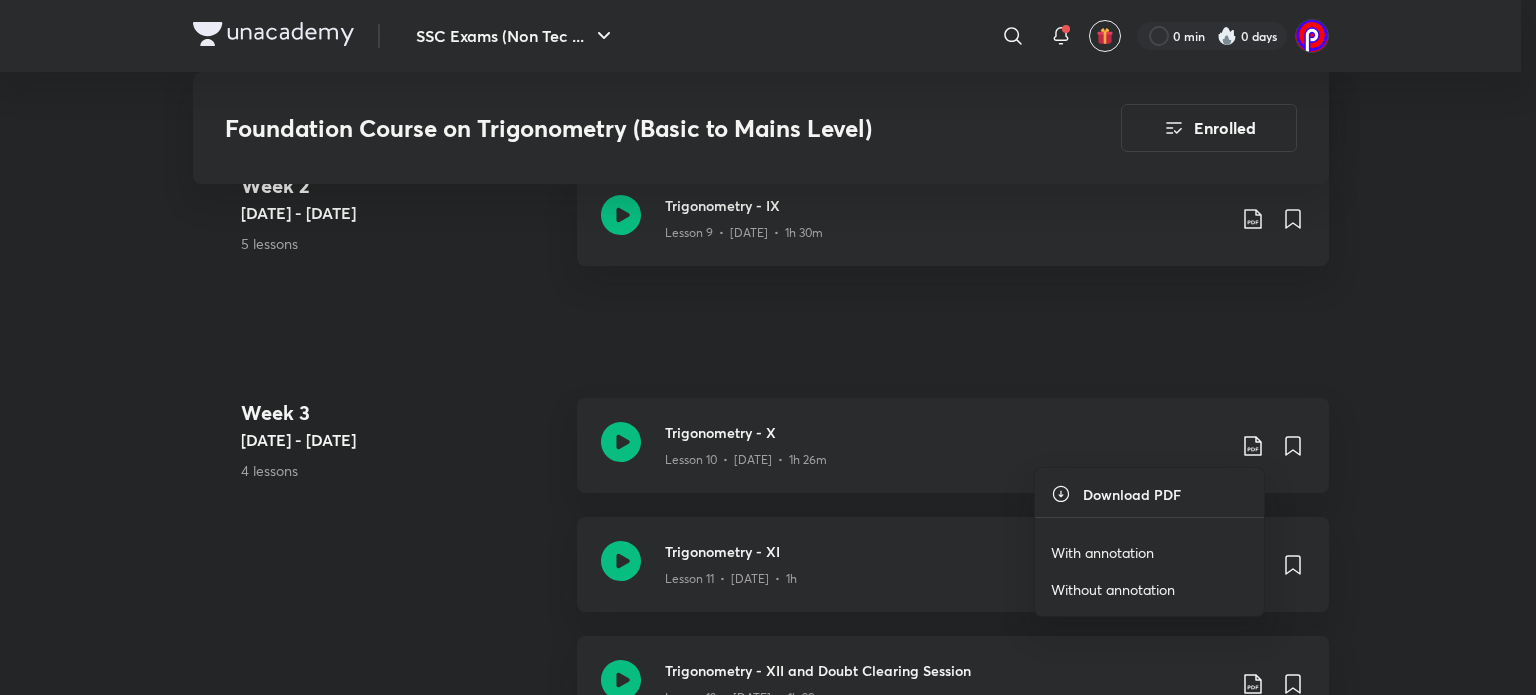 click on "With annotation" at bounding box center (1102, 552) 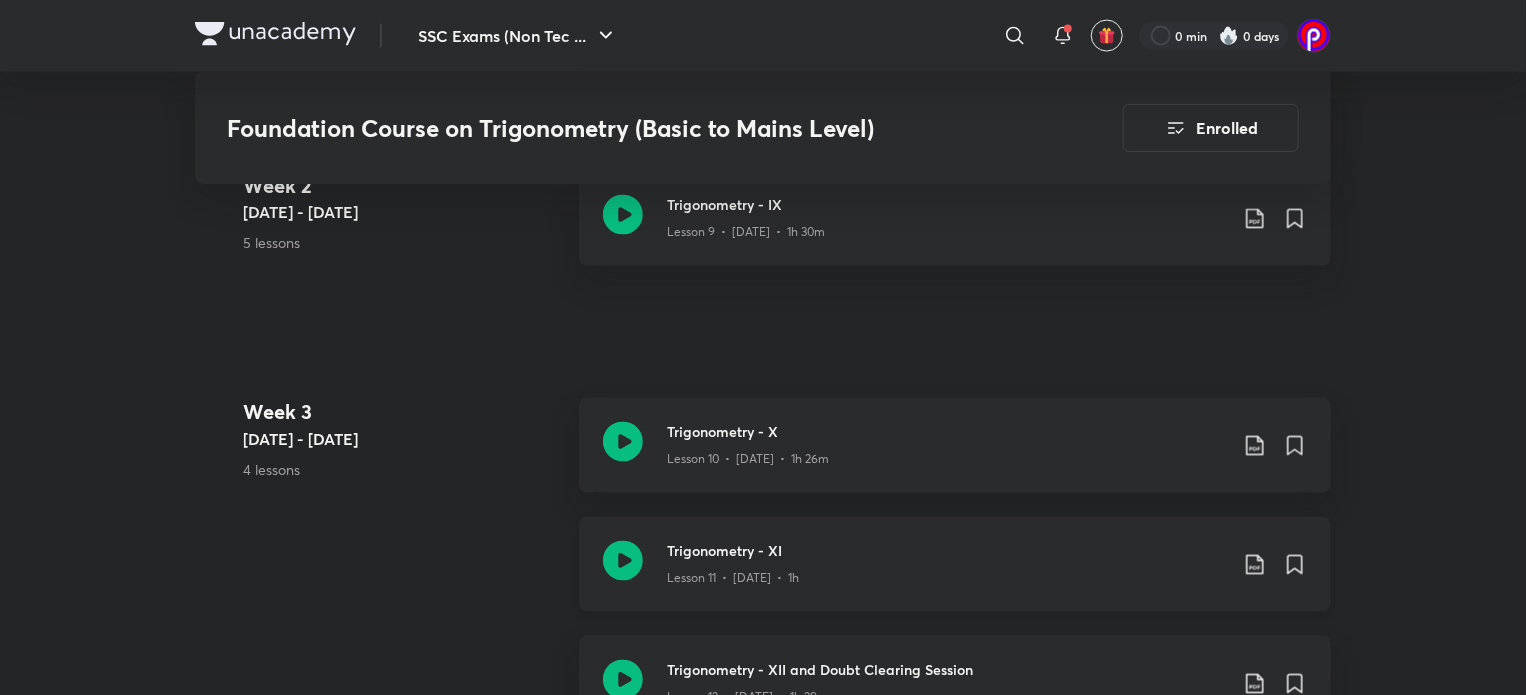 click 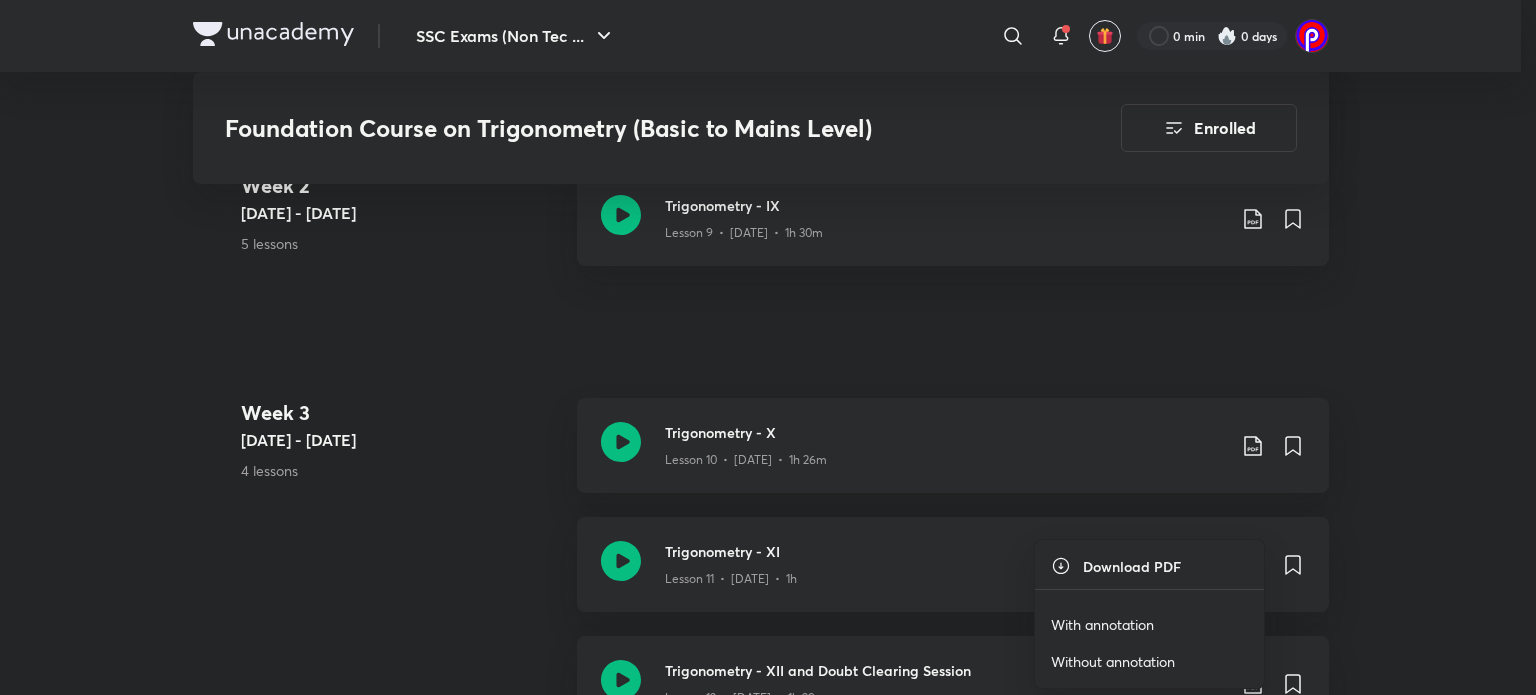 click on "With annotation" at bounding box center (1102, 624) 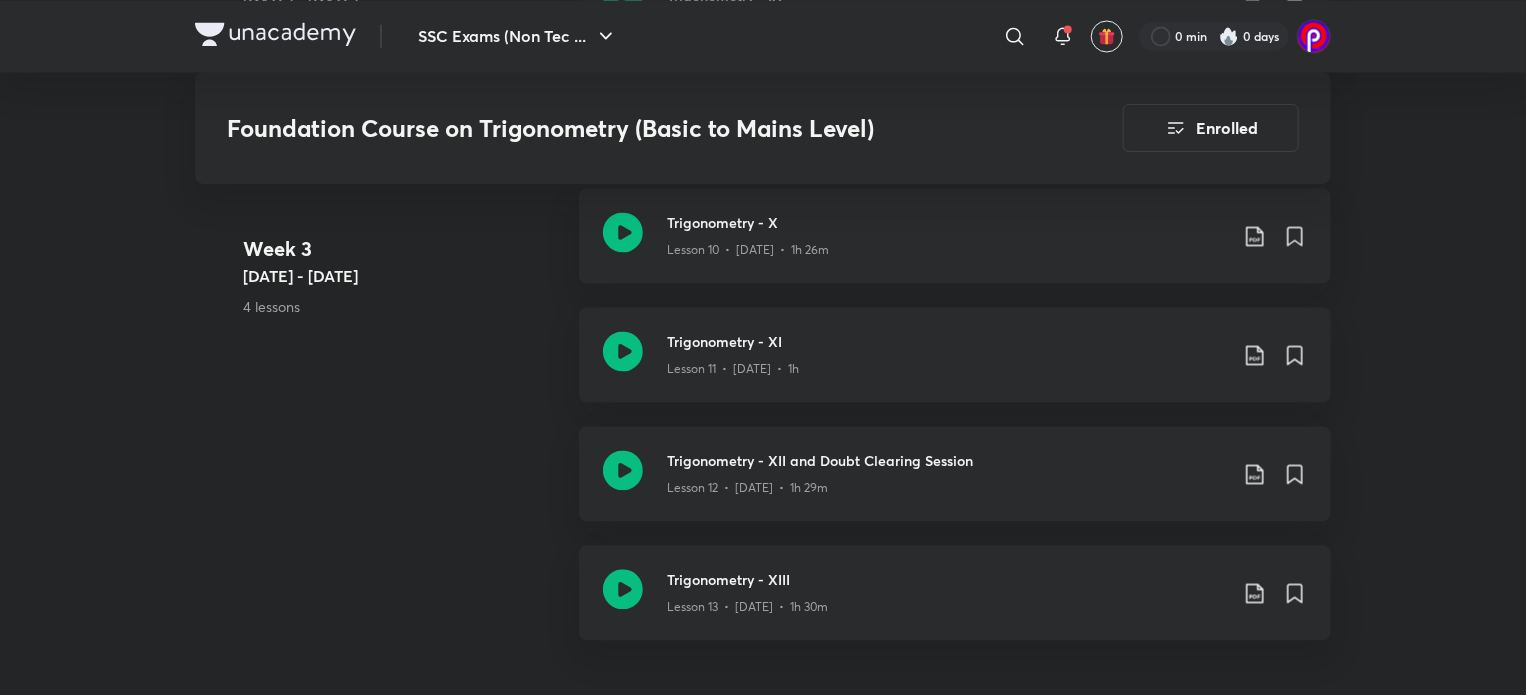 scroll, scrollTop: 1926, scrollLeft: 0, axis: vertical 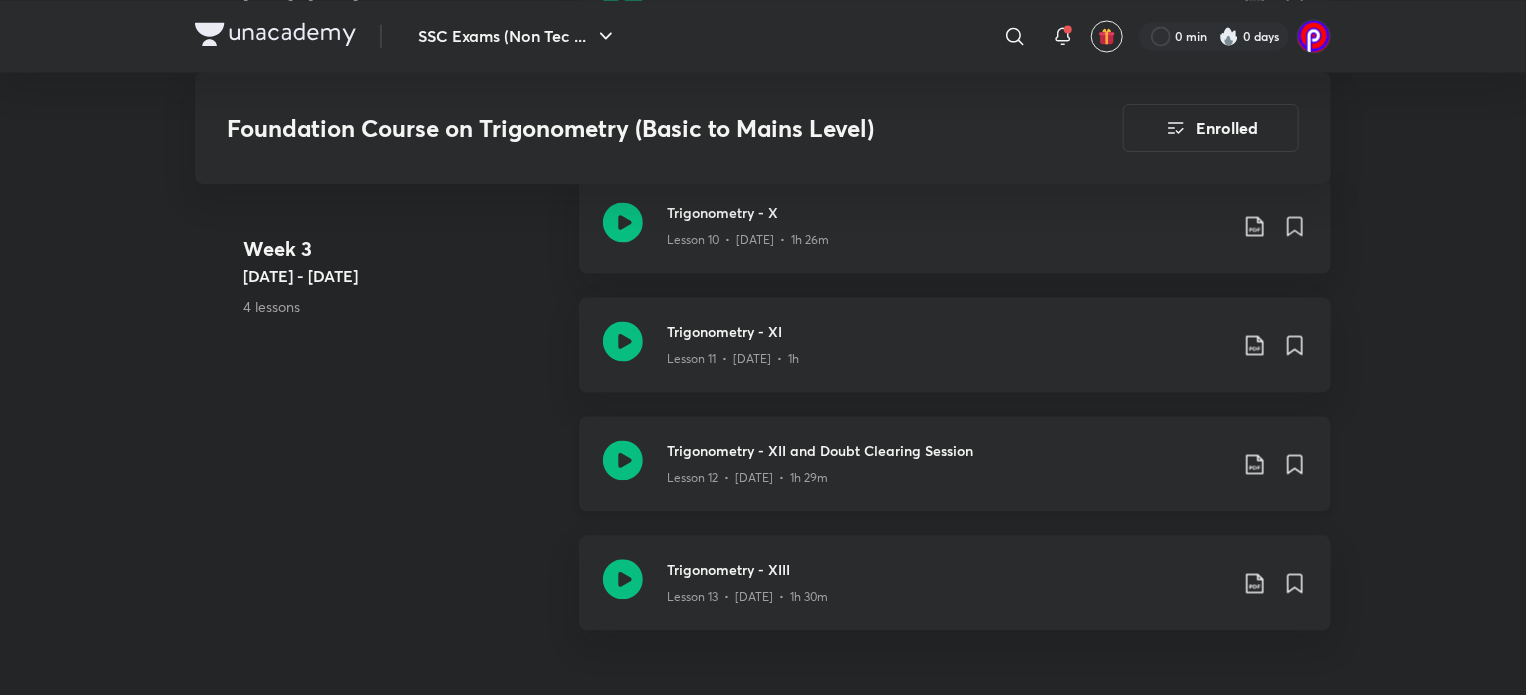 click 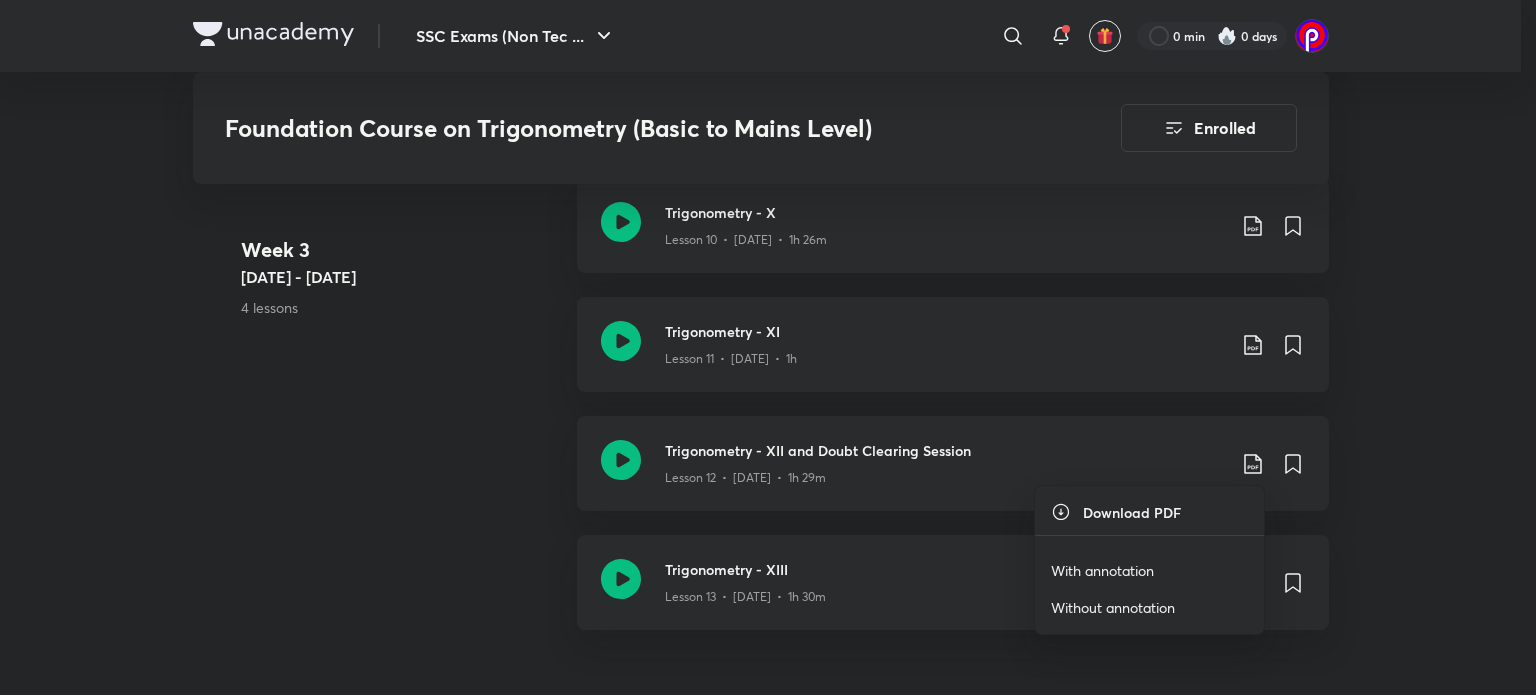 click on "With annotation" at bounding box center (1102, 570) 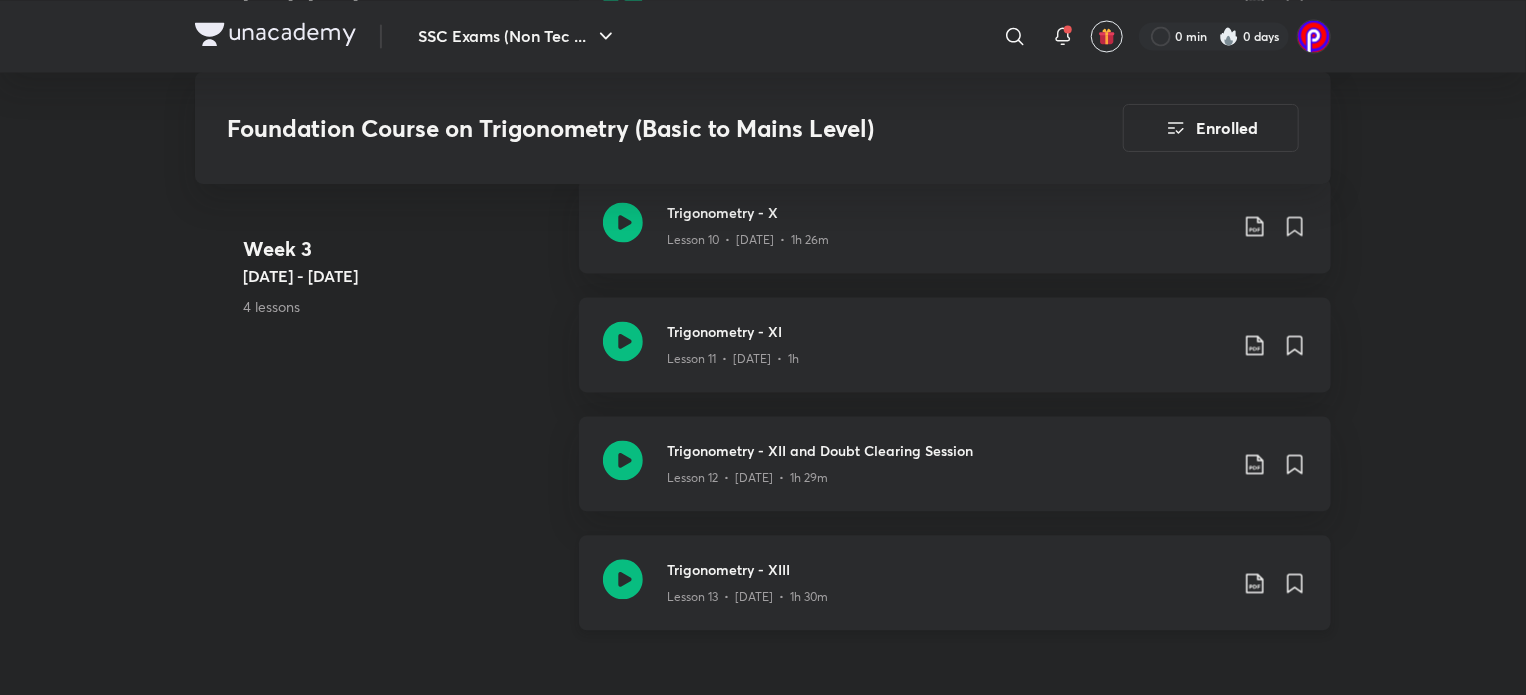 click 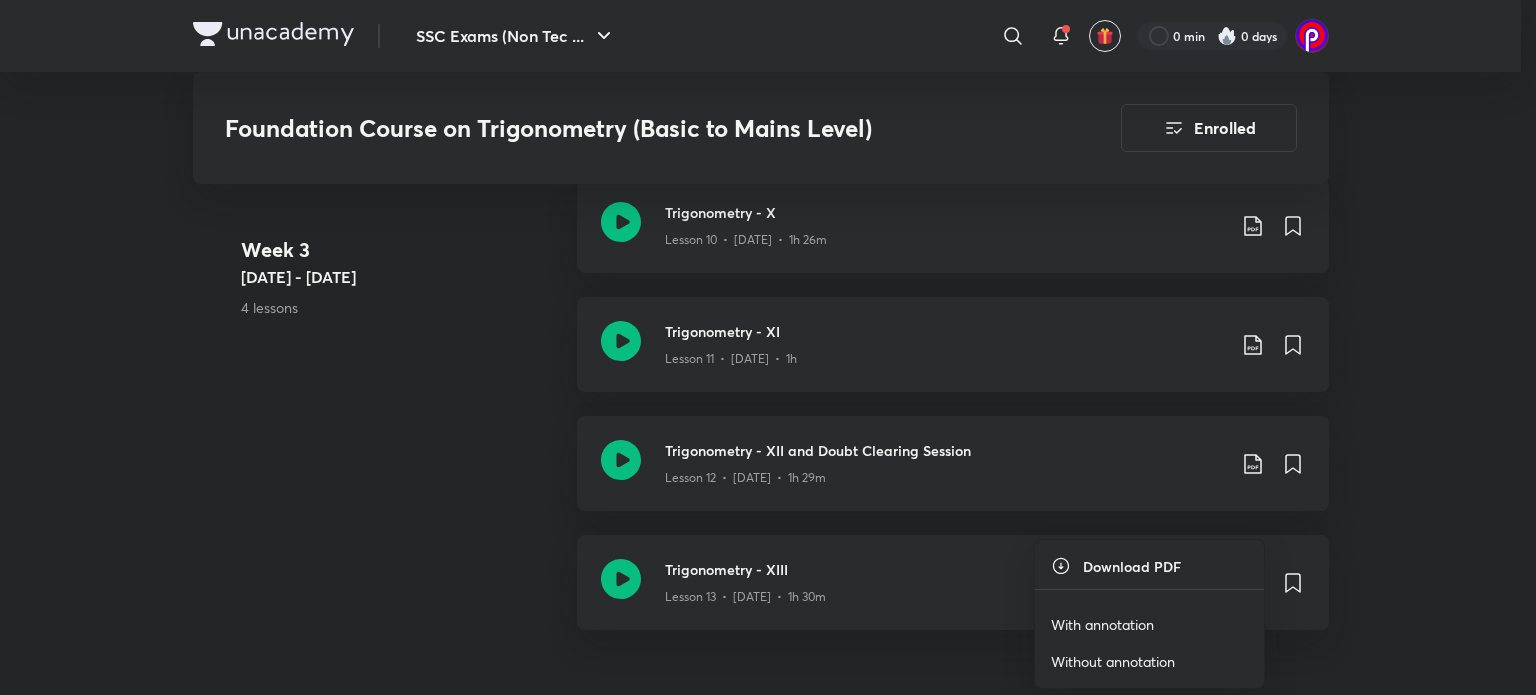 click on "With annotation" at bounding box center [1102, 624] 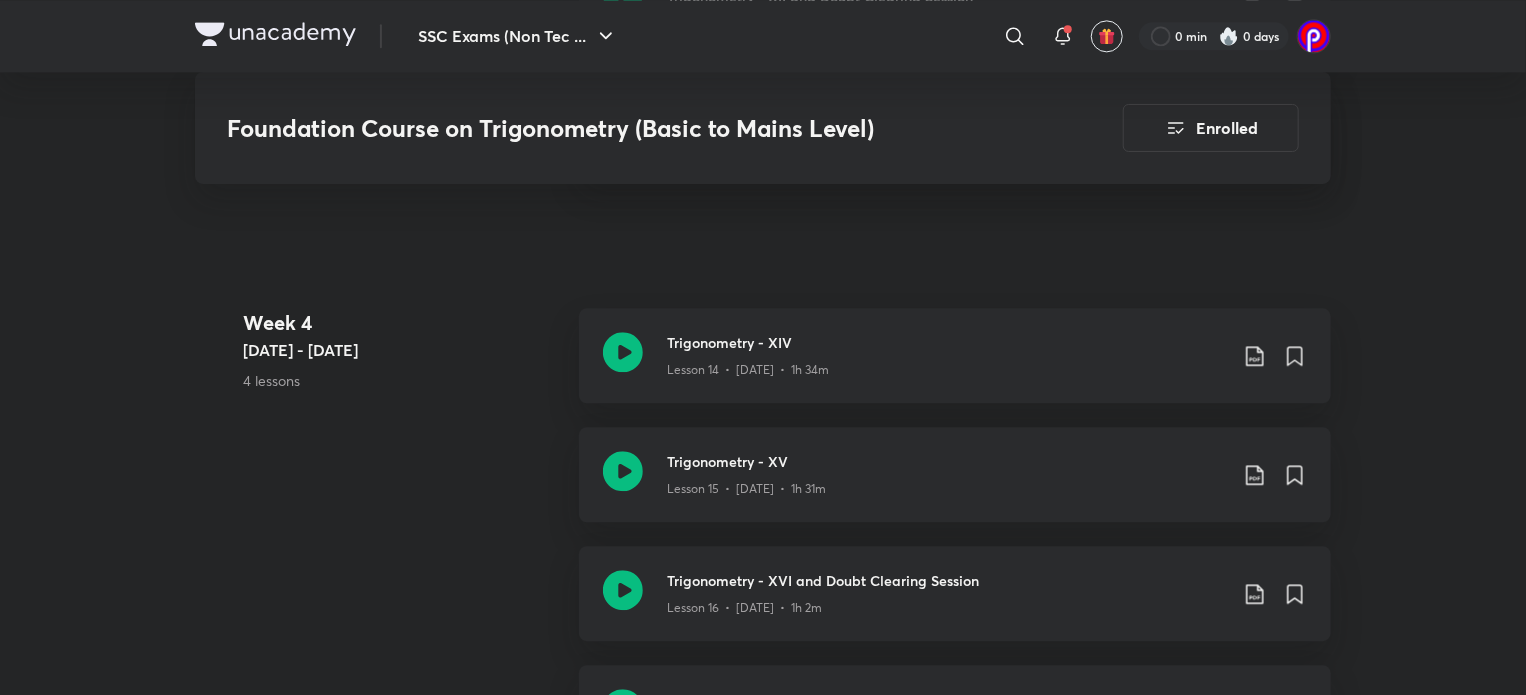 scroll, scrollTop: 2382, scrollLeft: 0, axis: vertical 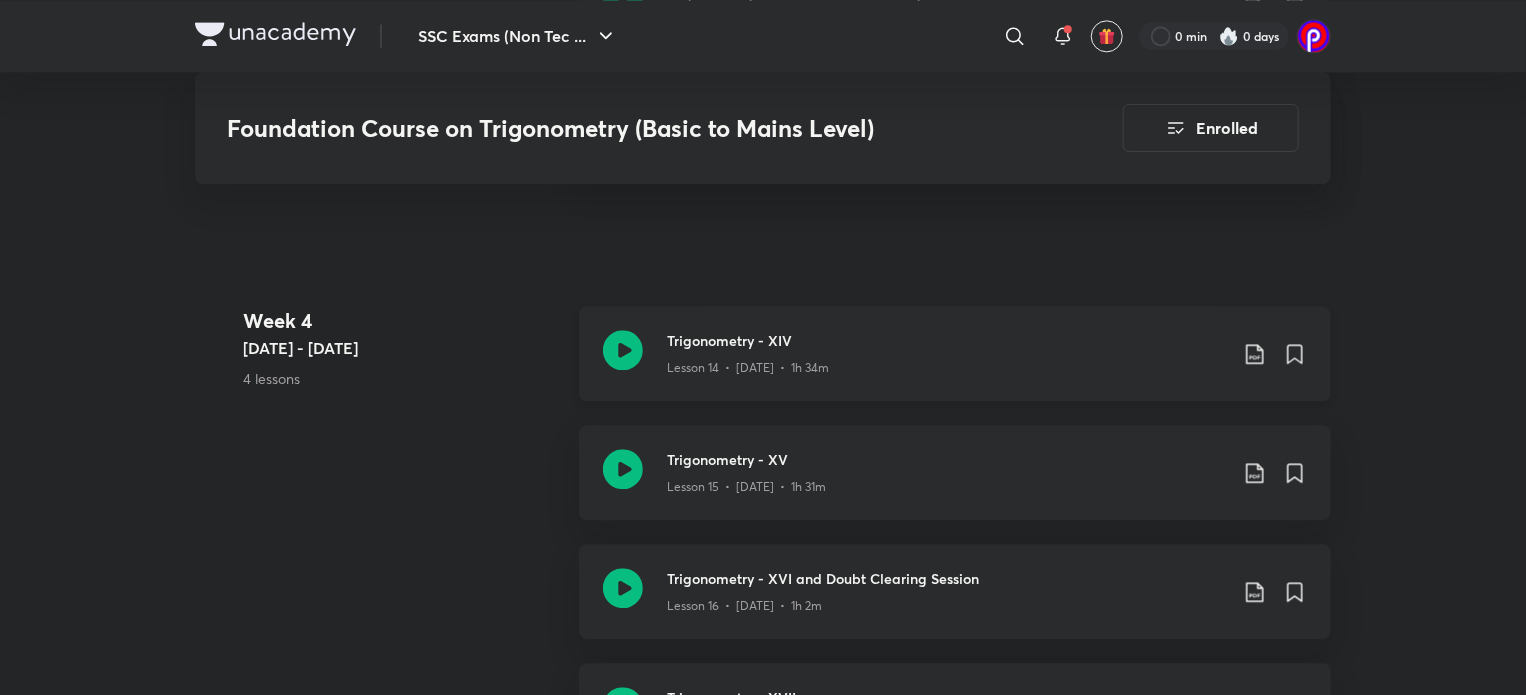 click 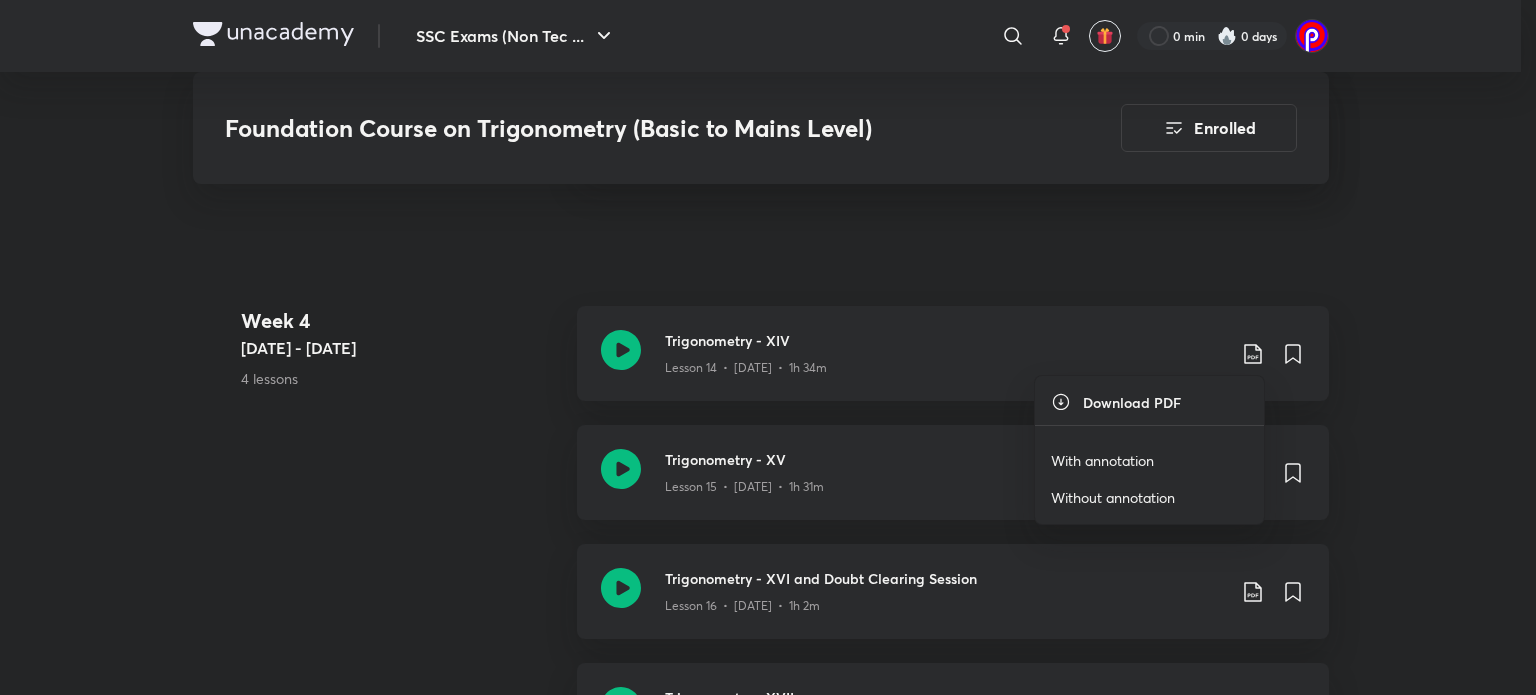 click on "With annotation" at bounding box center [1102, 460] 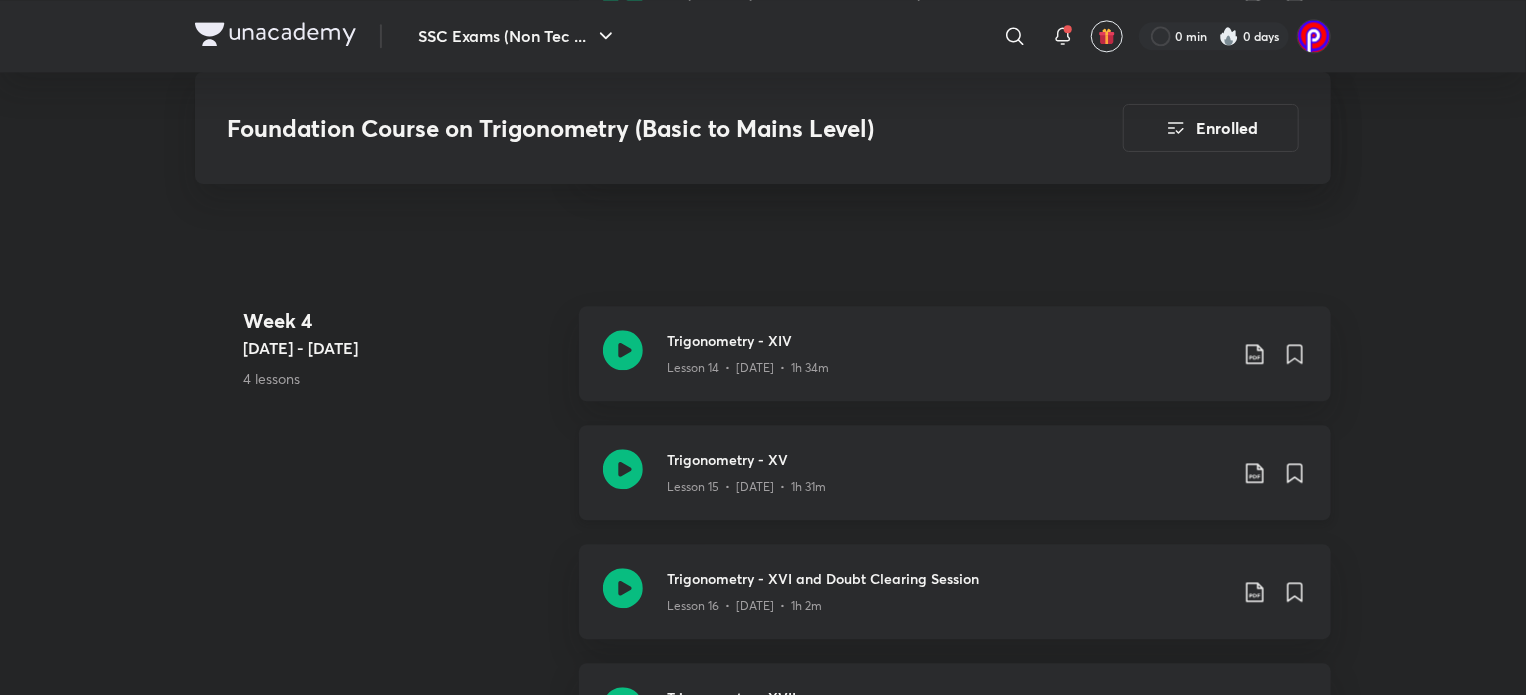 click 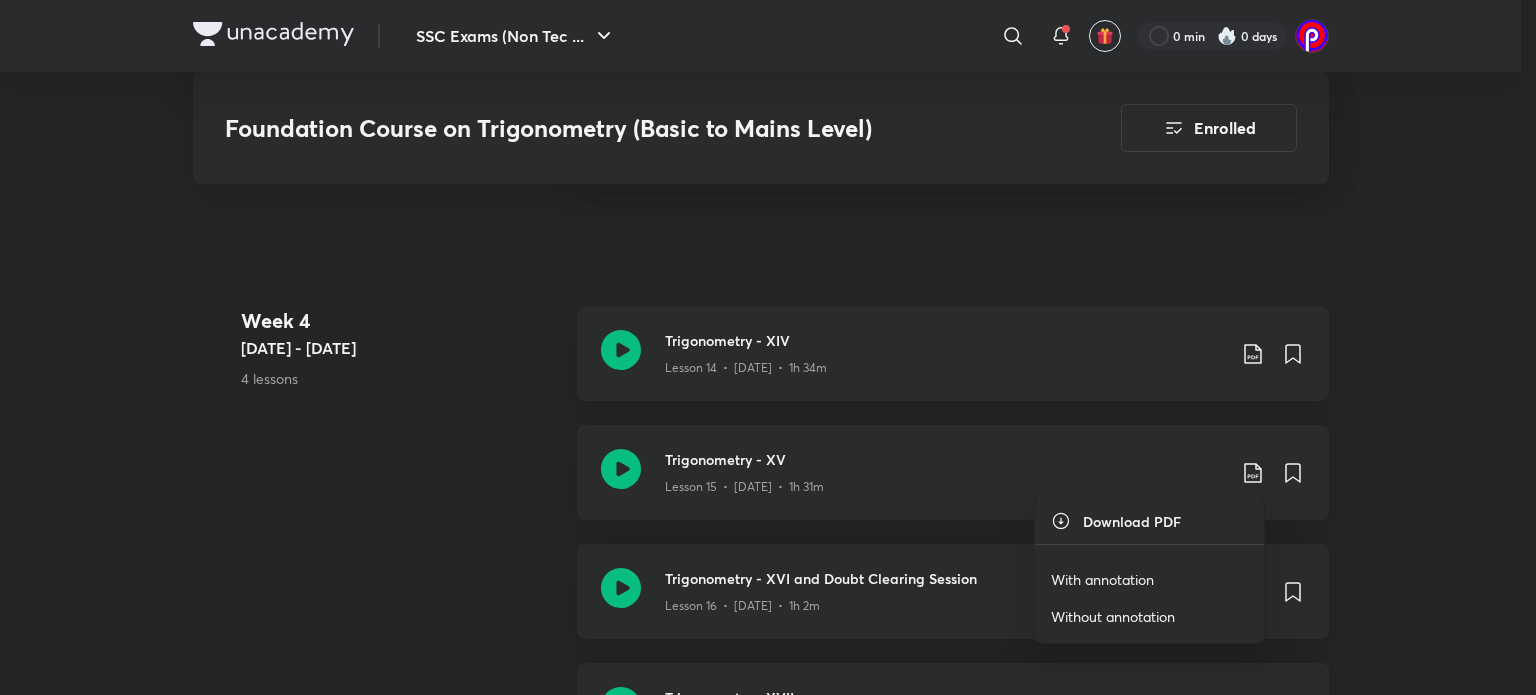click on "With annotation" at bounding box center [1102, 579] 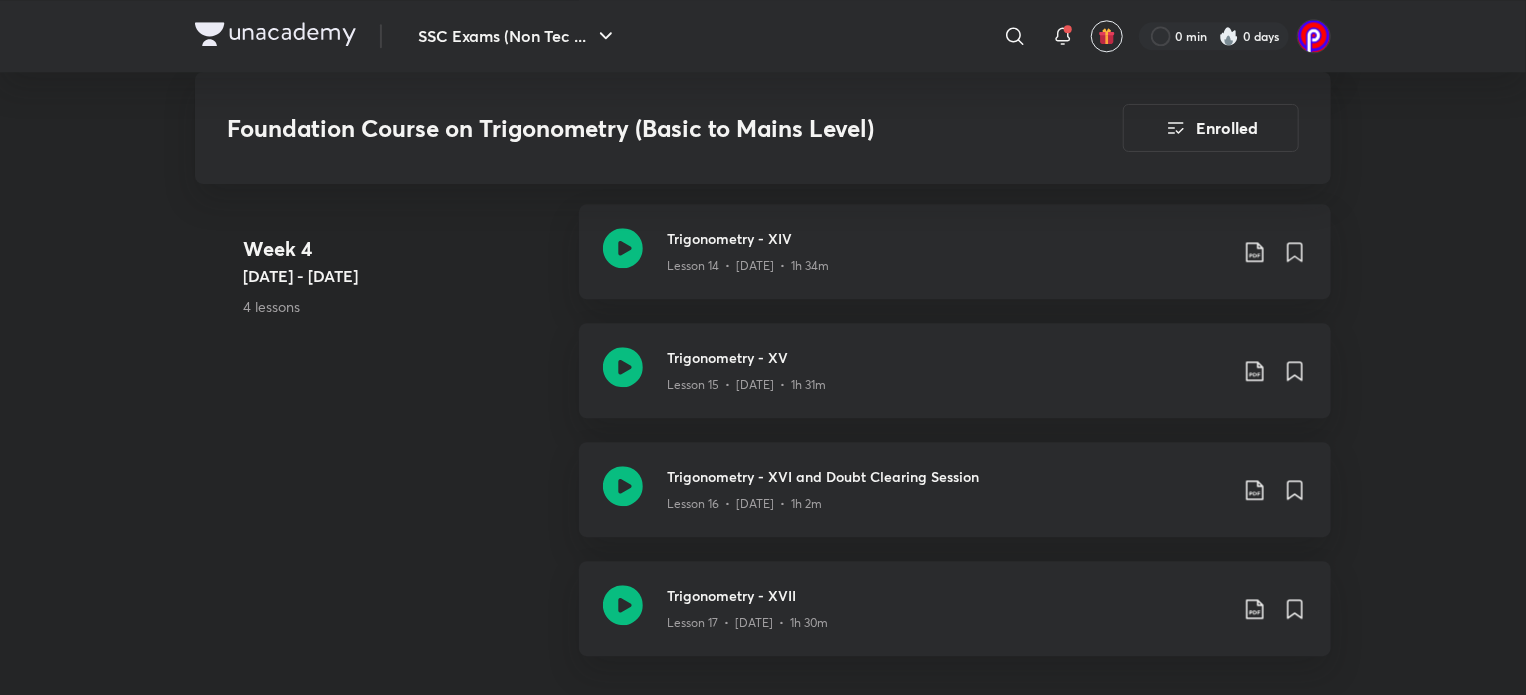 scroll, scrollTop: 2476, scrollLeft: 0, axis: vertical 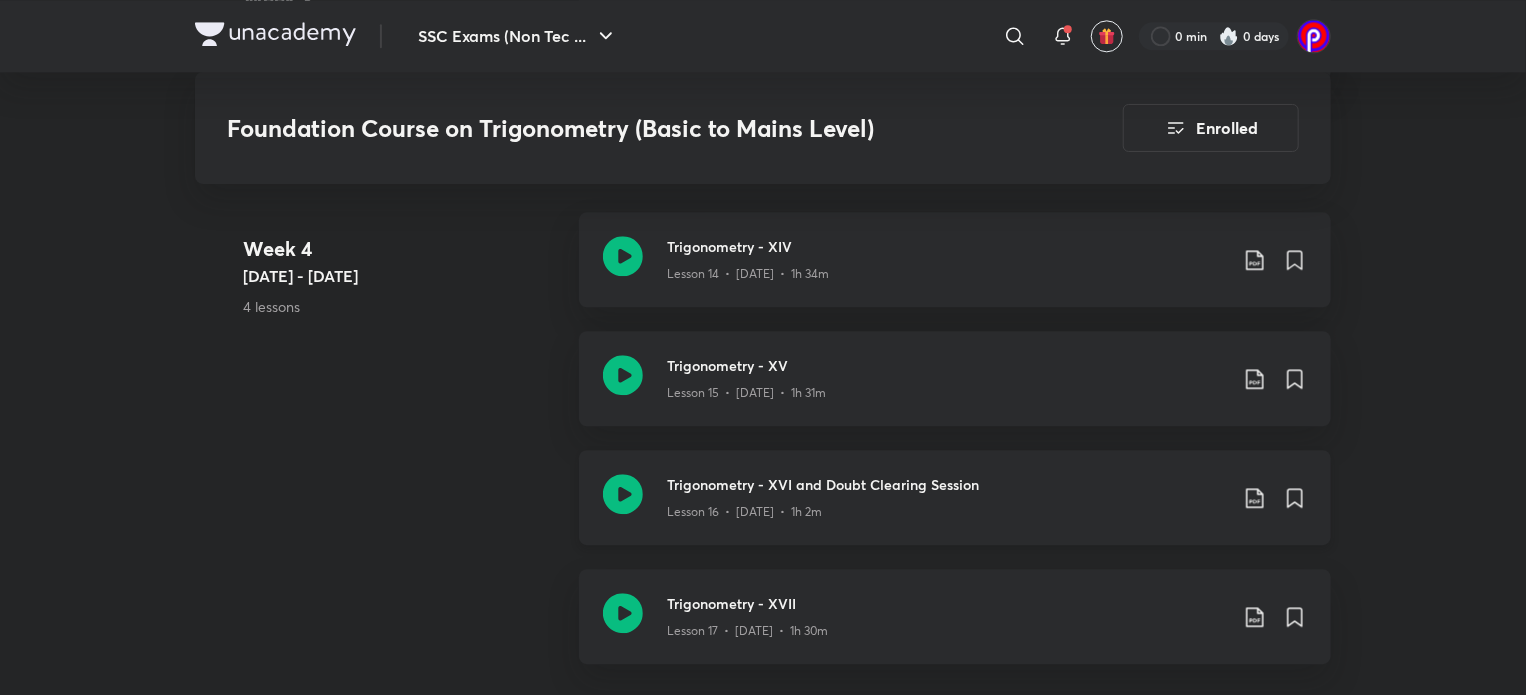 click 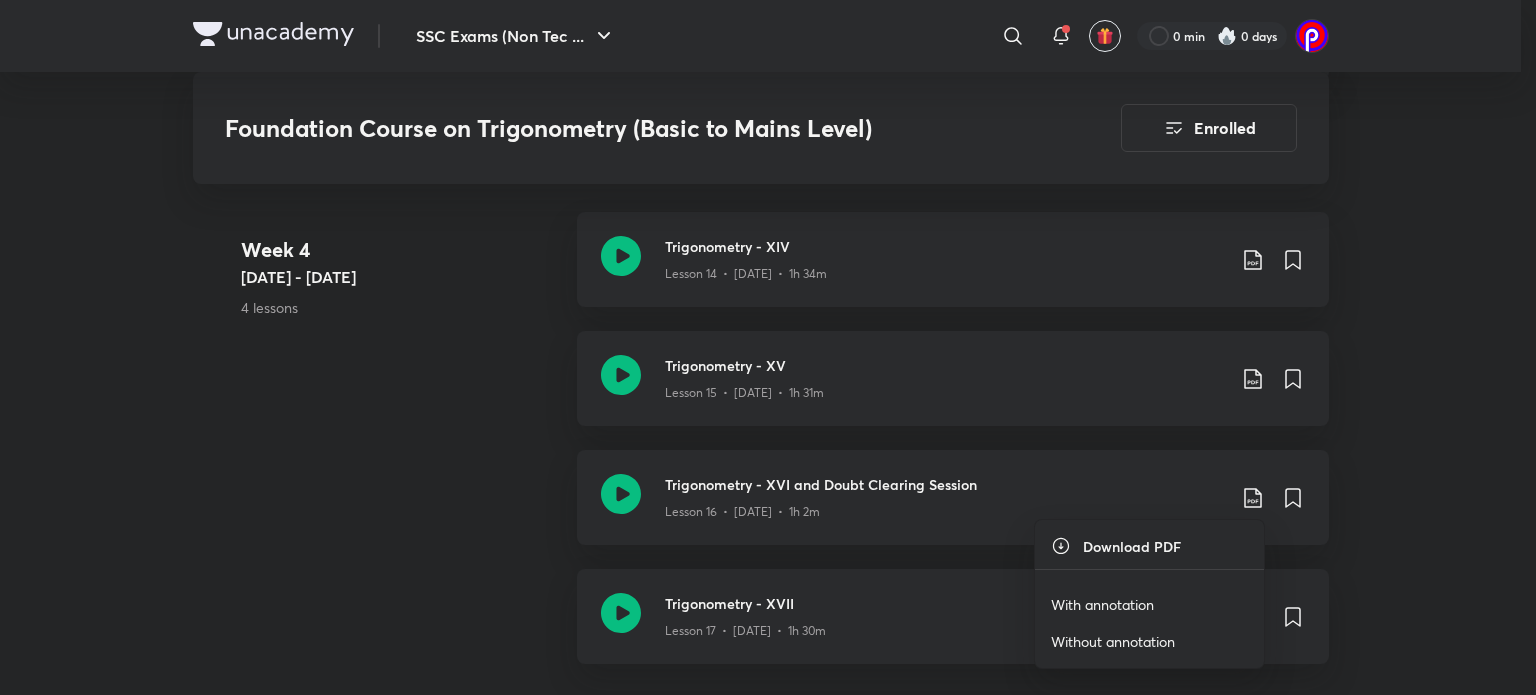 click on "With annotation" at bounding box center (1102, 604) 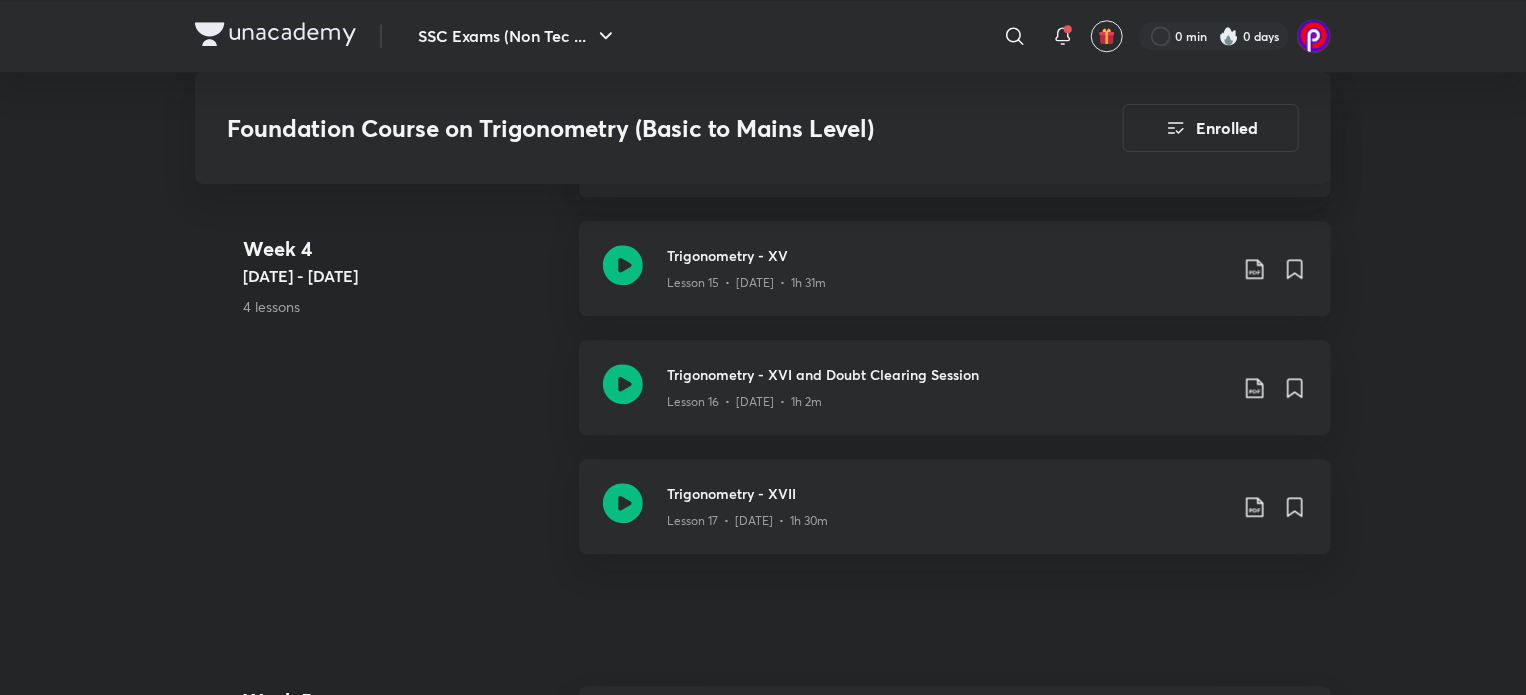 scroll, scrollTop: 2588, scrollLeft: 0, axis: vertical 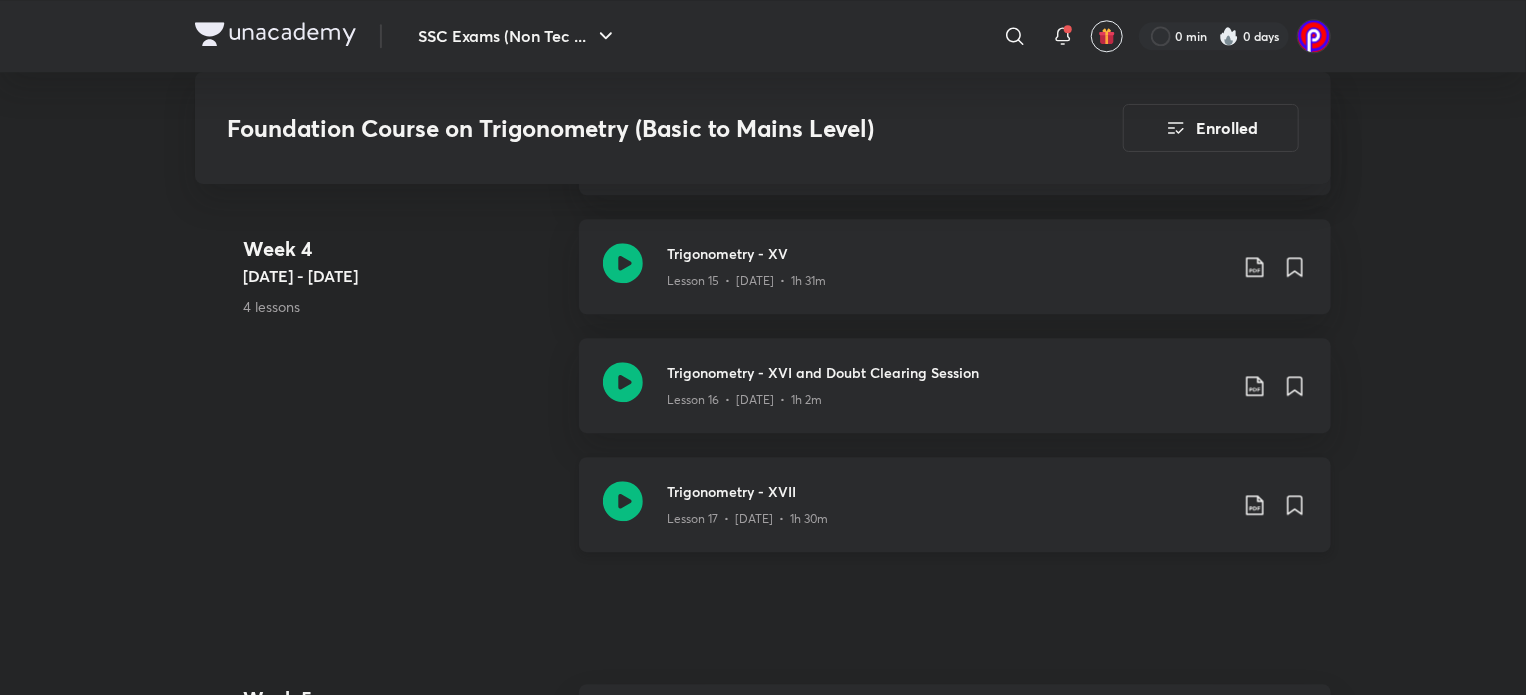 click 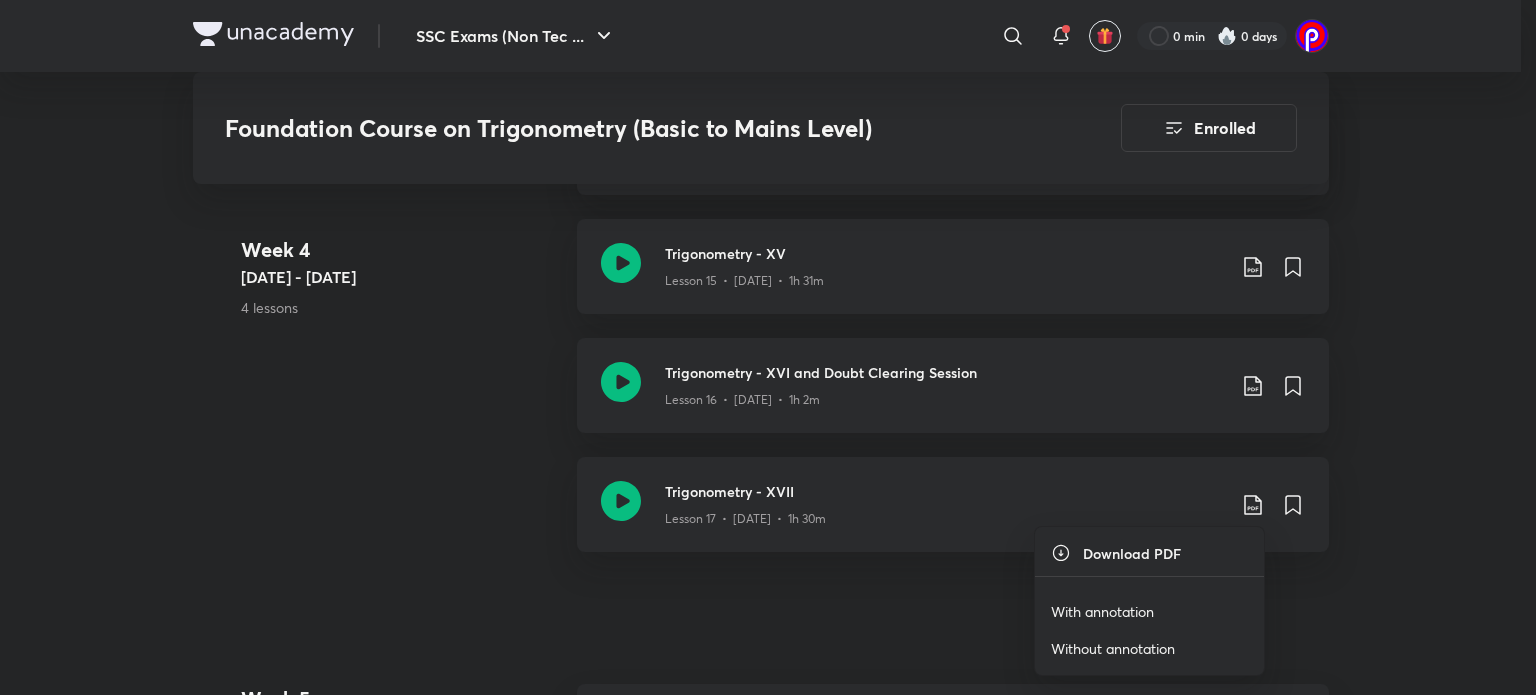 click on "With annotation" at bounding box center [1102, 611] 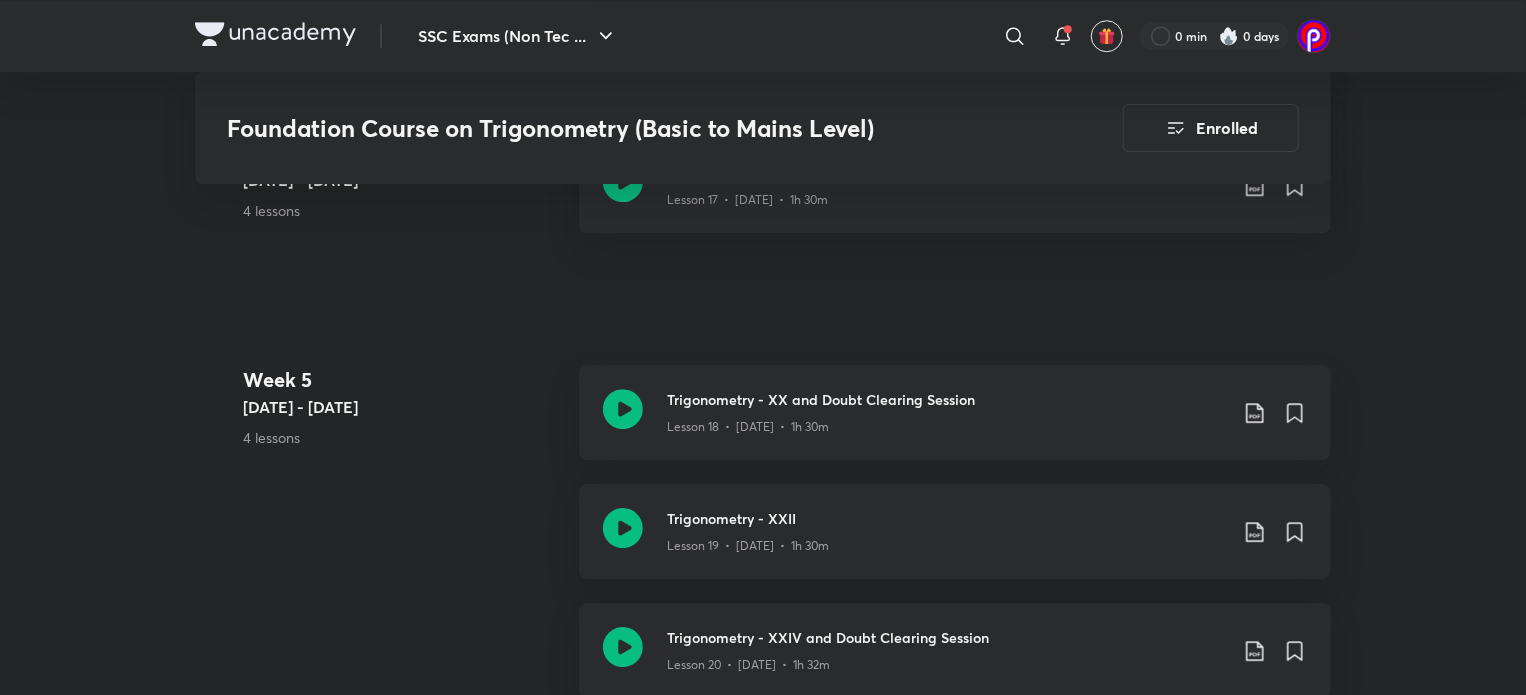 scroll, scrollTop: 2908, scrollLeft: 0, axis: vertical 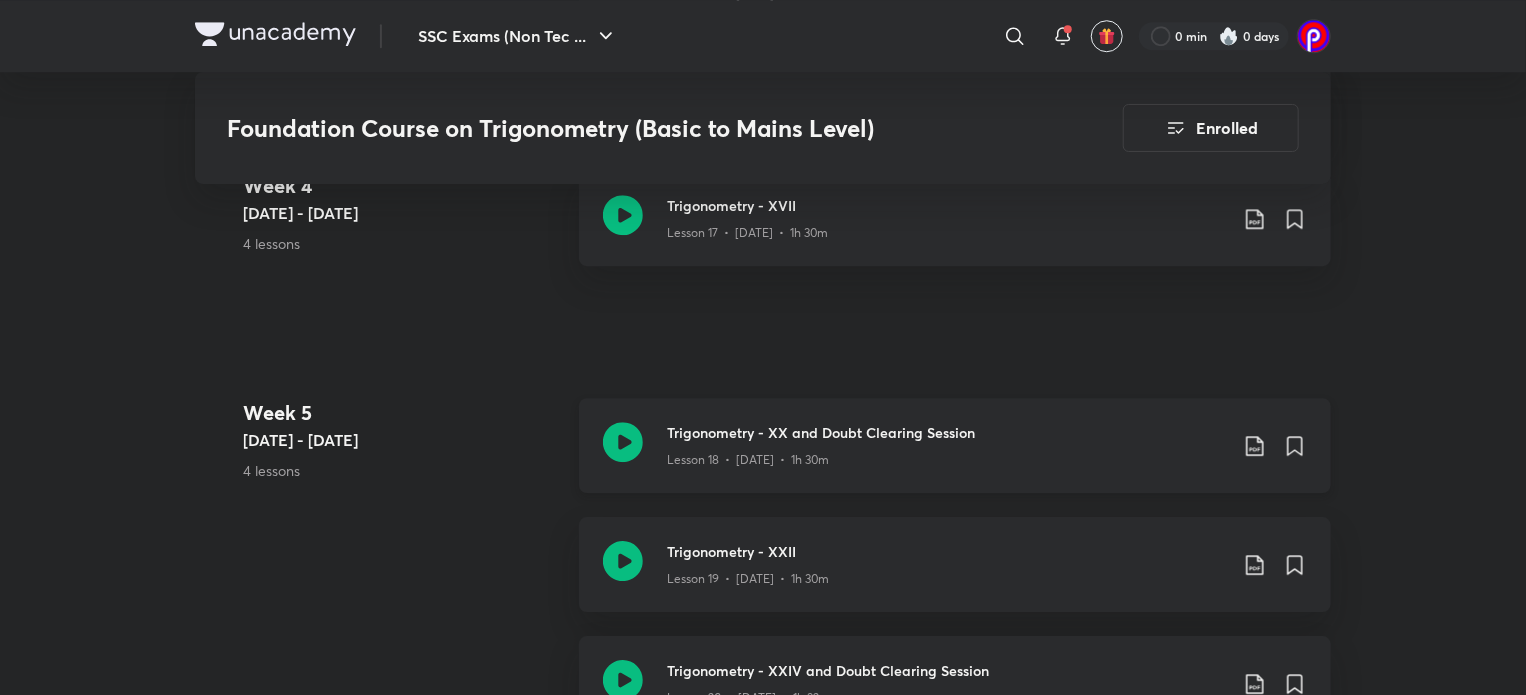 click 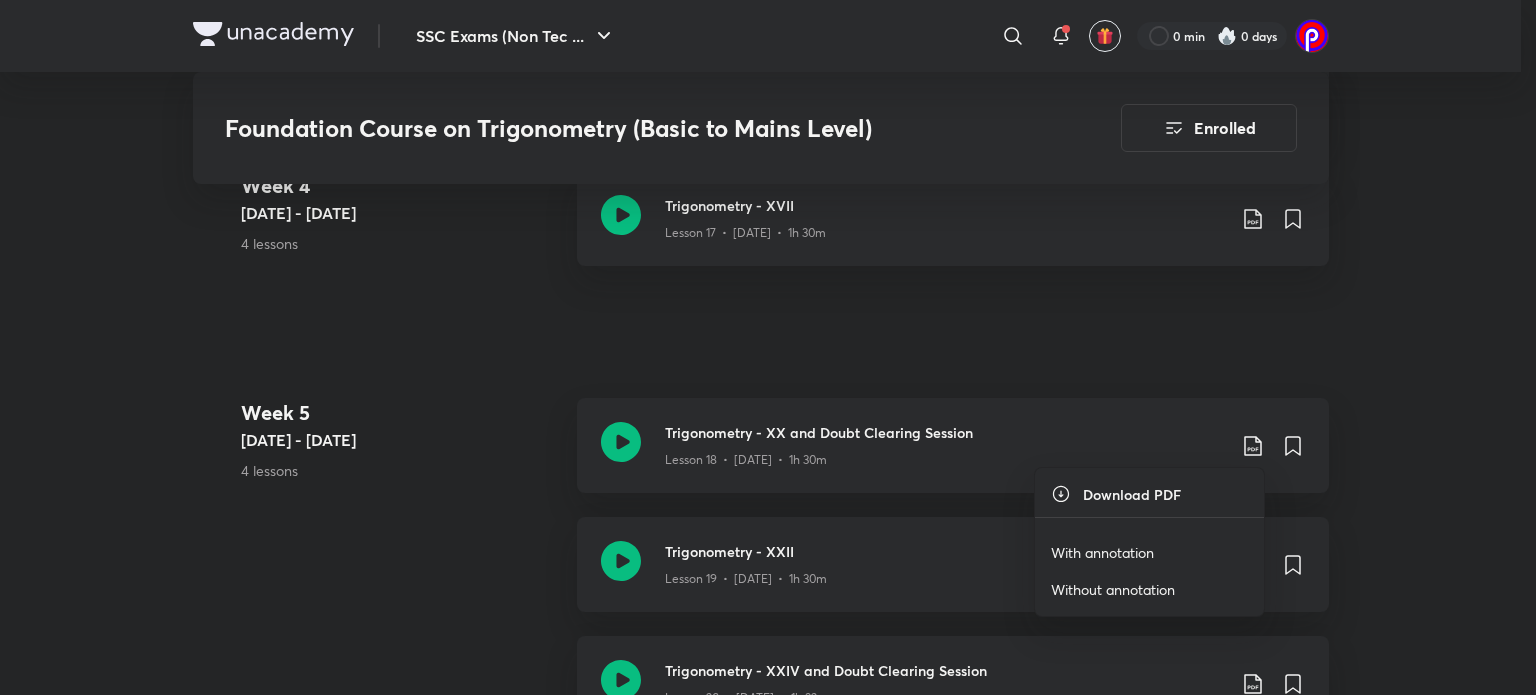 click on "With annotation" at bounding box center (1102, 552) 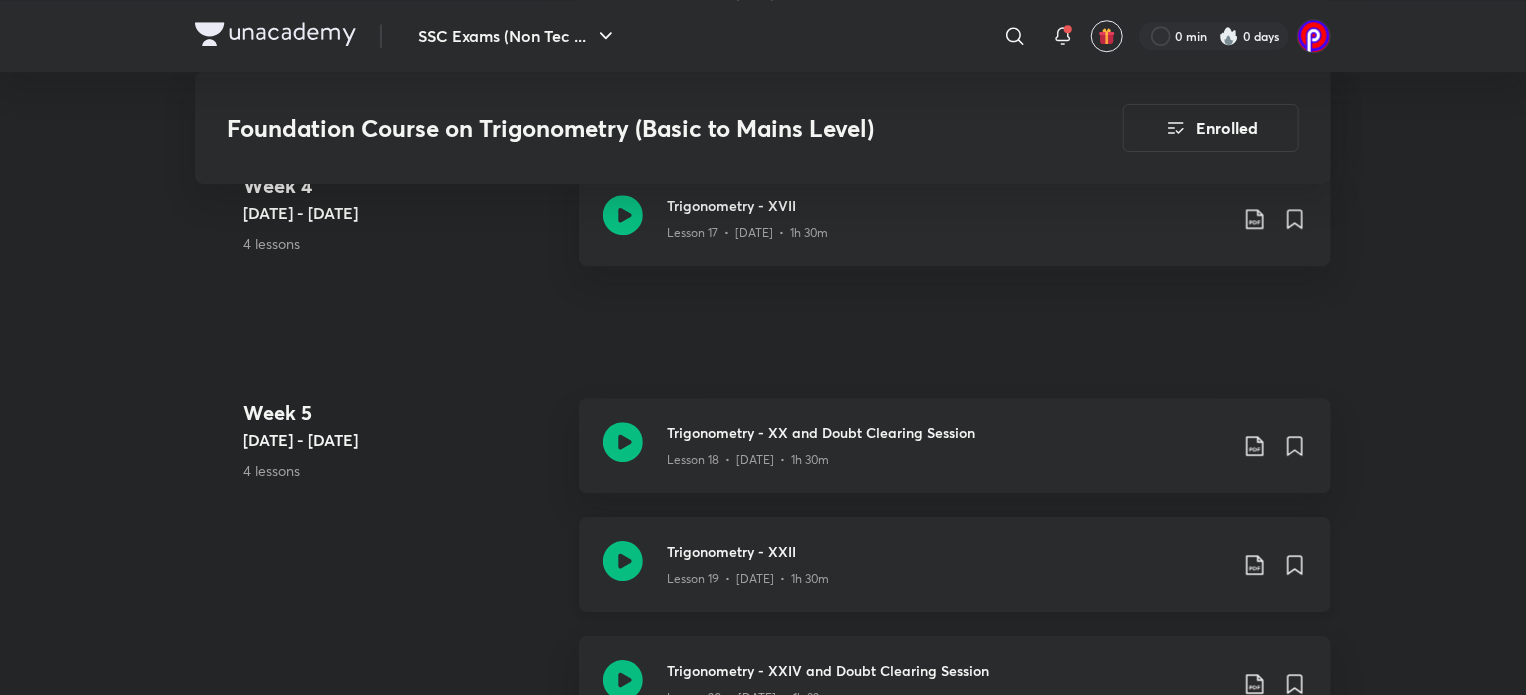 click 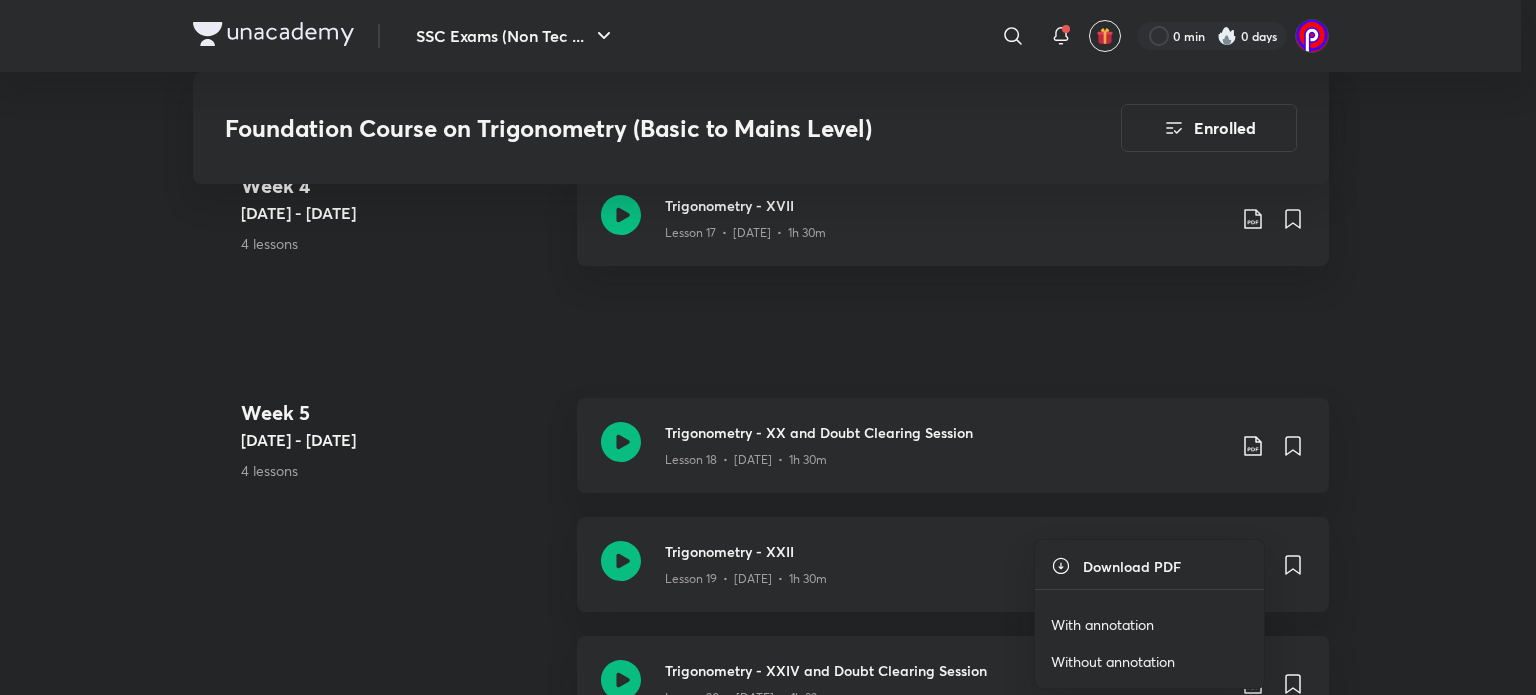 click on "With annotation" at bounding box center (1102, 624) 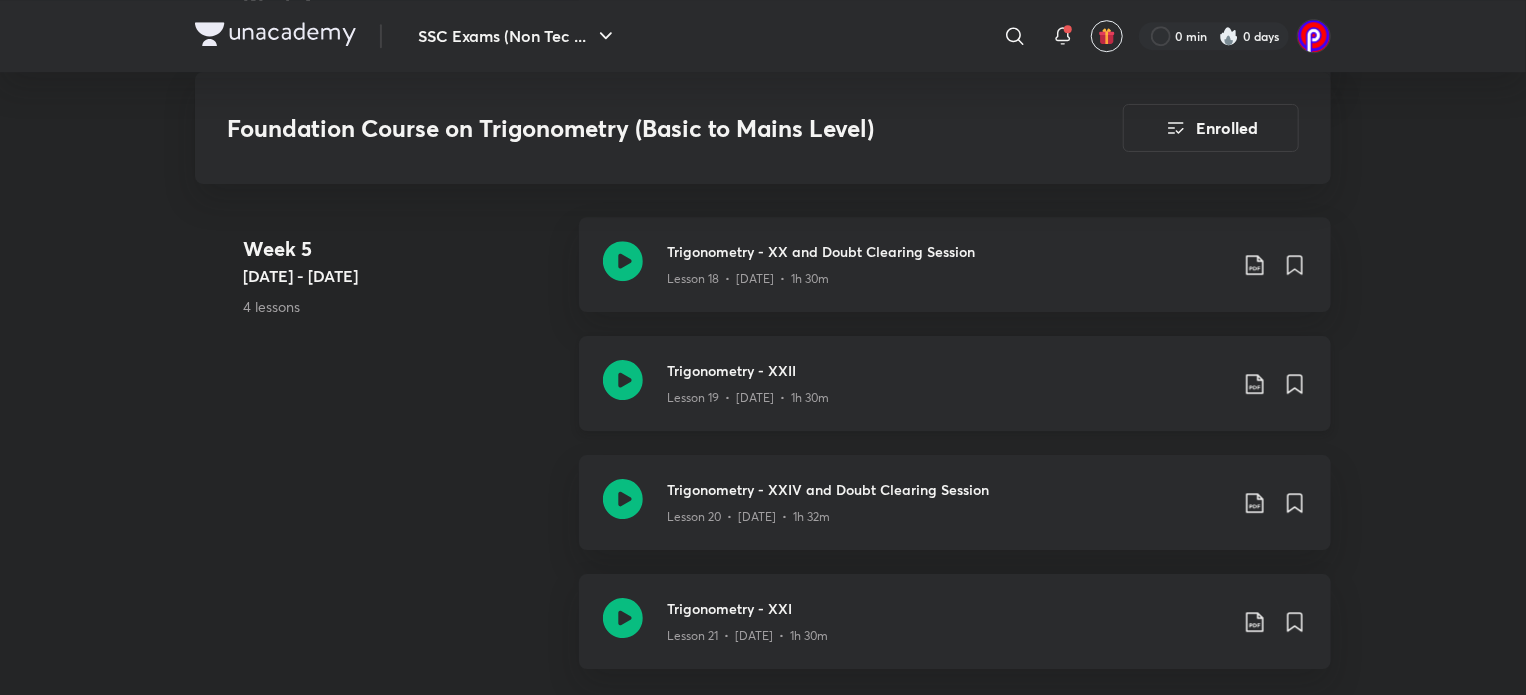 scroll, scrollTop: 3056, scrollLeft: 0, axis: vertical 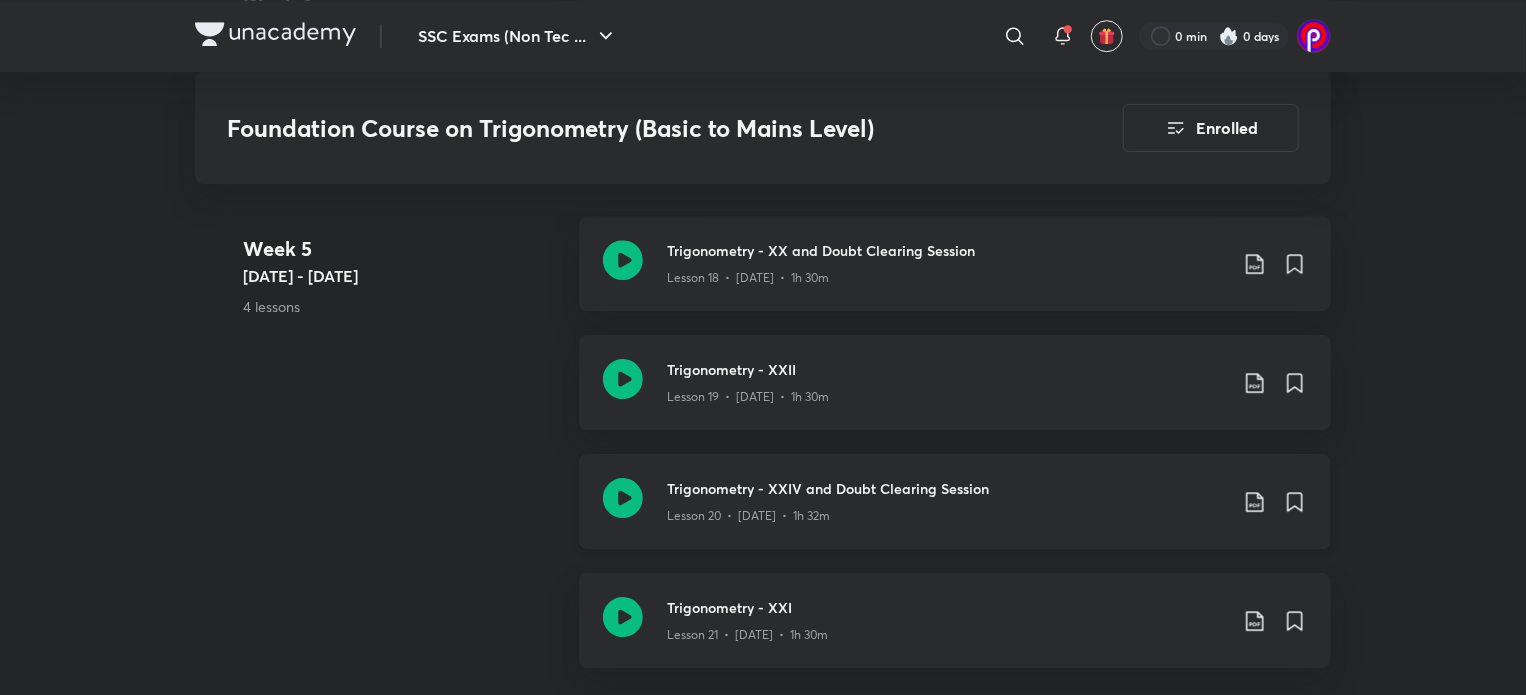 click 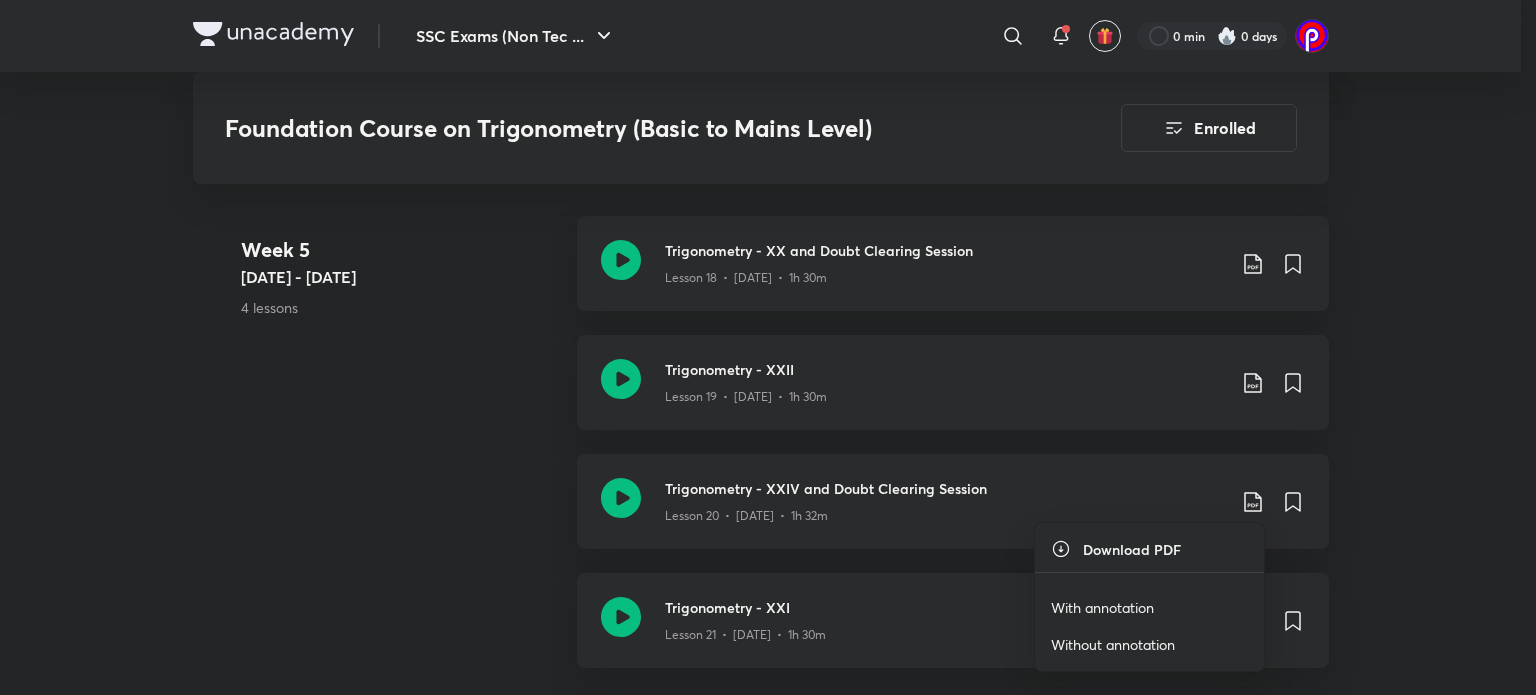 click on "With annotation" at bounding box center [1102, 607] 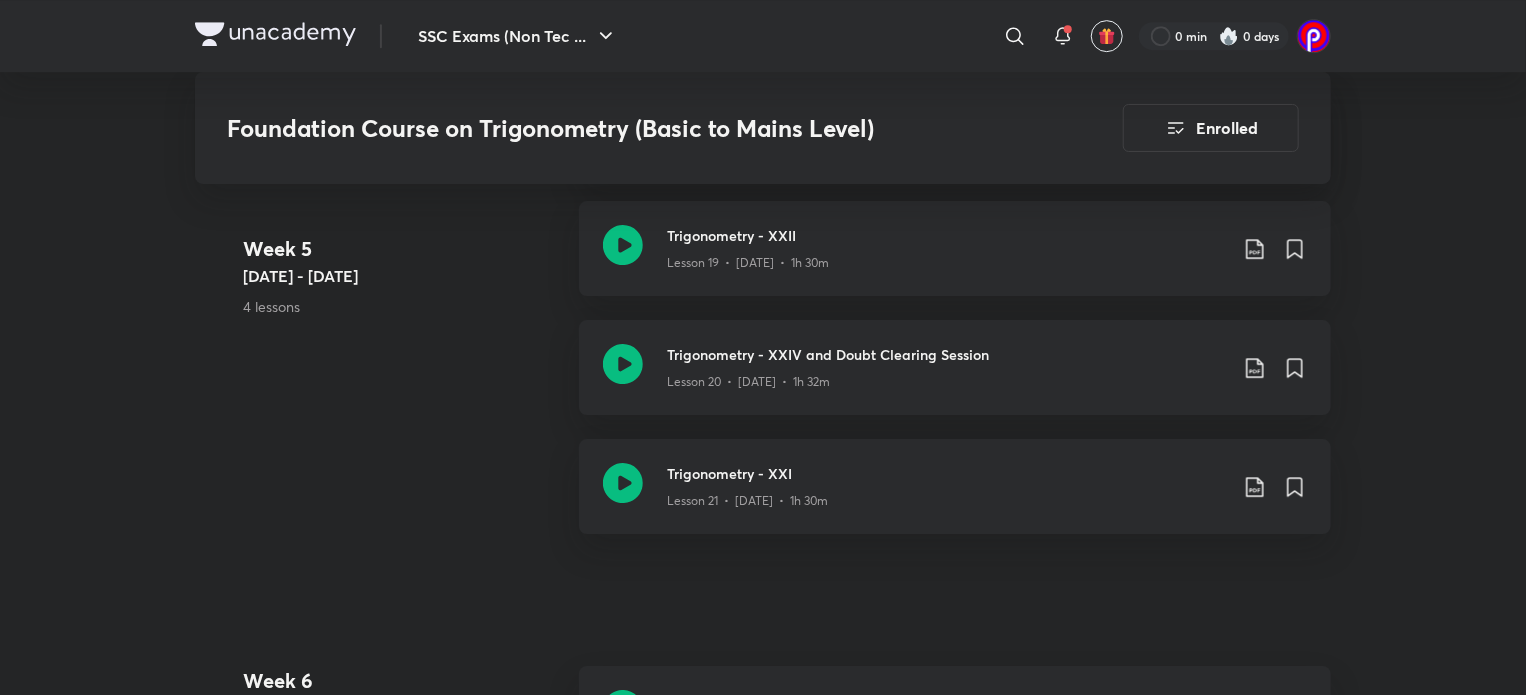 scroll, scrollTop: 3200, scrollLeft: 0, axis: vertical 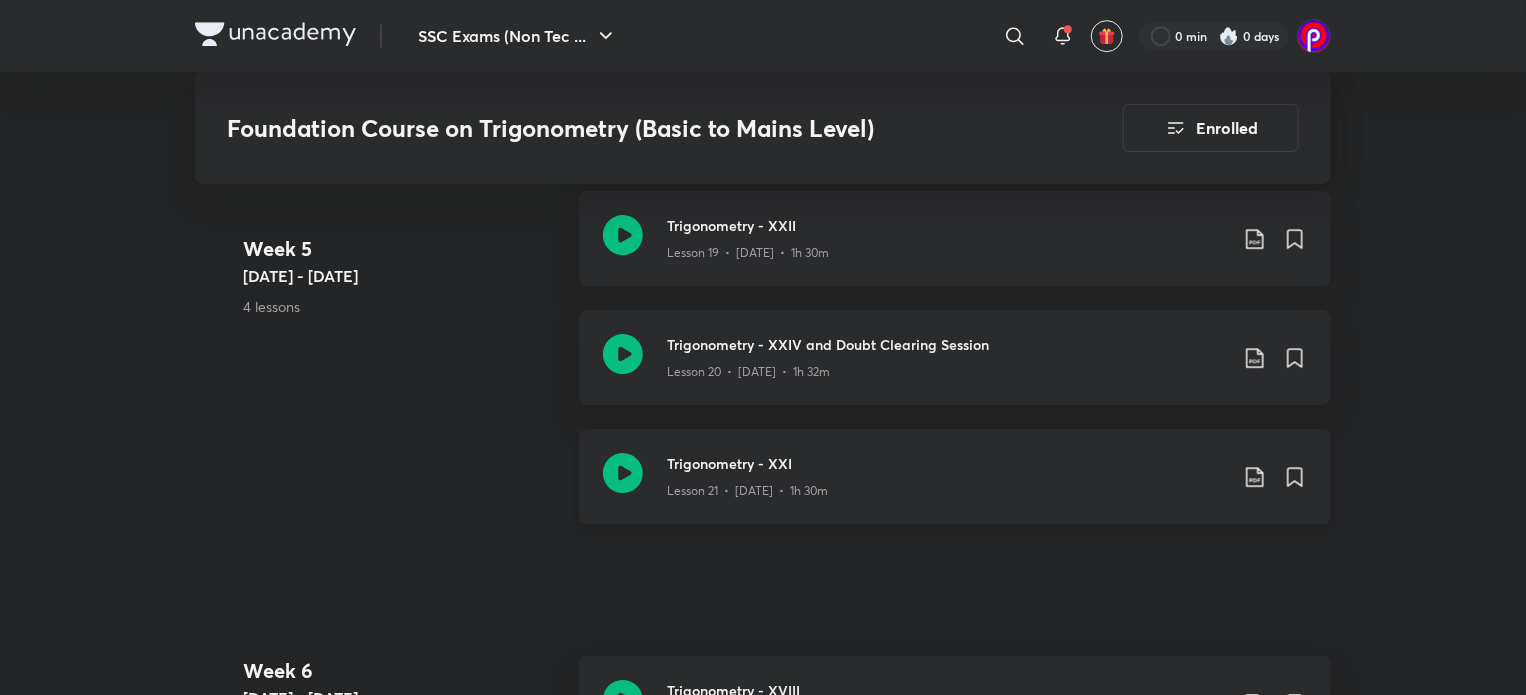 click 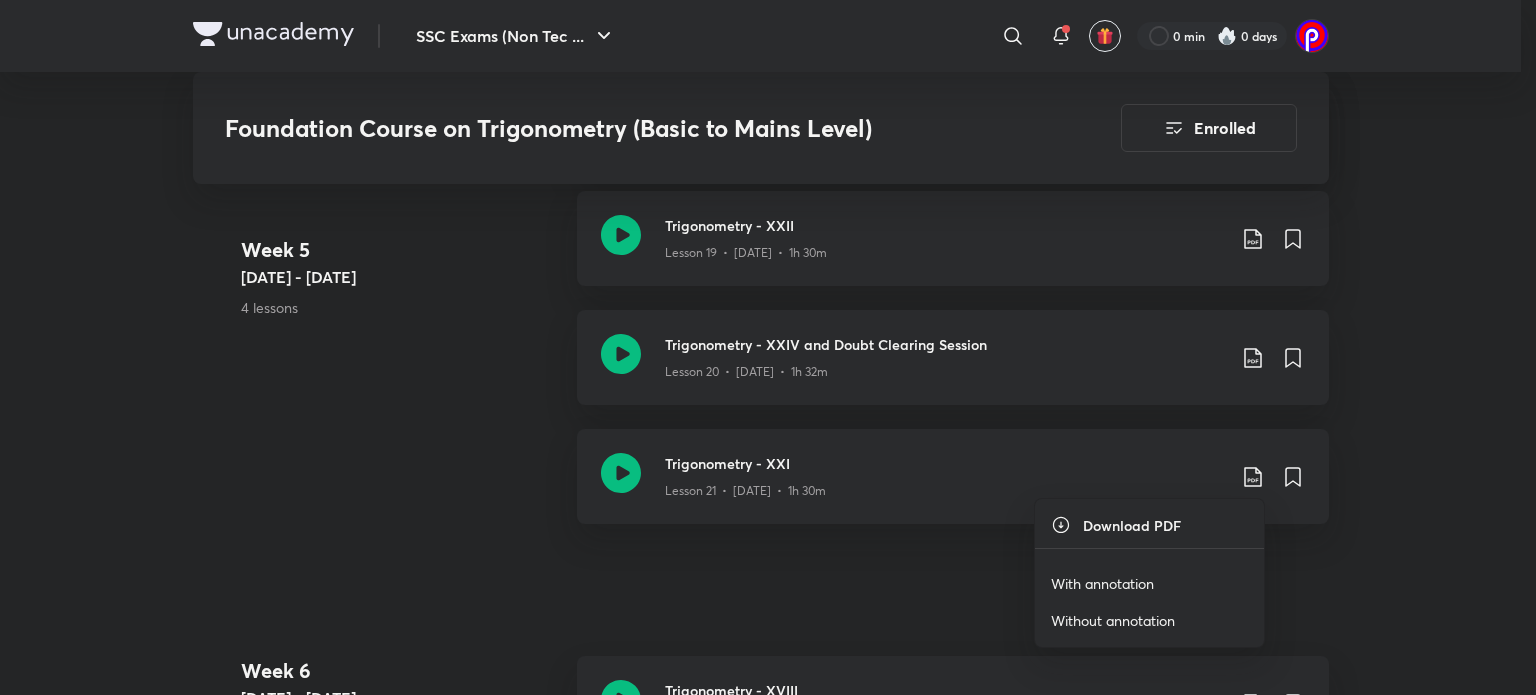 click on "With annotation" at bounding box center (1102, 583) 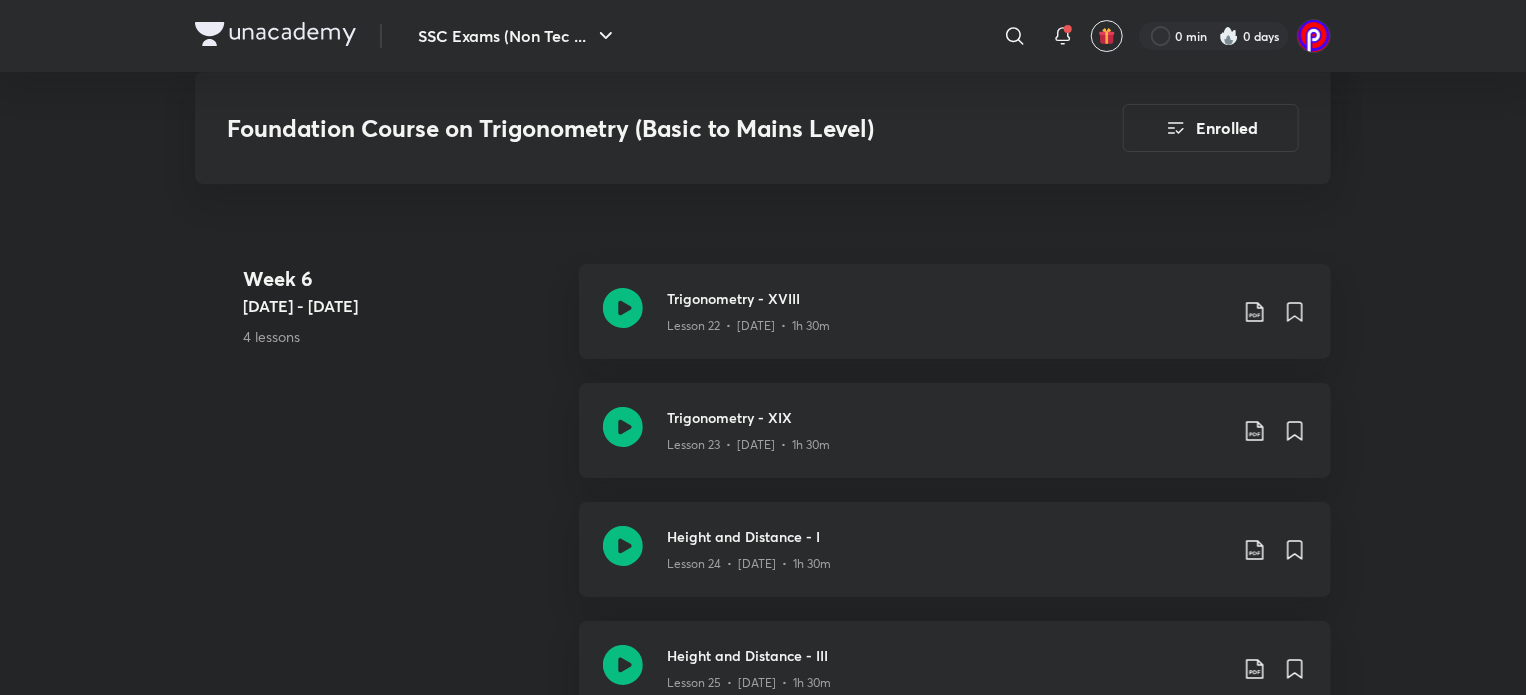 scroll, scrollTop: 3595, scrollLeft: 0, axis: vertical 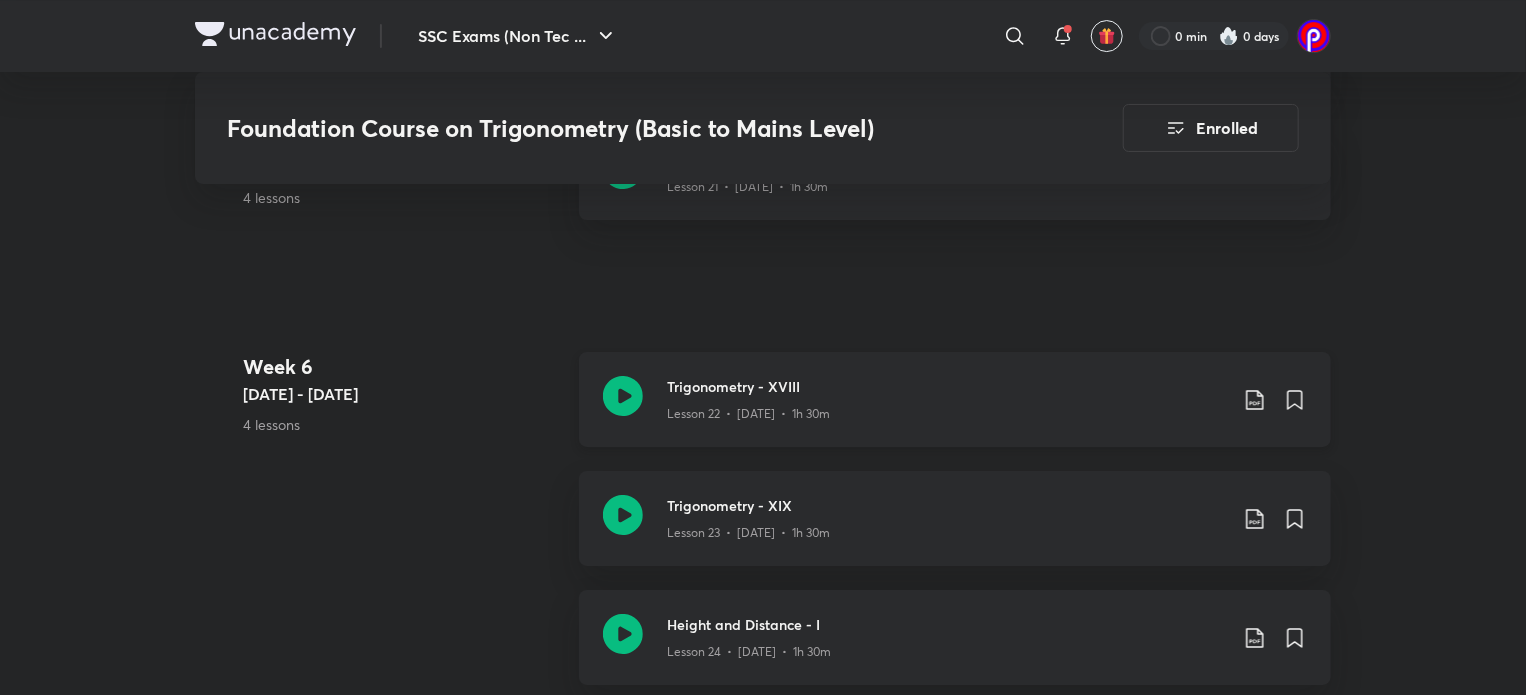 click 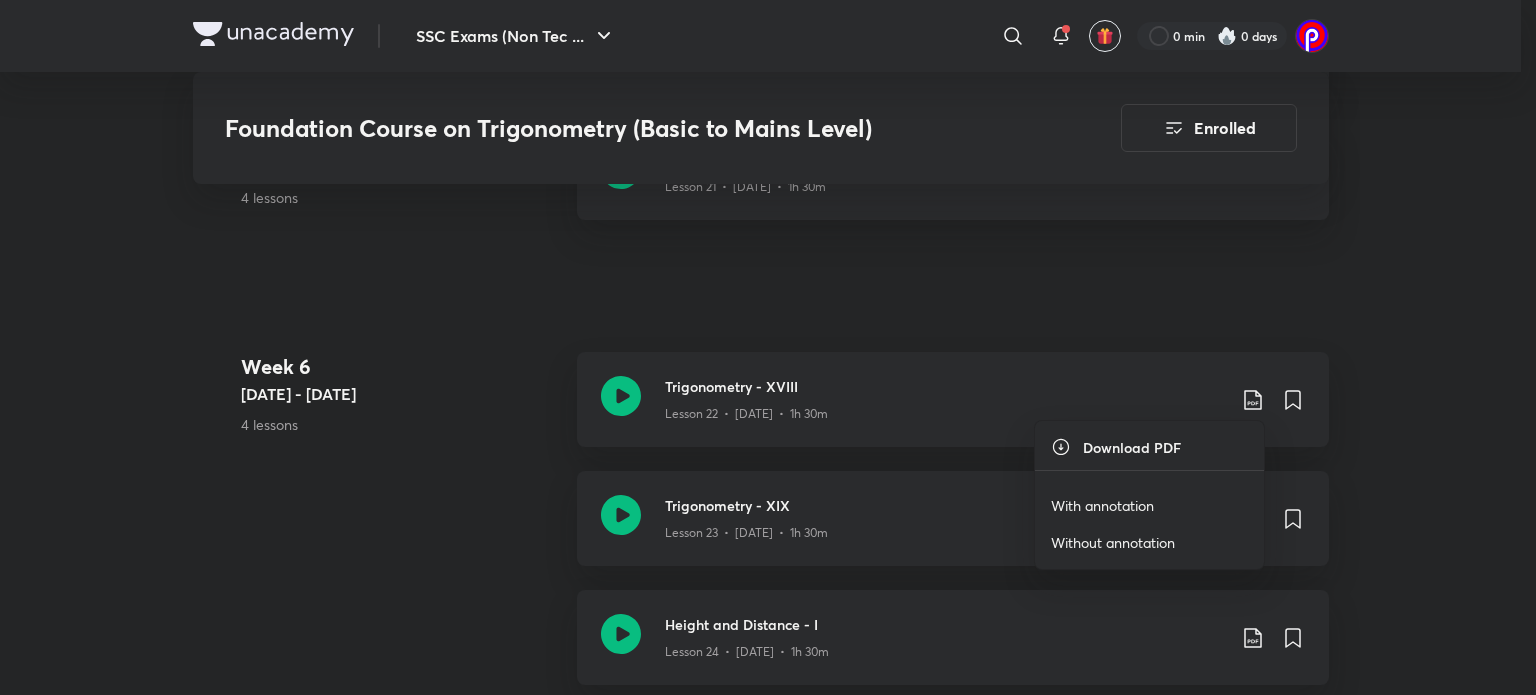 click on "With annotation" at bounding box center (1102, 505) 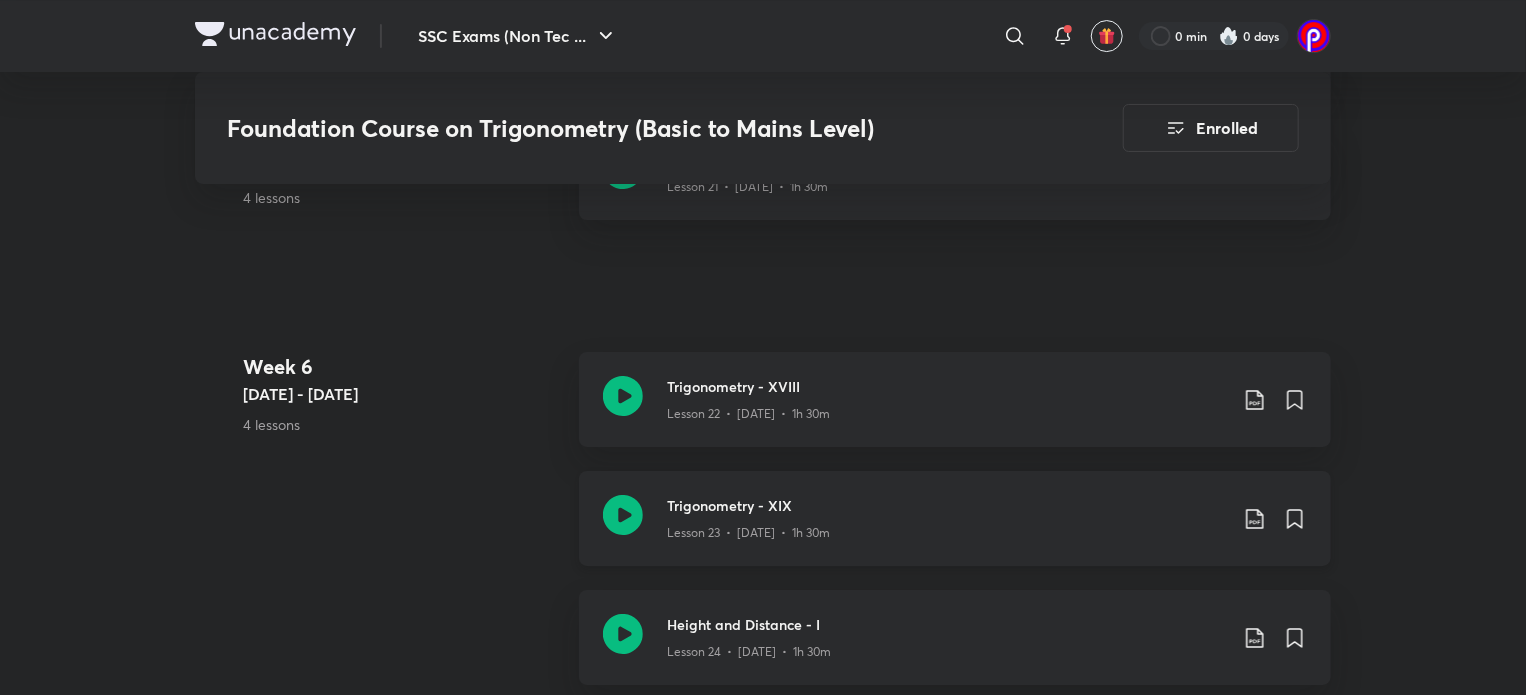 click 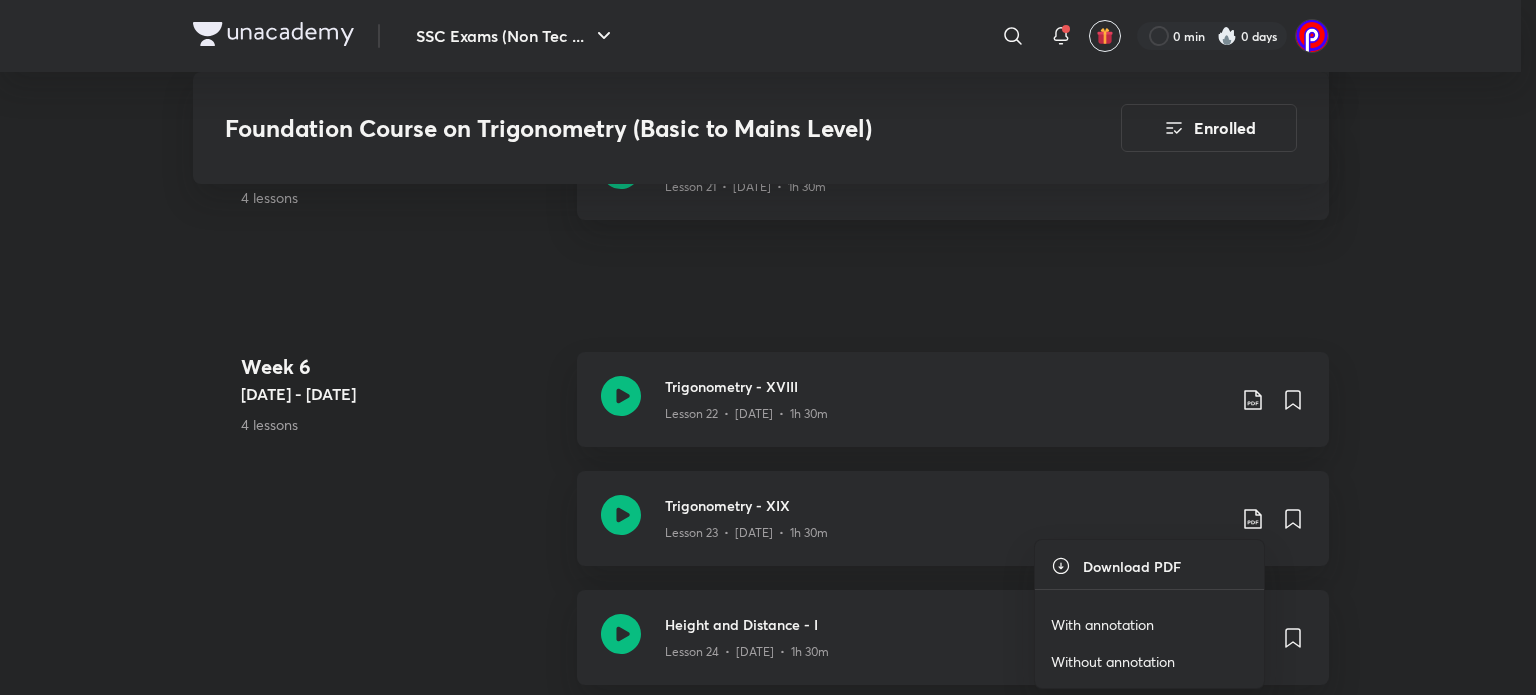 click on "With annotation" at bounding box center [1102, 624] 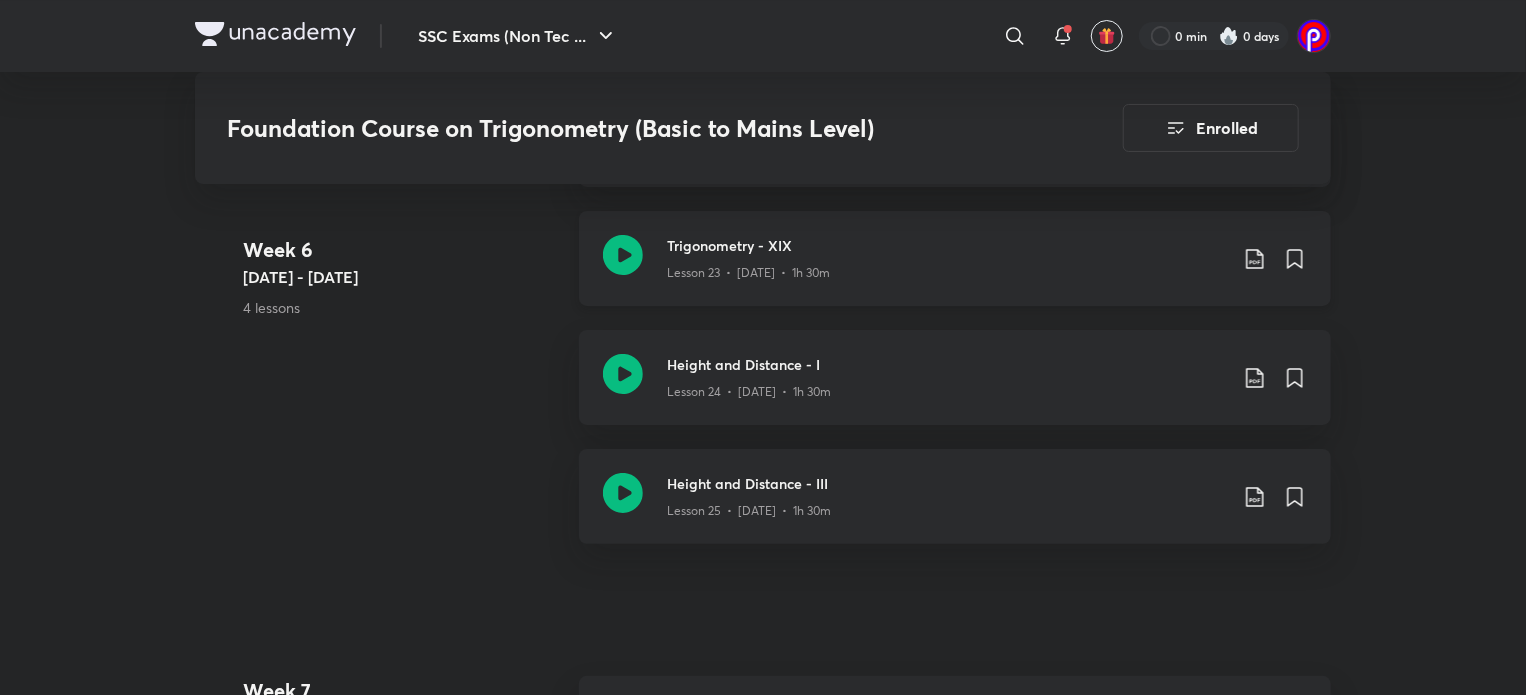 scroll, scrollTop: 3768, scrollLeft: 0, axis: vertical 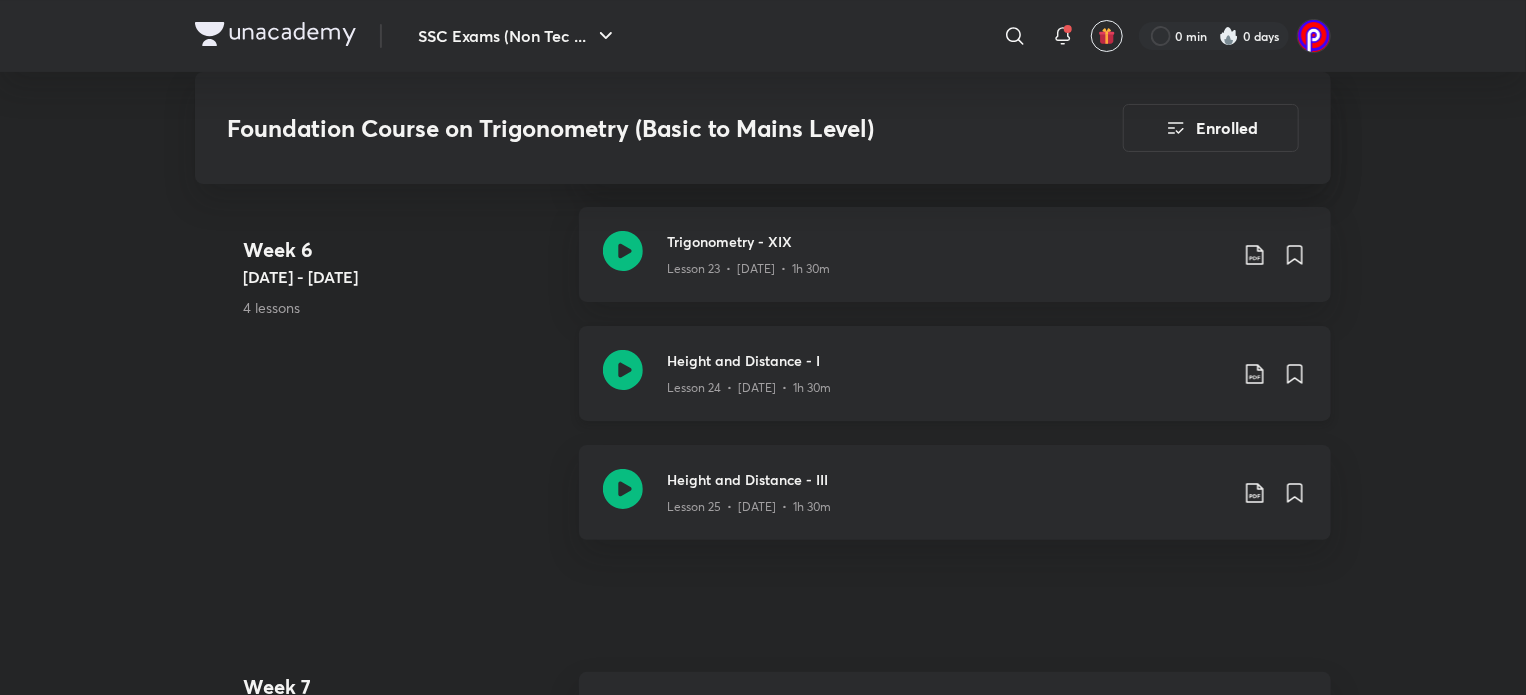 click 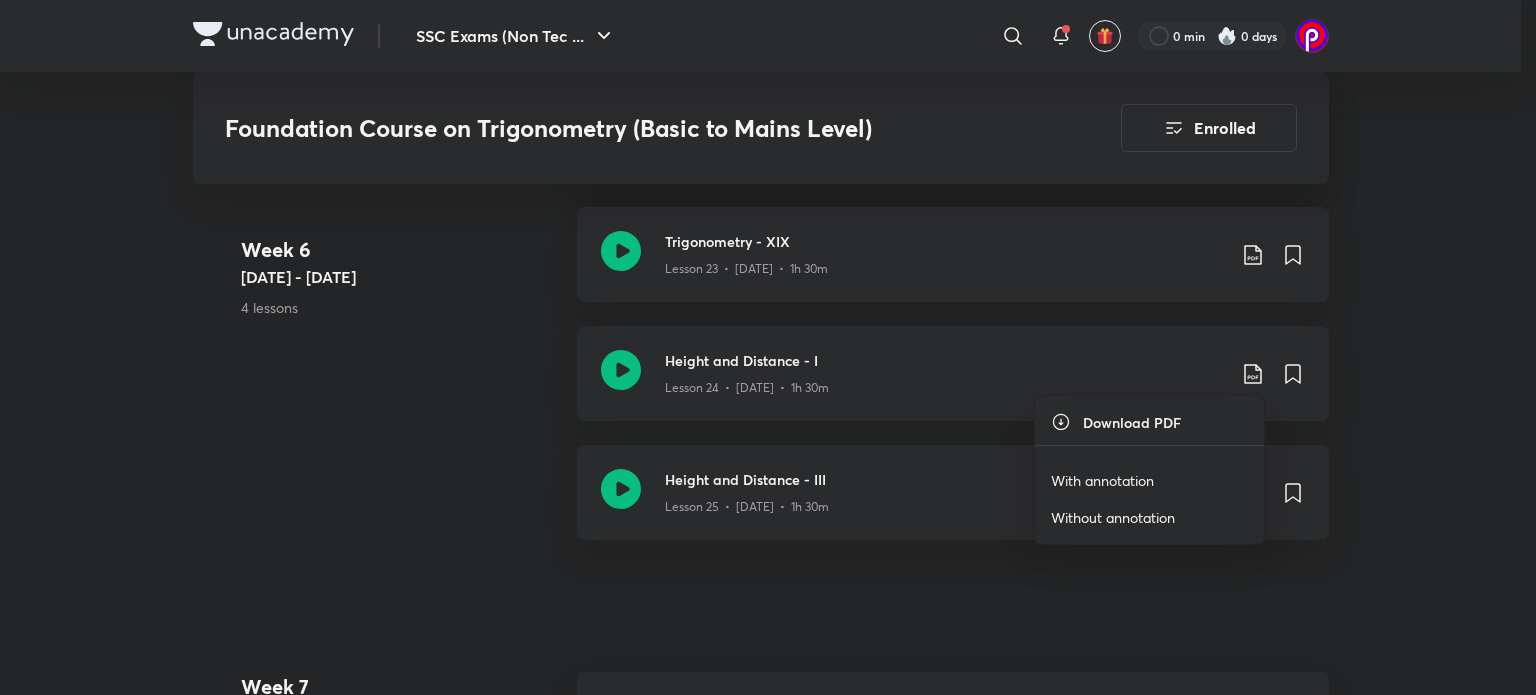 click on "With annotation" at bounding box center (1102, 480) 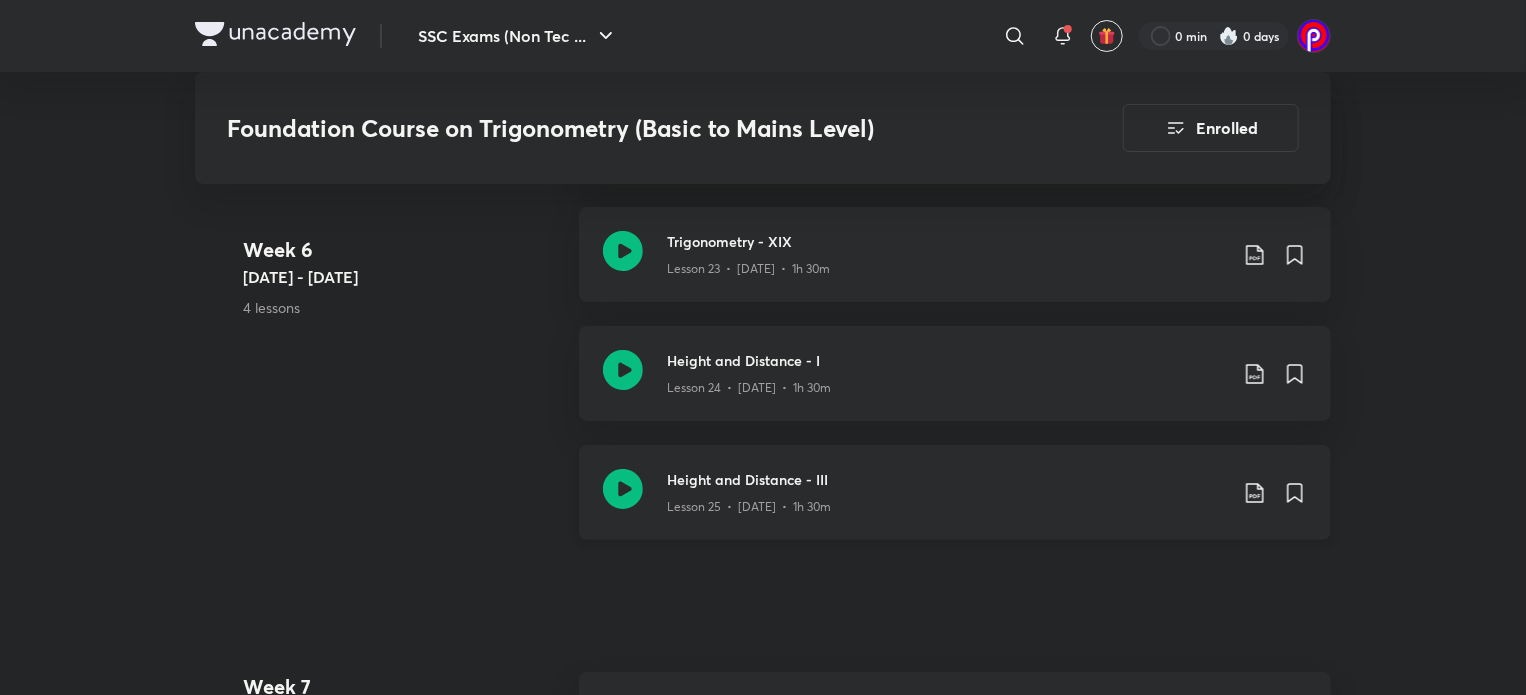 click 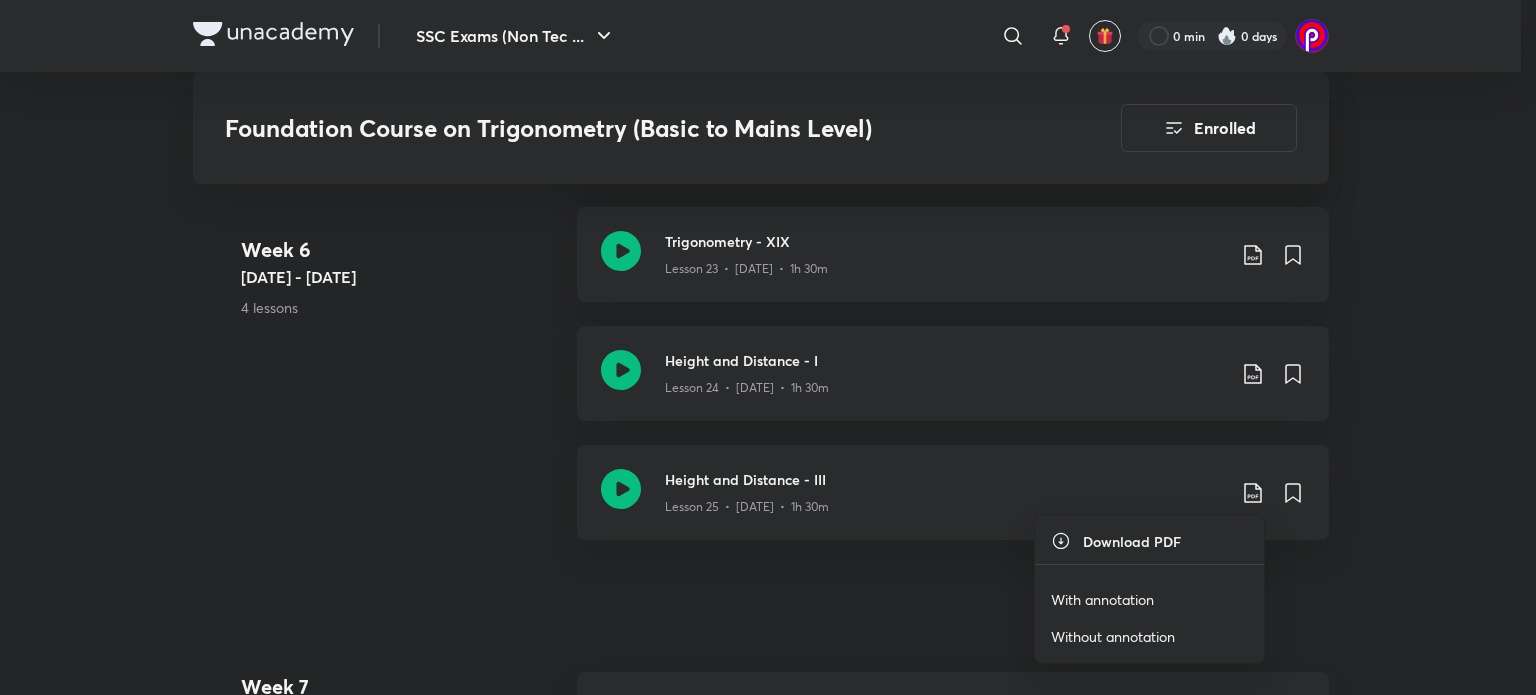 click on "With annotation" at bounding box center (1102, 599) 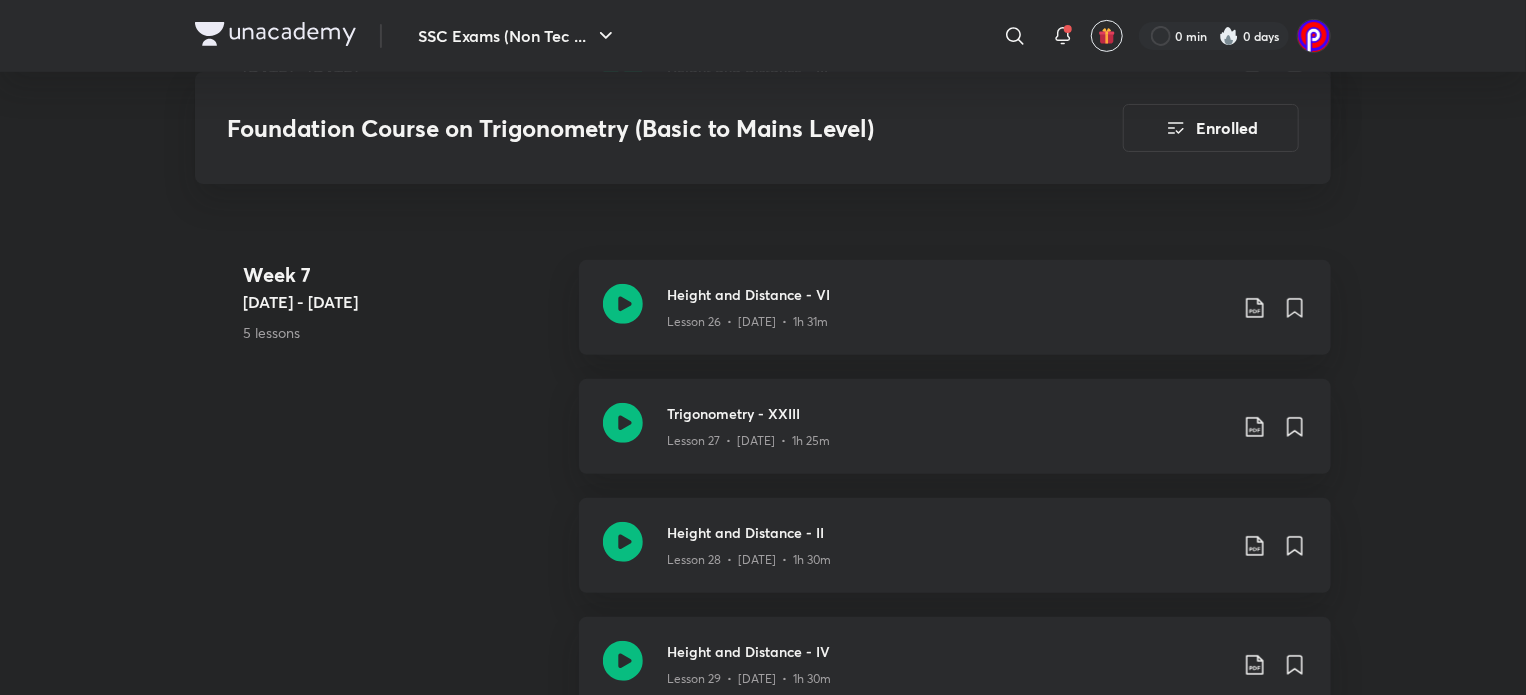 scroll, scrollTop: 4192, scrollLeft: 0, axis: vertical 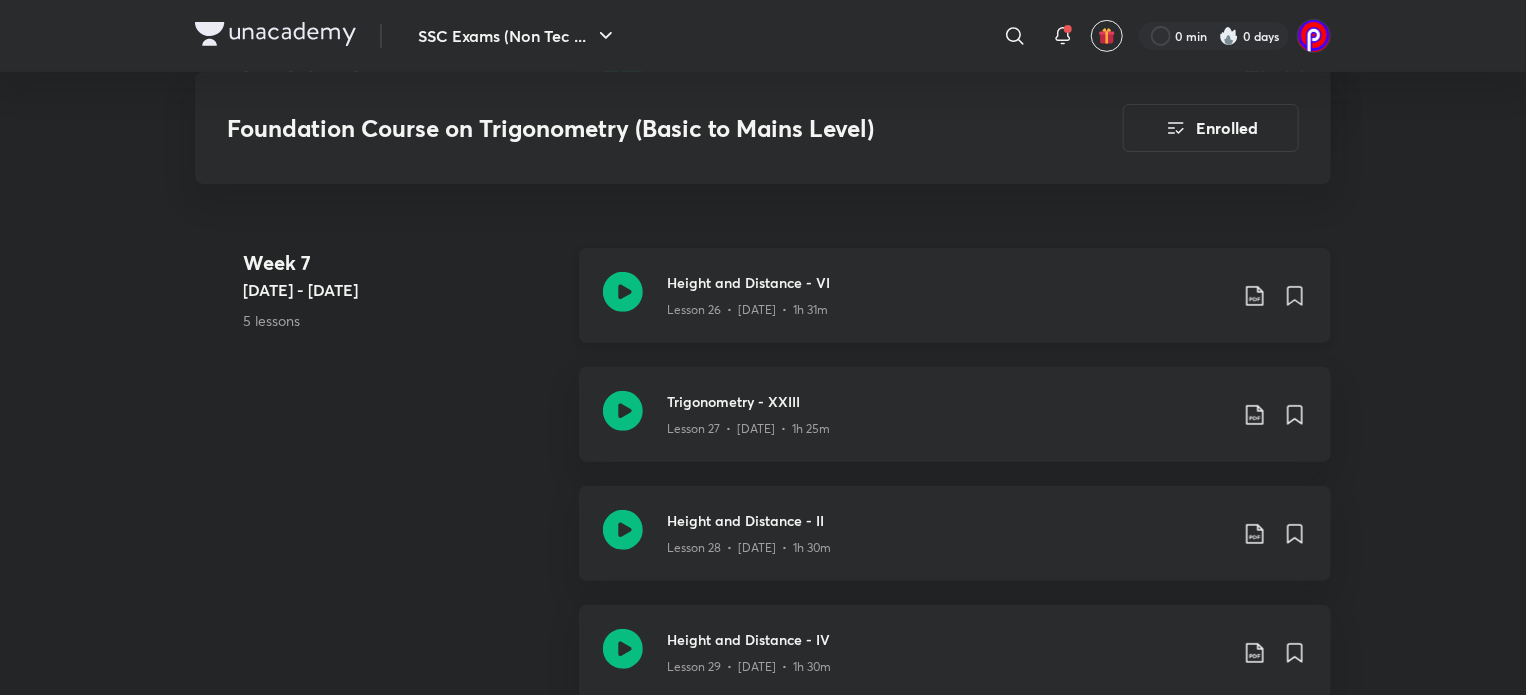 click 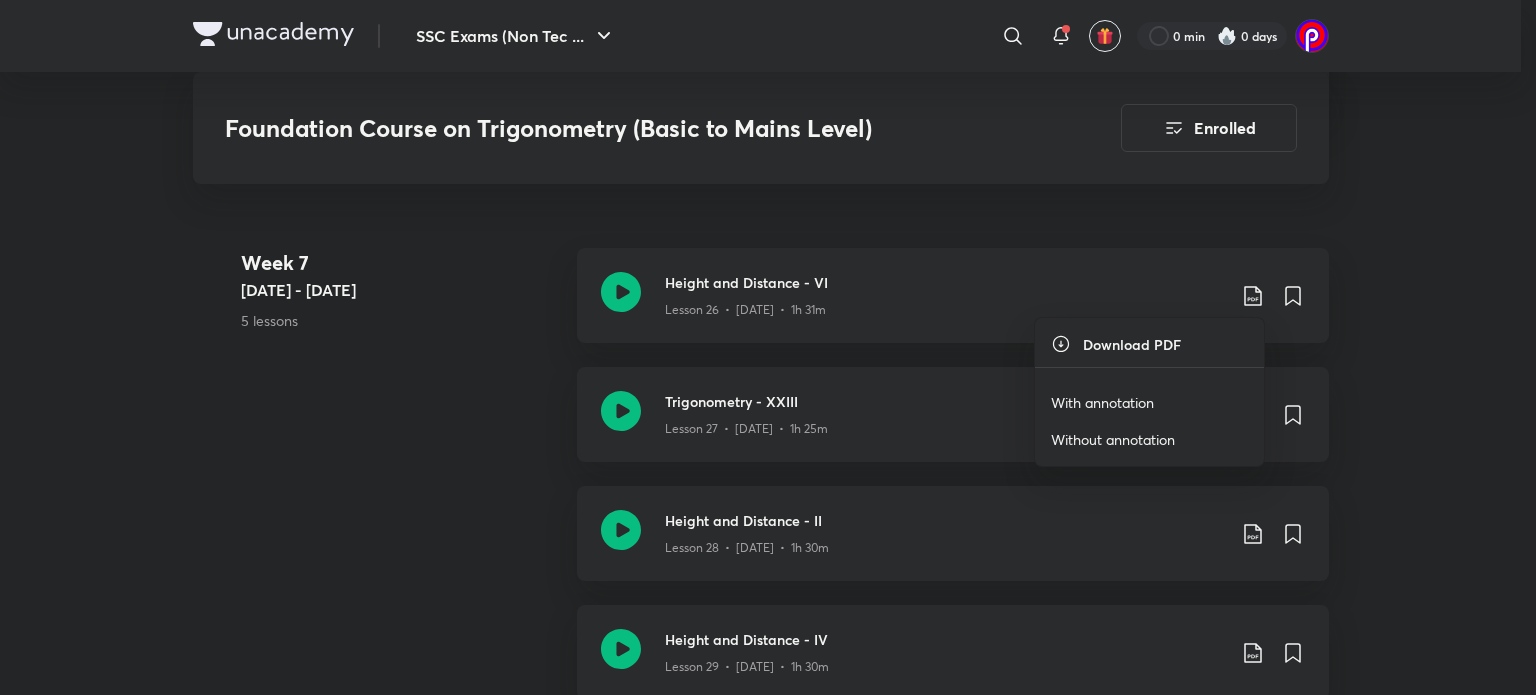 click on "With annotation" at bounding box center (1102, 402) 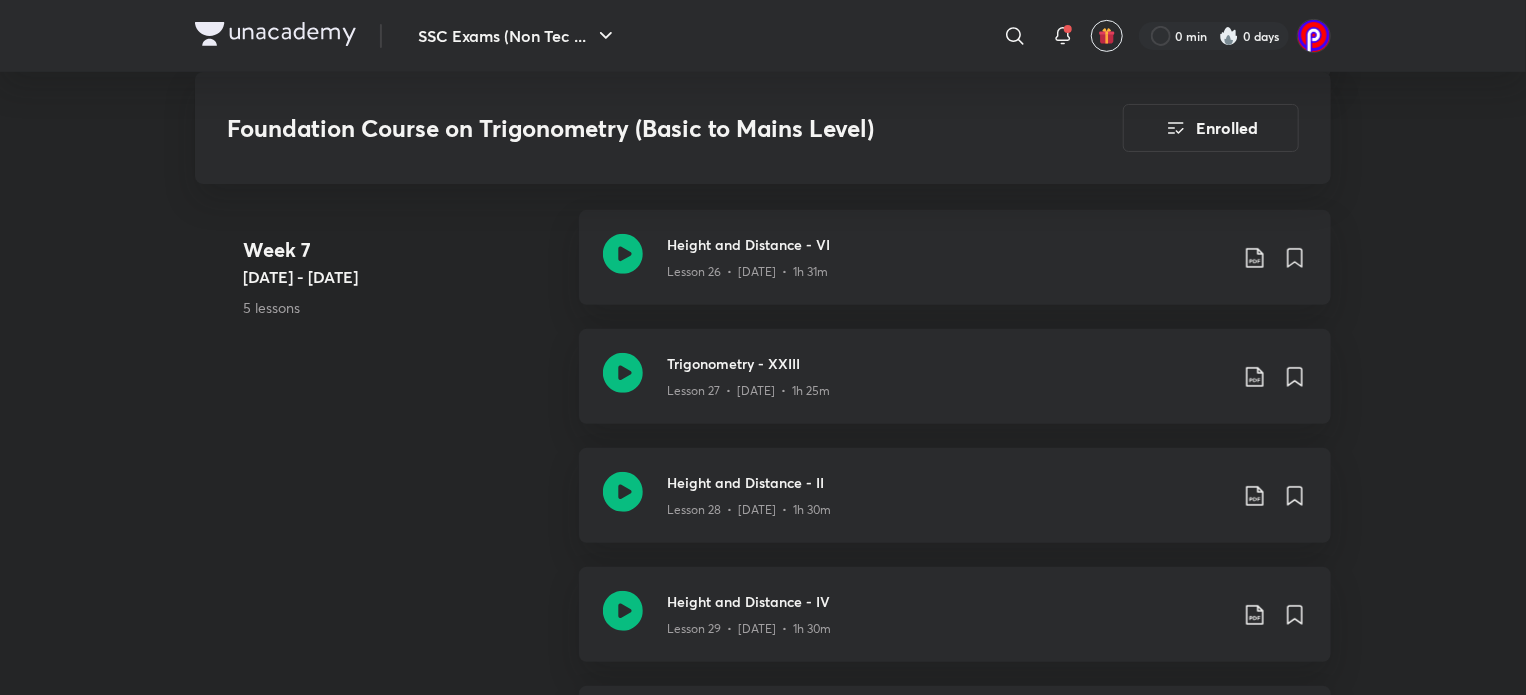 scroll, scrollTop: 4232, scrollLeft: 0, axis: vertical 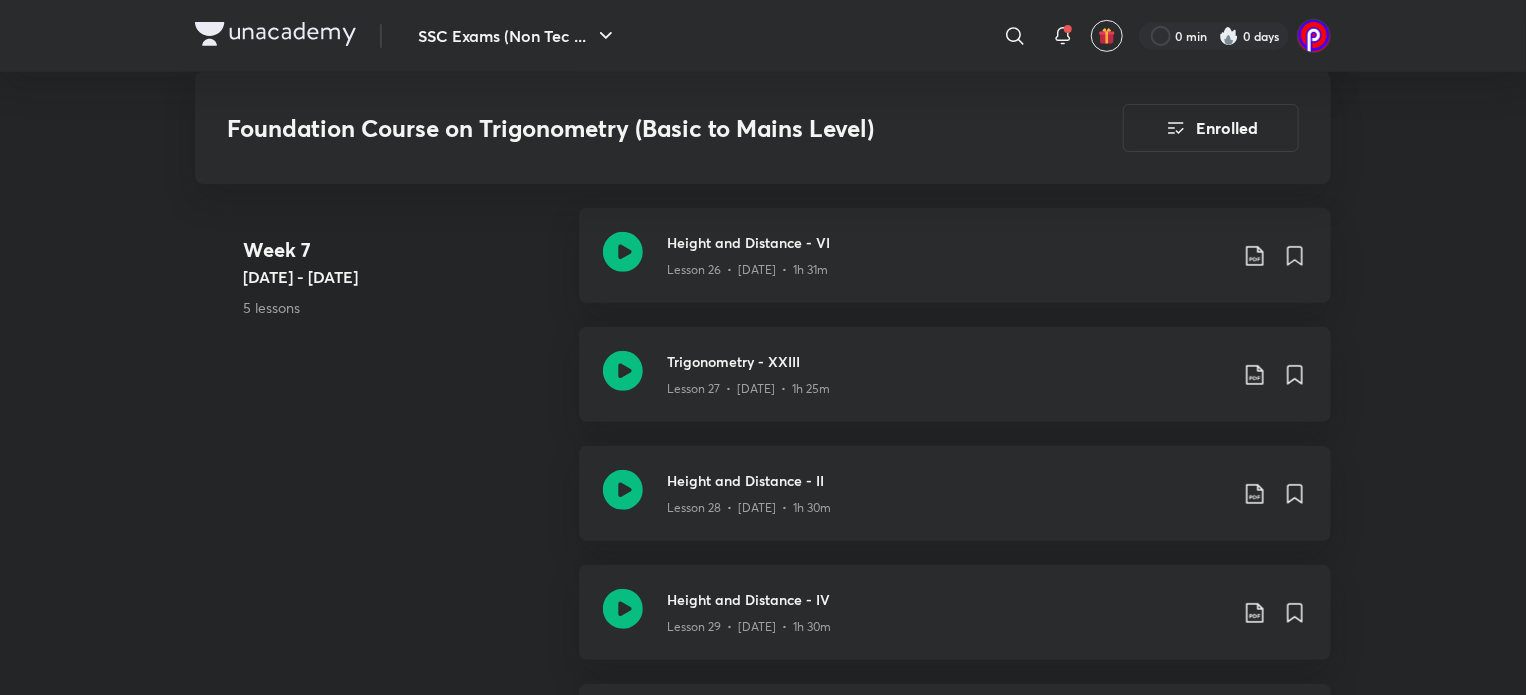 click on "Week 7 Jan 24 - 30 5 lessons" at bounding box center (403, 294) 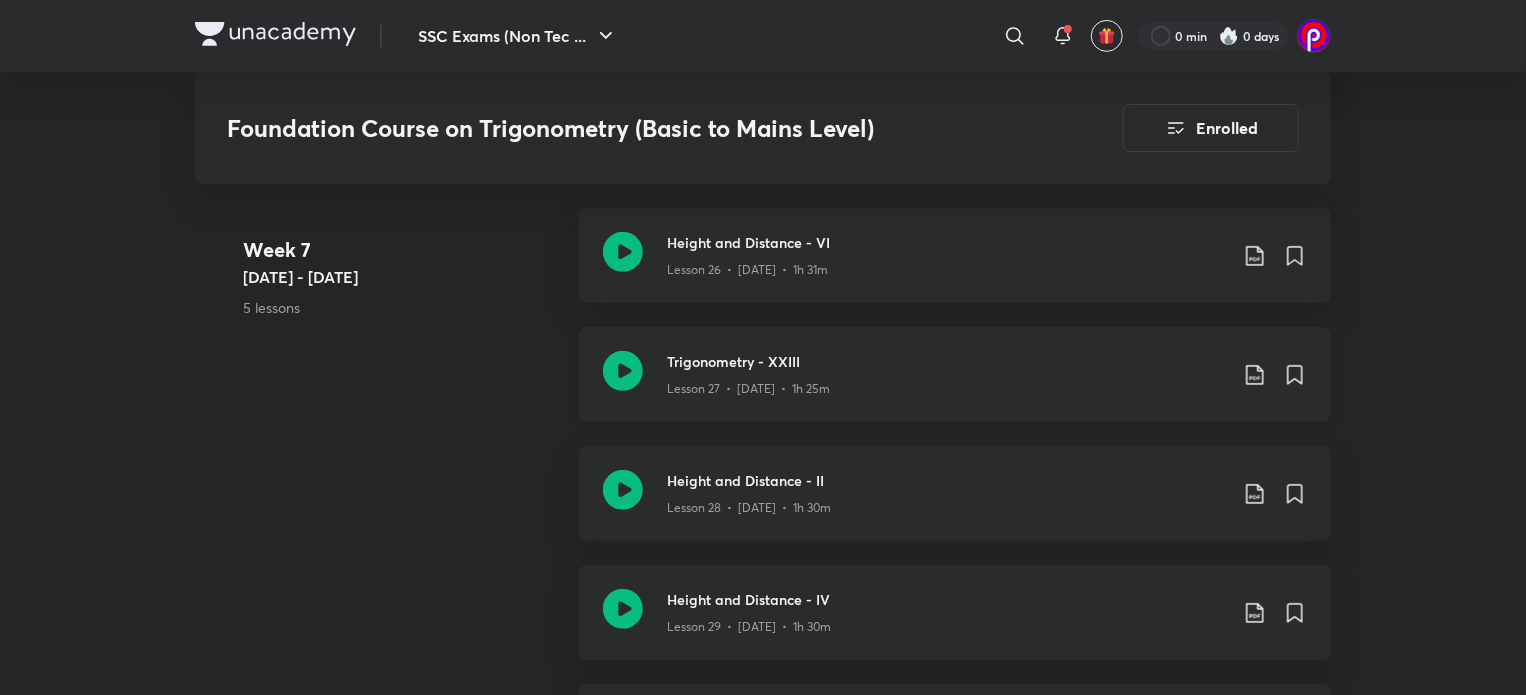 click 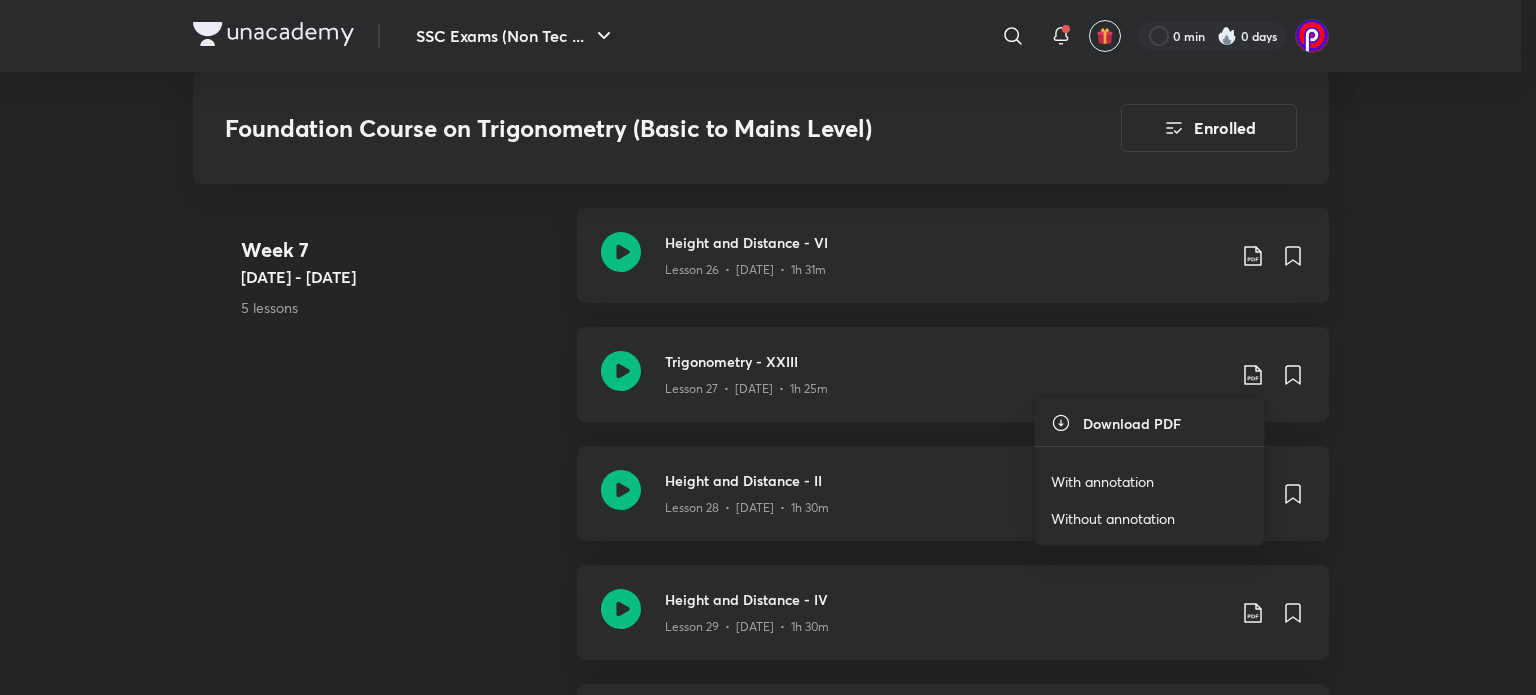 click on "With annotation" at bounding box center (1102, 481) 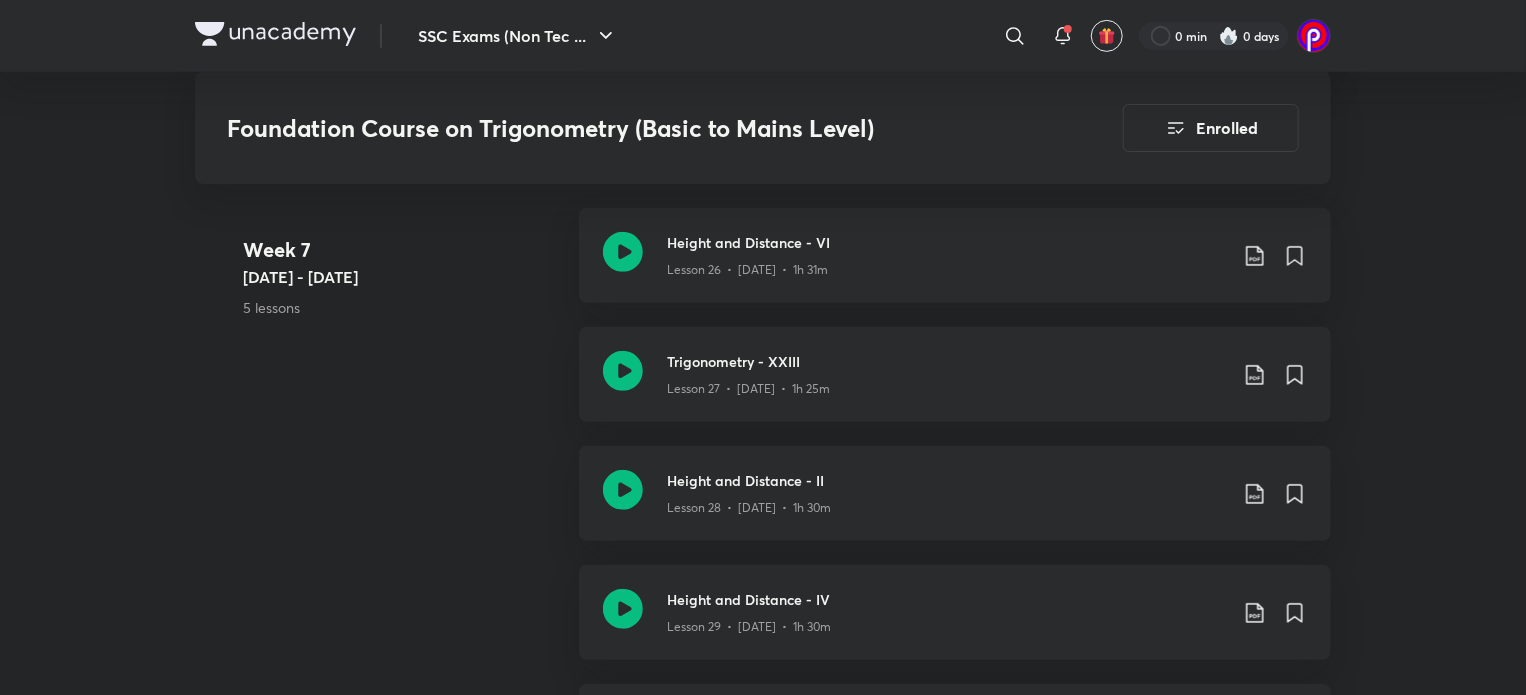 click on "Week 7 Jan 24 - 30 5 lessons Height and Distance - VI Lesson 26  •  Jan 26  •  1h 31m  Trigonometry - XXIII Lesson 27  •  Jan 27  •  1h 25m  Height and Distance - II Lesson 28  •  Jan 28  •  1h 30m  Height and Distance - IV Lesson 29  •  Jan 29  •  1h 30m  Height and Distance - V Lesson 30  •  Jan 30  •  1h 6m" at bounding box center (763, 505) 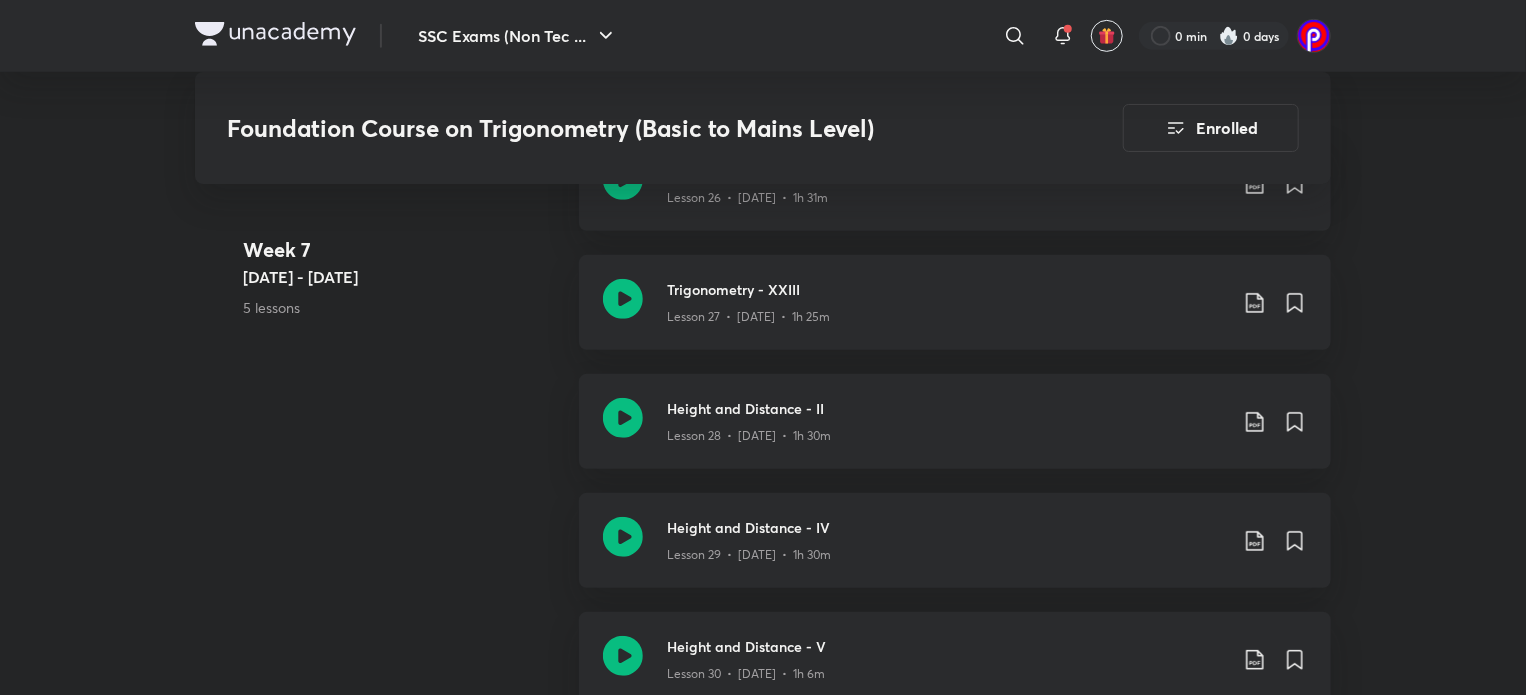 scroll, scrollTop: 4306, scrollLeft: 0, axis: vertical 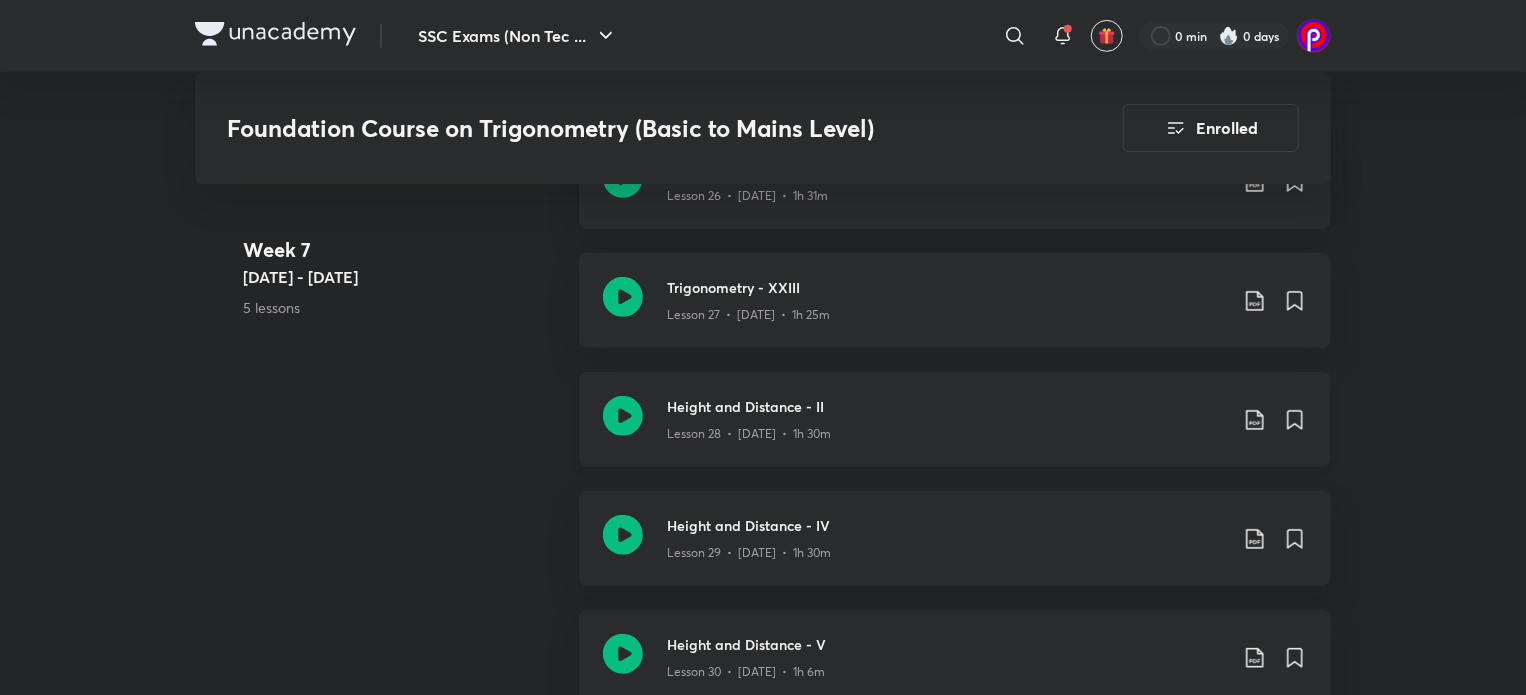 click 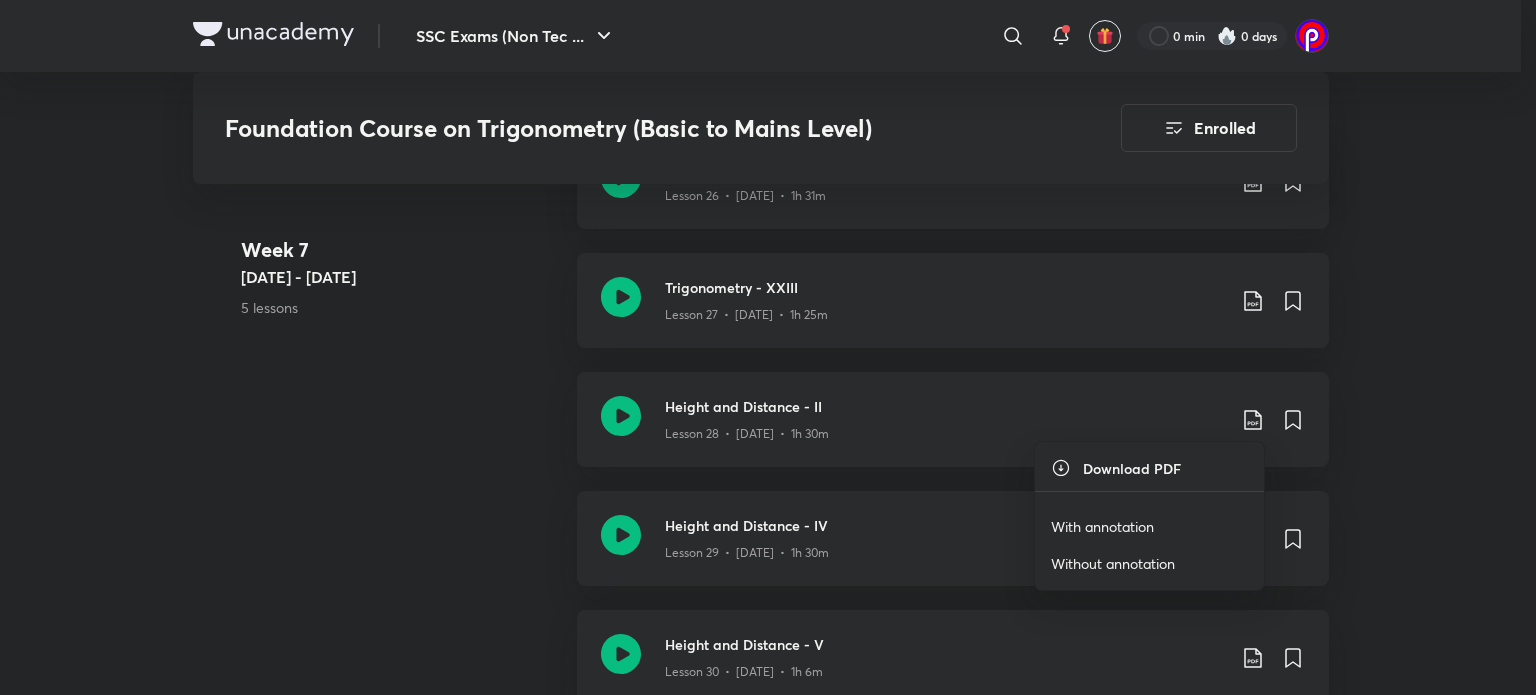 click on "With annotation" at bounding box center (1102, 526) 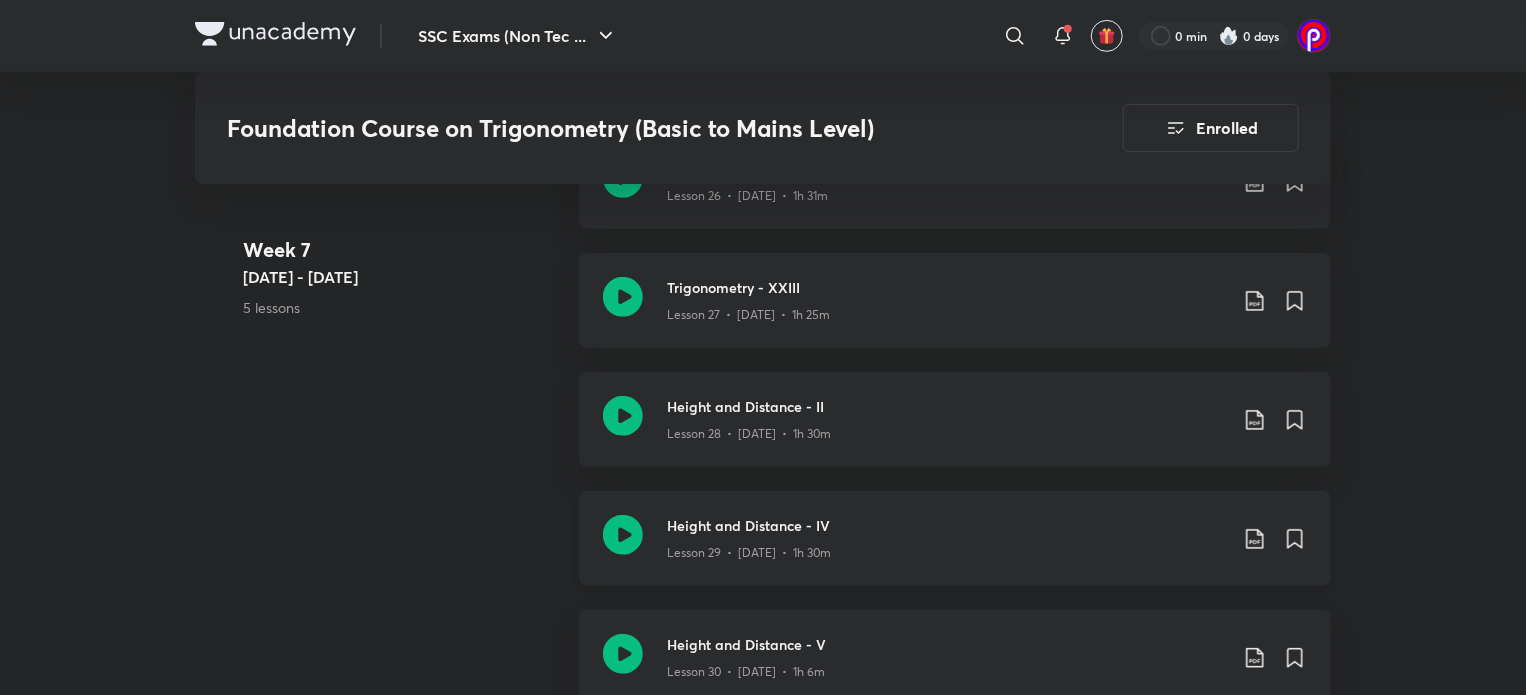 click 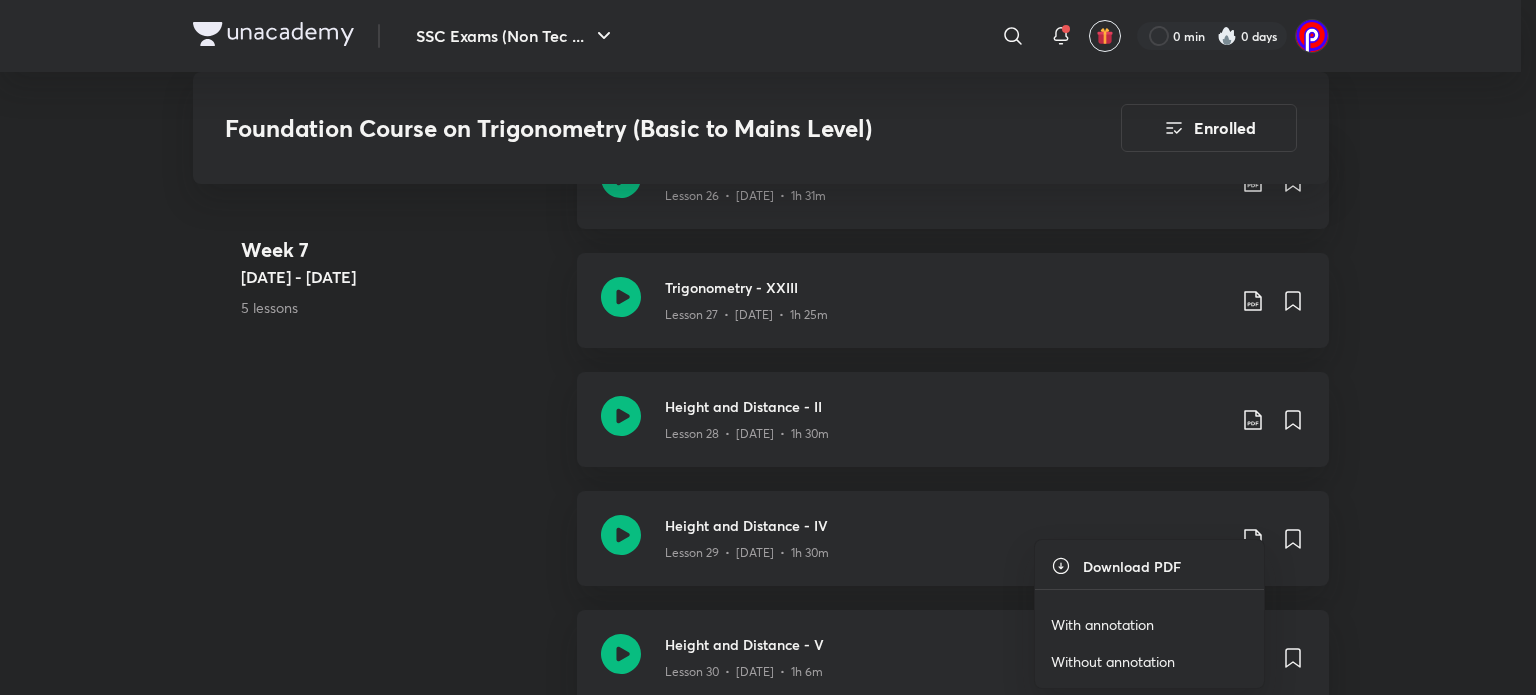 click on "With annotation" at bounding box center (1102, 624) 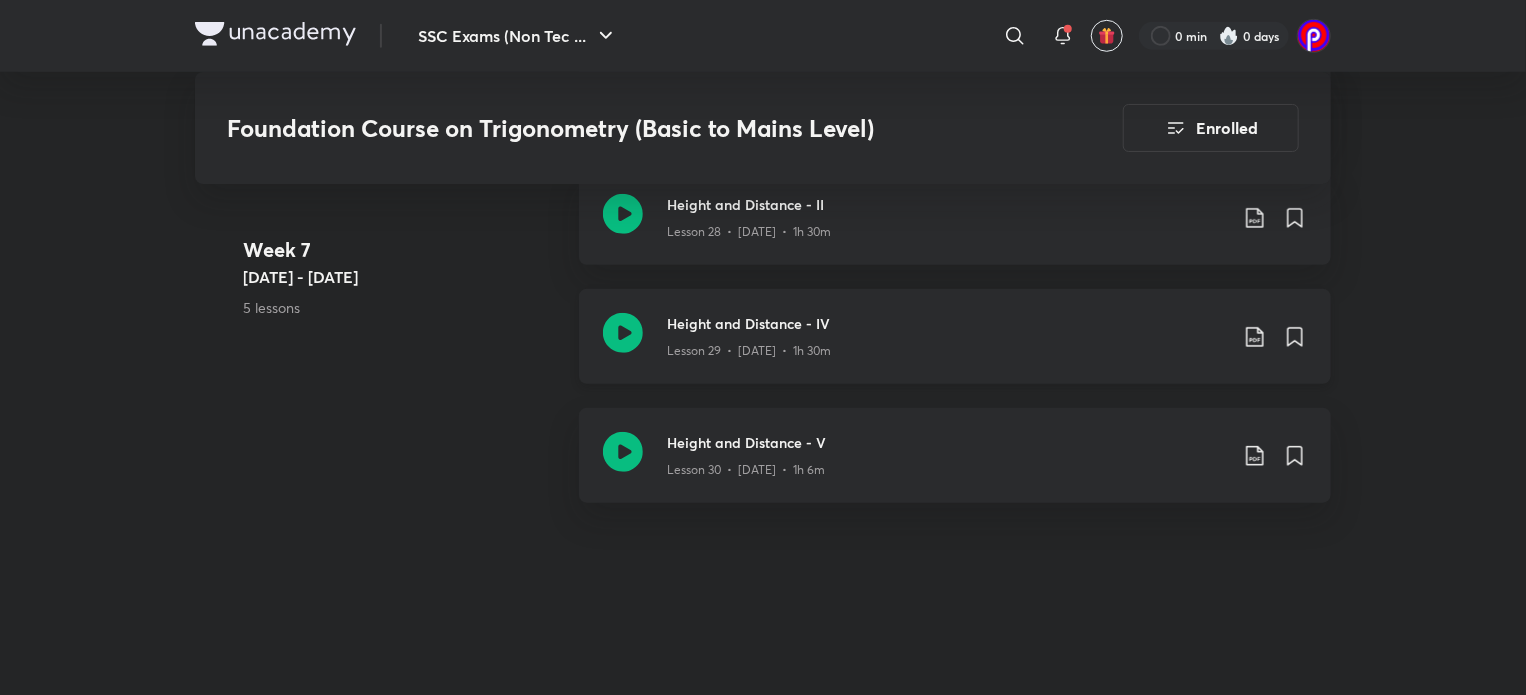 scroll, scrollTop: 4530, scrollLeft: 0, axis: vertical 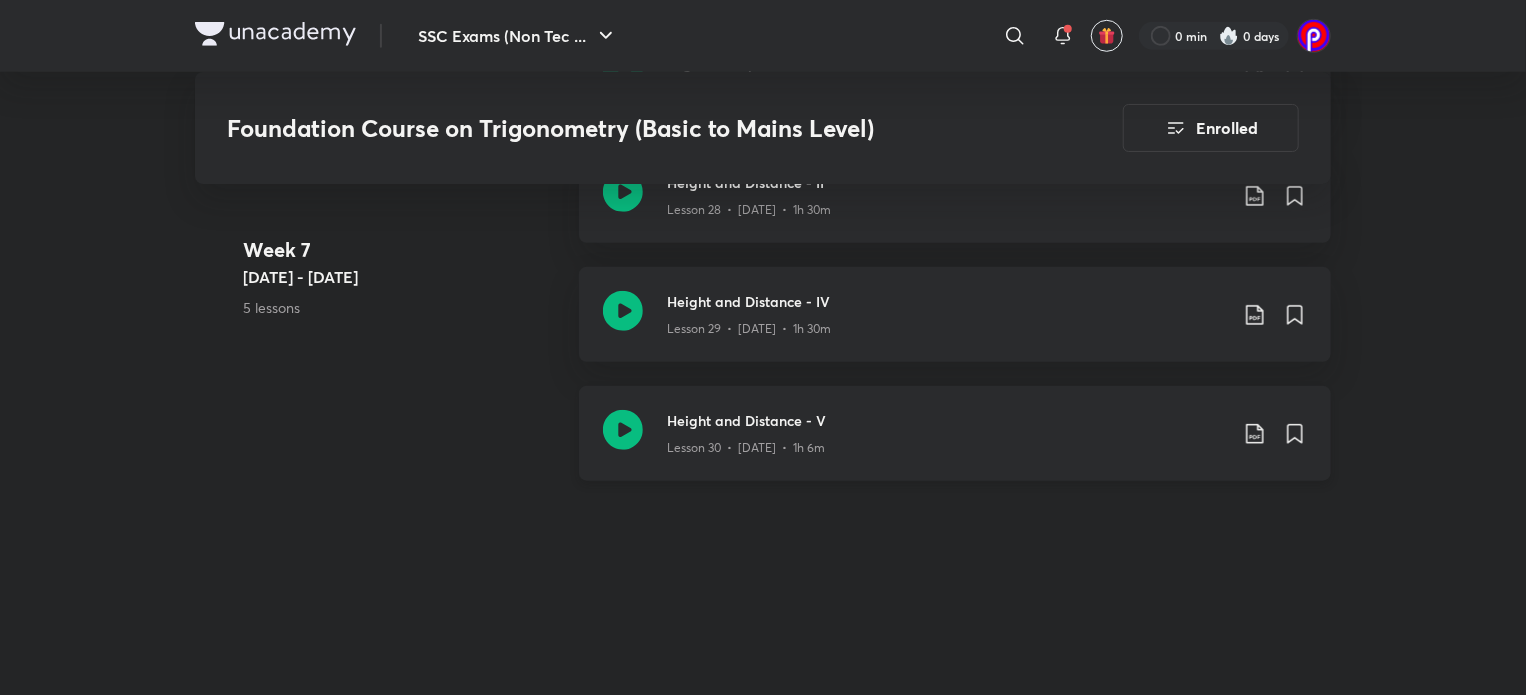 click 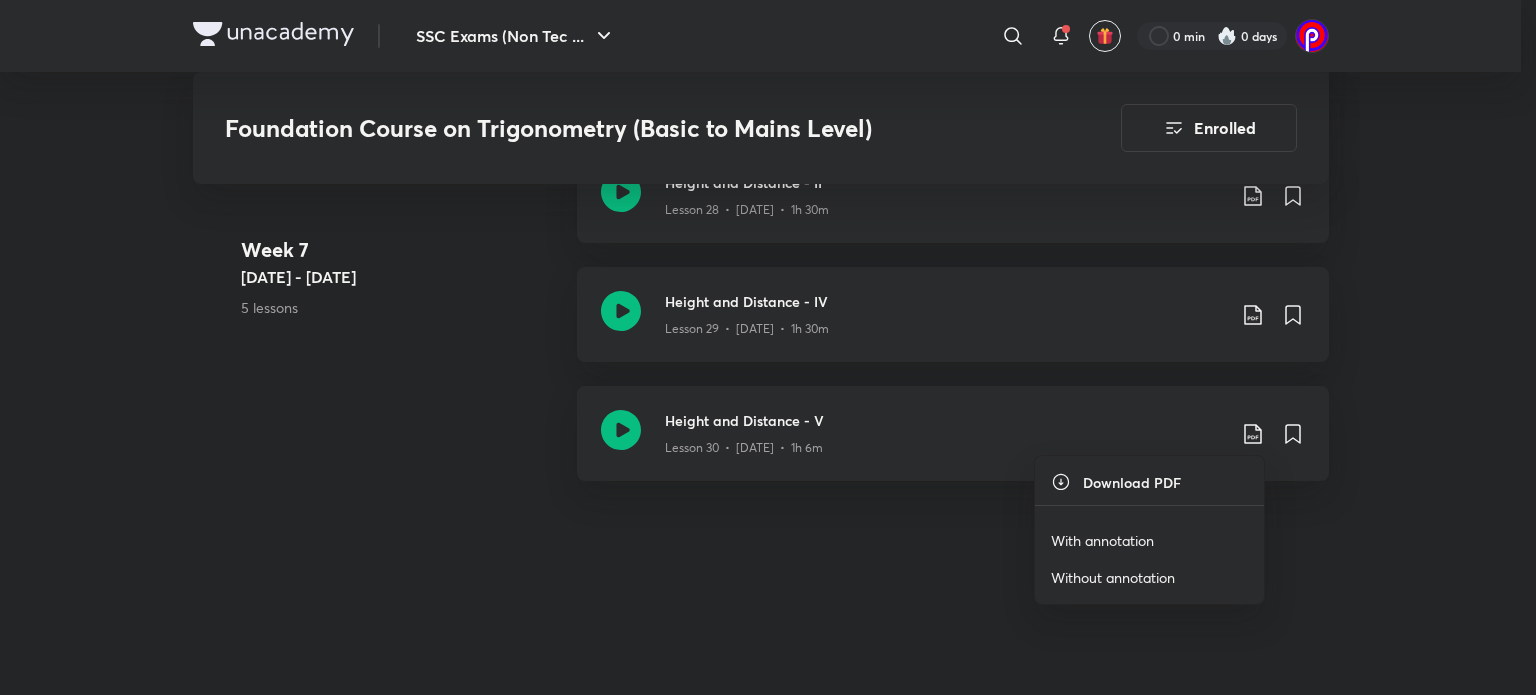 click on "With annotation" at bounding box center [1102, 540] 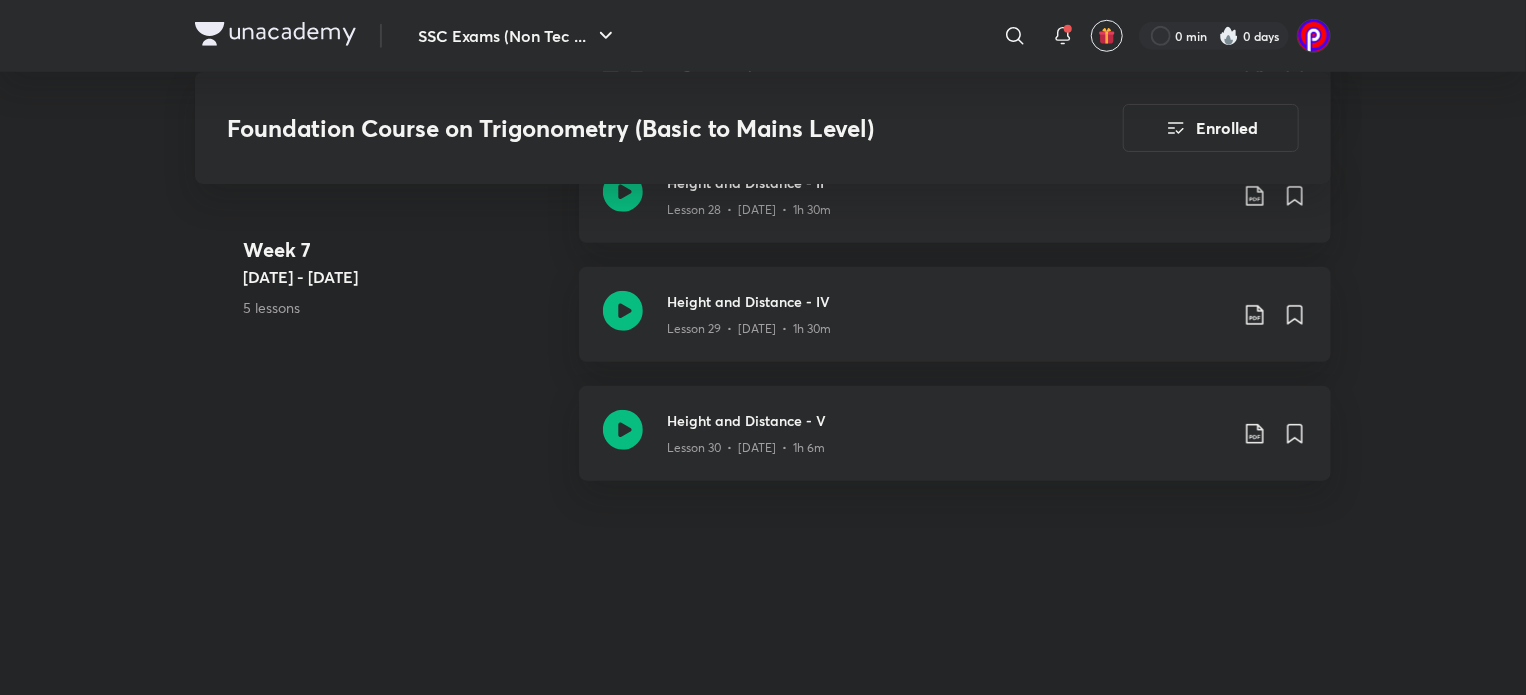 click on "Foundation Course on Trigonometry (Basic to Mains Level) Enrolled SSC Exams (Non Technical)/ Railway Exams Plus Syllabus Quantitative Aptitude PREVIEW Hindi Foundation Course on Trigonometry (Basic to Mains Level) Sumit Goyal In this course, Sumit Goyal will discuss important concepts on Trigonometry (Advance Maths) for SSC CGL, CHSL, & CPO. This course is a foundation course and in this course, every topic will be discussed from bas...  Read more Updates About Enrolled Learn everyday from planner Choose a preferred time & watch these classes right from your planner Add to Planner Week 1 Dec 13 - 19 4 lessons Trigonometry - I Lesson 1  •  Dec 15  •  1h 31m  Trigonometry - II Lesson 2  •  Dec 16  •  1h 30m  Trigonometry - III Lesson 3  •  Dec 17  •  1h 30m  Trigonometry - IV and Doubt Clearing Session Lesson 4  •  Dec 18  •  1h 30m  Week 2 Dec 20 - 26 5 lessons Trigonometry - V Lesson 5  •  Dec 20  •  1h 37m  Trigonometry - VI Trigonometry - VII" at bounding box center (763, -1875) 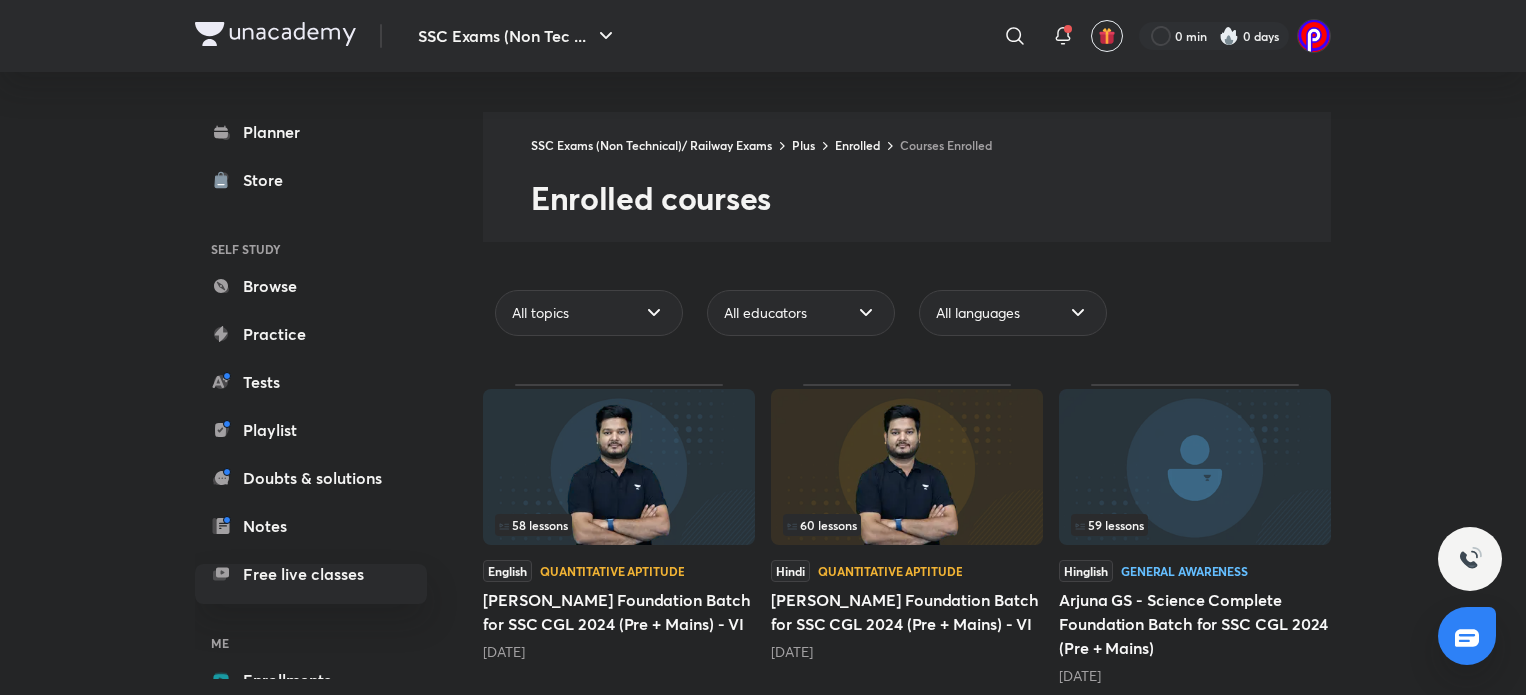 scroll, scrollTop: 0, scrollLeft: 0, axis: both 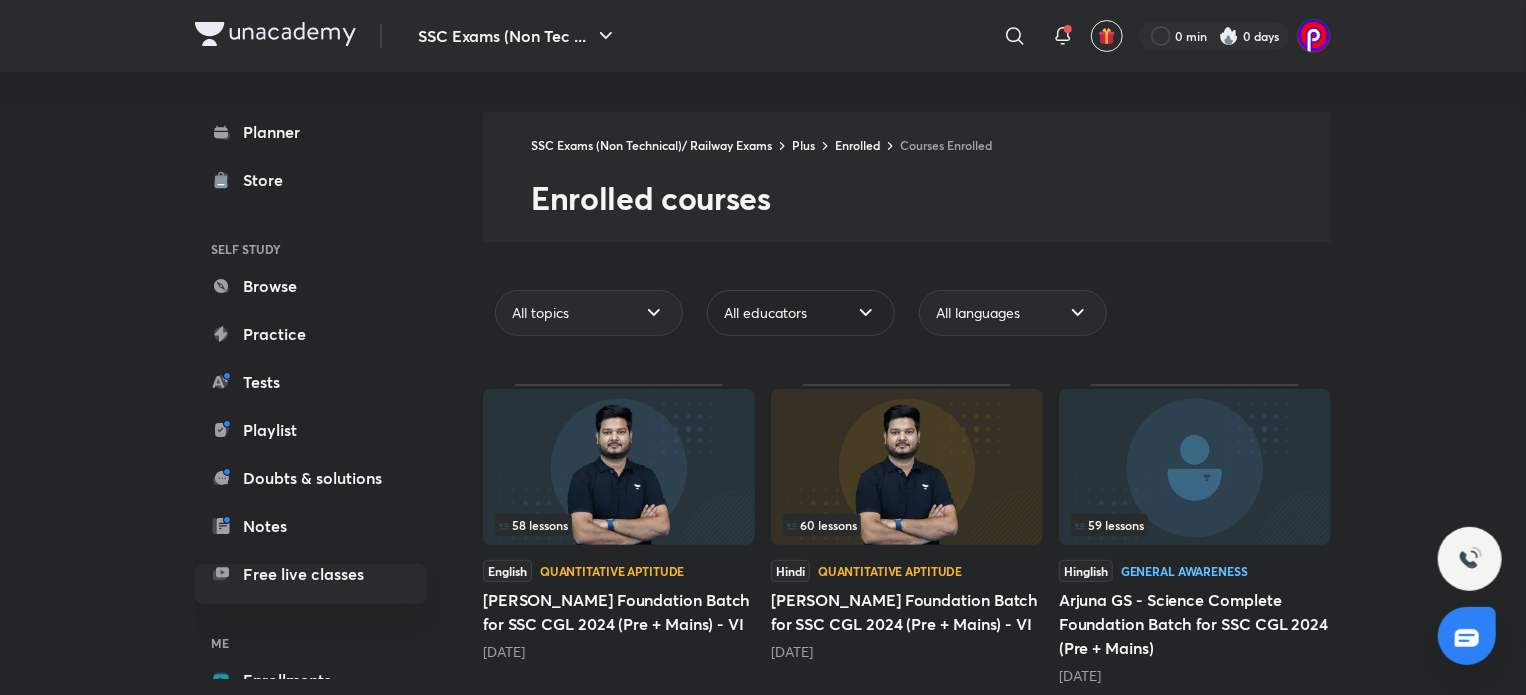 click on "All educators" at bounding box center [765, 313] 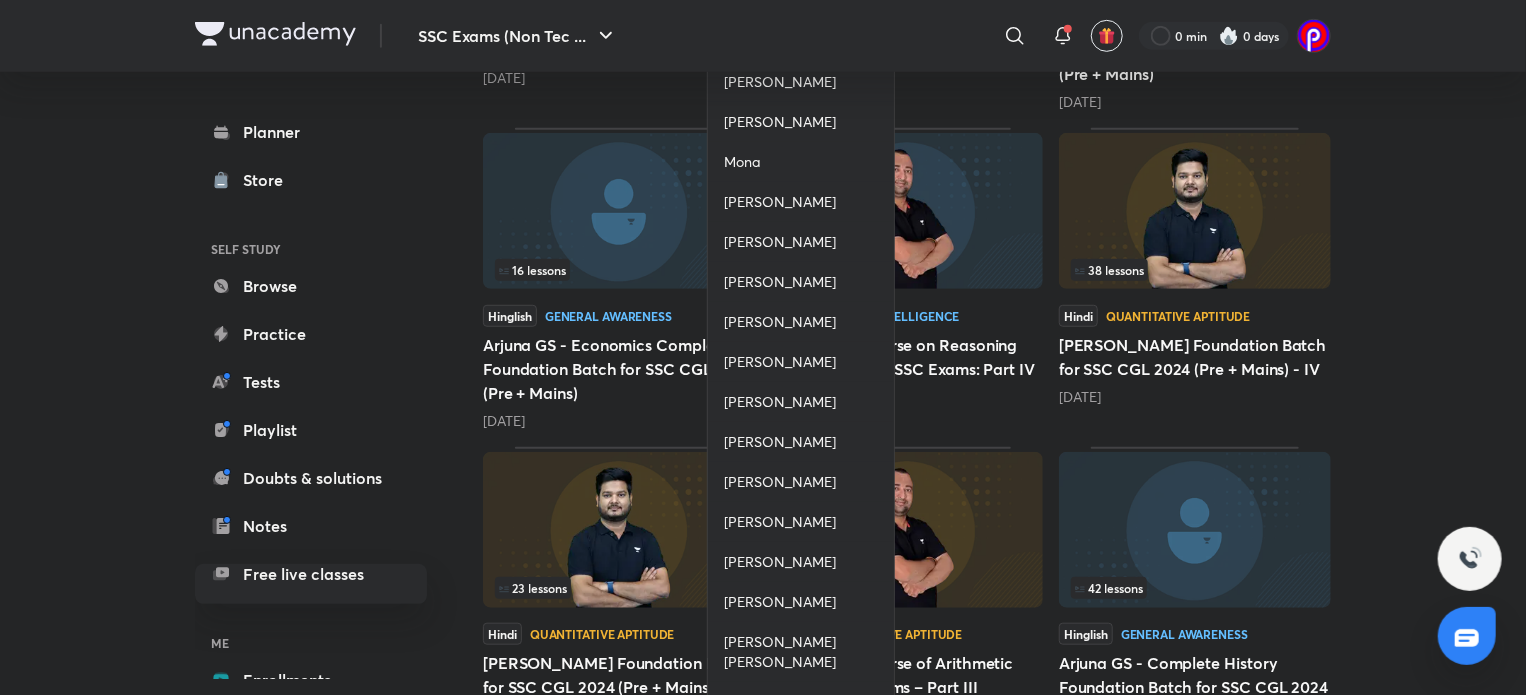 scroll, scrollTop: 618, scrollLeft: 0, axis: vertical 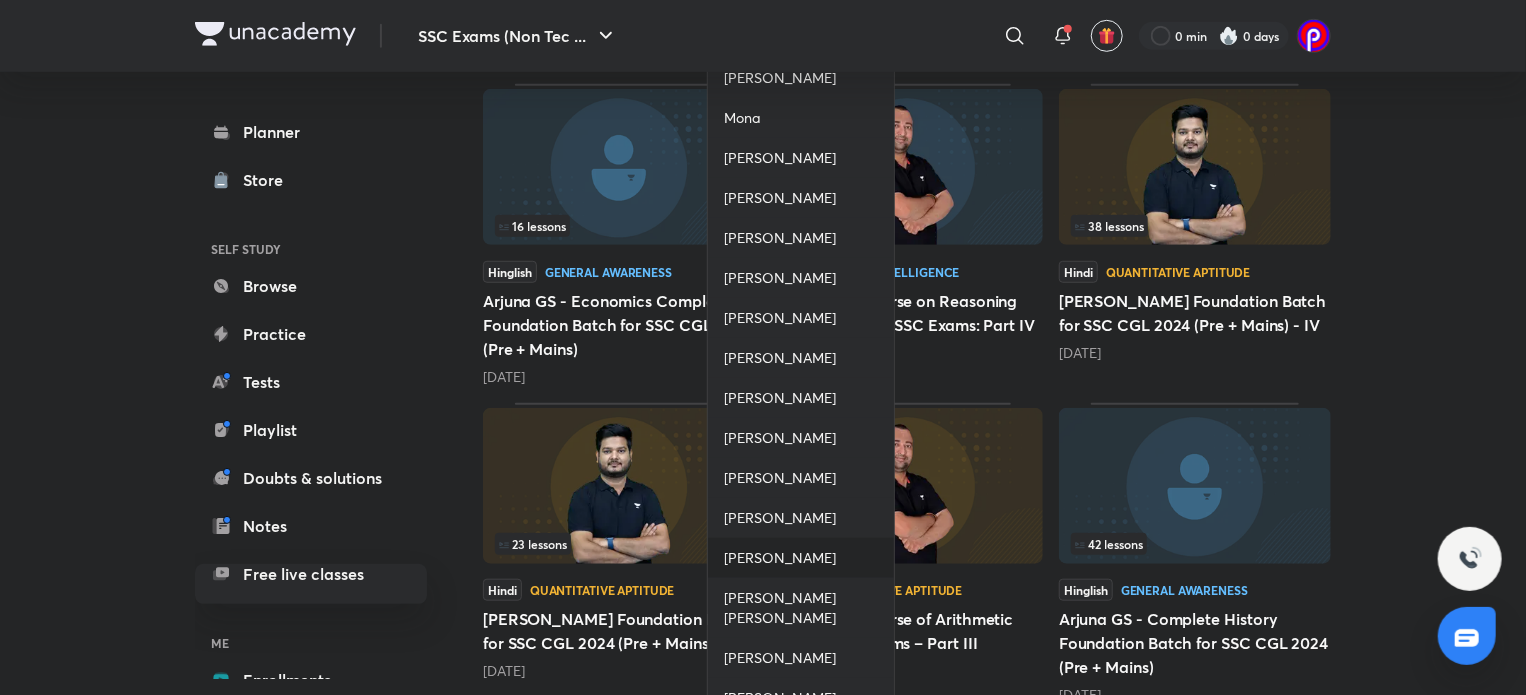 click on "[PERSON_NAME]" at bounding box center (780, 558) 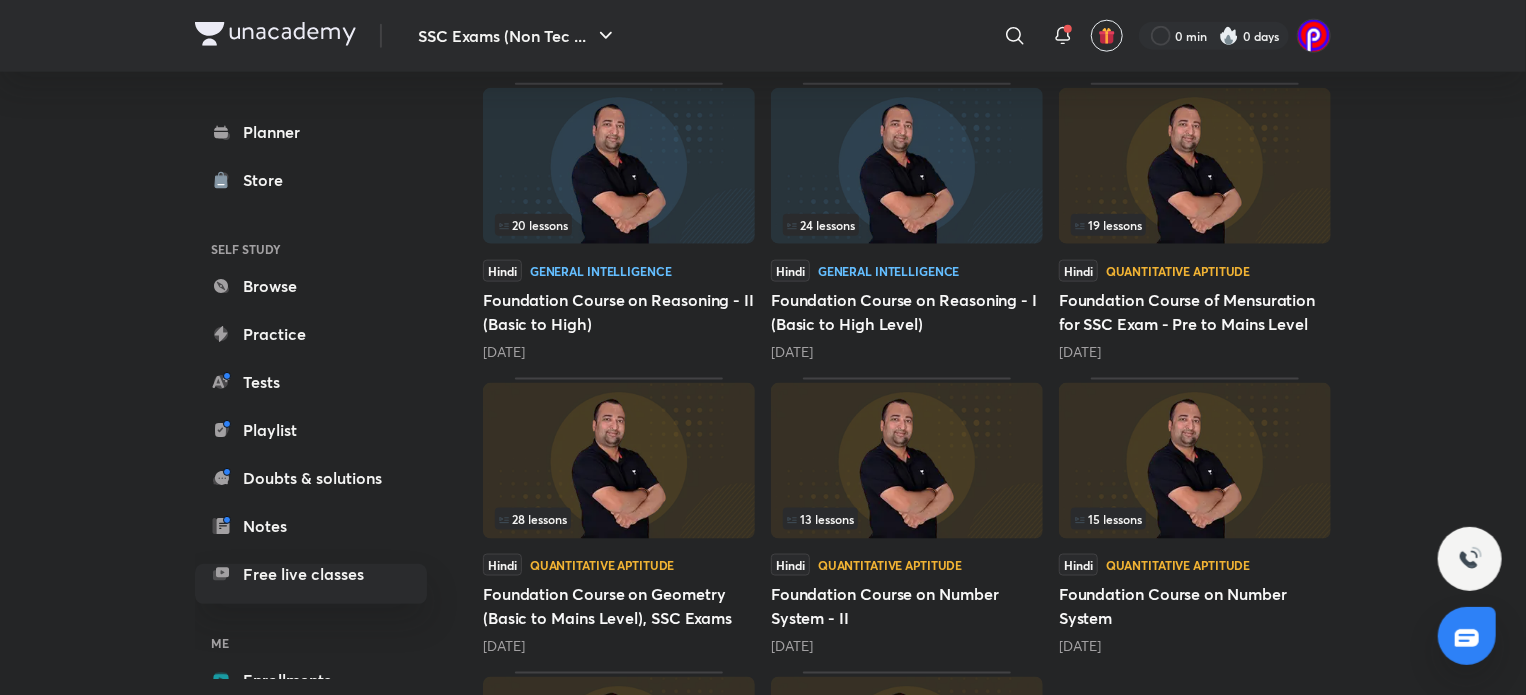scroll, scrollTop: 1182, scrollLeft: 0, axis: vertical 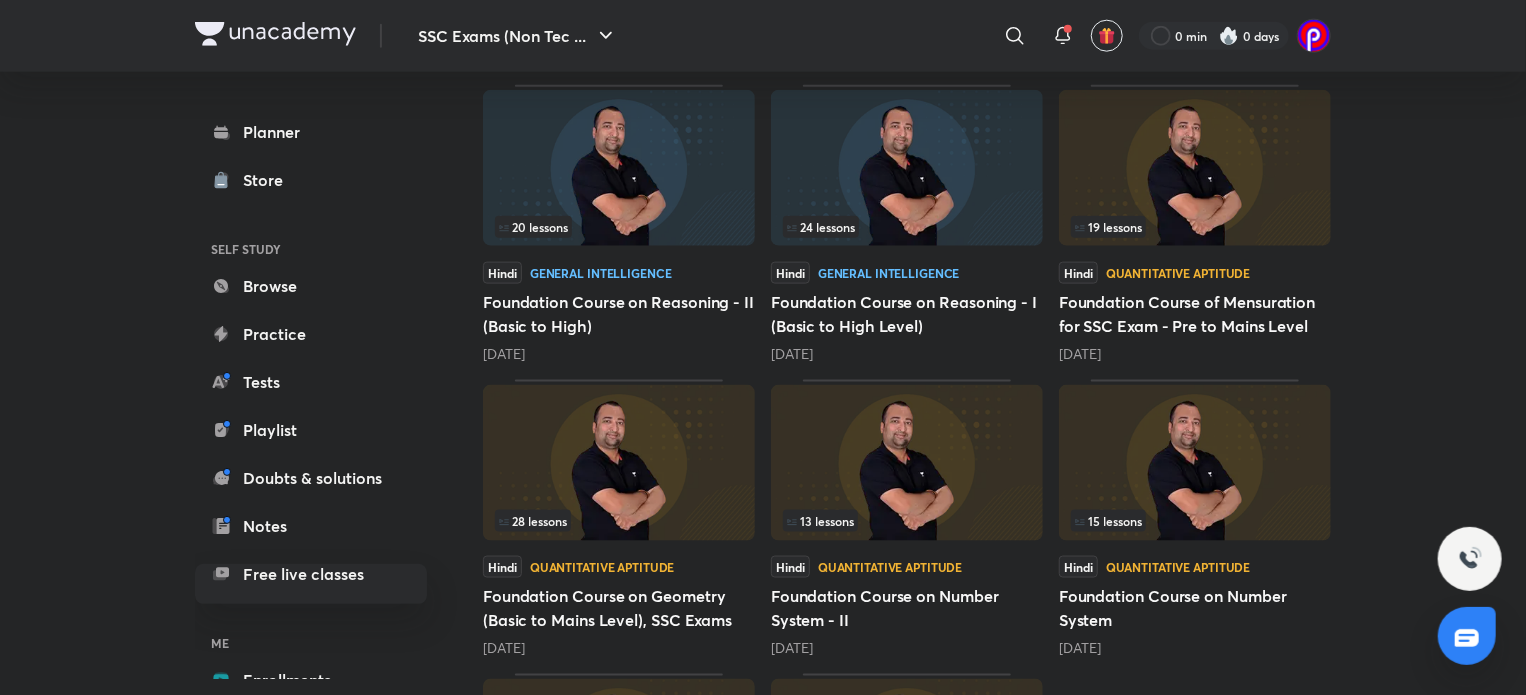 click at bounding box center (1195, 168) 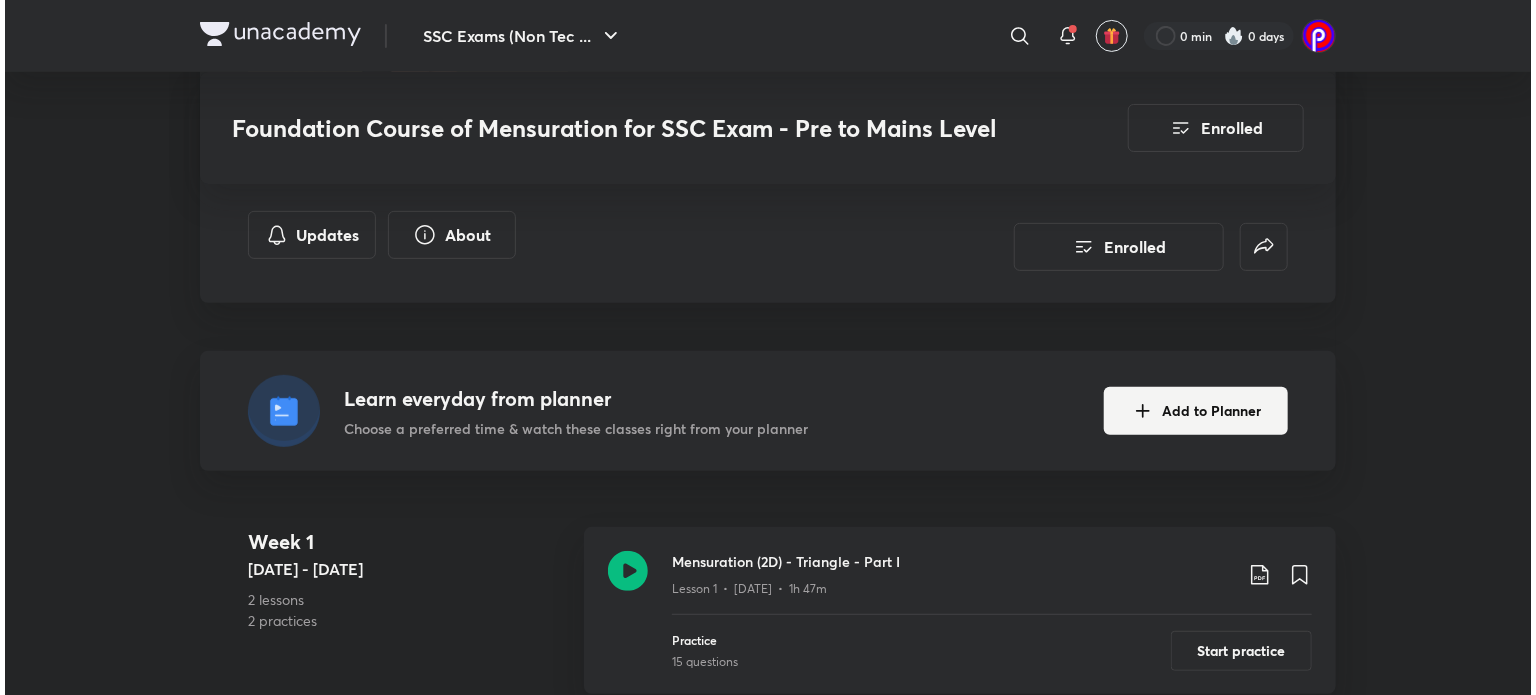 scroll, scrollTop: 471, scrollLeft: 0, axis: vertical 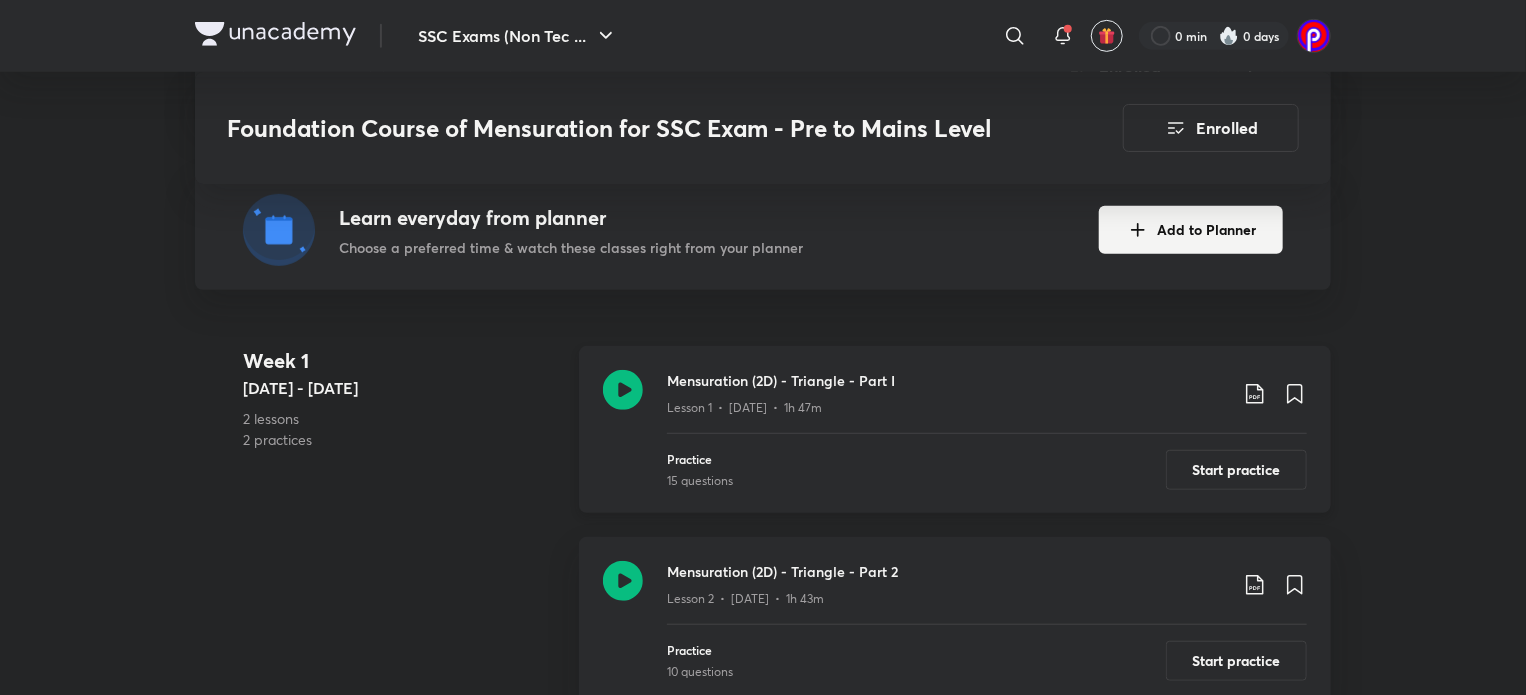 click 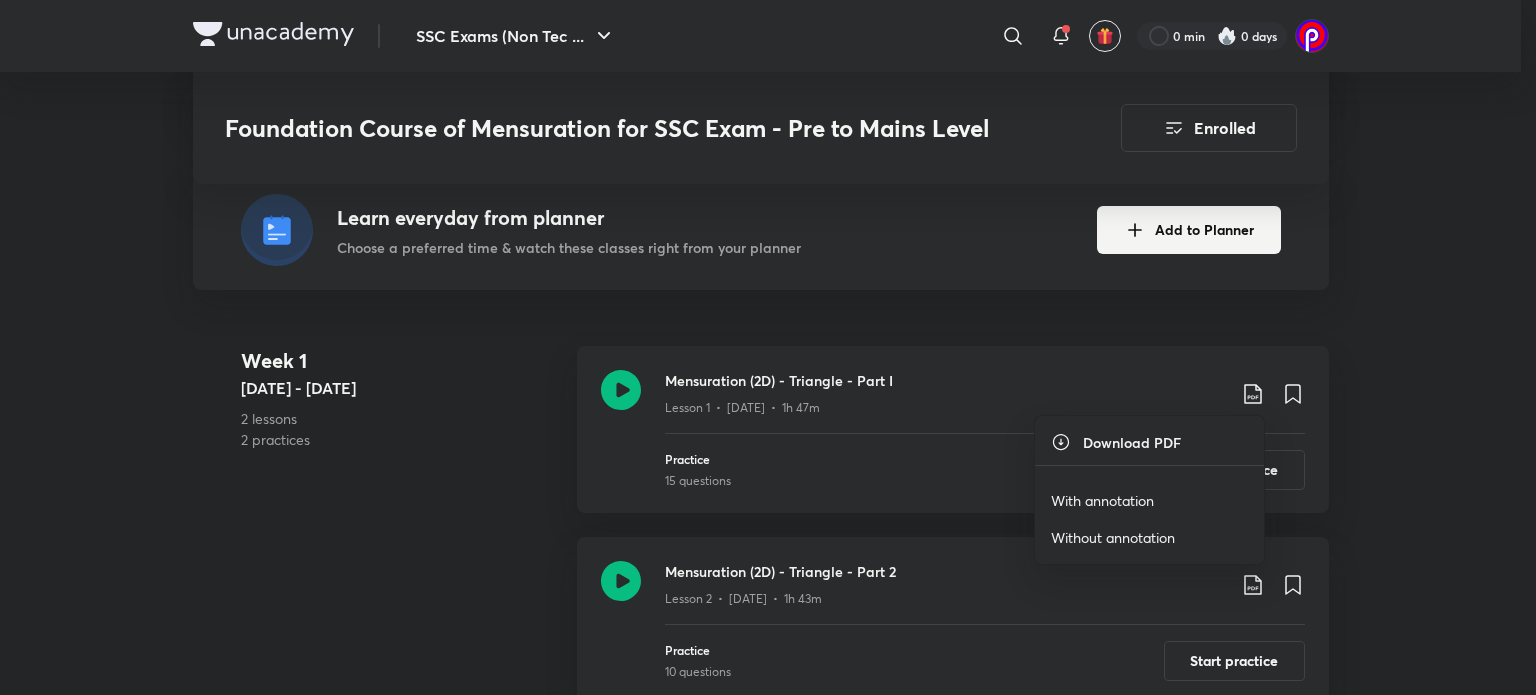 click on "With annotation" at bounding box center (1102, 500) 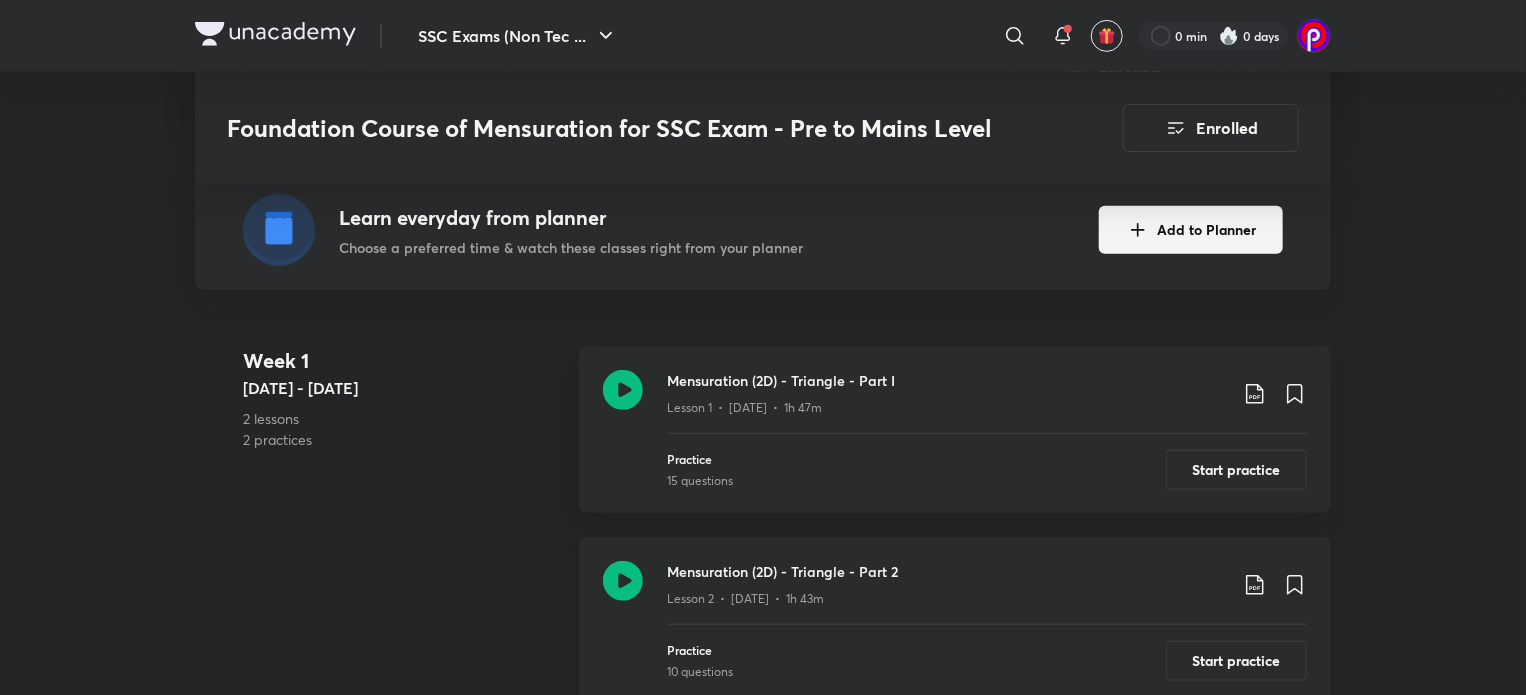 click 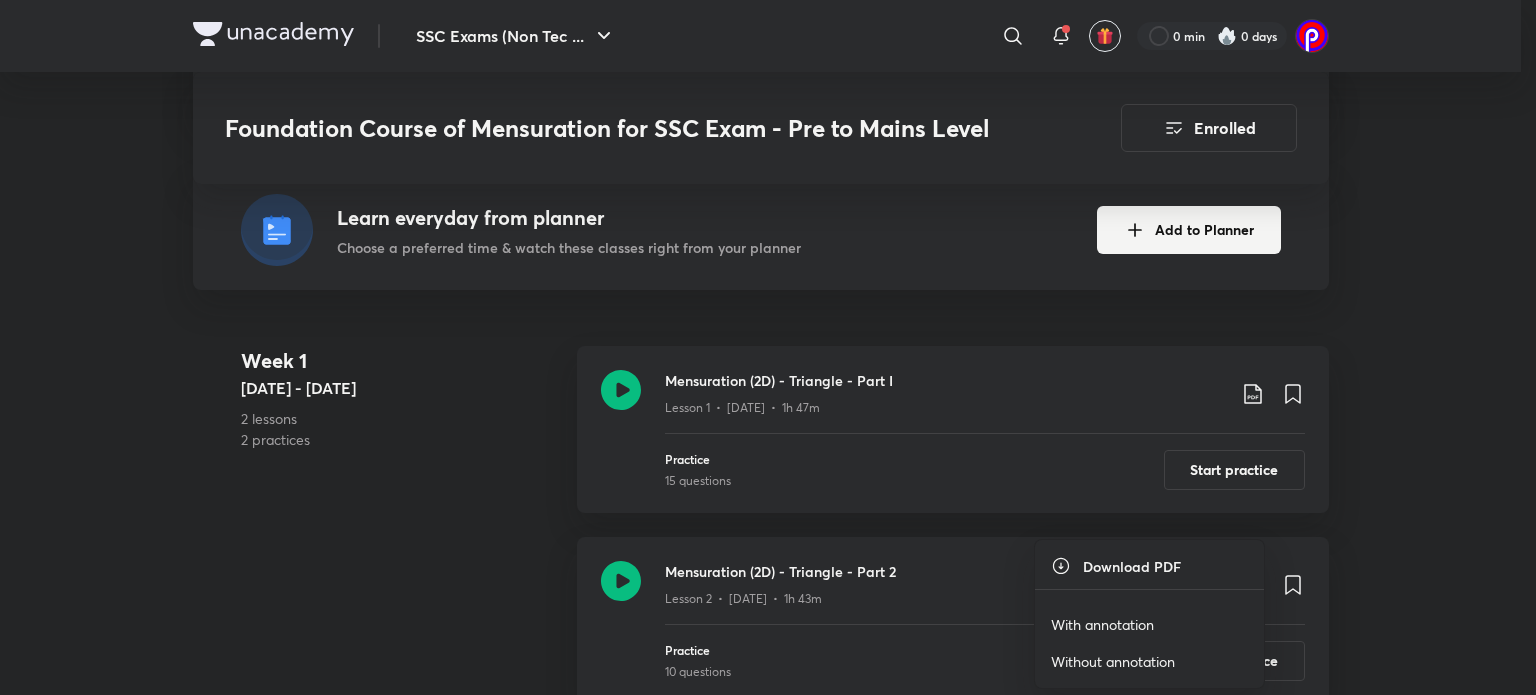 click on "With annotation" at bounding box center (1102, 624) 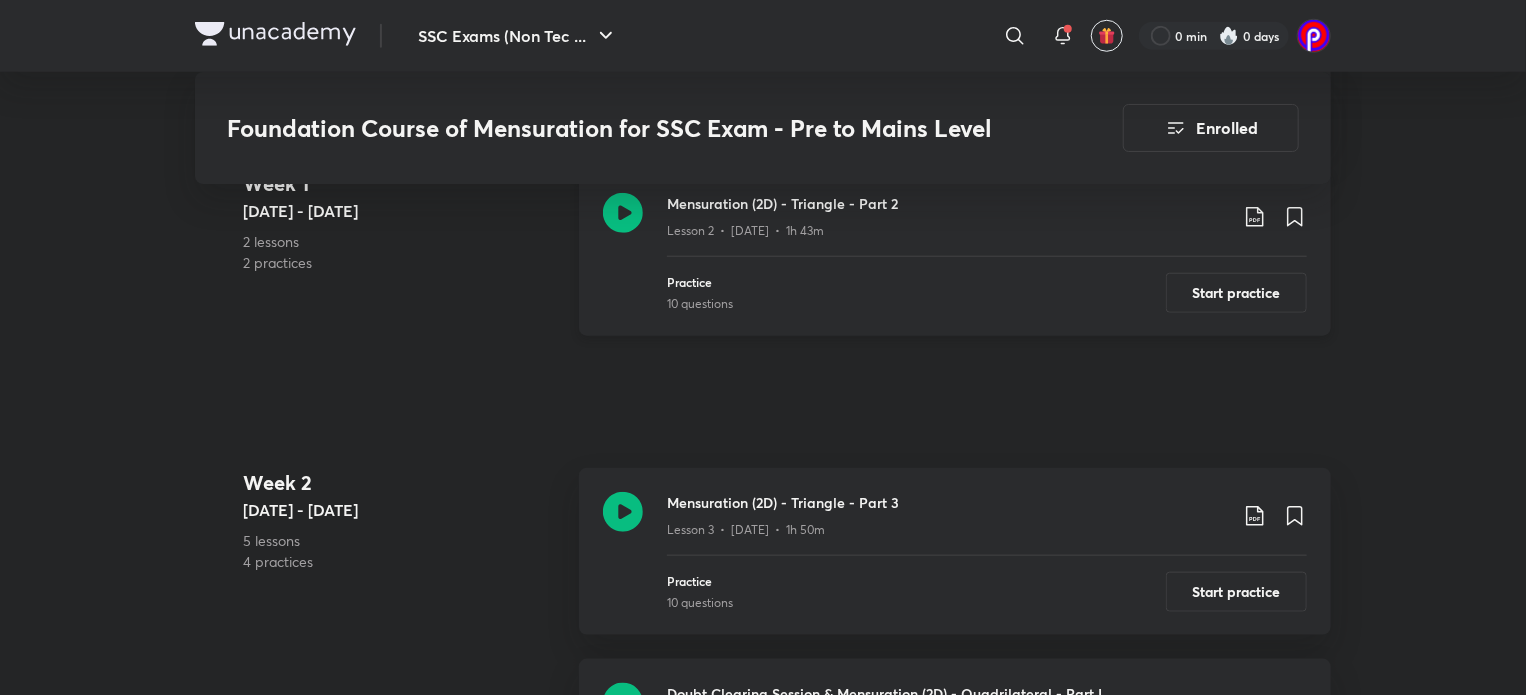 scroll, scrollTop: 852, scrollLeft: 0, axis: vertical 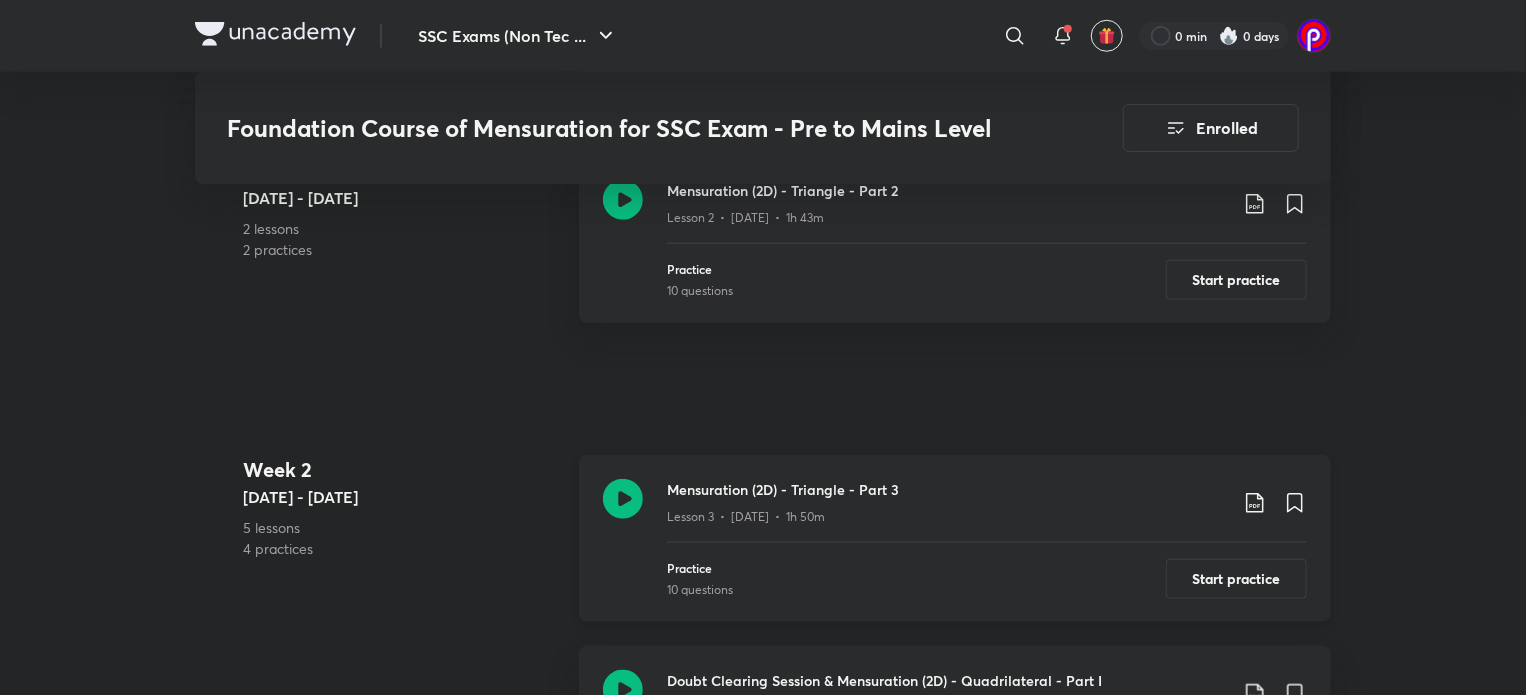 click 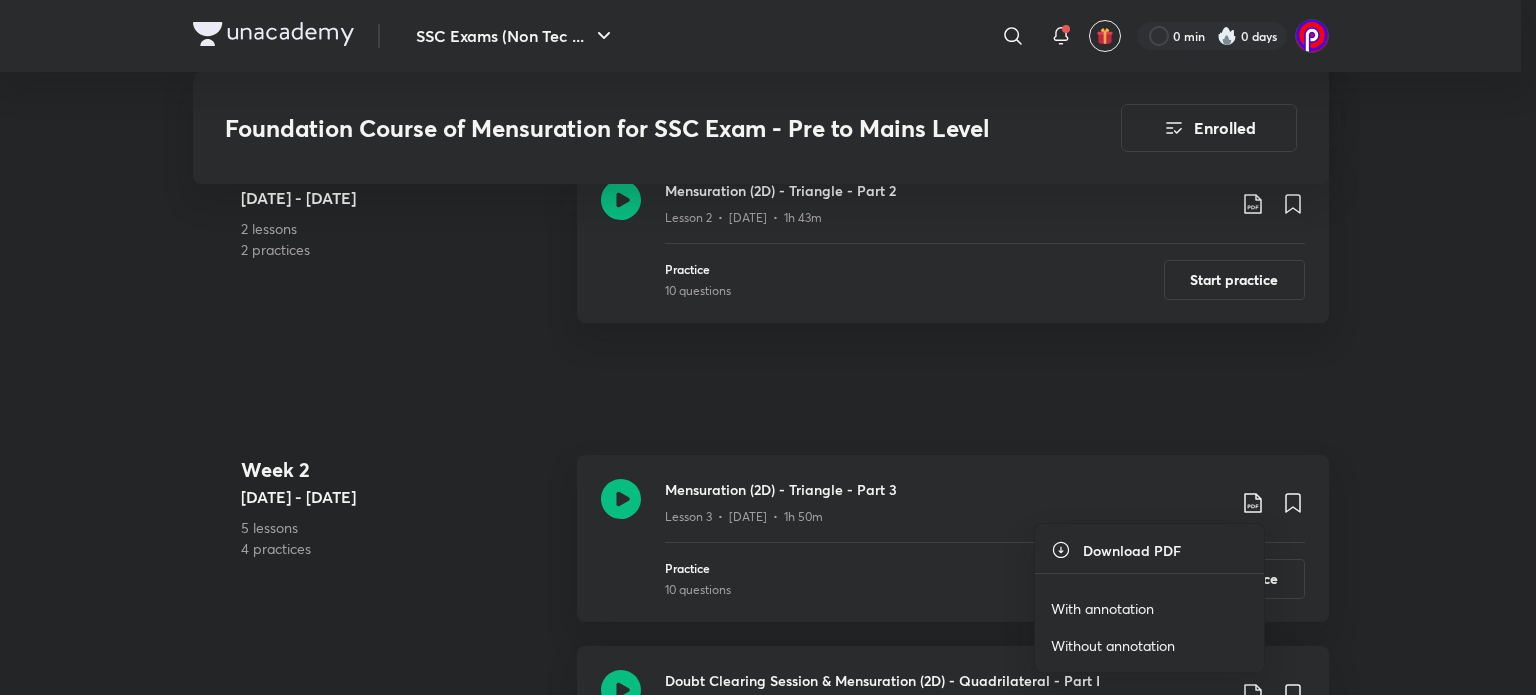 click on "With annotation" at bounding box center (1102, 608) 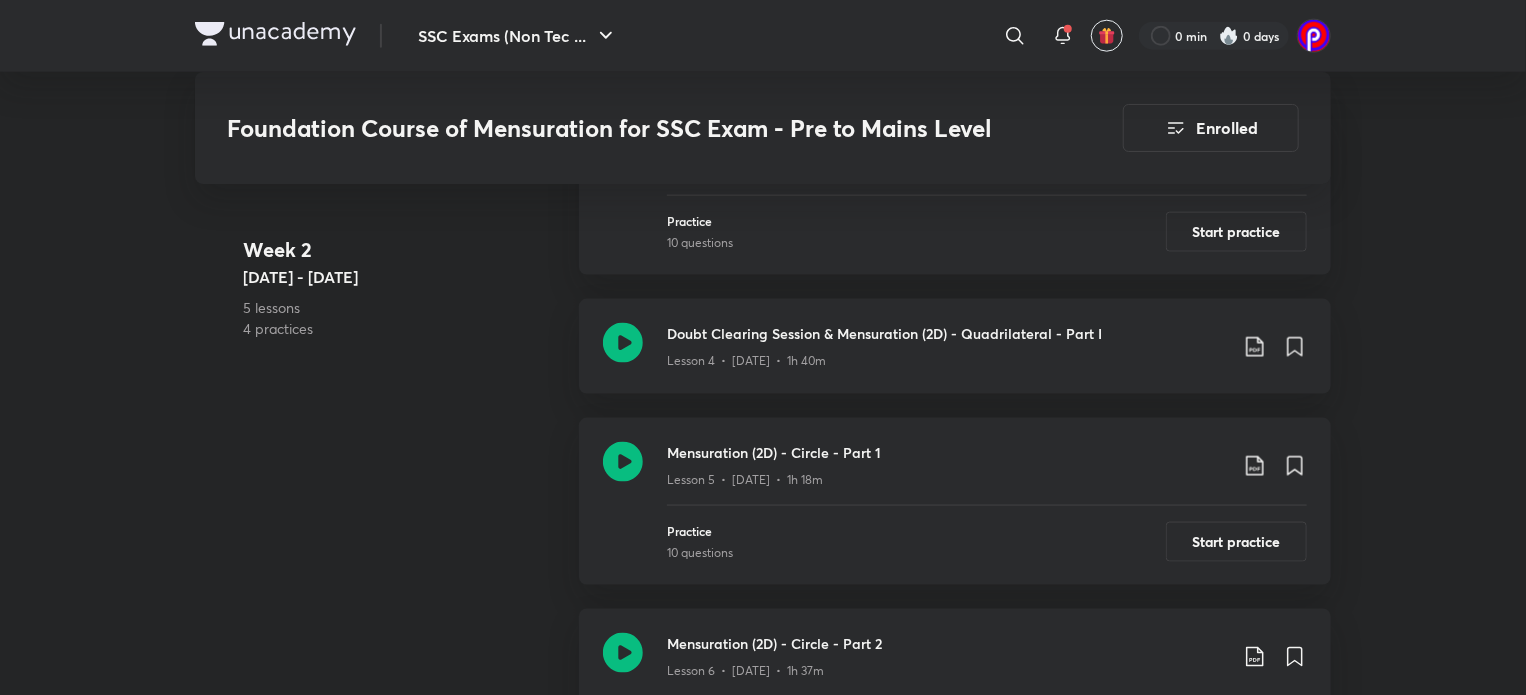 scroll, scrollTop: 1200, scrollLeft: 0, axis: vertical 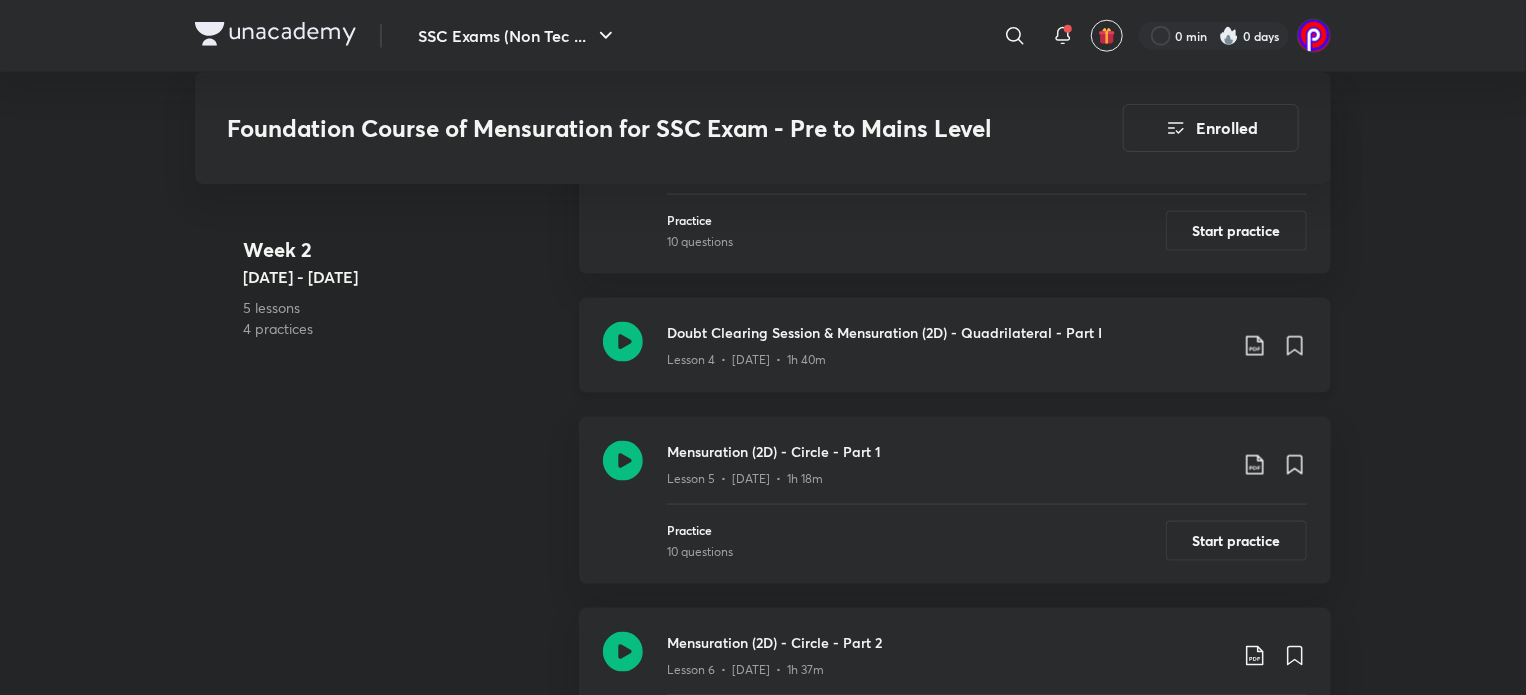 click 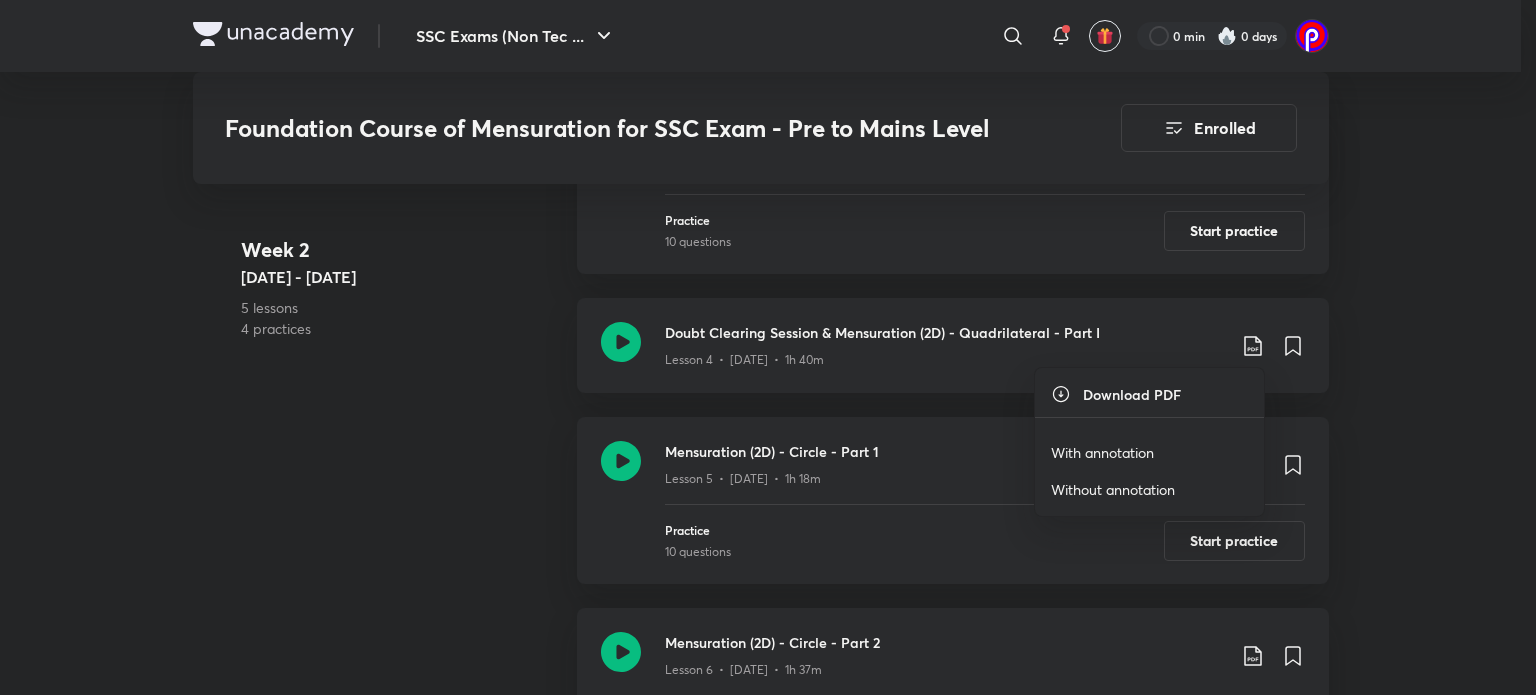 click on "With annotation" at bounding box center [1102, 452] 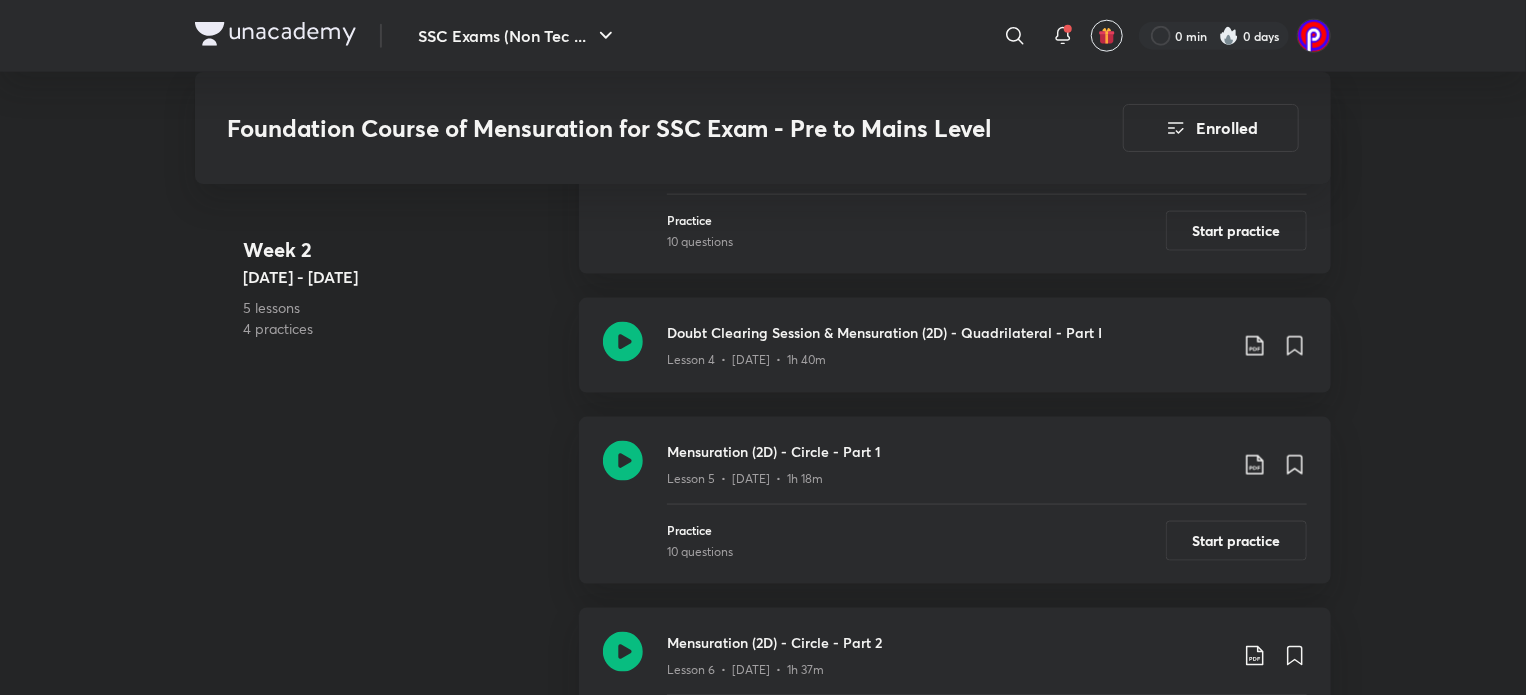click on "Week 2 May 8 - 14 5 lessons 4 practices Mensuration (2D) - Triangle - Part 3 Lesson 3  •  May 8  •  1h 50m  Practice 10 questions Start practice Doubt Clearing Session & Mensuration (2D) - Quadrilateral - Part I Lesson 4  •  May 9  •  1h 40m  Mensuration (2D) - Circle - Part 1 Lesson 5  •  May 11  •  1h 18m  Practice 10 questions Start practice Mensuration (2D) - Circle - Part 2 Lesson 6  •  May 12  •  1h 37m  Practice 10 questions Start practice Mensuration (2D) - Quadrilateral - Part 2 Lesson 7  •  May 13  •  1h 41m  Practice 10 questions Start practice" at bounding box center [763, 548] 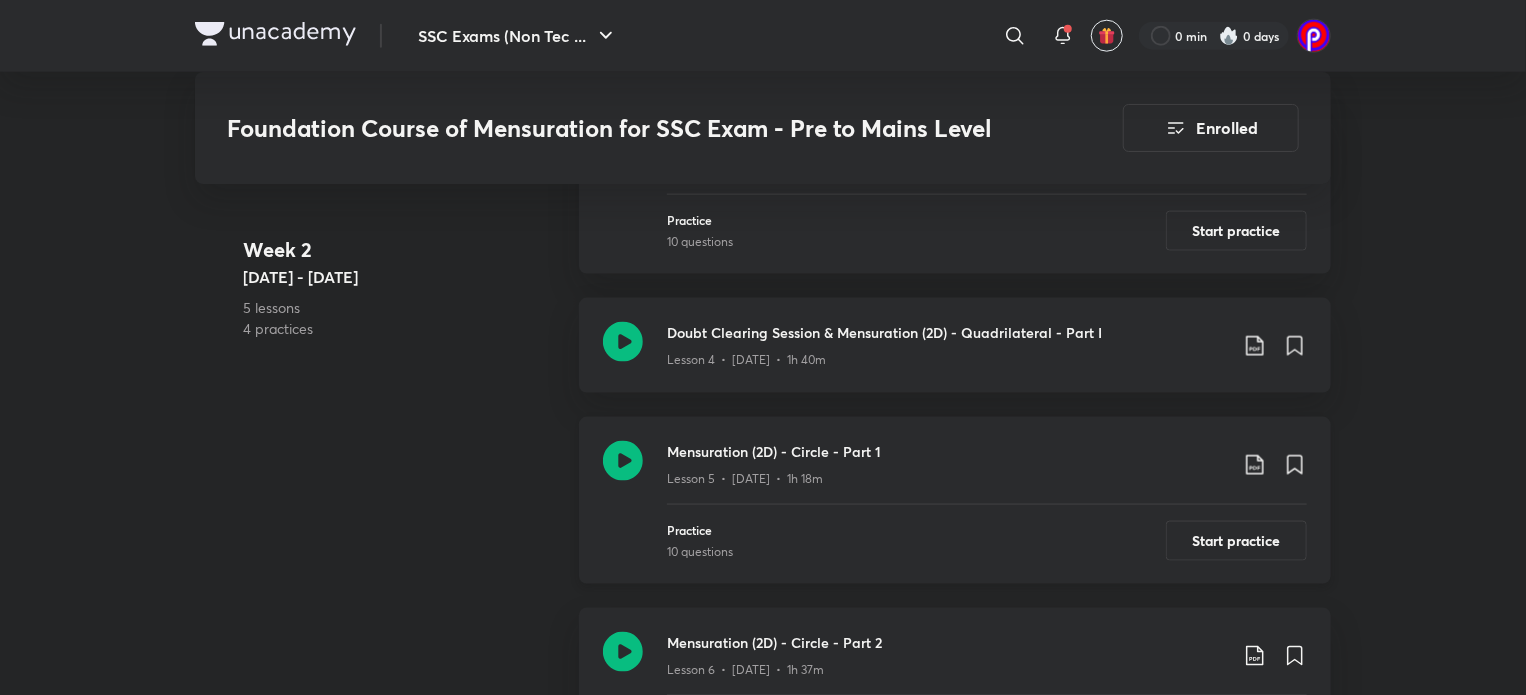 click 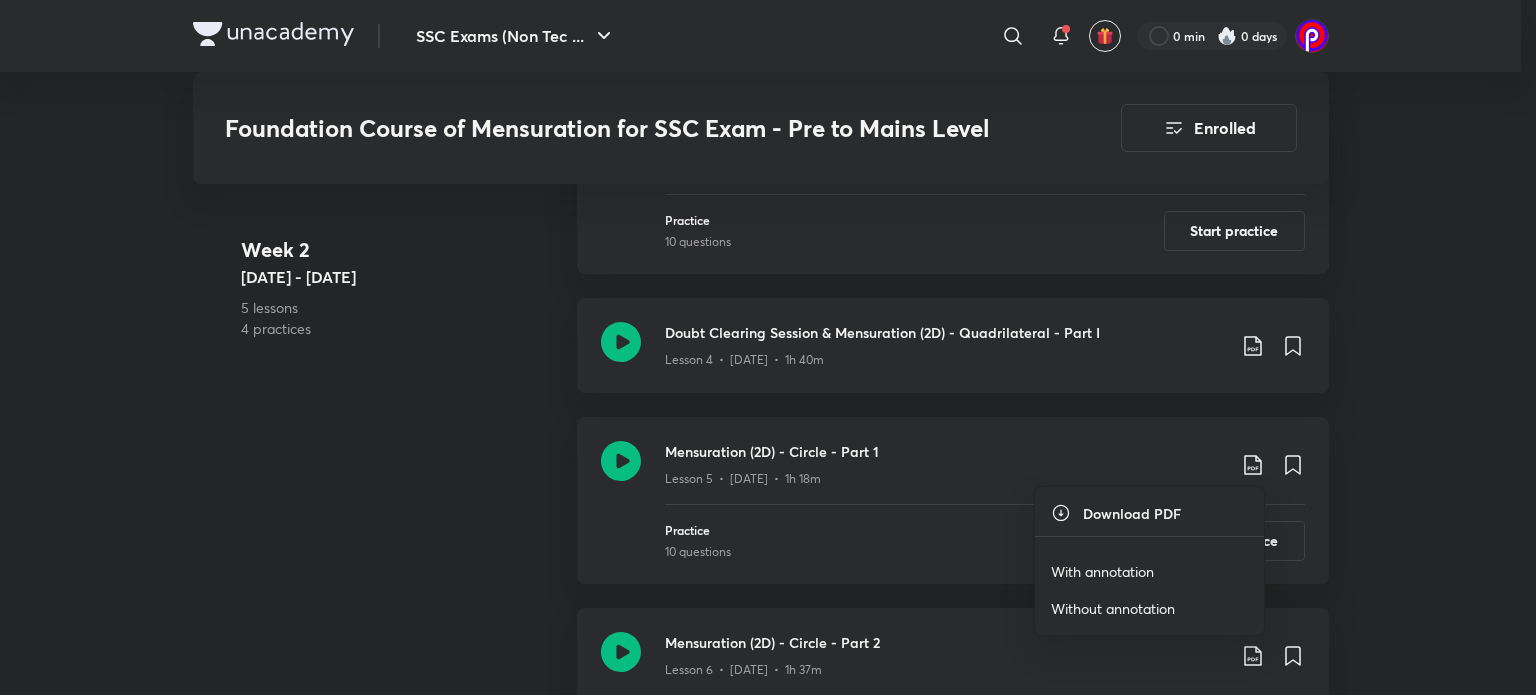click on "With annotation" at bounding box center [1102, 571] 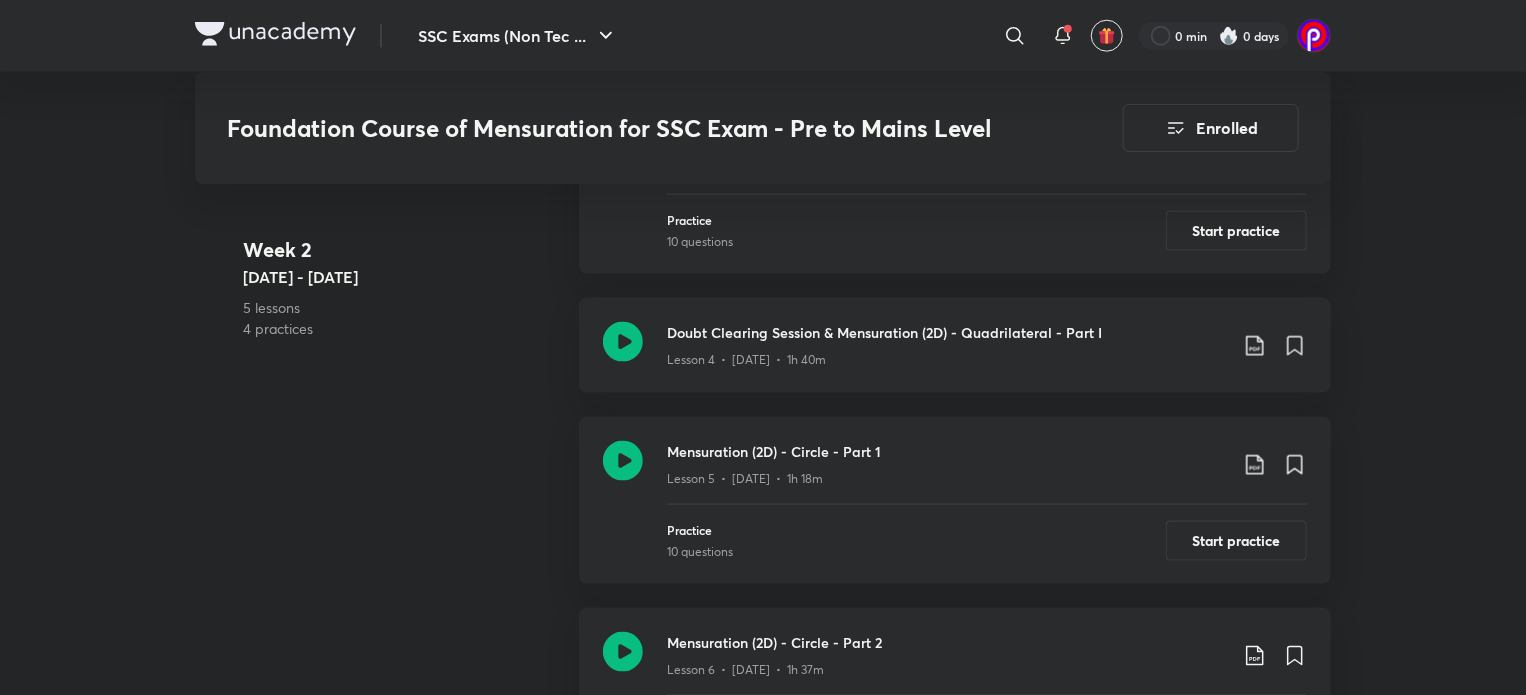 click on "Week 2 May 8 - 14 5 lessons 4 practices Mensuration (2D) - Triangle - Part 3 Lesson 3  •  May 8  •  1h 50m  Practice 10 questions Start practice Doubt Clearing Session & Mensuration (2D) - Quadrilateral - Part I Lesson 4  •  May 9  •  1h 40m  Mensuration (2D) - Circle - Part 1 Lesson 5  •  May 11  •  1h 18m  Practice 10 questions Start practice Mensuration (2D) - Circle - Part 2 Lesson 6  •  May 12  •  1h 37m  Practice 10 questions Start practice Mensuration (2D) - Quadrilateral - Part 2 Lesson 7  •  May 13  •  1h 41m  Practice 10 questions Start practice" at bounding box center [763, 548] 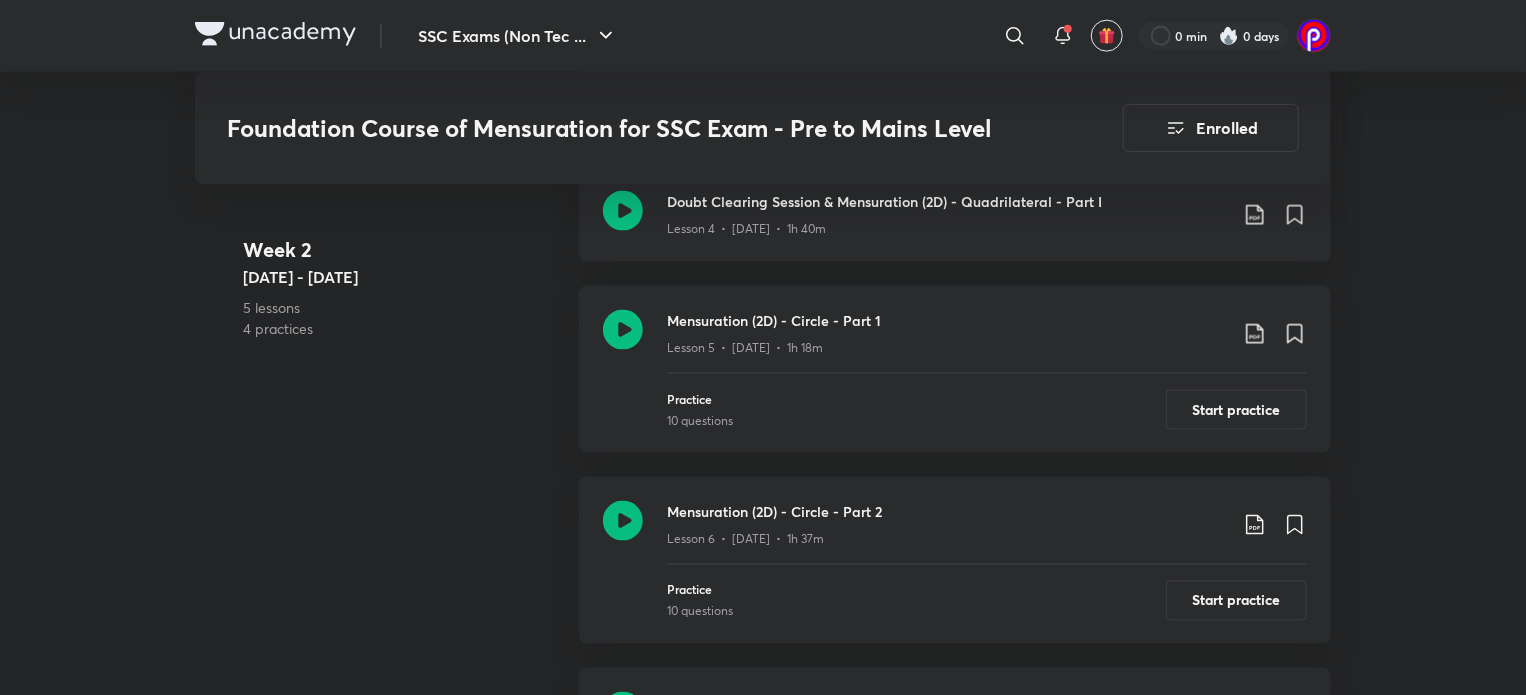 scroll, scrollTop: 1471, scrollLeft: 0, axis: vertical 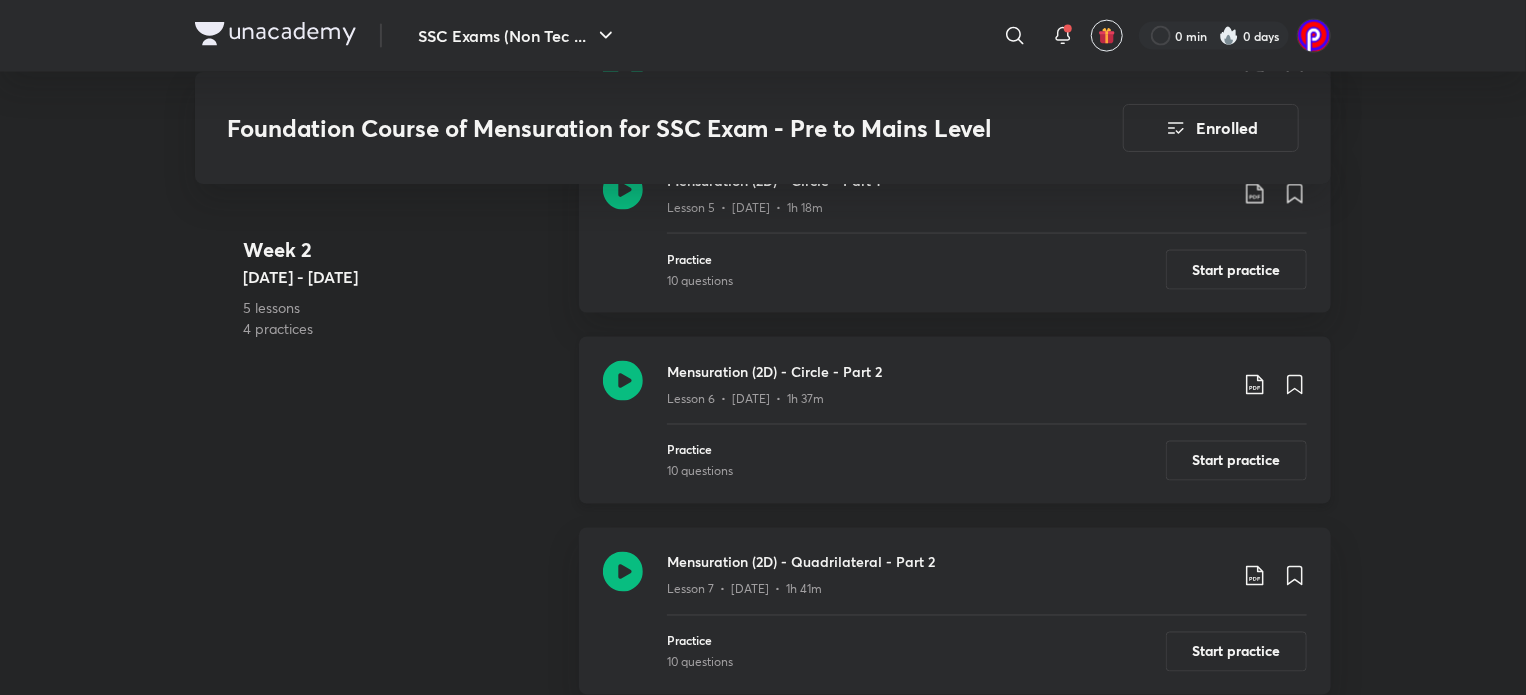 click 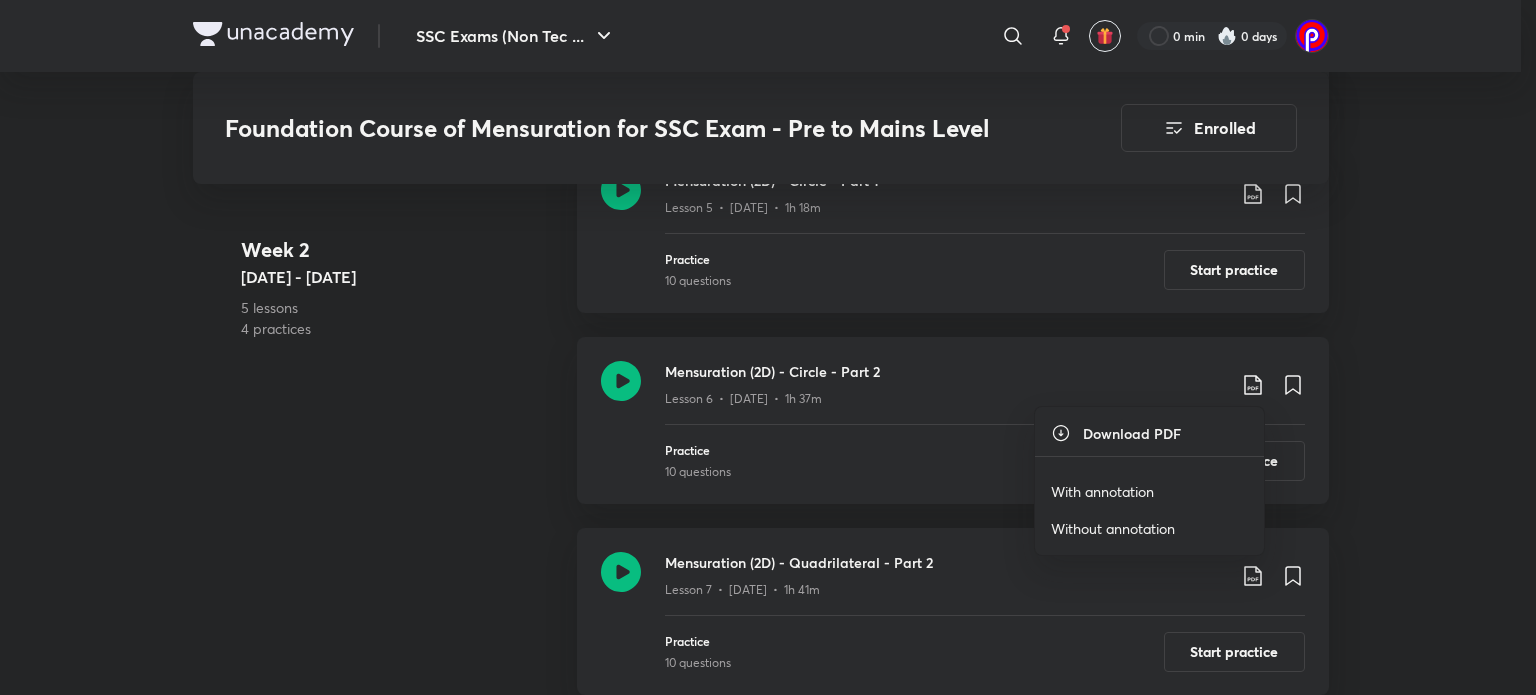 click on "With annotation" at bounding box center (1102, 491) 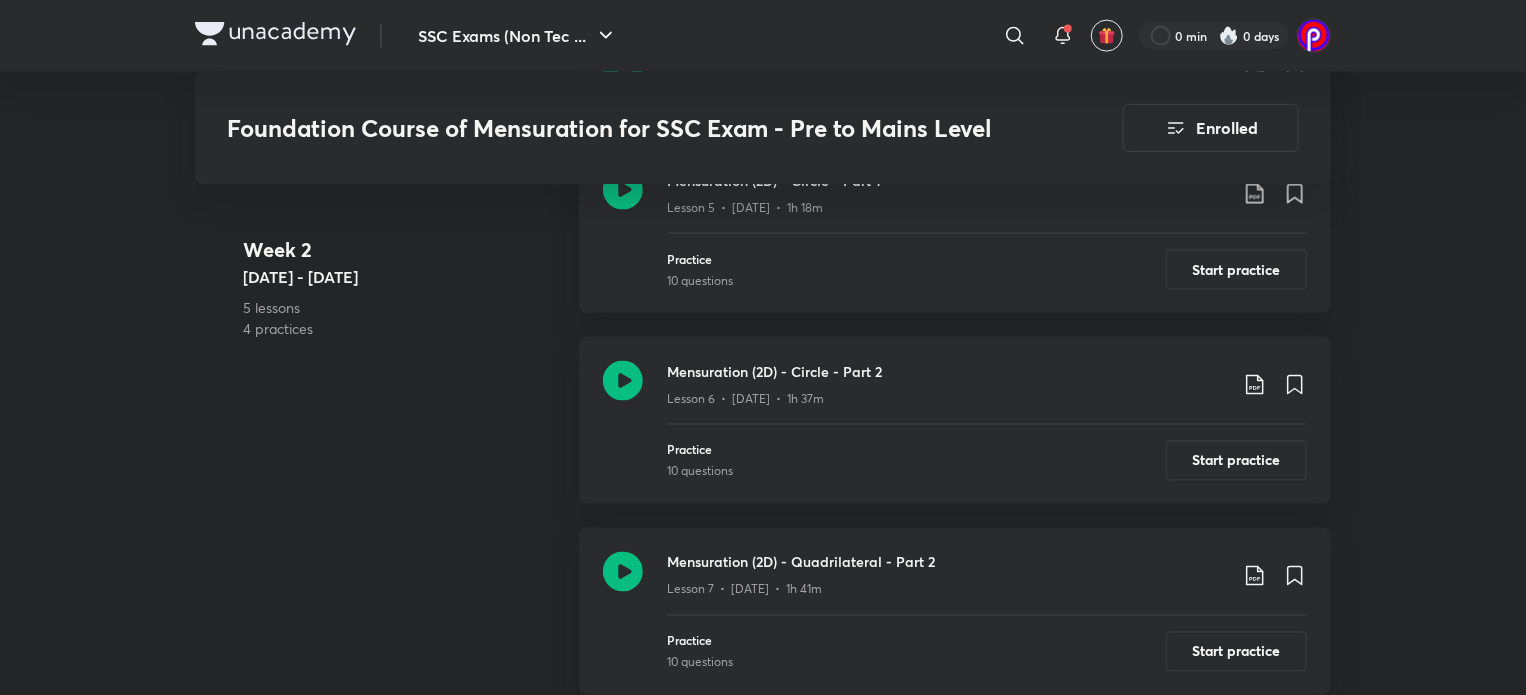 click on "Week 2 May 8 - 14 5 lessons 4 practices" at bounding box center [403, 330] 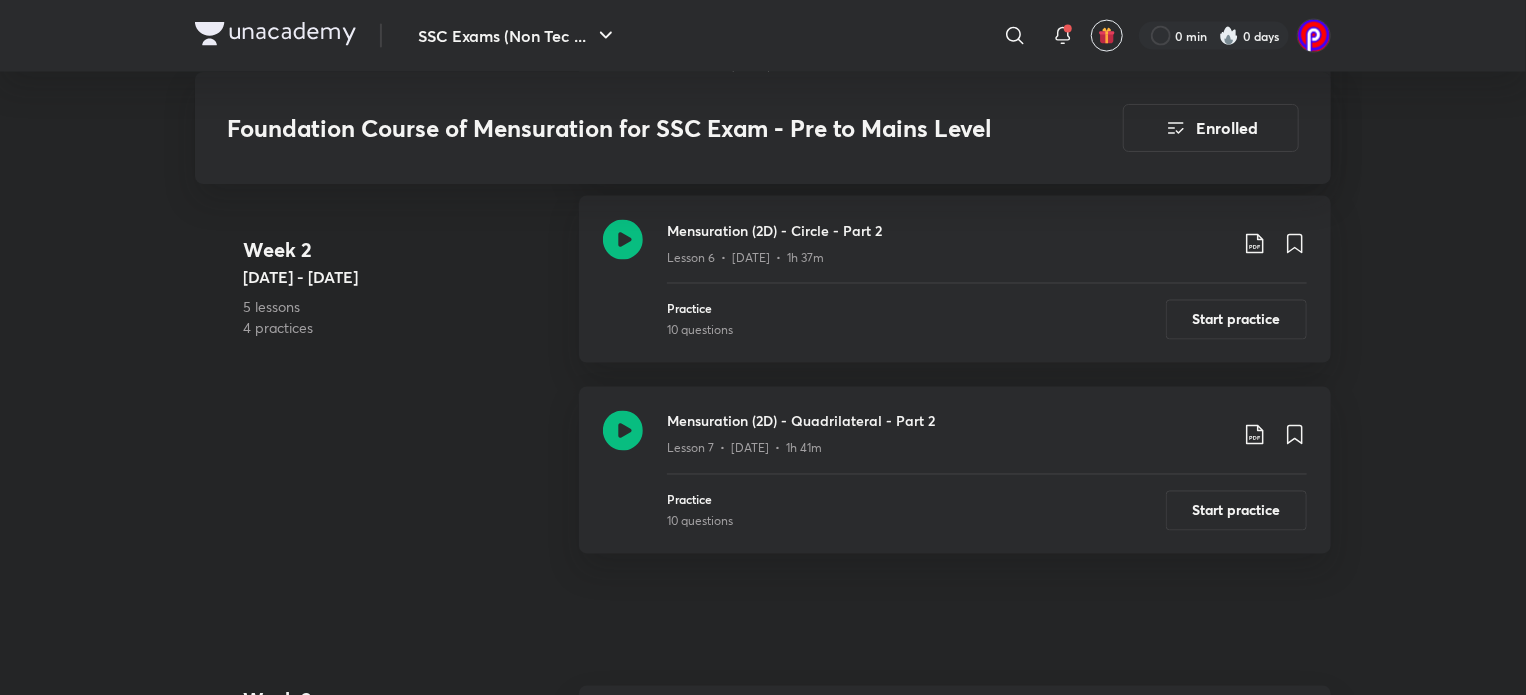 scroll, scrollTop: 1610, scrollLeft: 0, axis: vertical 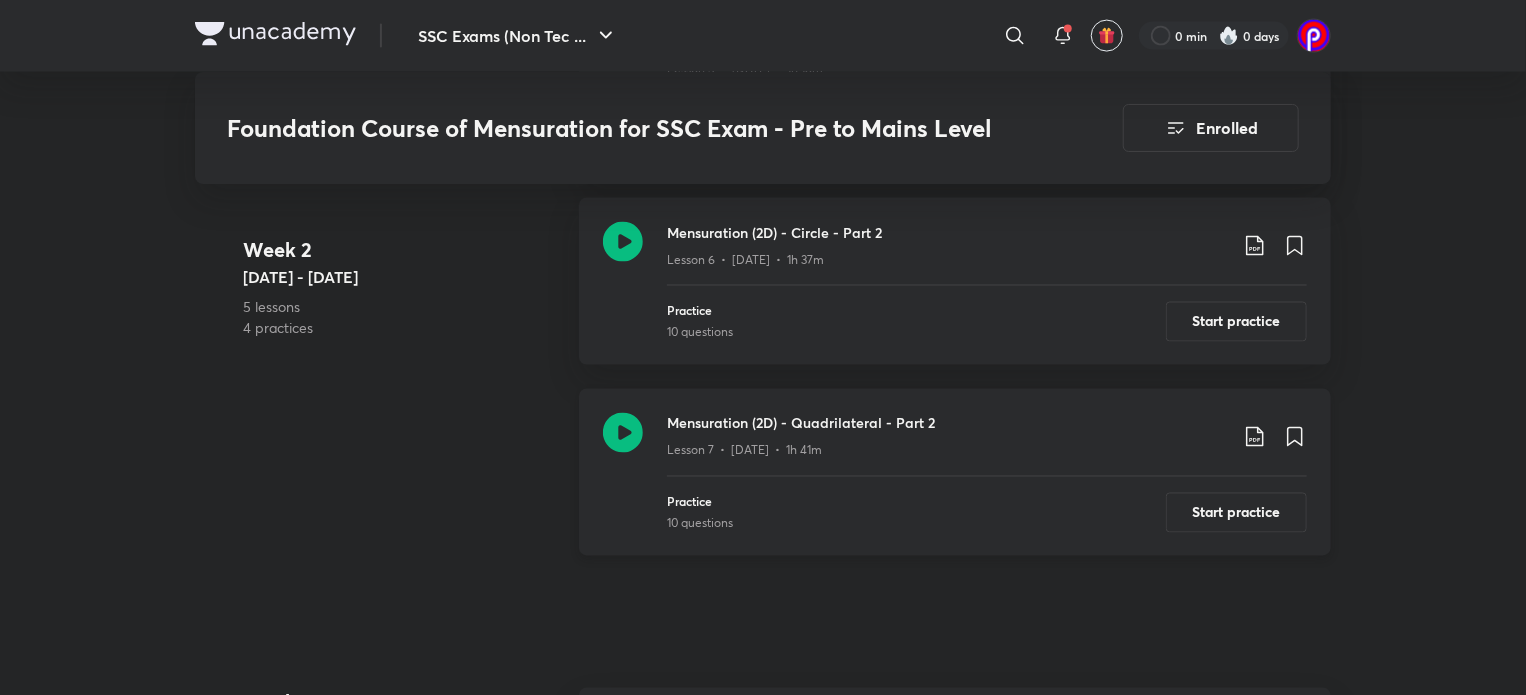 click 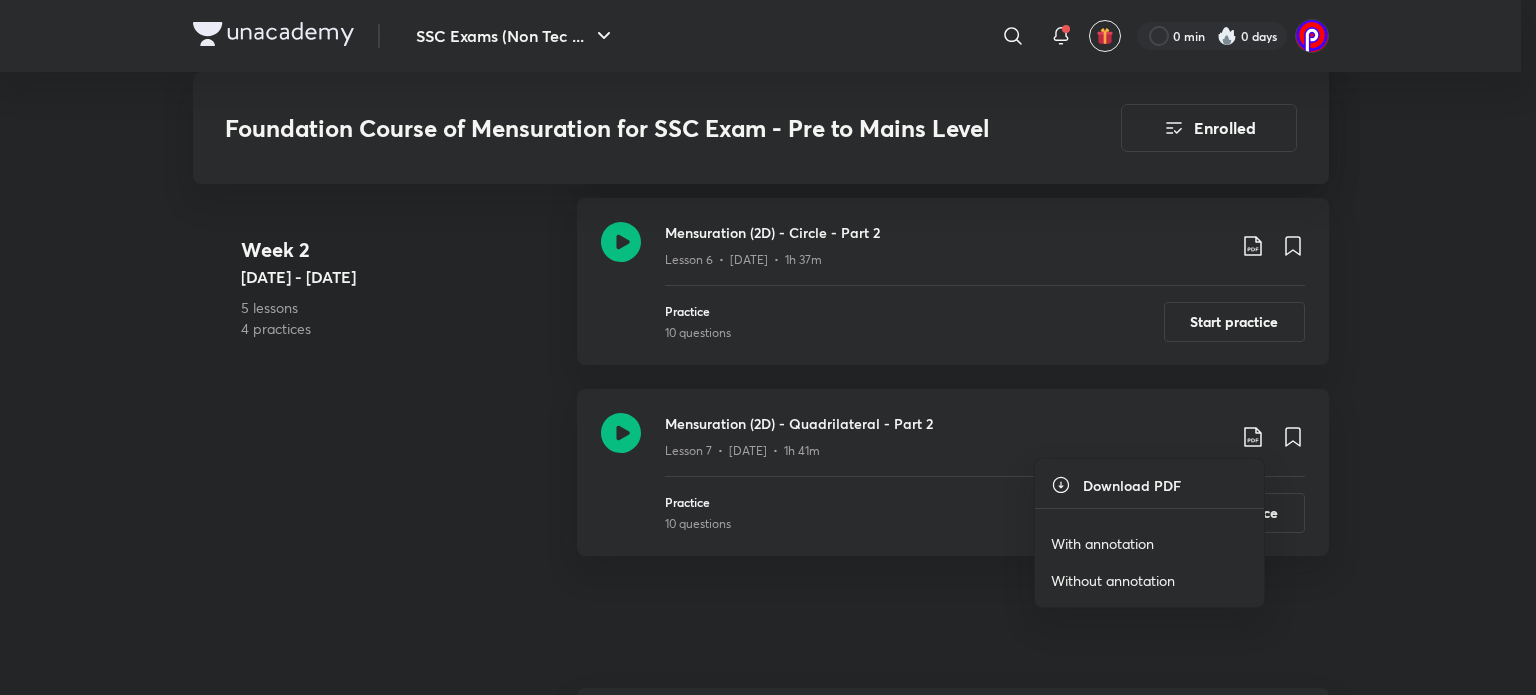 click on "With annotation" at bounding box center [1102, 543] 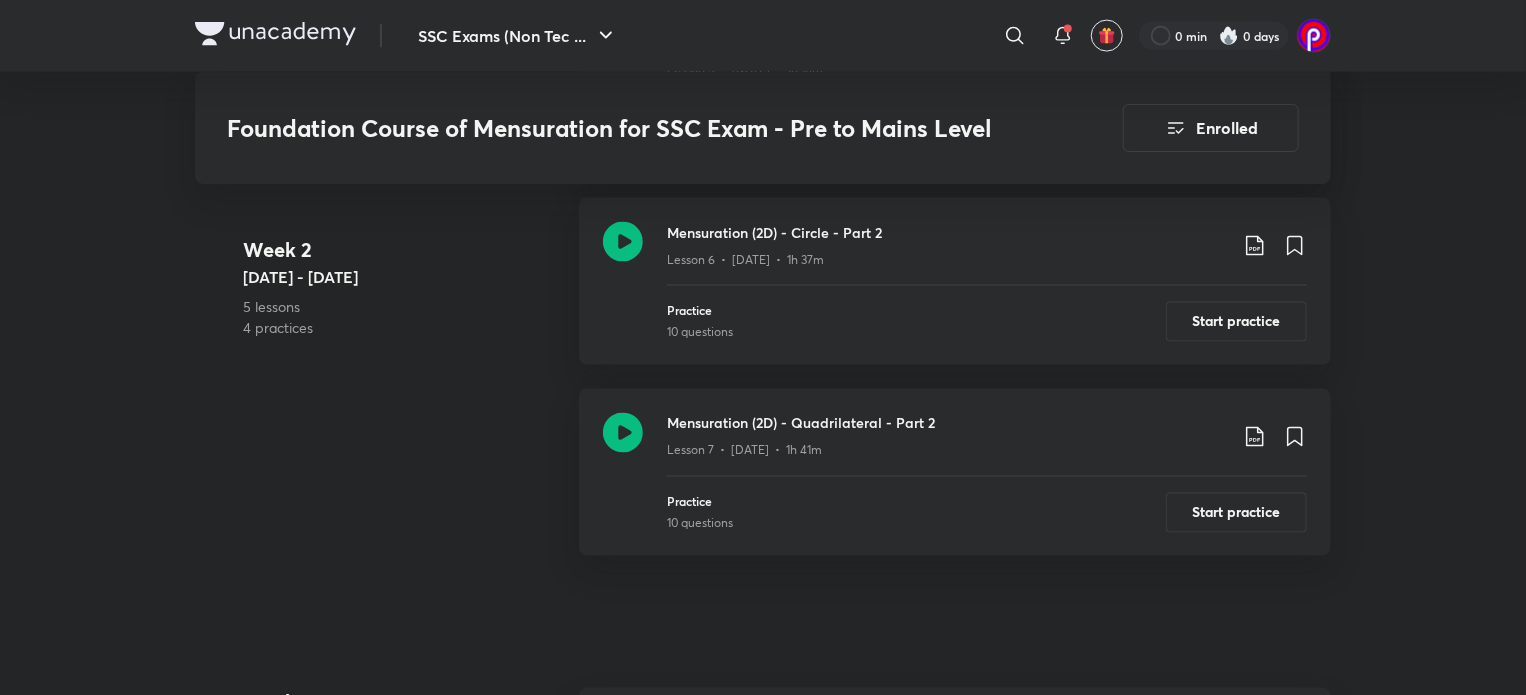 click on "Week 2 May 8 - 14 5 lessons 4 practices Mensuration (2D) - Triangle - Part 3 Lesson 3  •  May 8  •  1h 50m  Practice 10 questions Start practice Doubt Clearing Session & Mensuration (2D) - Quadrilateral - Part I Lesson 4  •  May 9  •  1h 40m  Mensuration (2D) - Circle - Part 1 Lesson 5  •  May 11  •  1h 18m  Practice 10 questions Start practice Mensuration (2D) - Circle - Part 2 Lesson 6  •  May 12  •  1h 37m  Practice 10 questions Start practice Mensuration (2D) - Quadrilateral - Part 2 Lesson 7  •  May 13  •  1h 41m  Practice 10 questions Start practice" at bounding box center (763, 138) 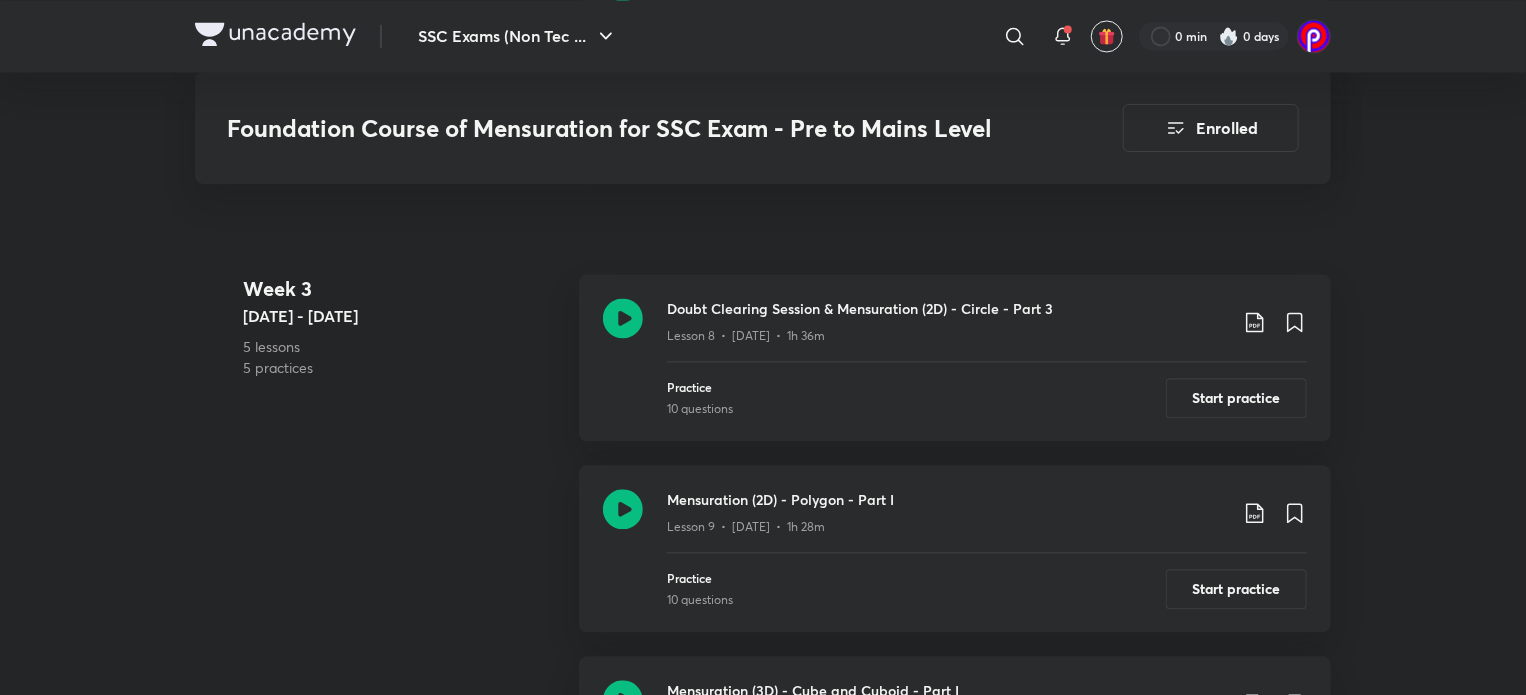 scroll, scrollTop: 2026, scrollLeft: 0, axis: vertical 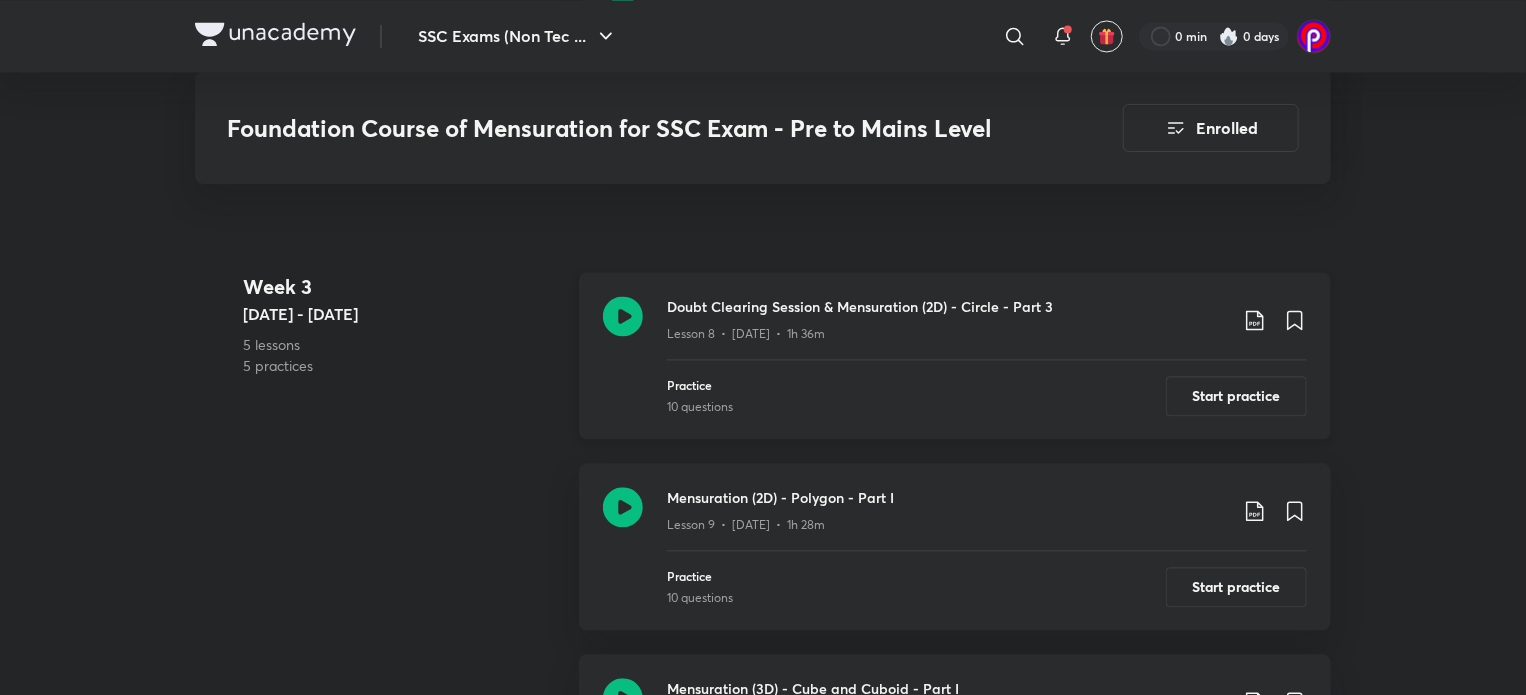 click 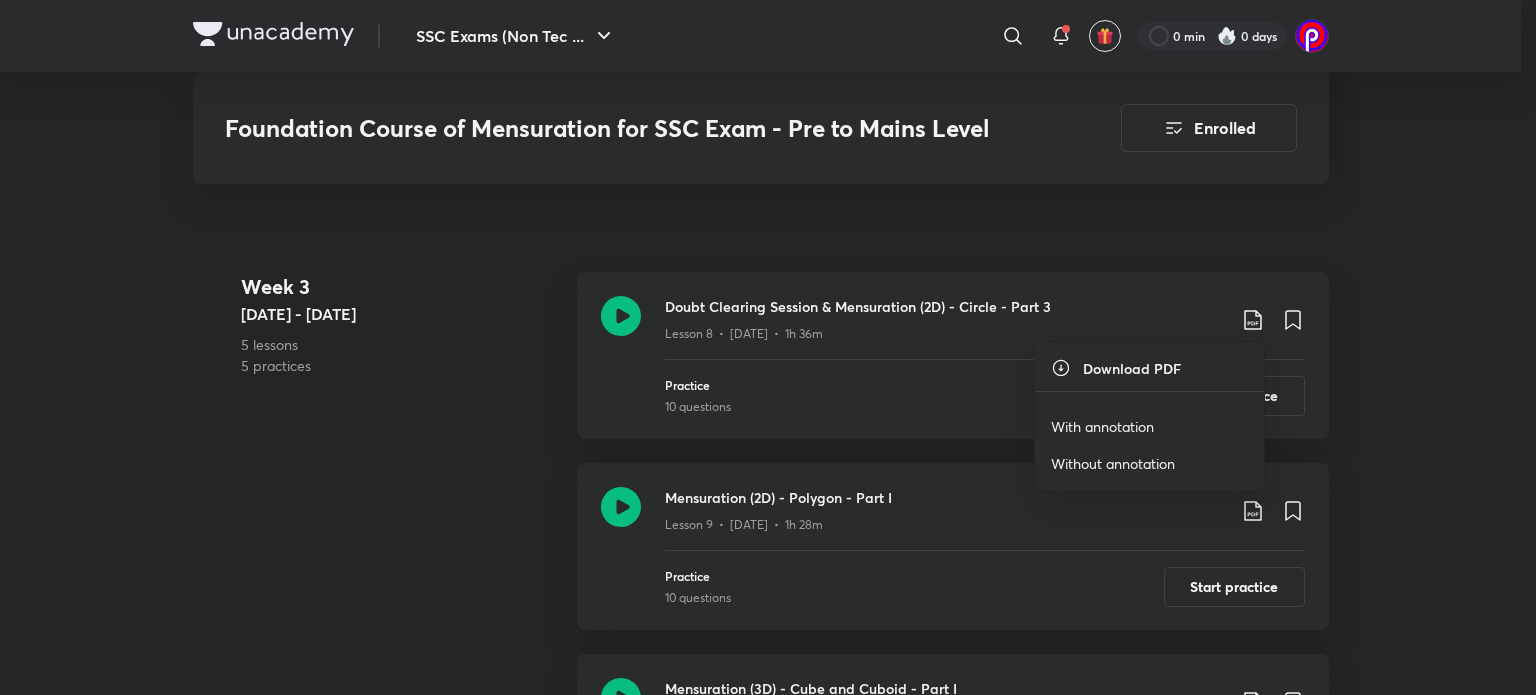 click on "With annotation" at bounding box center (1102, 426) 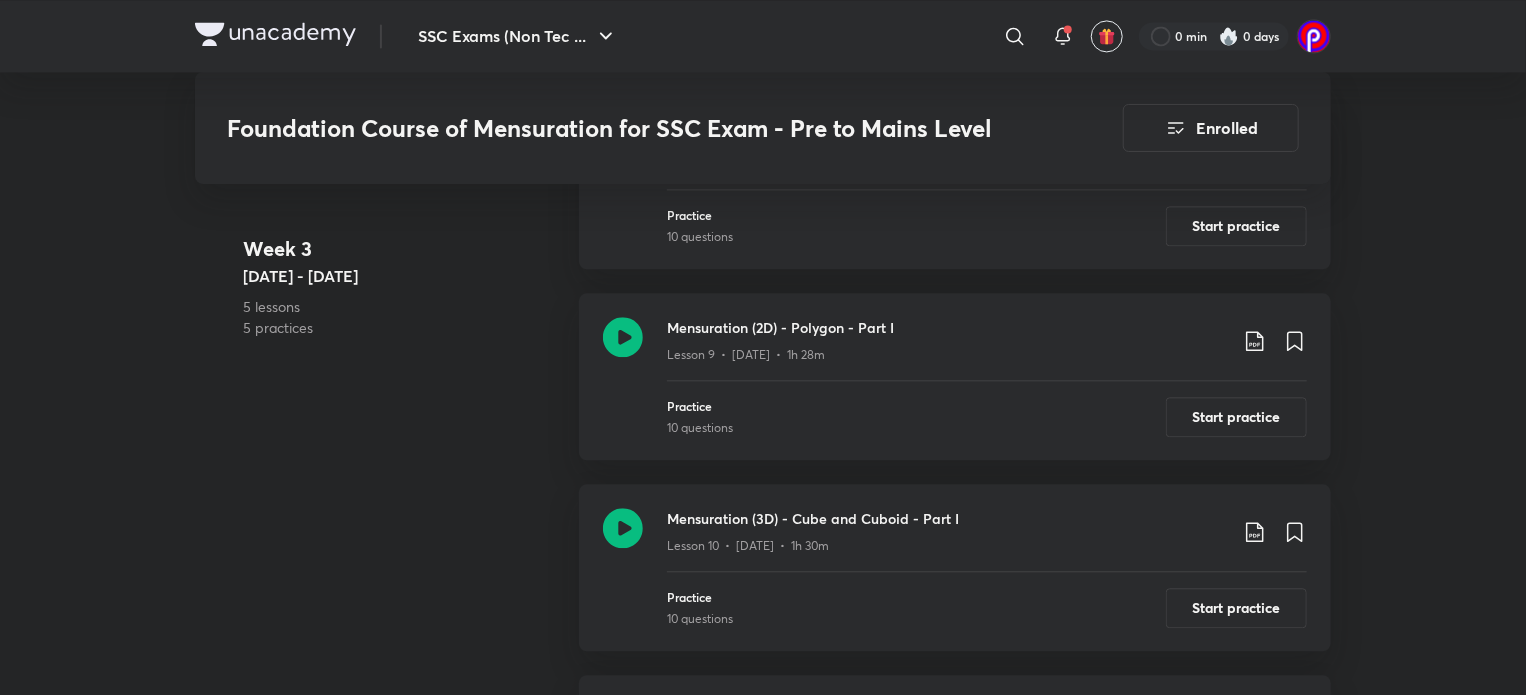 scroll, scrollTop: 2198, scrollLeft: 0, axis: vertical 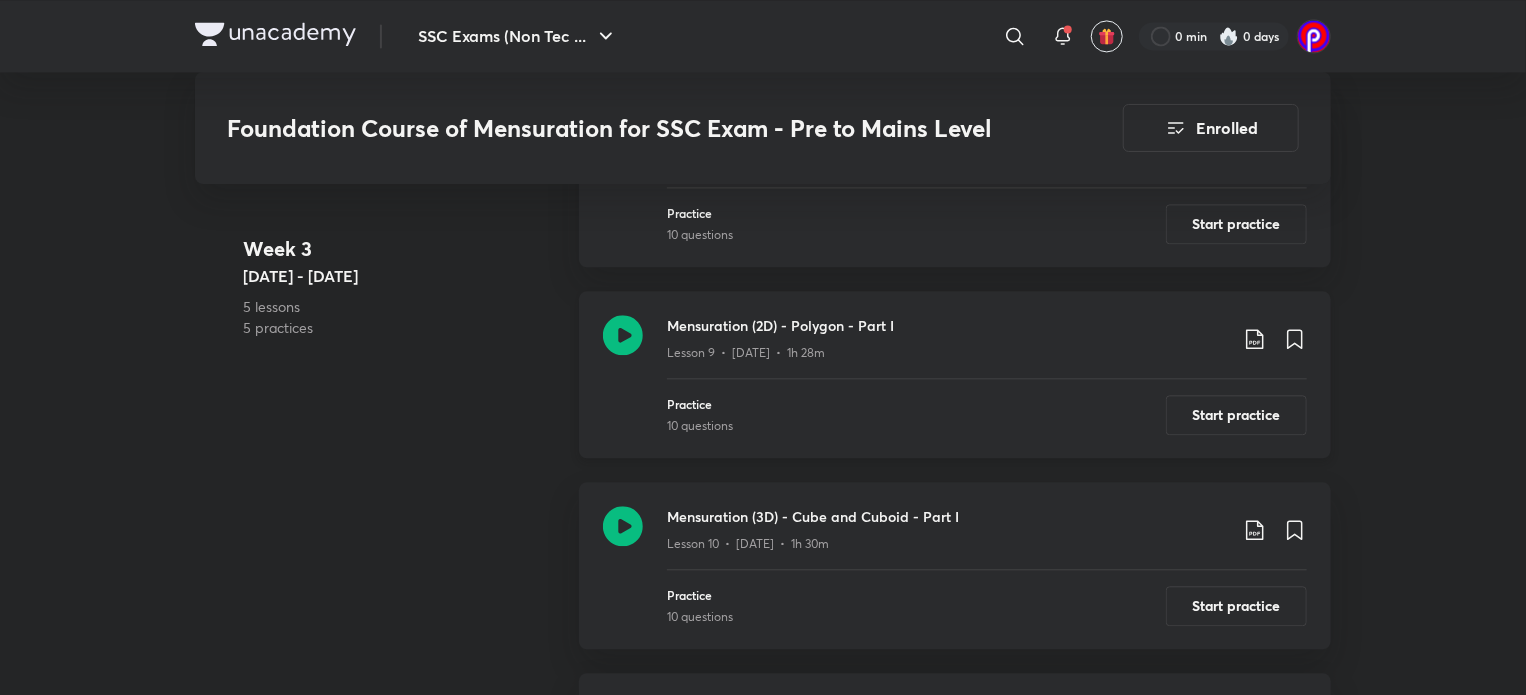 click 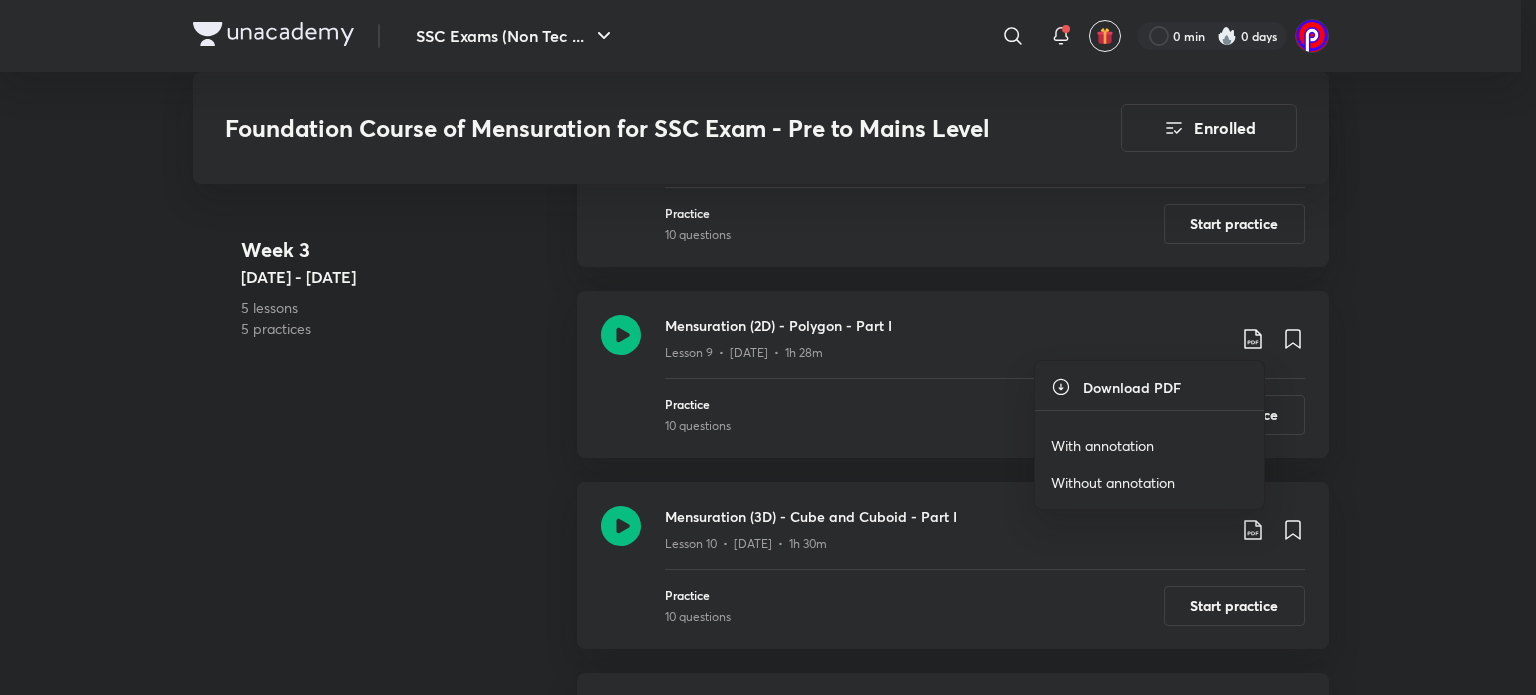 click on "With annotation" at bounding box center [1102, 445] 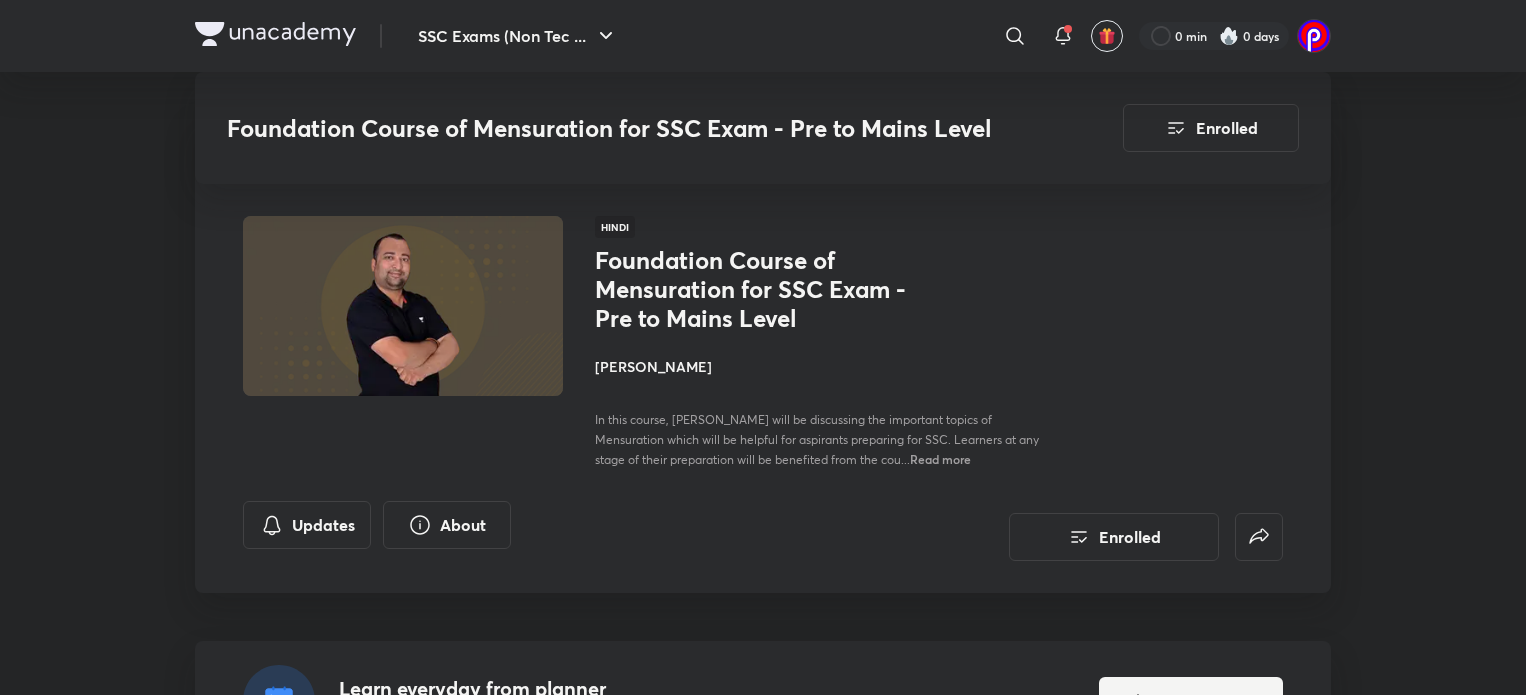 scroll, scrollTop: 2198, scrollLeft: 0, axis: vertical 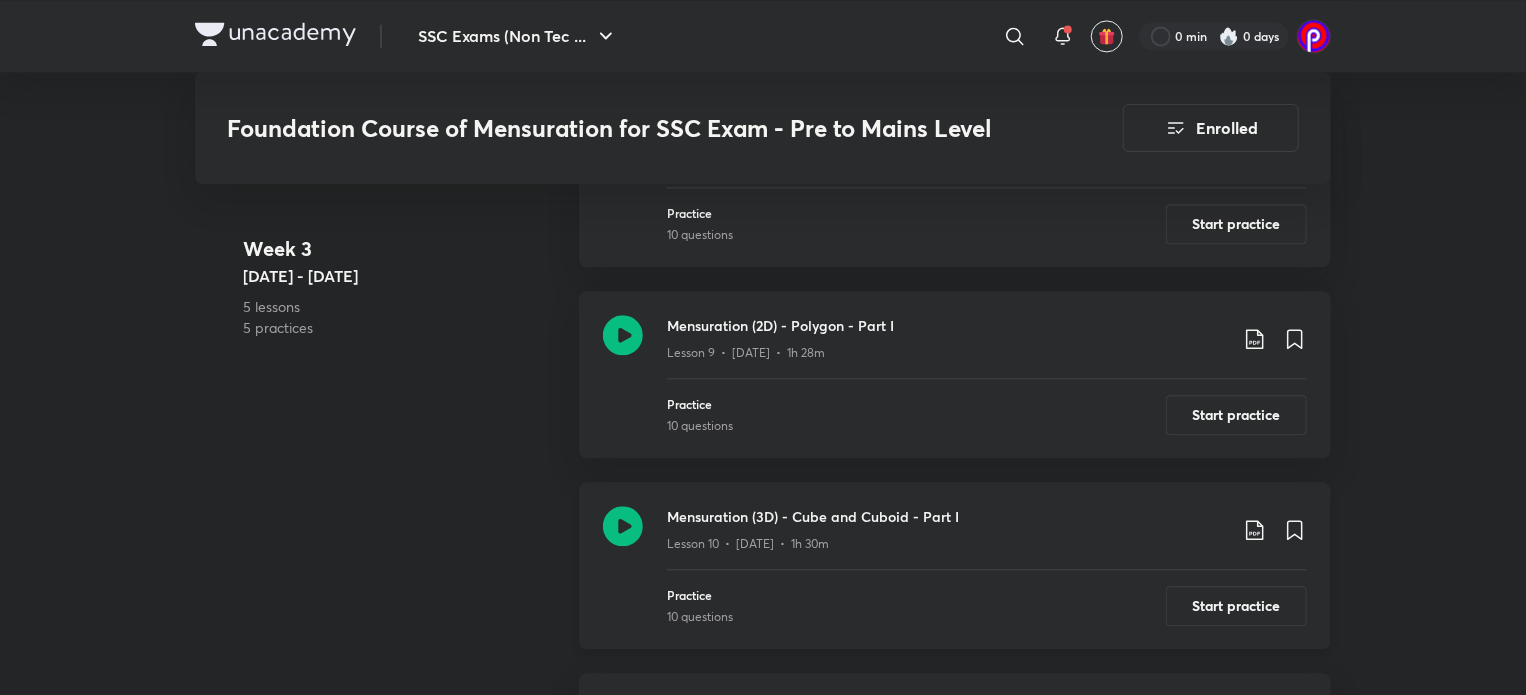 click 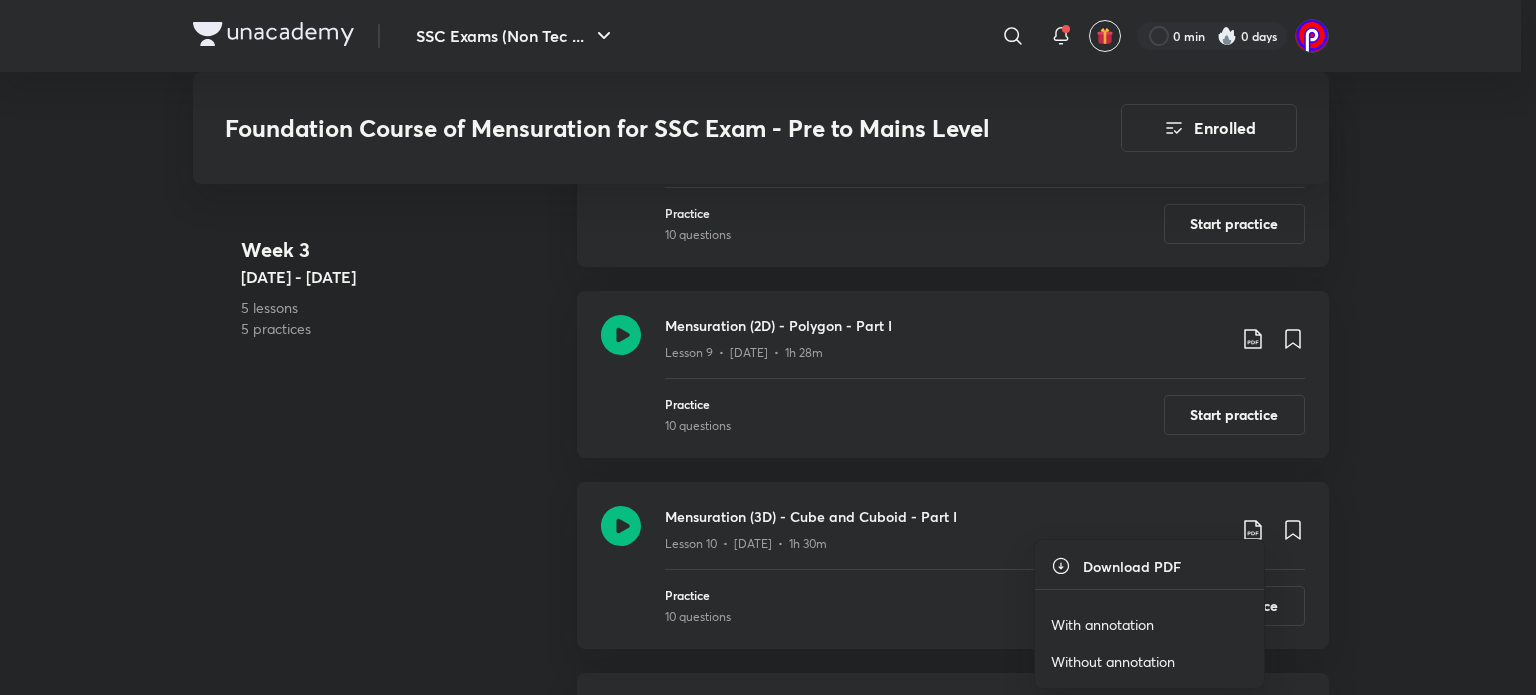 click on "With annotation" at bounding box center (1102, 624) 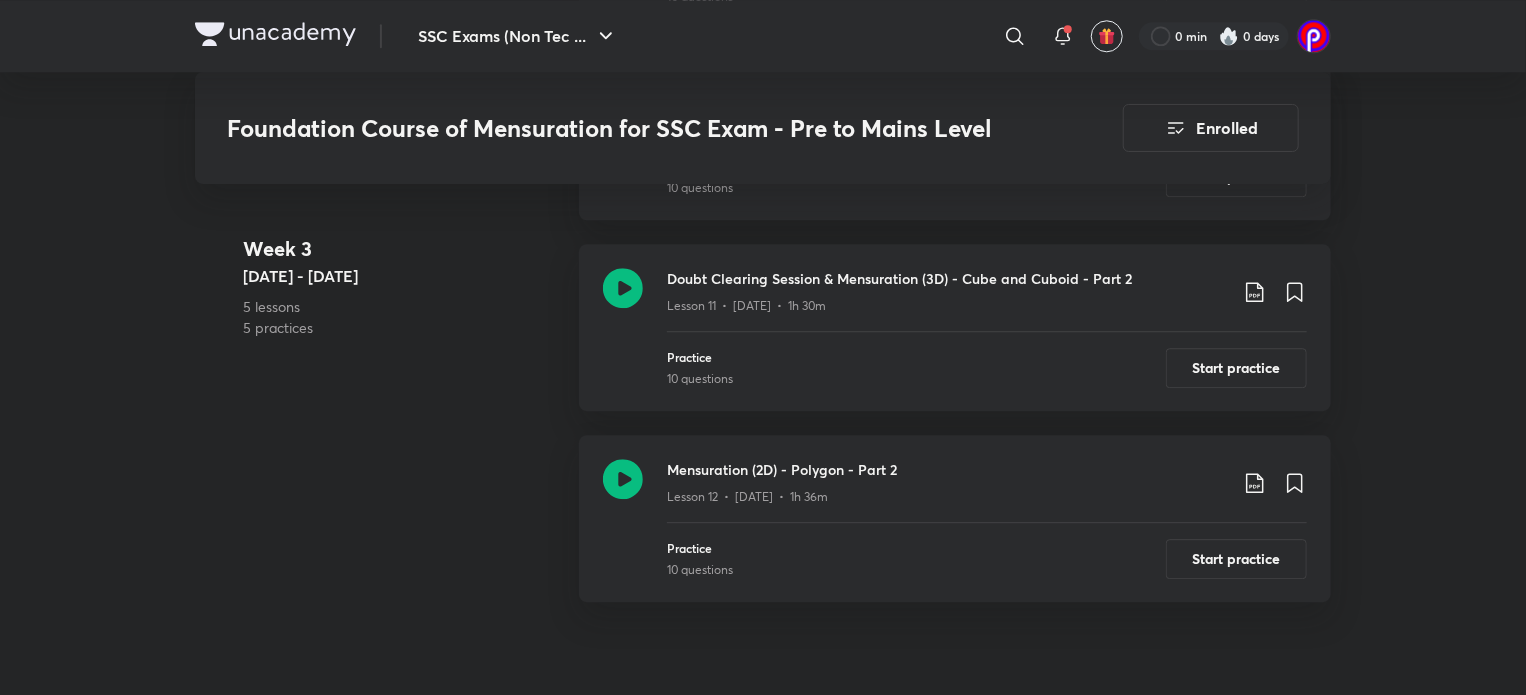 scroll, scrollTop: 2628, scrollLeft: 0, axis: vertical 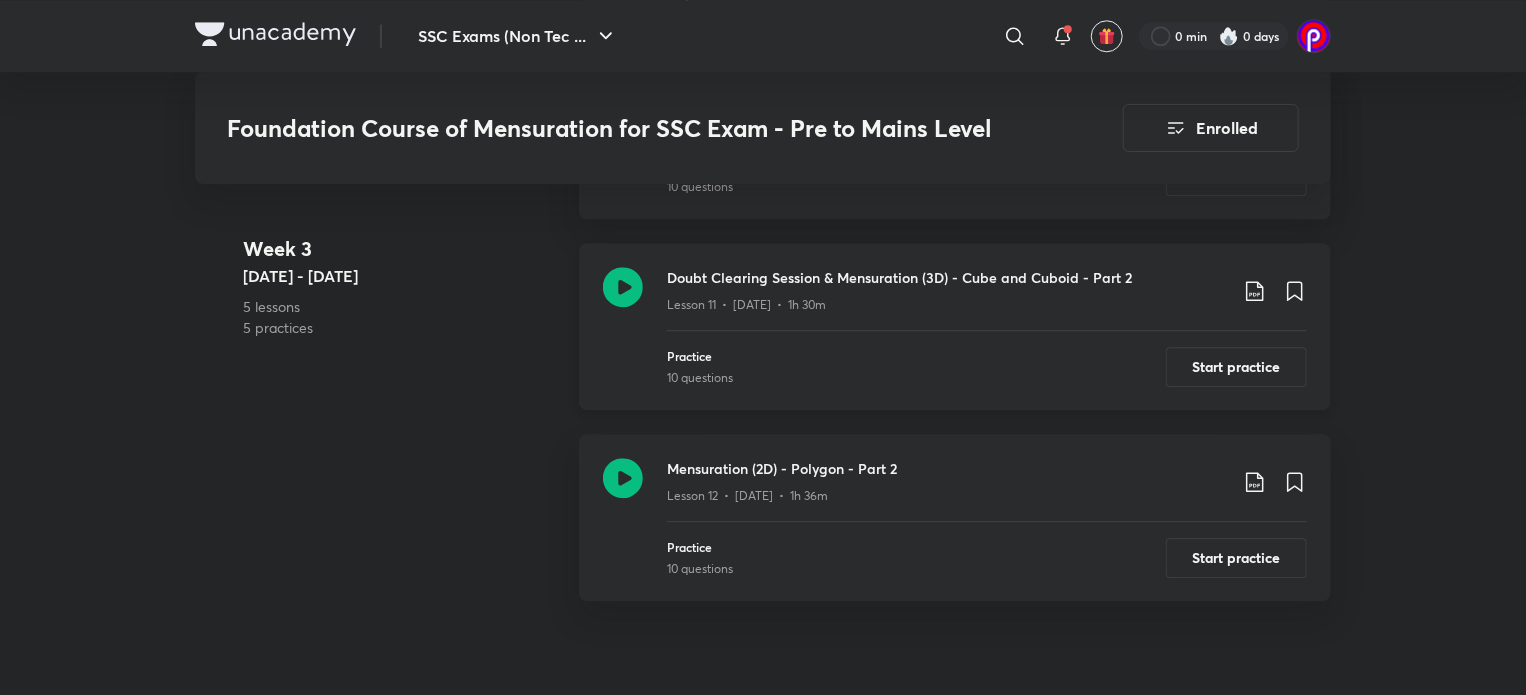 click 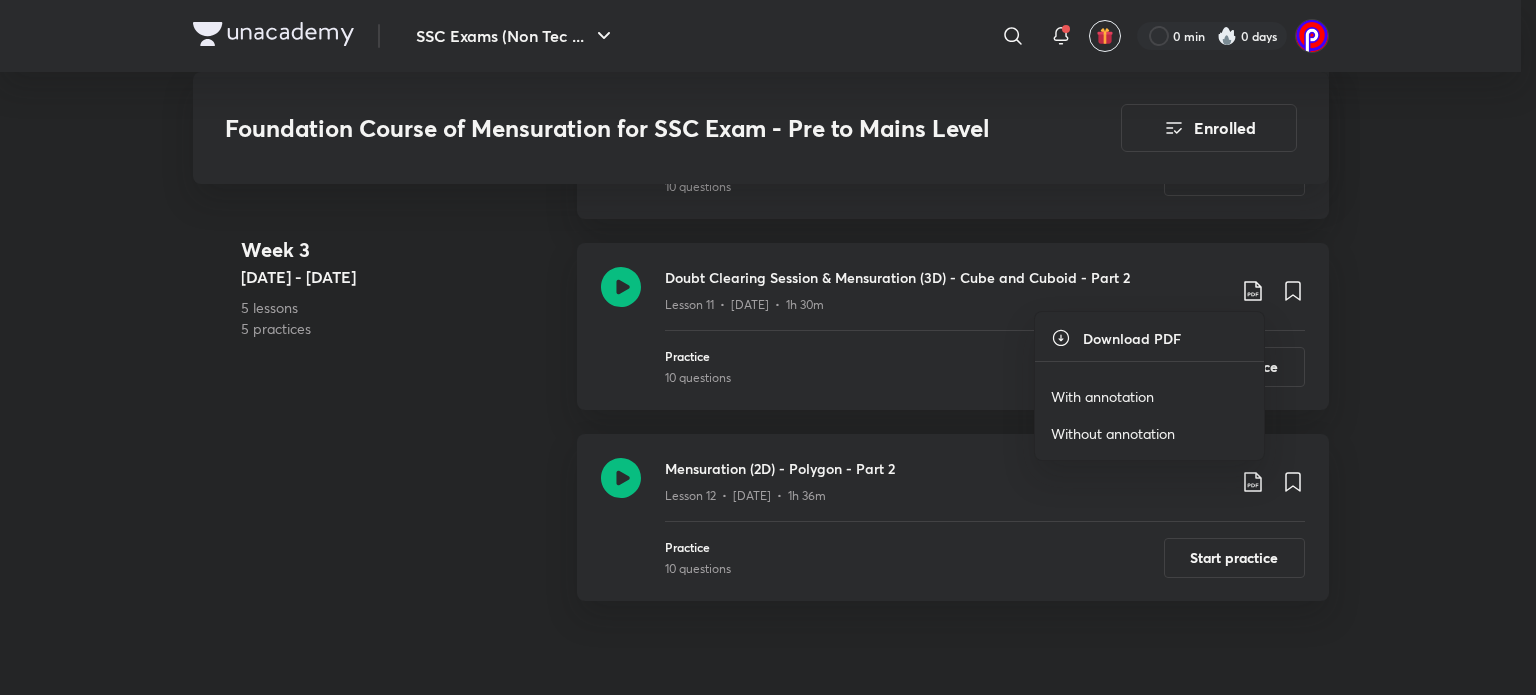 click on "With annotation" at bounding box center [1102, 396] 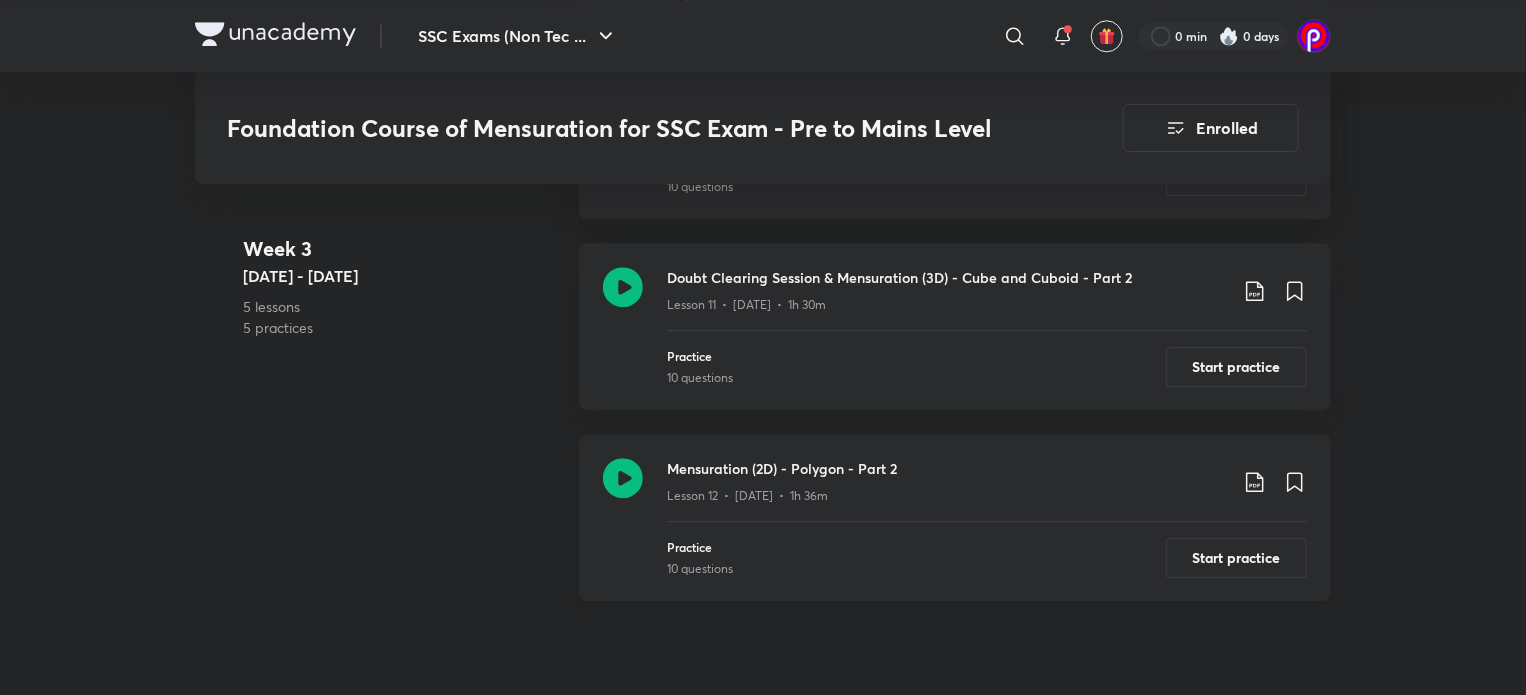 click 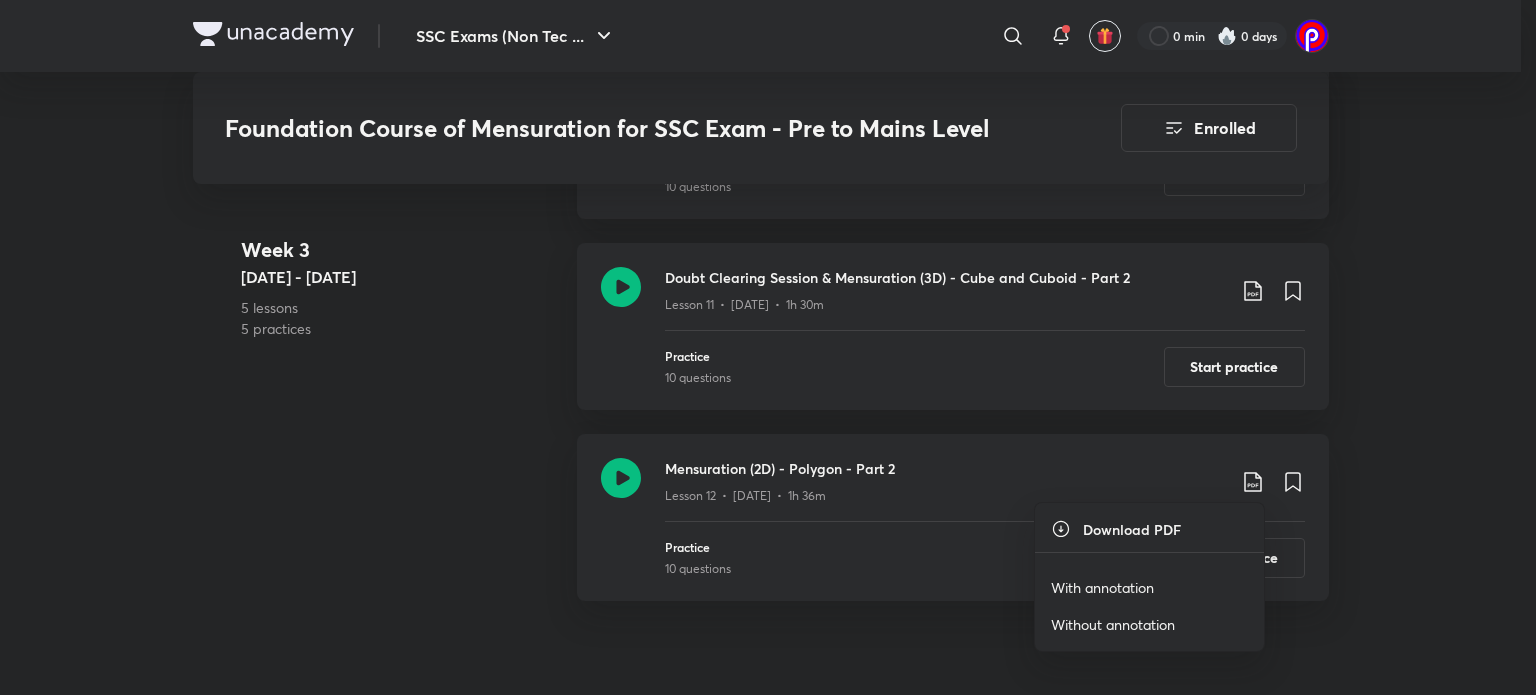 click on "With annotation" at bounding box center [1102, 587] 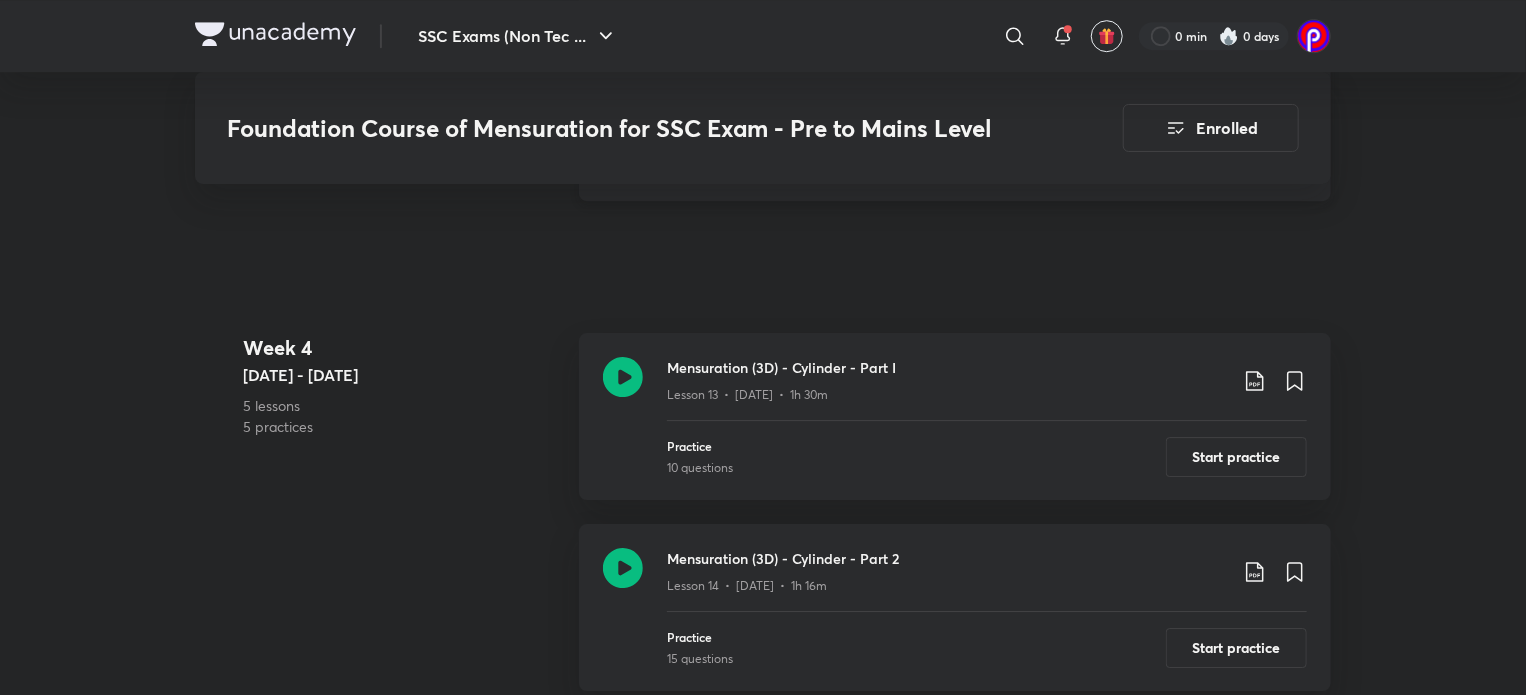 scroll, scrollTop: 3057, scrollLeft: 0, axis: vertical 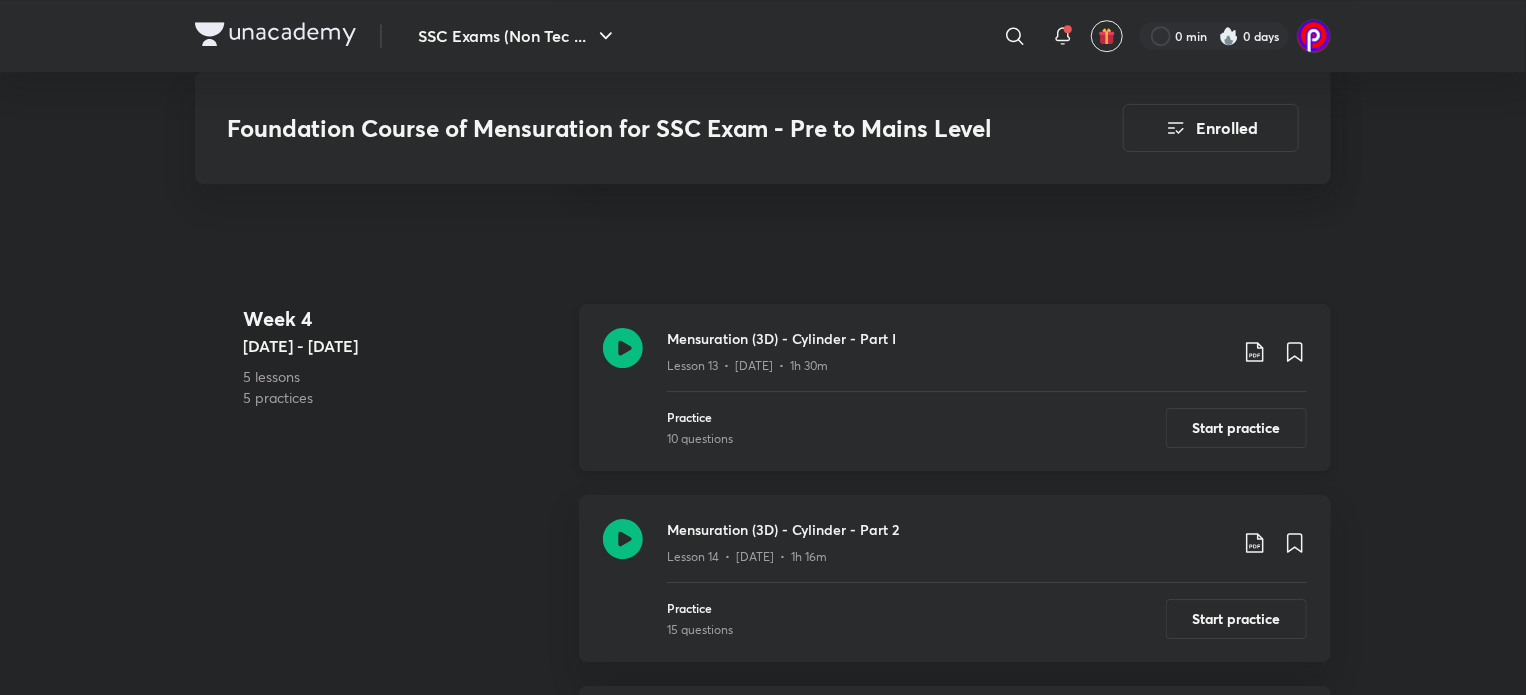 click 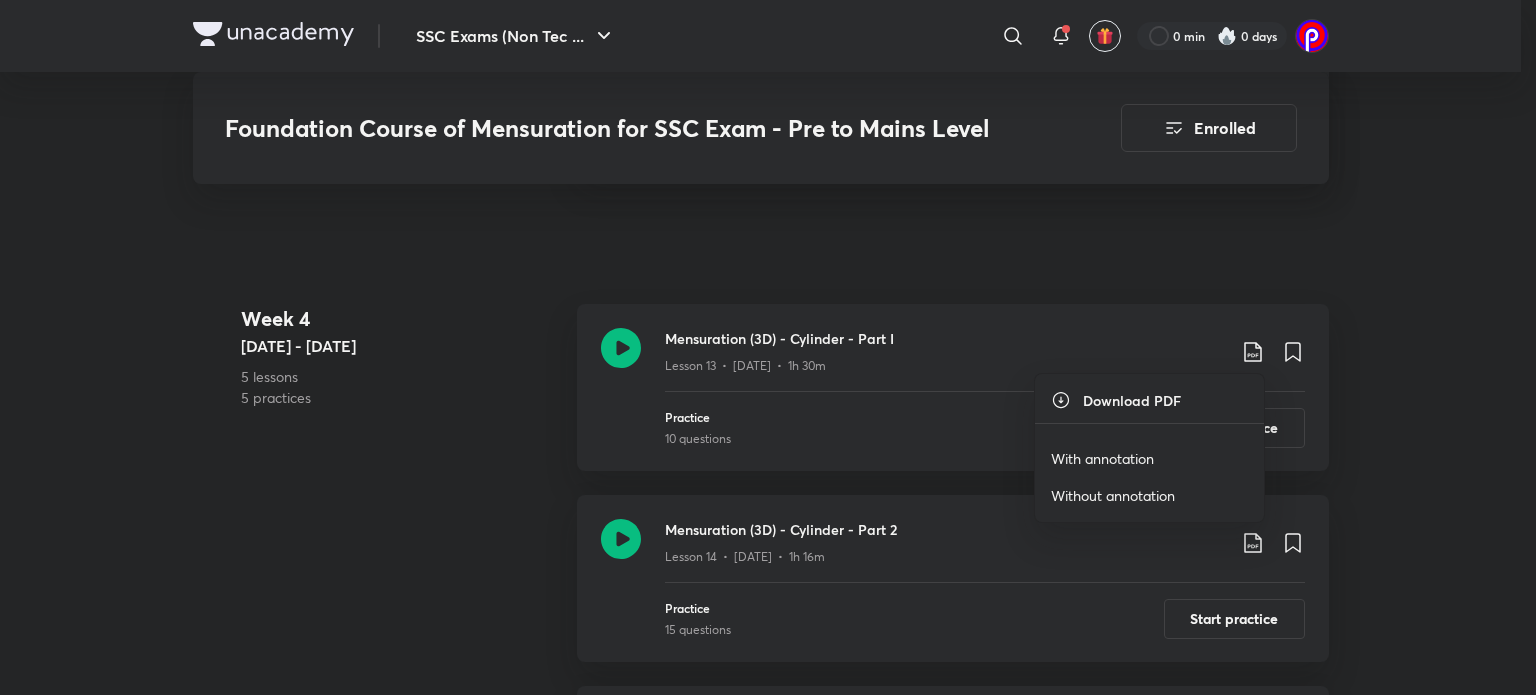 click on "With annotation" at bounding box center (1102, 458) 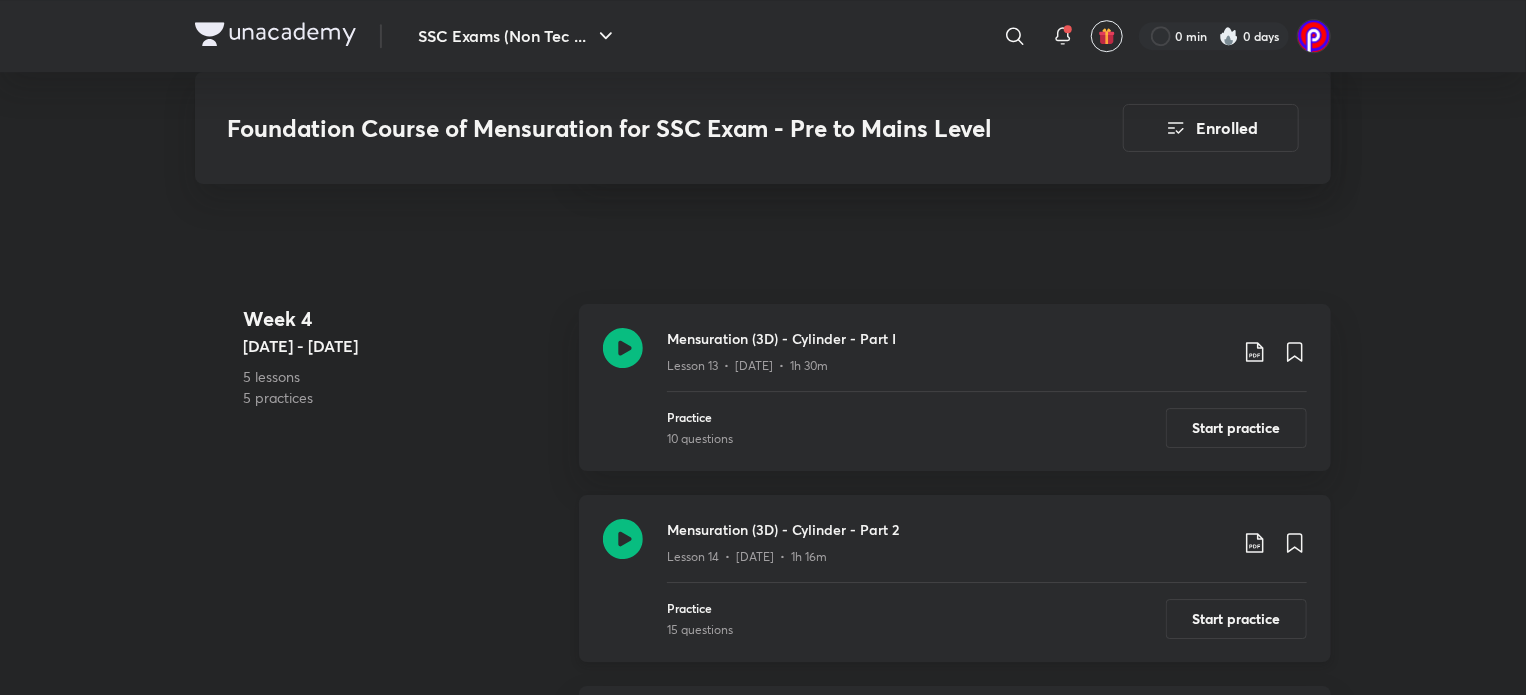 click 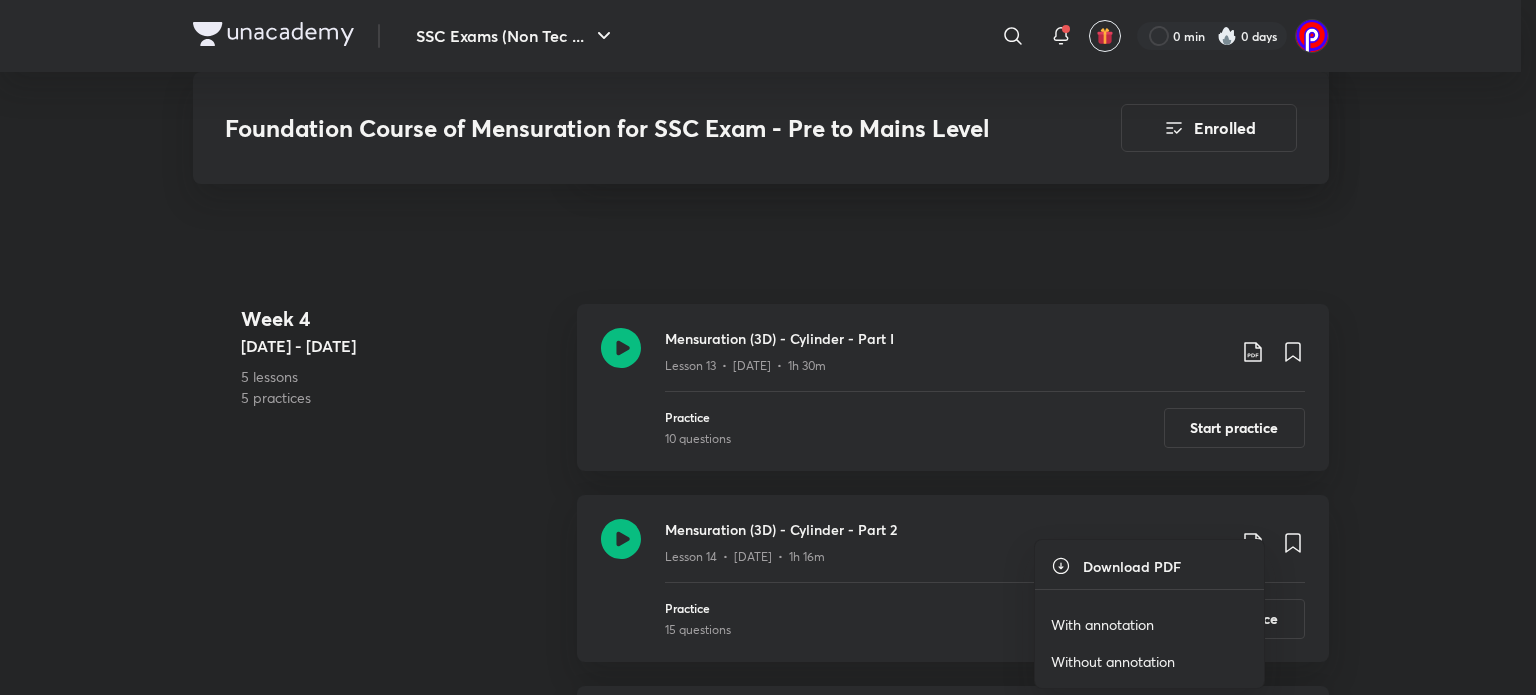 click on "With annotation" at bounding box center [1102, 624] 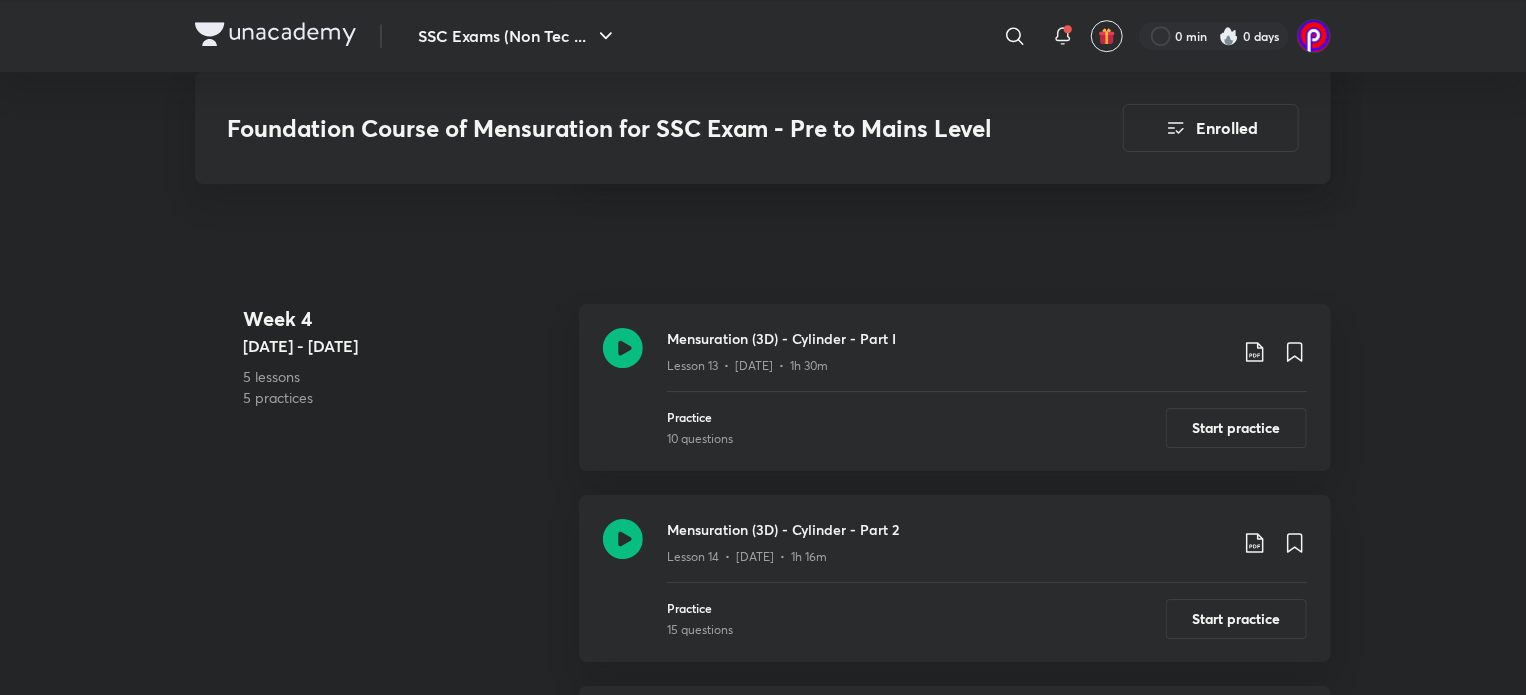 click on "5 lessons" at bounding box center [403, 376] 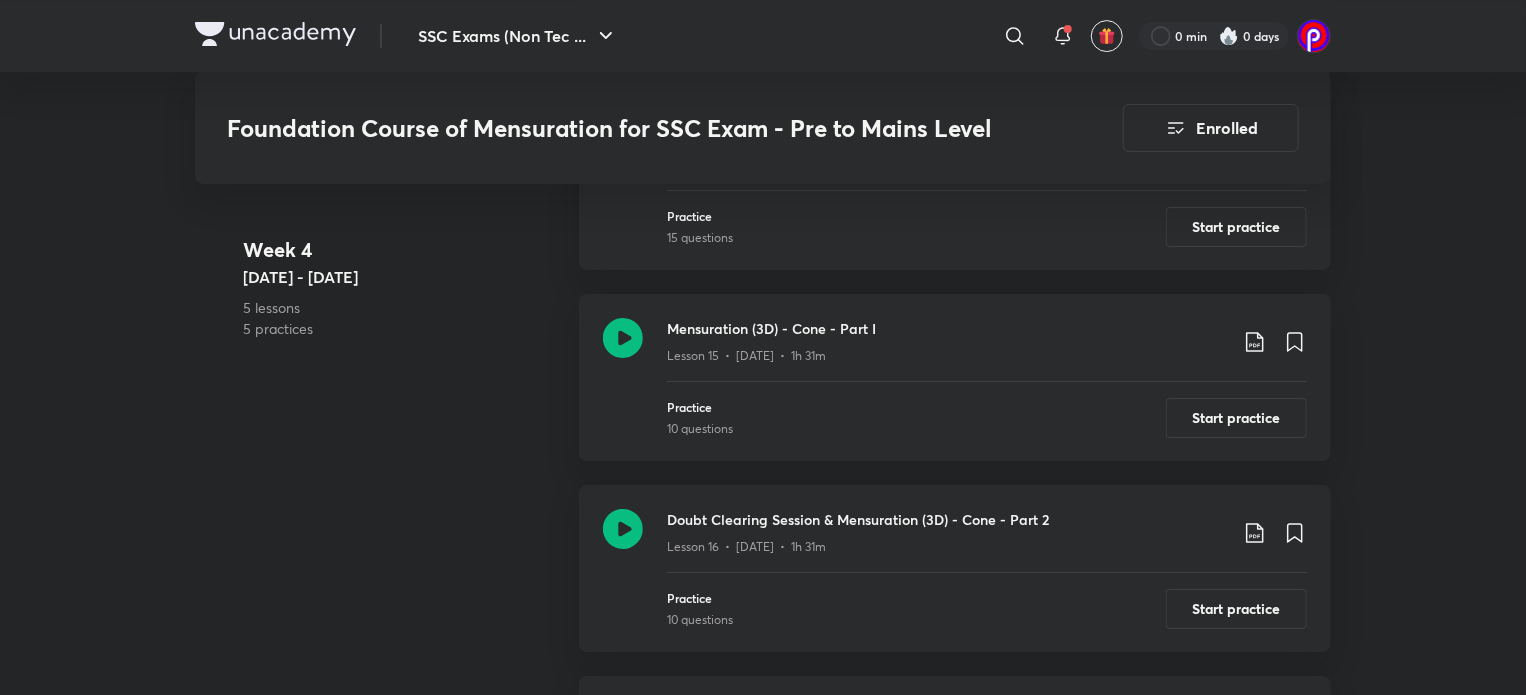 scroll, scrollTop: 3453, scrollLeft: 0, axis: vertical 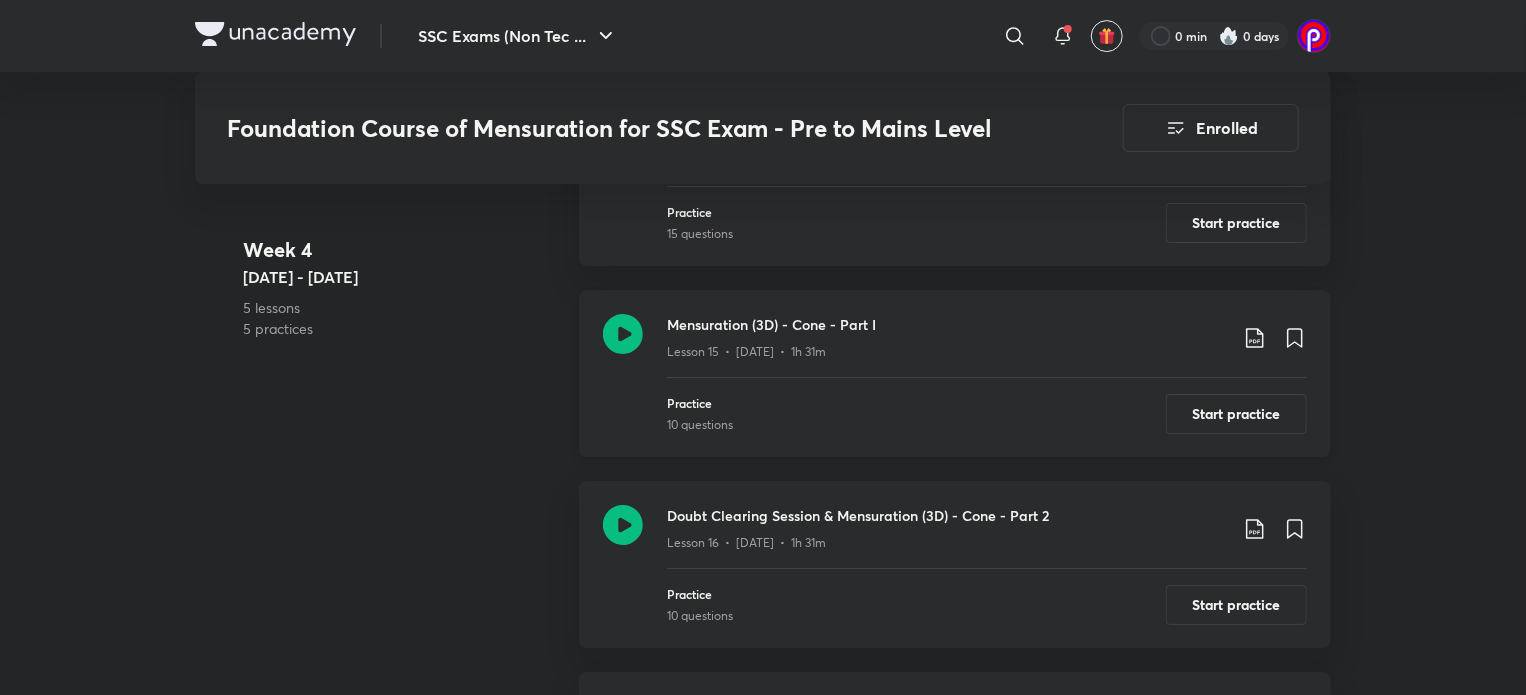 click 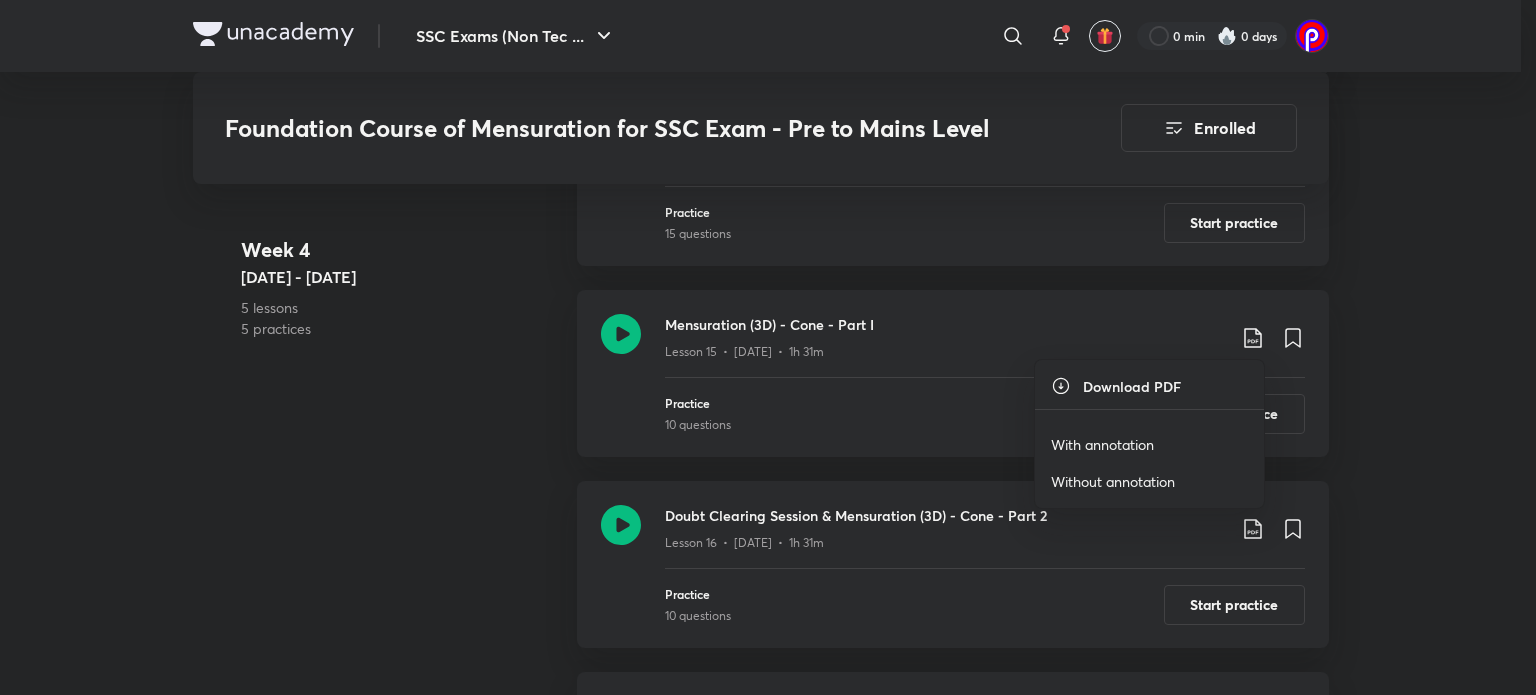 click on "With annotation" at bounding box center (1102, 444) 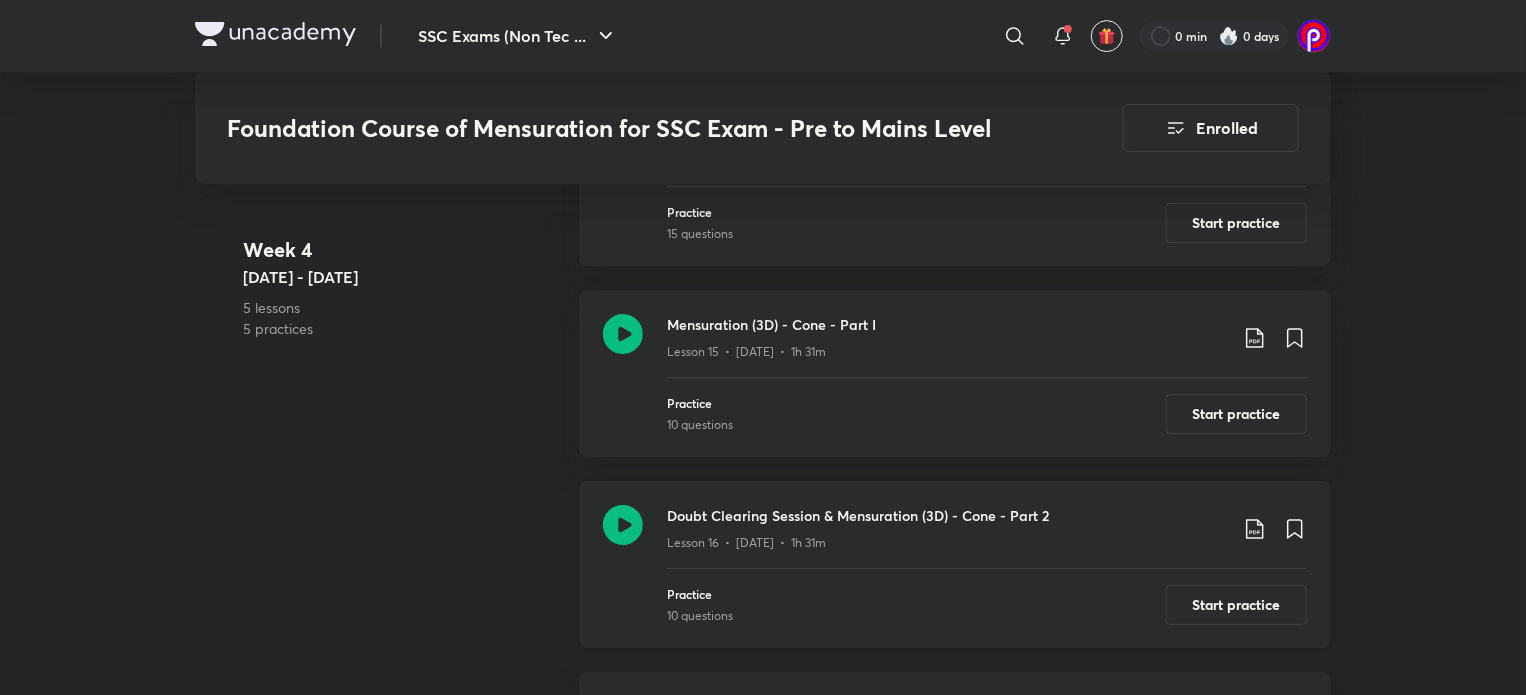 click 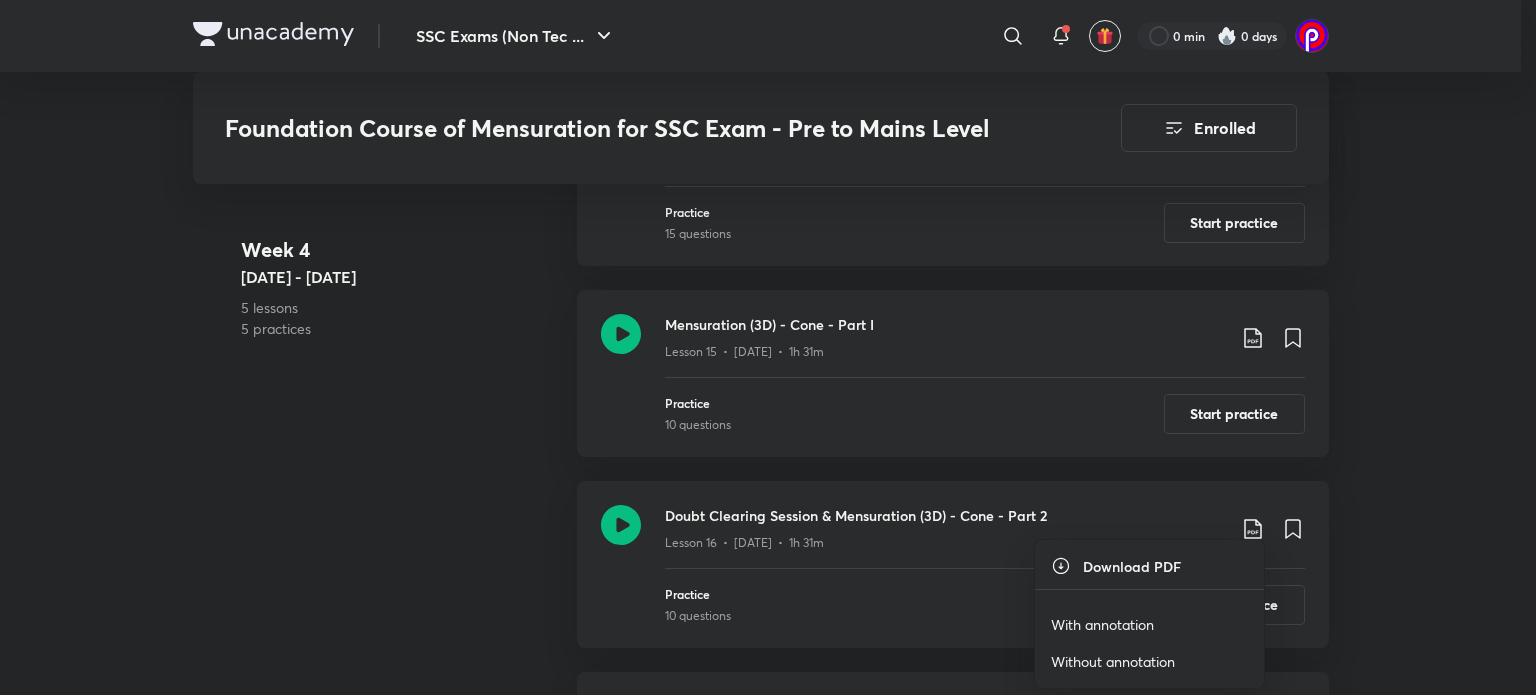 click on "With annotation" at bounding box center (1102, 624) 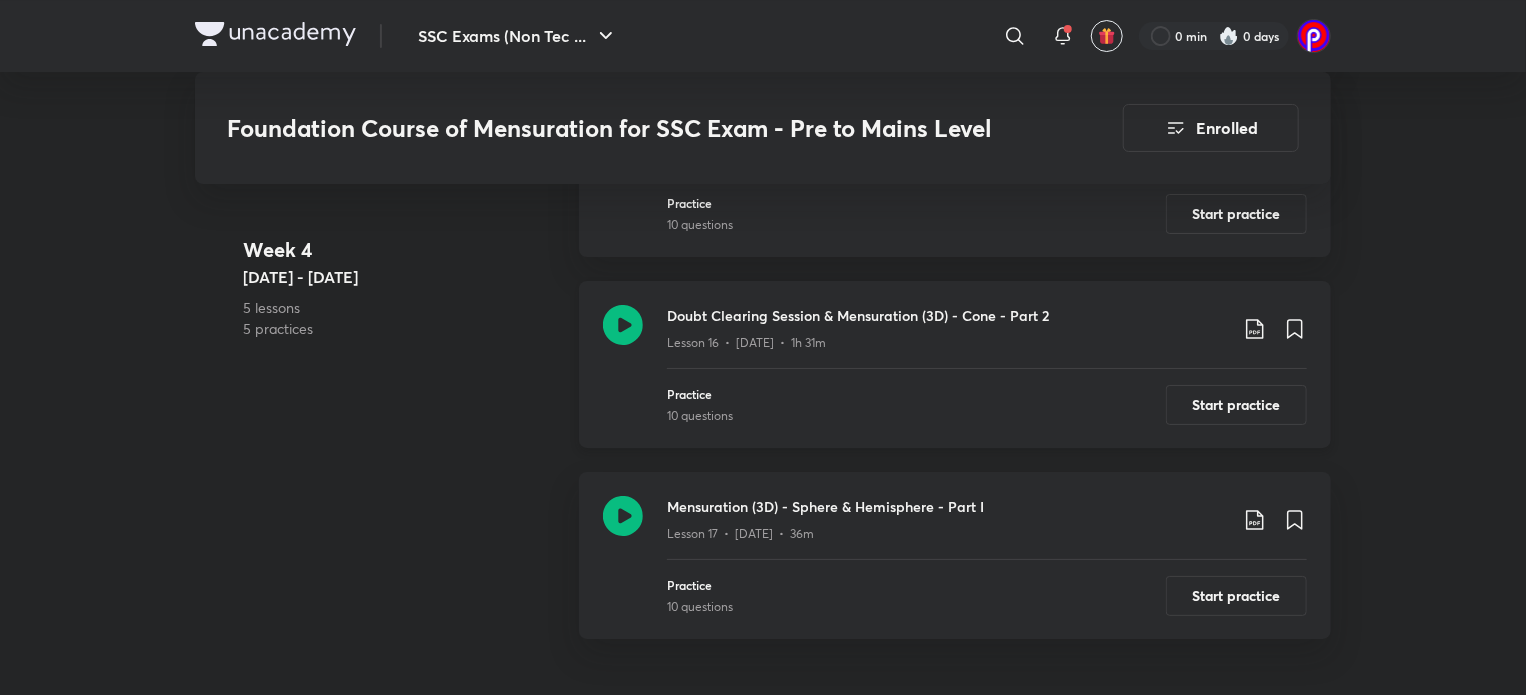 scroll, scrollTop: 3668, scrollLeft: 0, axis: vertical 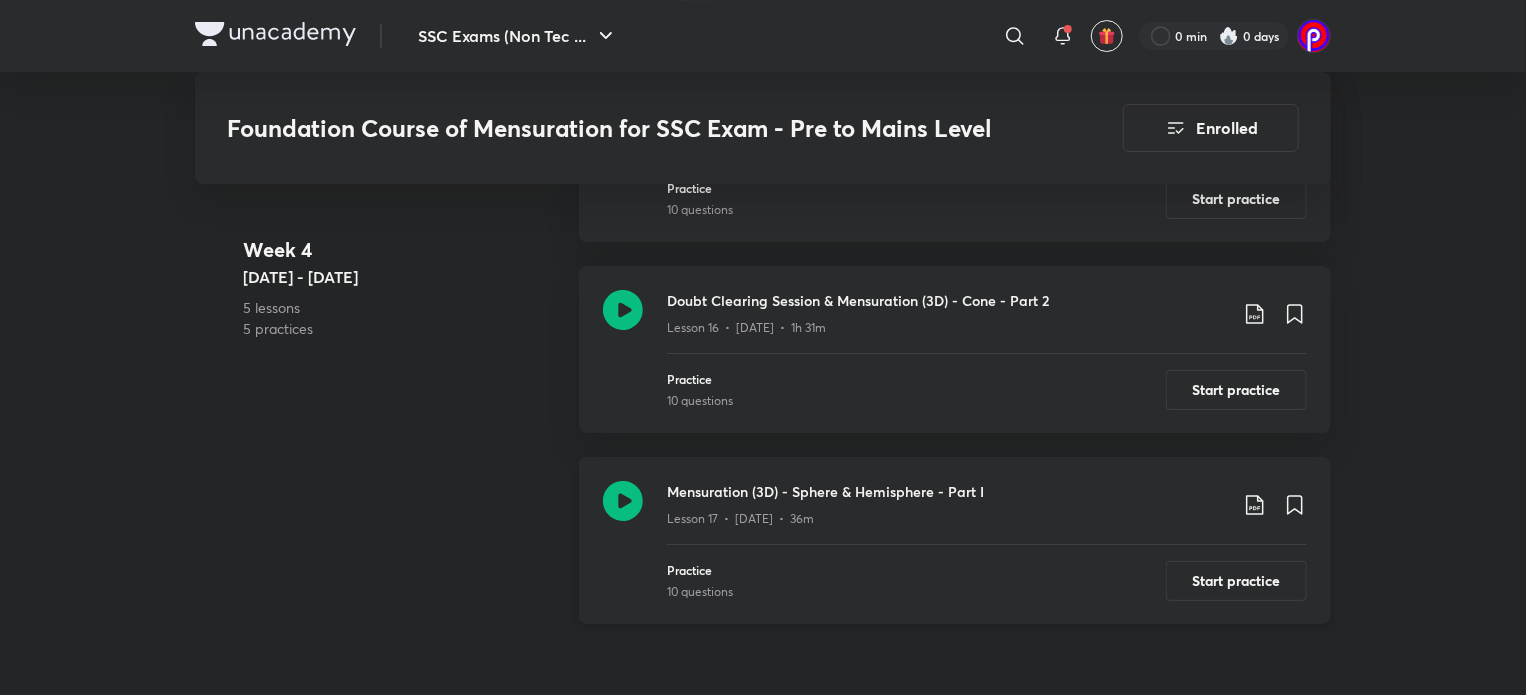 click 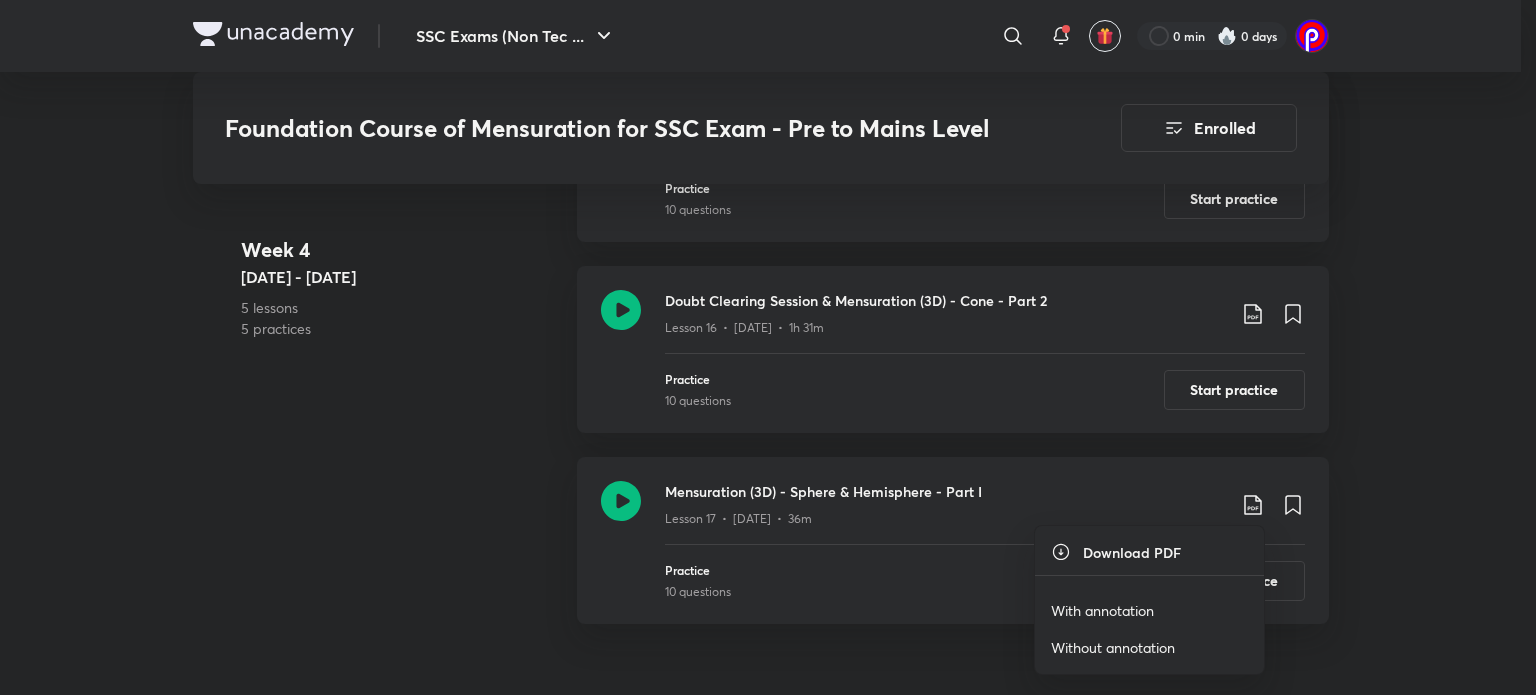 click on "With annotation" at bounding box center [1102, 610] 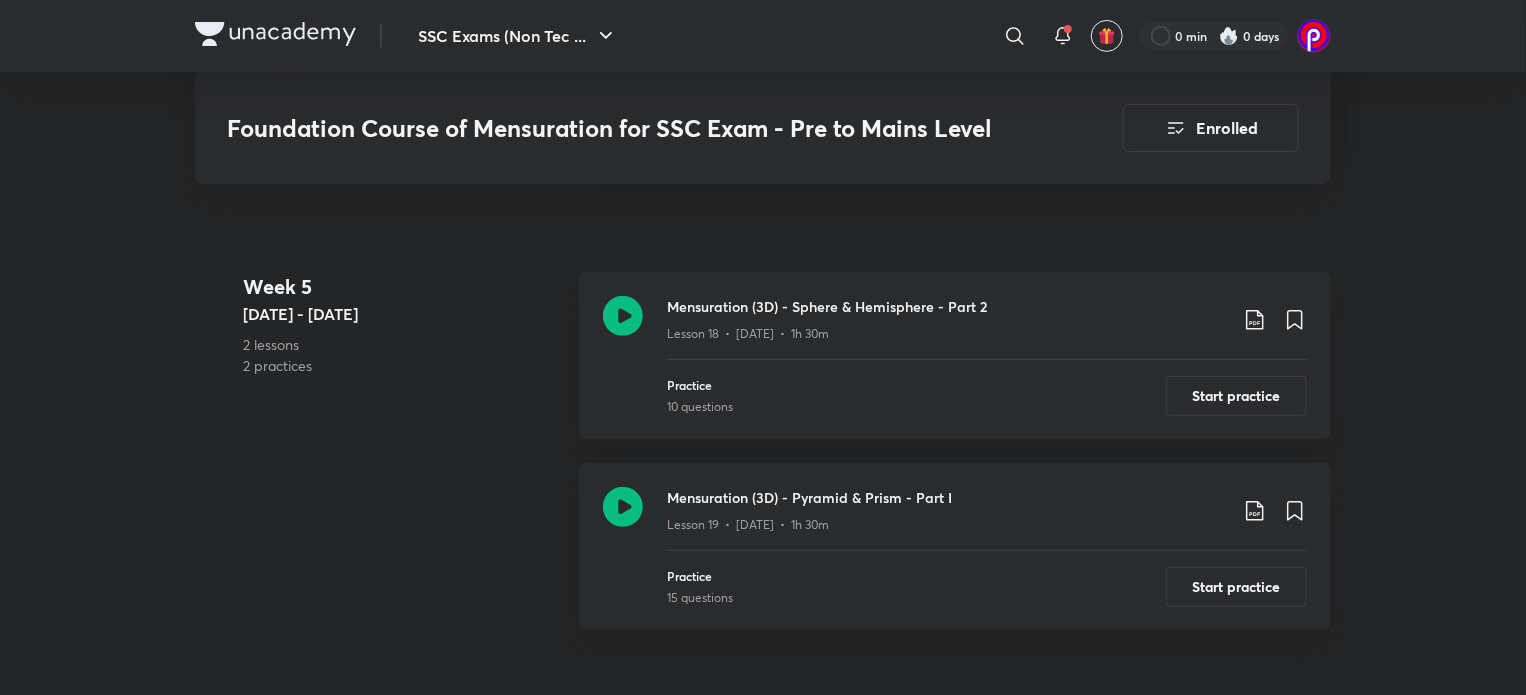 scroll, scrollTop: 4154, scrollLeft: 0, axis: vertical 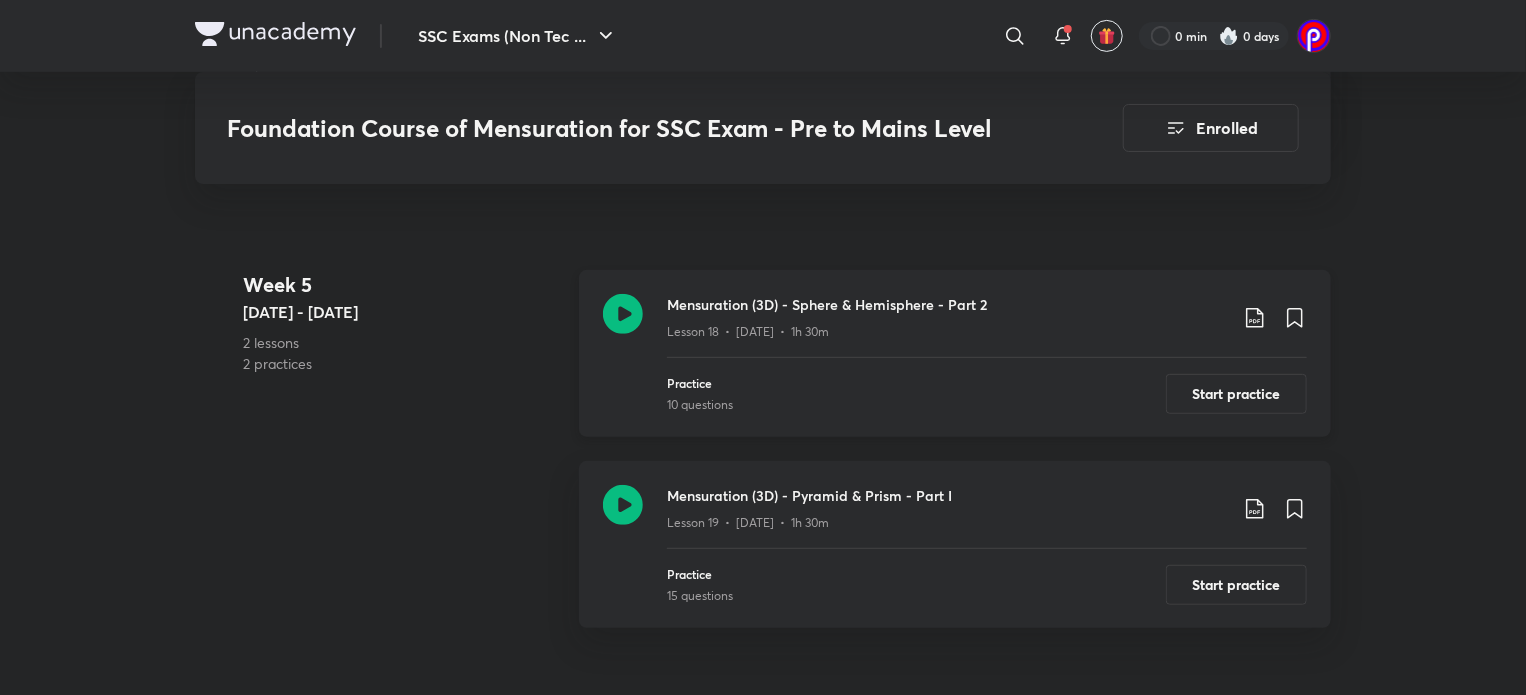 click 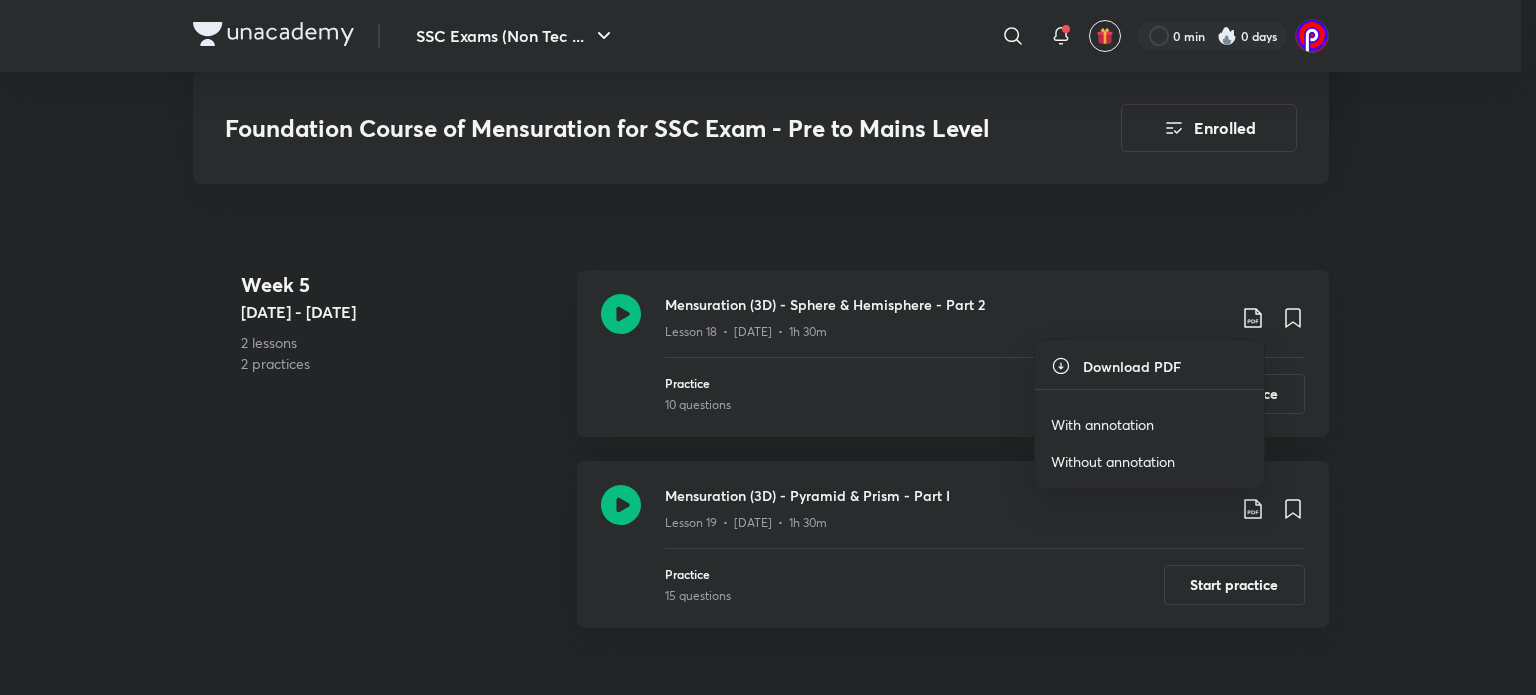 click on "With annotation" at bounding box center (1102, 424) 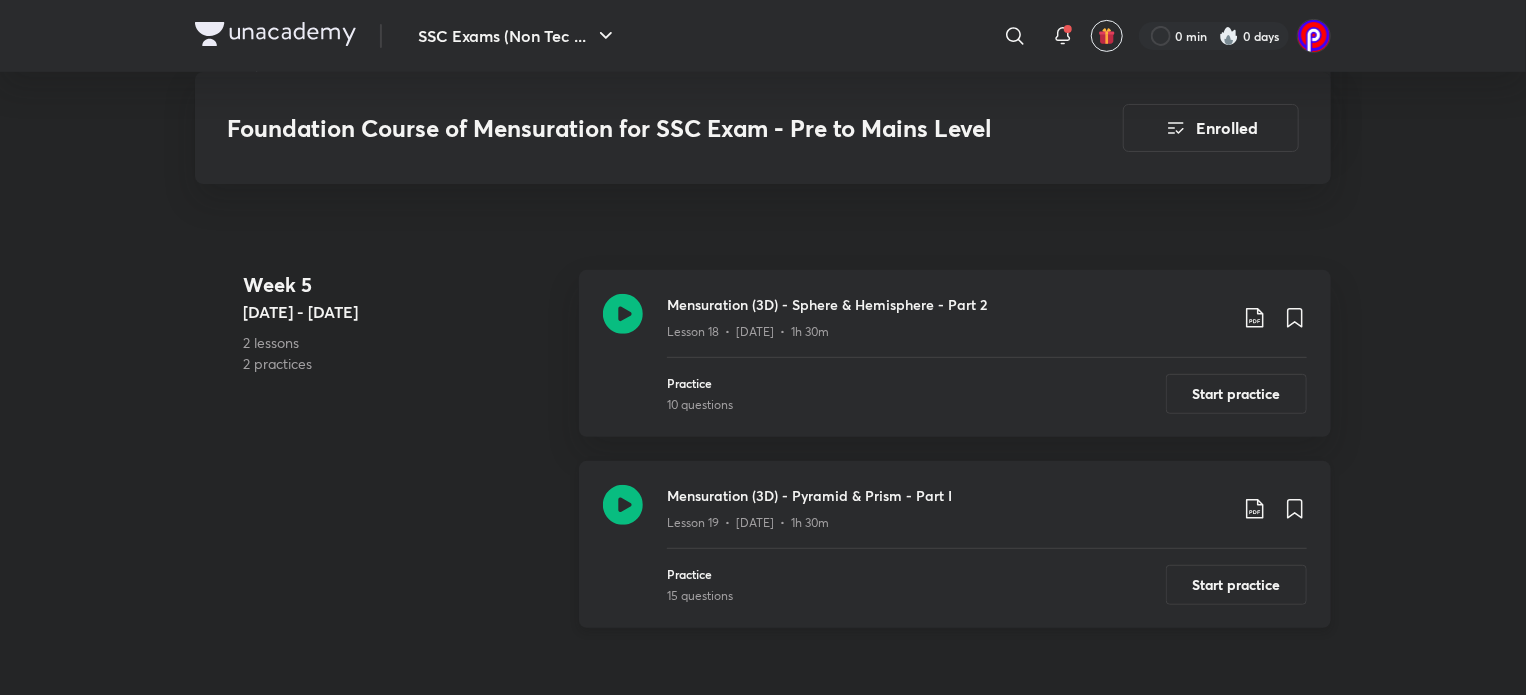 click 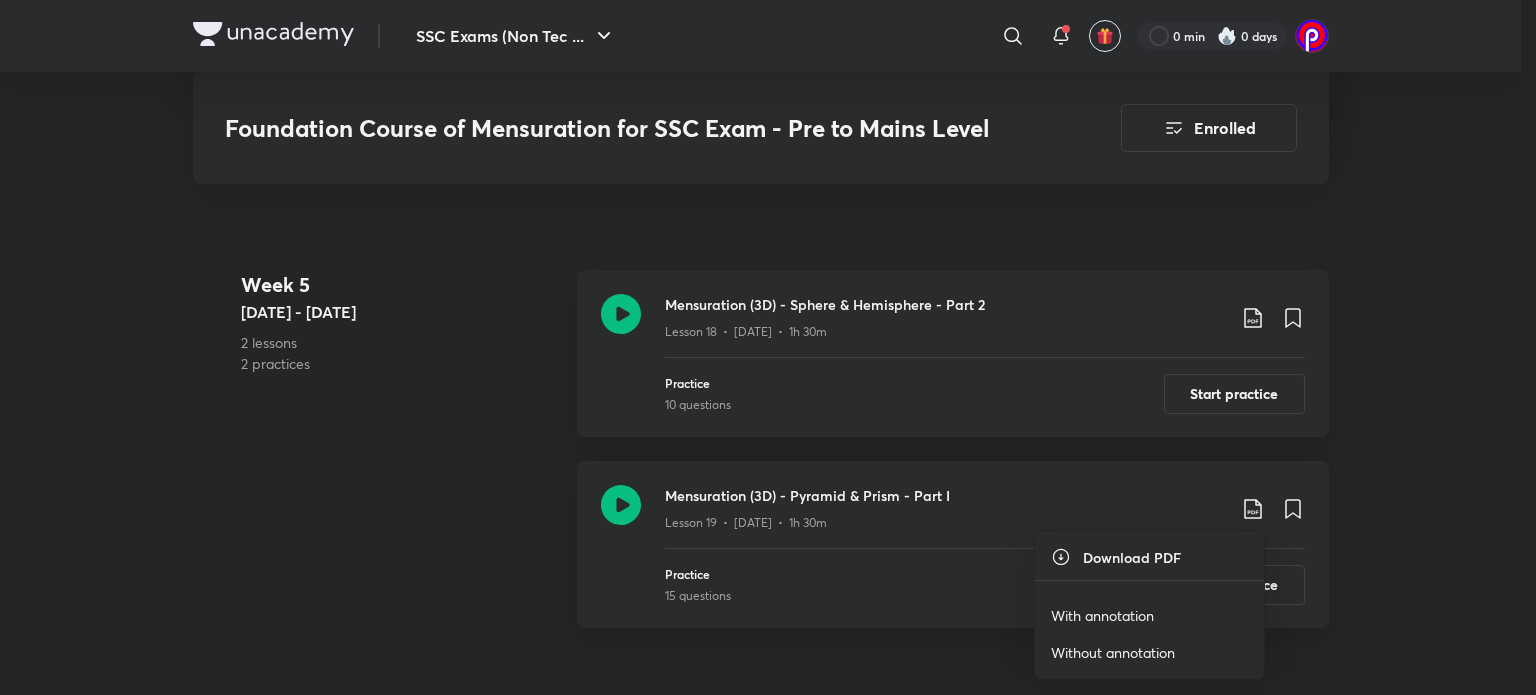 click on "With annotation" at bounding box center [1102, 615] 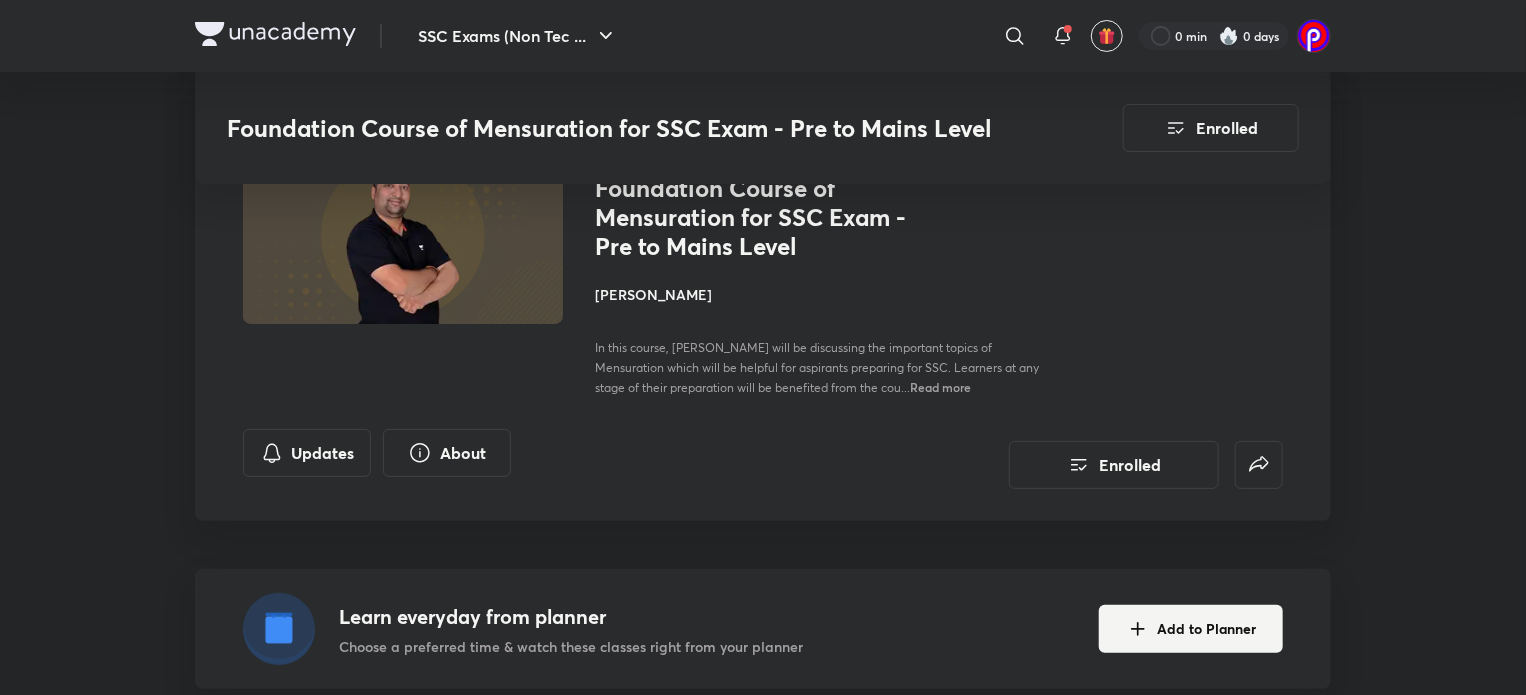 scroll, scrollTop: 0, scrollLeft: 0, axis: both 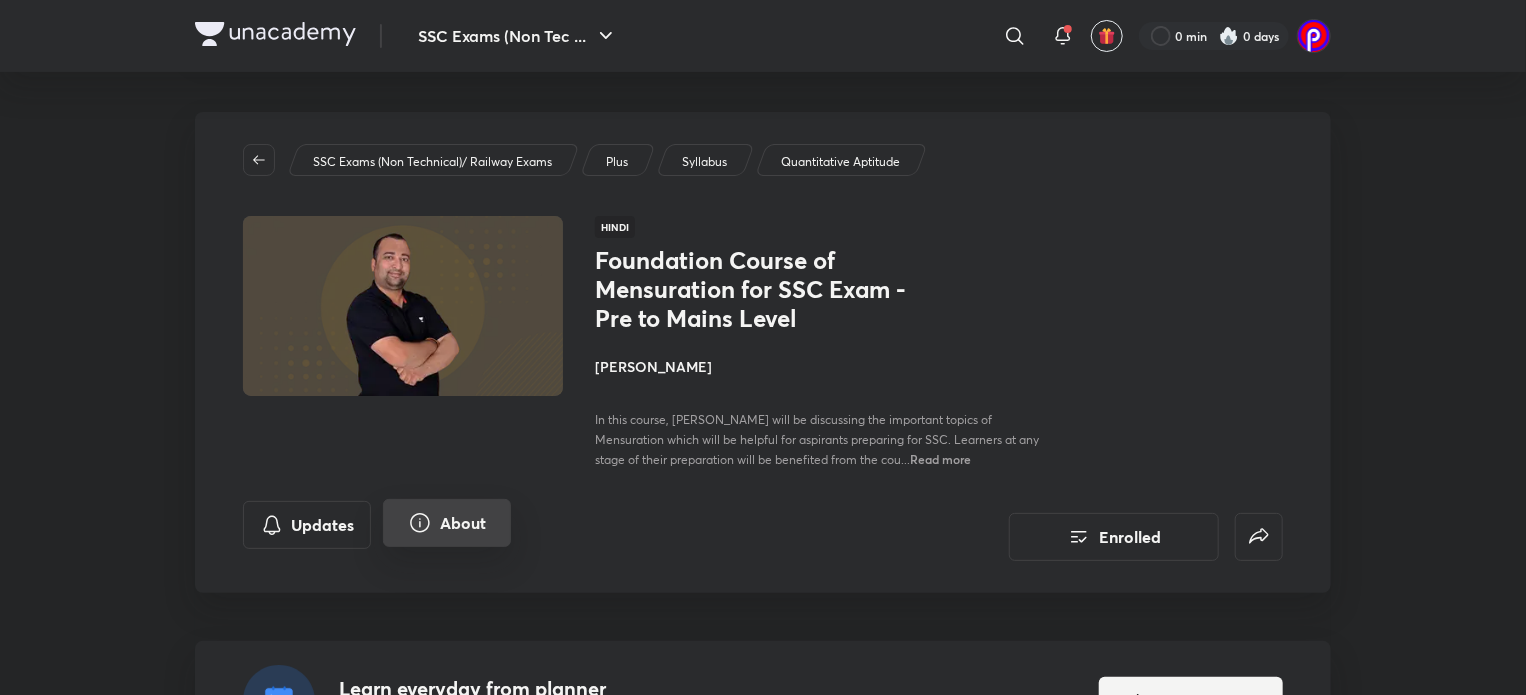 click on "About" at bounding box center (447, 523) 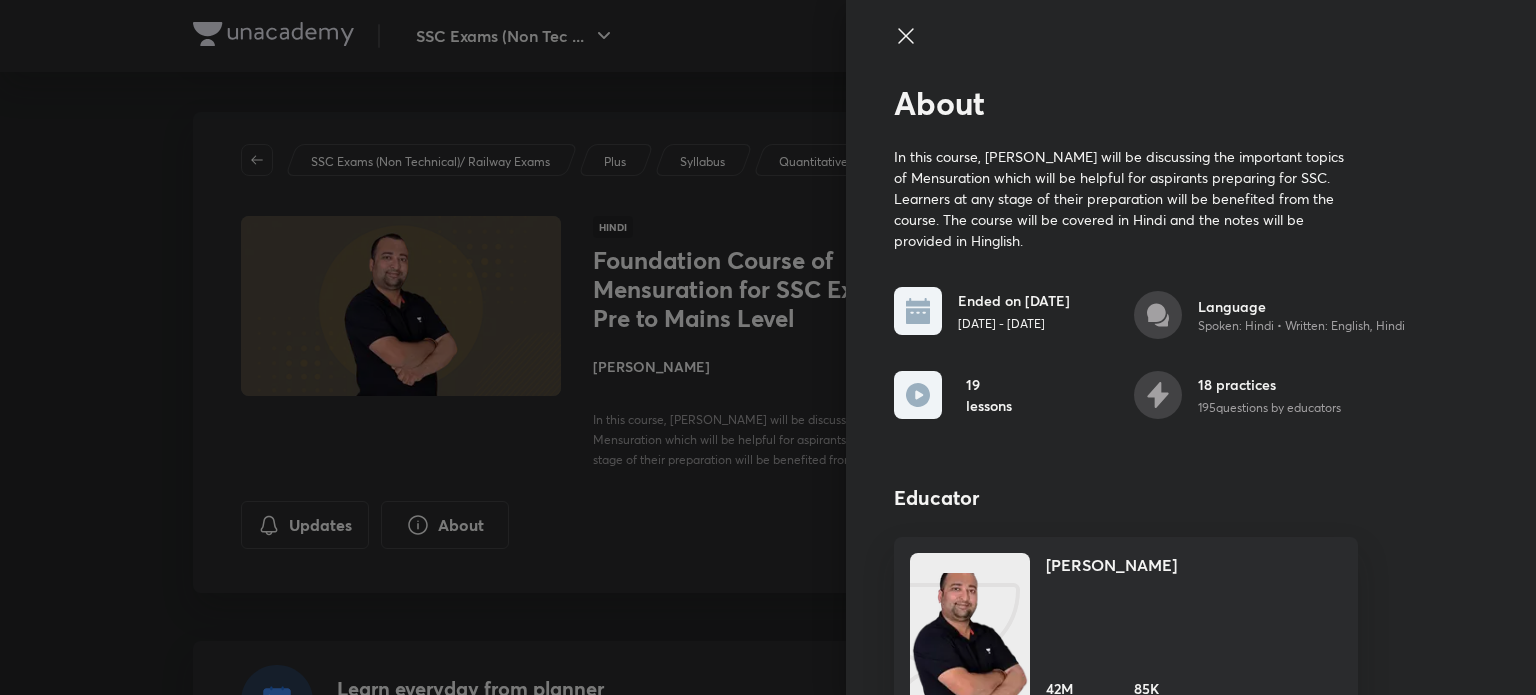 click at bounding box center [768, 347] 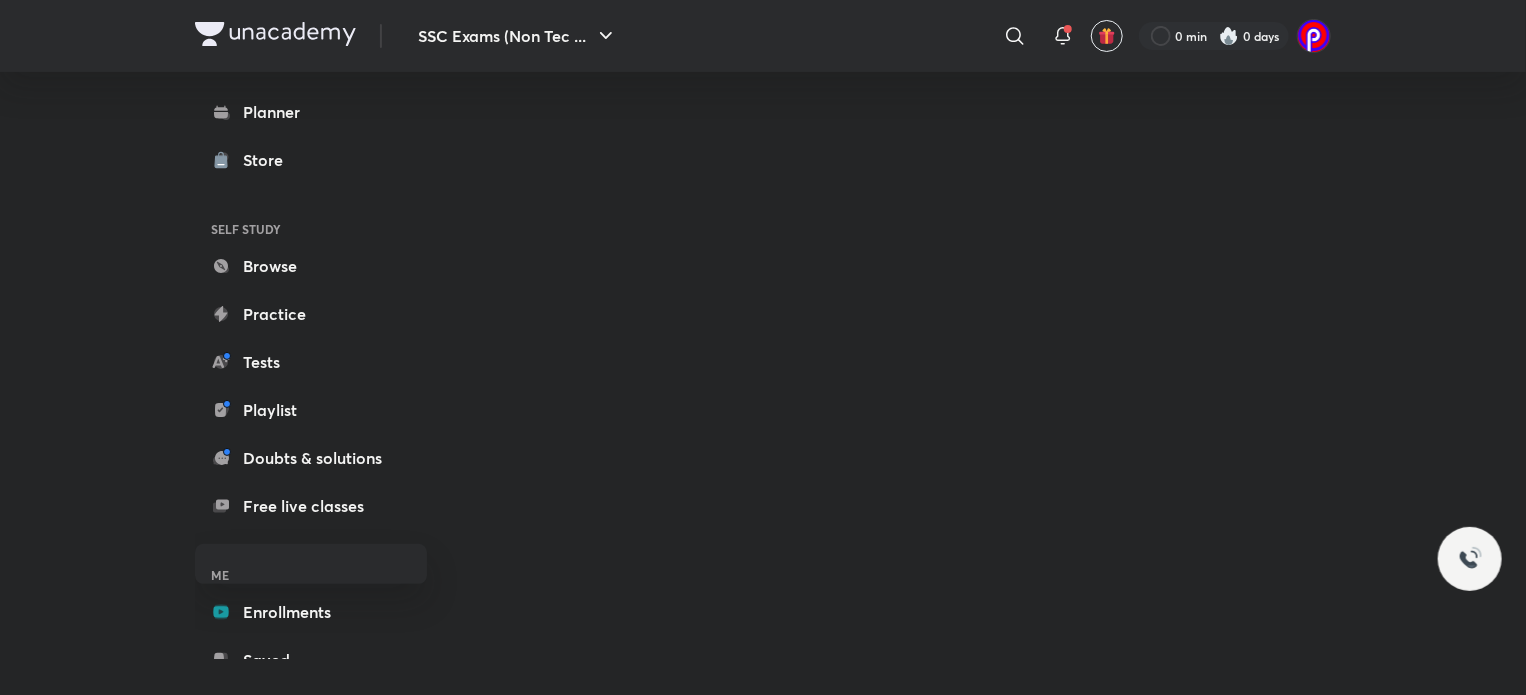 scroll, scrollTop: 0, scrollLeft: 0, axis: both 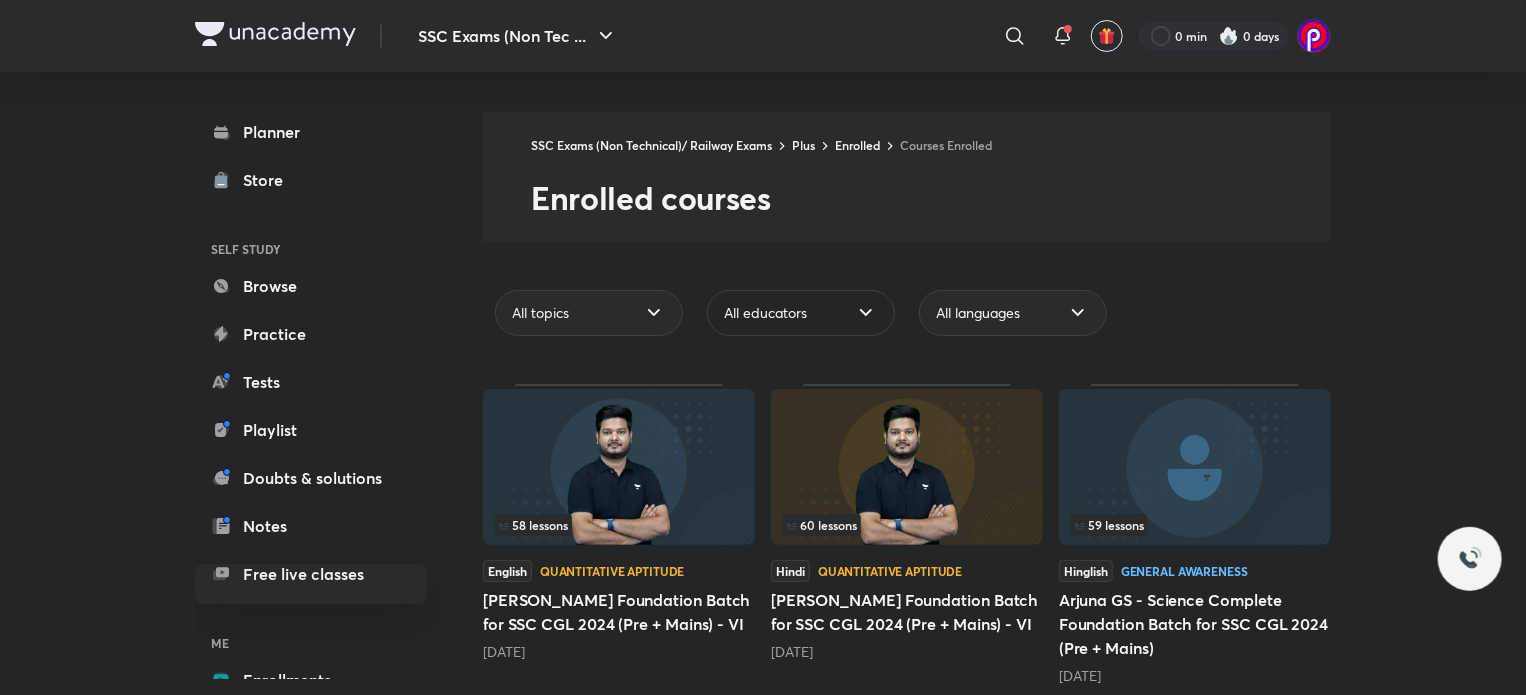 click on "All educators" at bounding box center [765, 313] 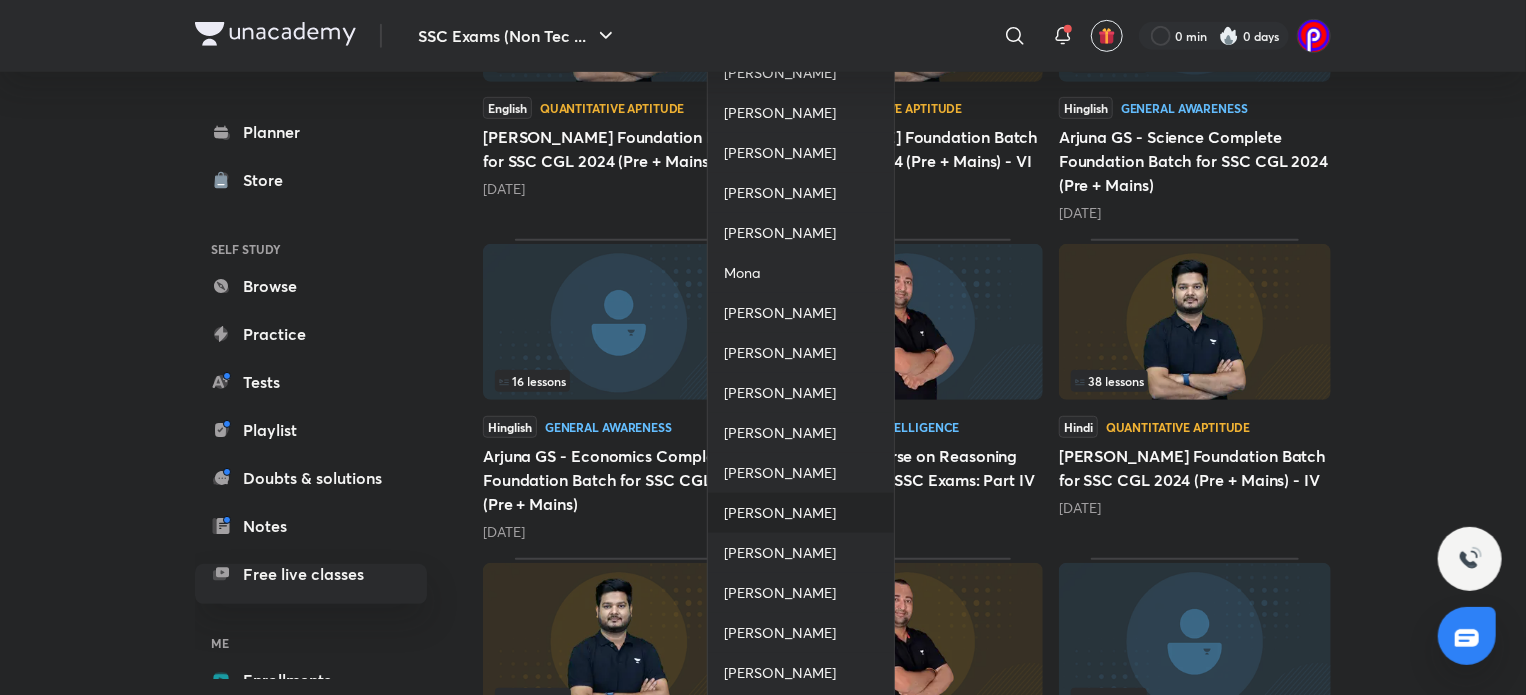 scroll, scrollTop: 655, scrollLeft: 0, axis: vertical 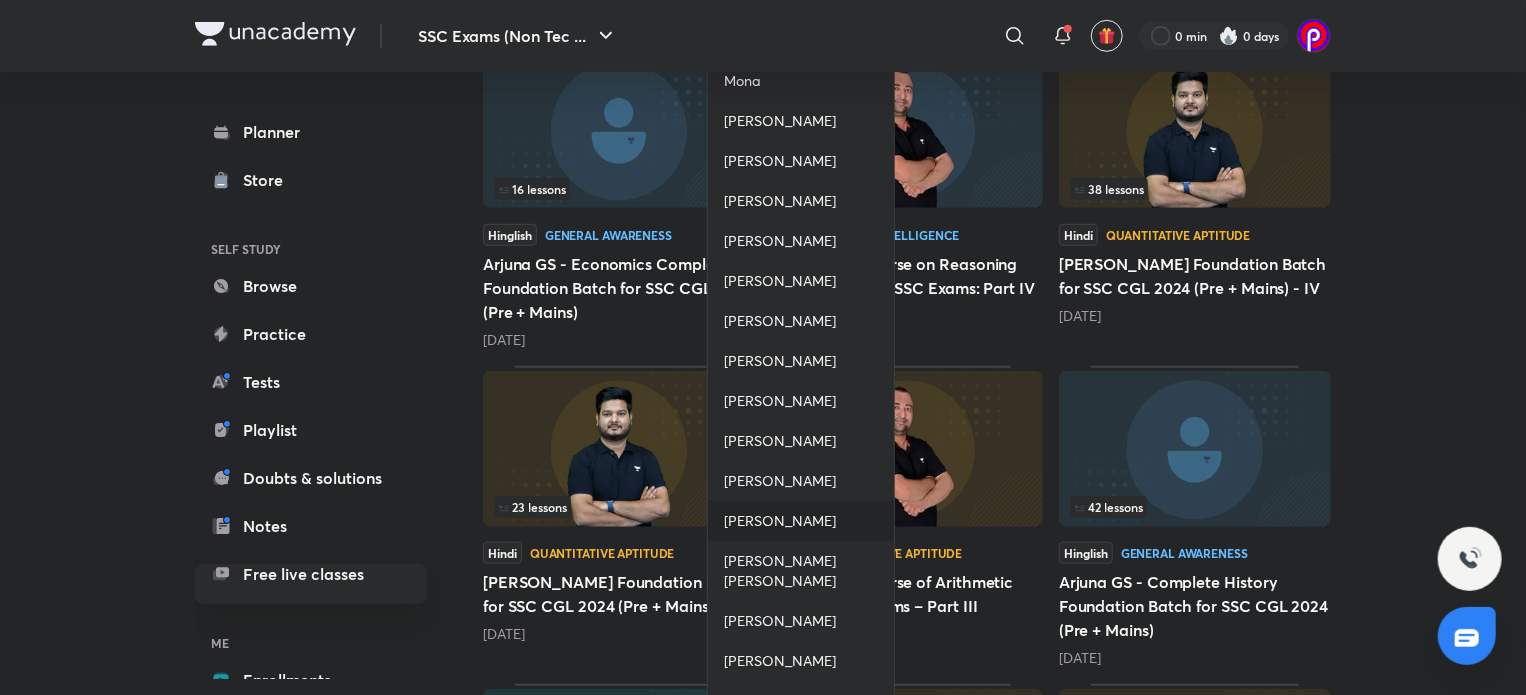 click on "[PERSON_NAME]" at bounding box center [780, 521] 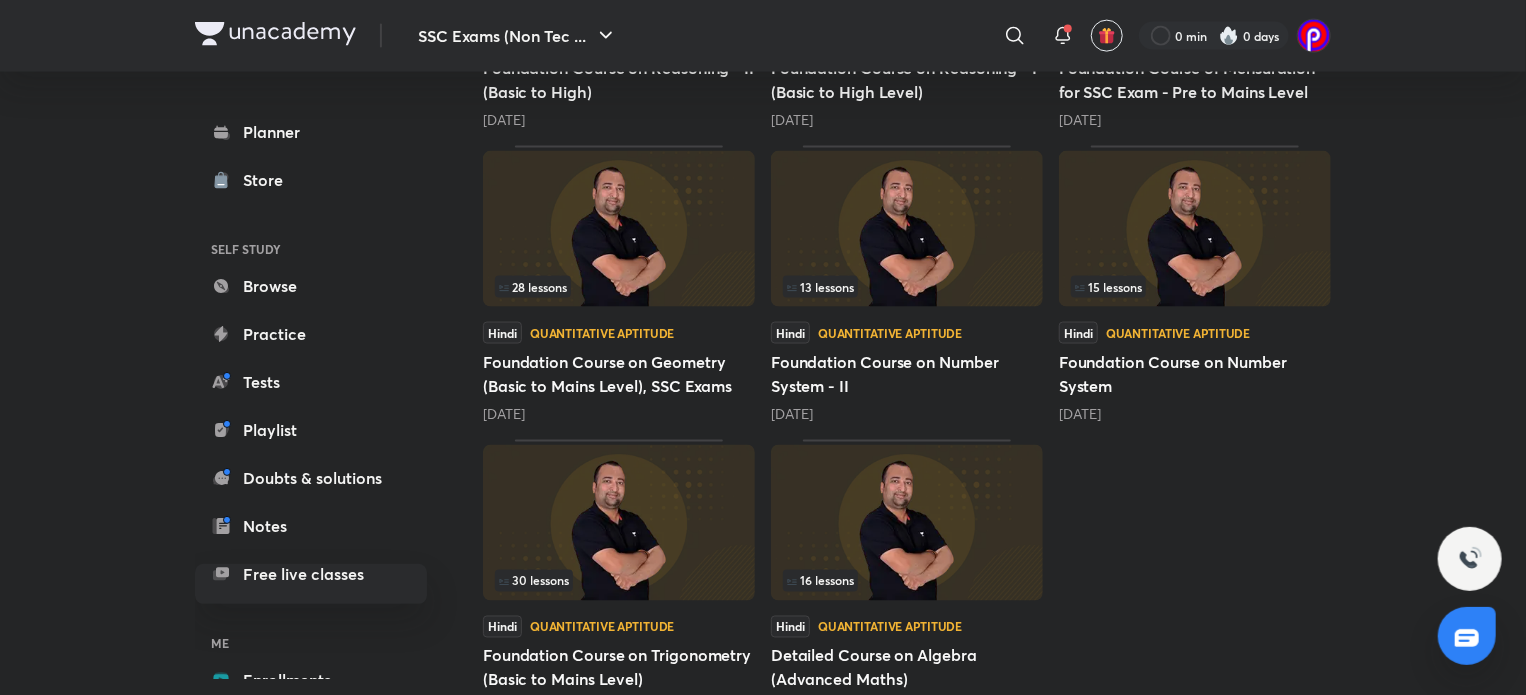 scroll, scrollTop: 1471, scrollLeft: 0, axis: vertical 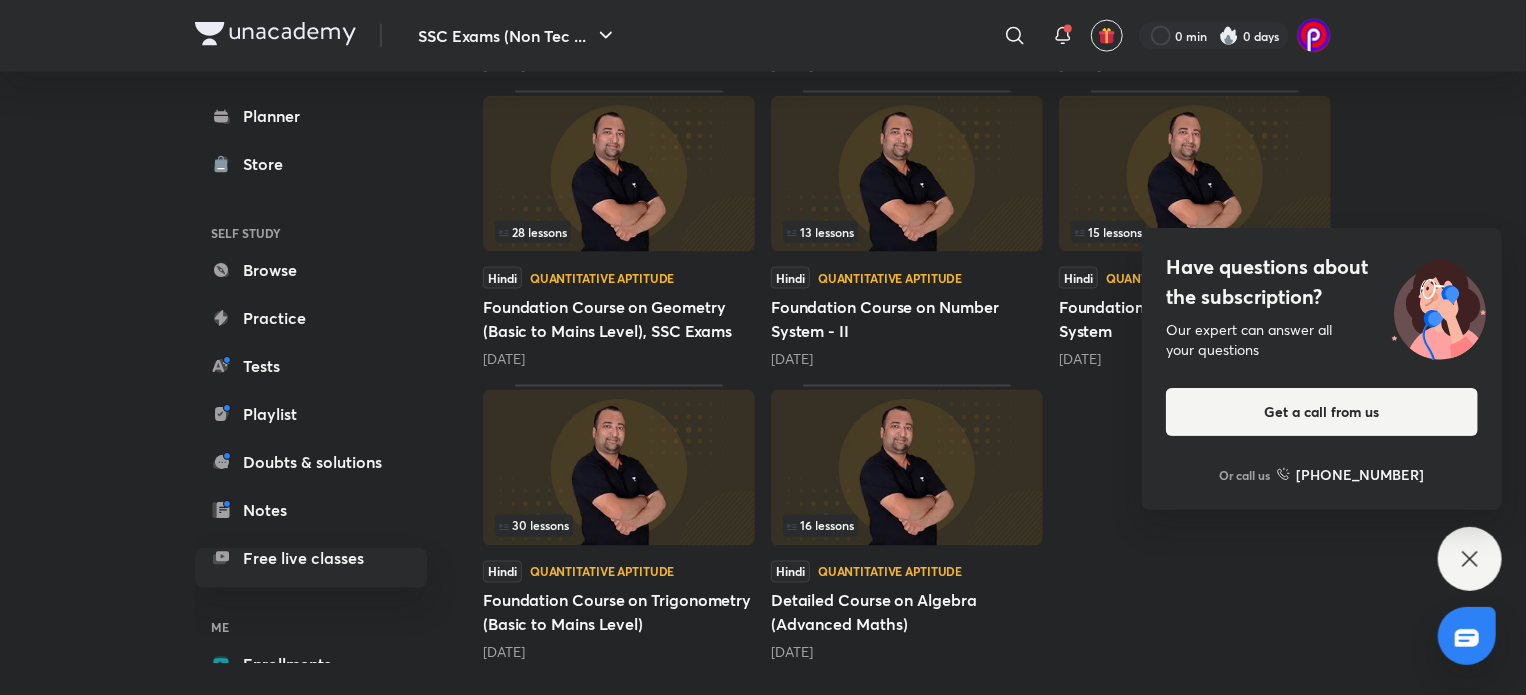click 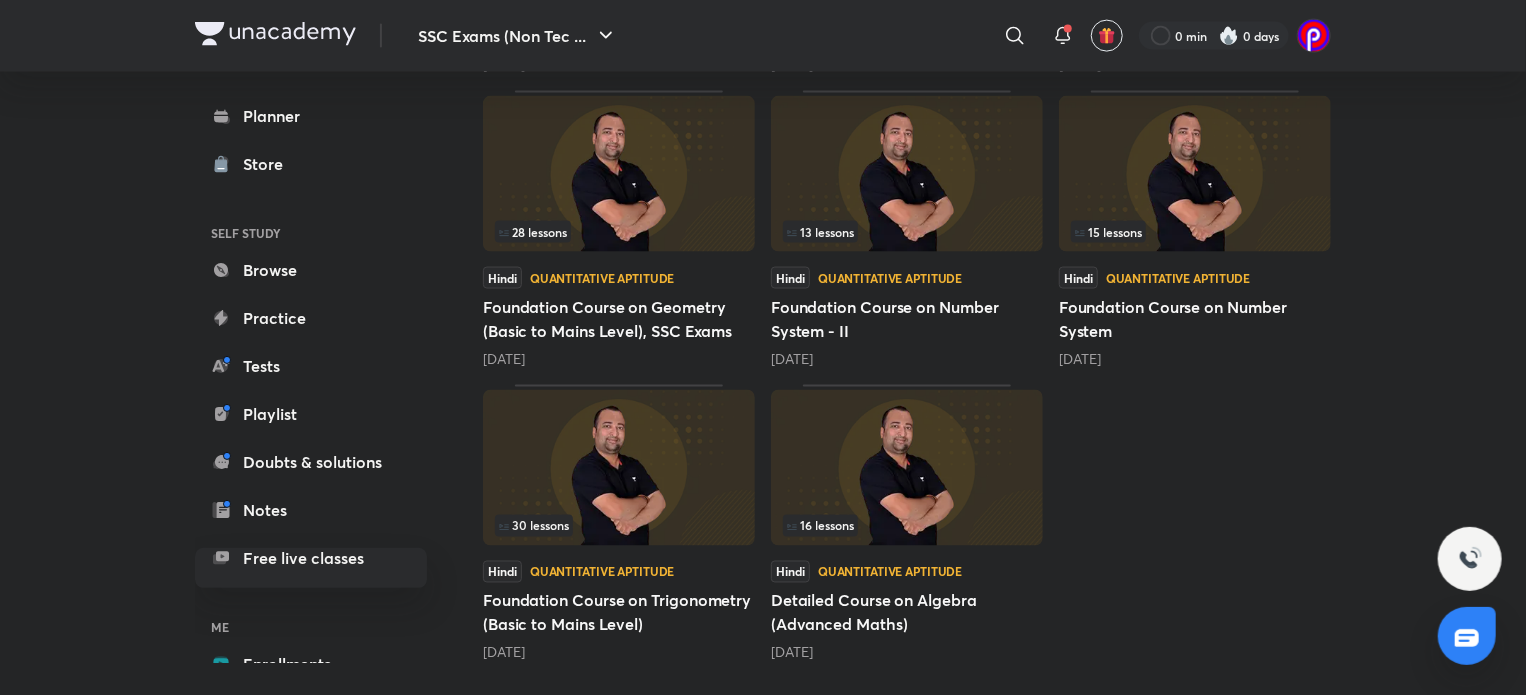 click on "18   lessons Hindi General Intelligence  Foundation Course on Reasoning (Basic to High) - SSC Exams: Part IV 1 year ago   31   lessons Hindi Quantitative Aptitude Foundation Course of Arithmetic Maths : SSC Exams – Part III 1 year ago   30   lessons Hindi Quantitative Aptitude Foundation Course of Arithmetic Maths : SSC Exams – Part II 1 year ago   28   lessons Hinglish General Intelligence  Foundation Course on Reasoning (Mains Special) - SSC CGL/CHSL 1 year ago   13   lessons Hindi General Intelligence  Practice Course on Reasoning (PYQ) - SSC Exams: Part III 1 year ago   14   lessons Hindi General Intelligence  Foundation Course on Reasoning (Basic to High) - SSC Exams: Part III 1 year ago   29   lessons Hindi Quantitative Aptitude Practice Course of Arithmetic Maths : SSC Exams – Part I 1 year ago   29   lessons Hindi Quantitative Aptitude Foundation Course of Arithmetic Maths : SSC Exams – Part I 1 year ago   20   lessons Hindi General Intelligence  1 year ago   20   lessons Hindi 1 year ago" at bounding box center (907, -212) 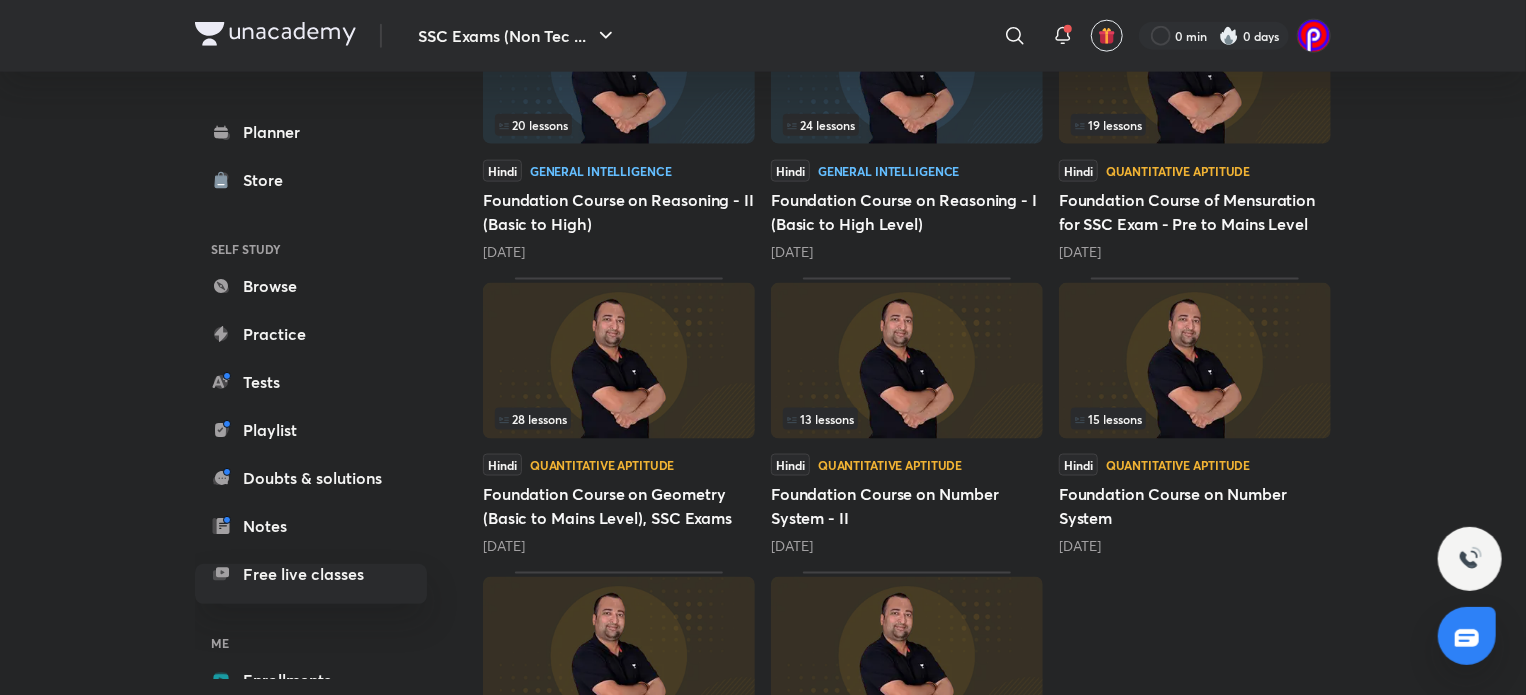 scroll, scrollTop: 1270, scrollLeft: 0, axis: vertical 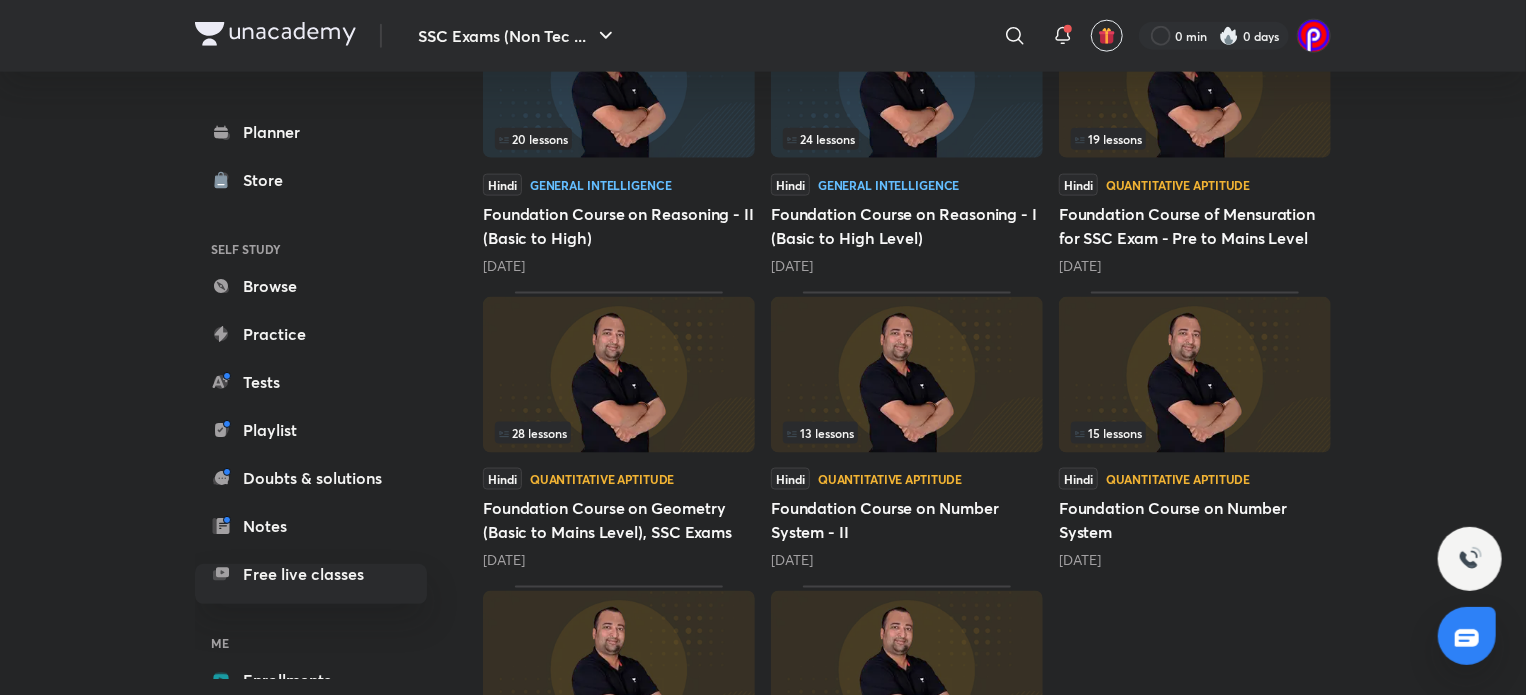 click at bounding box center (619, 375) 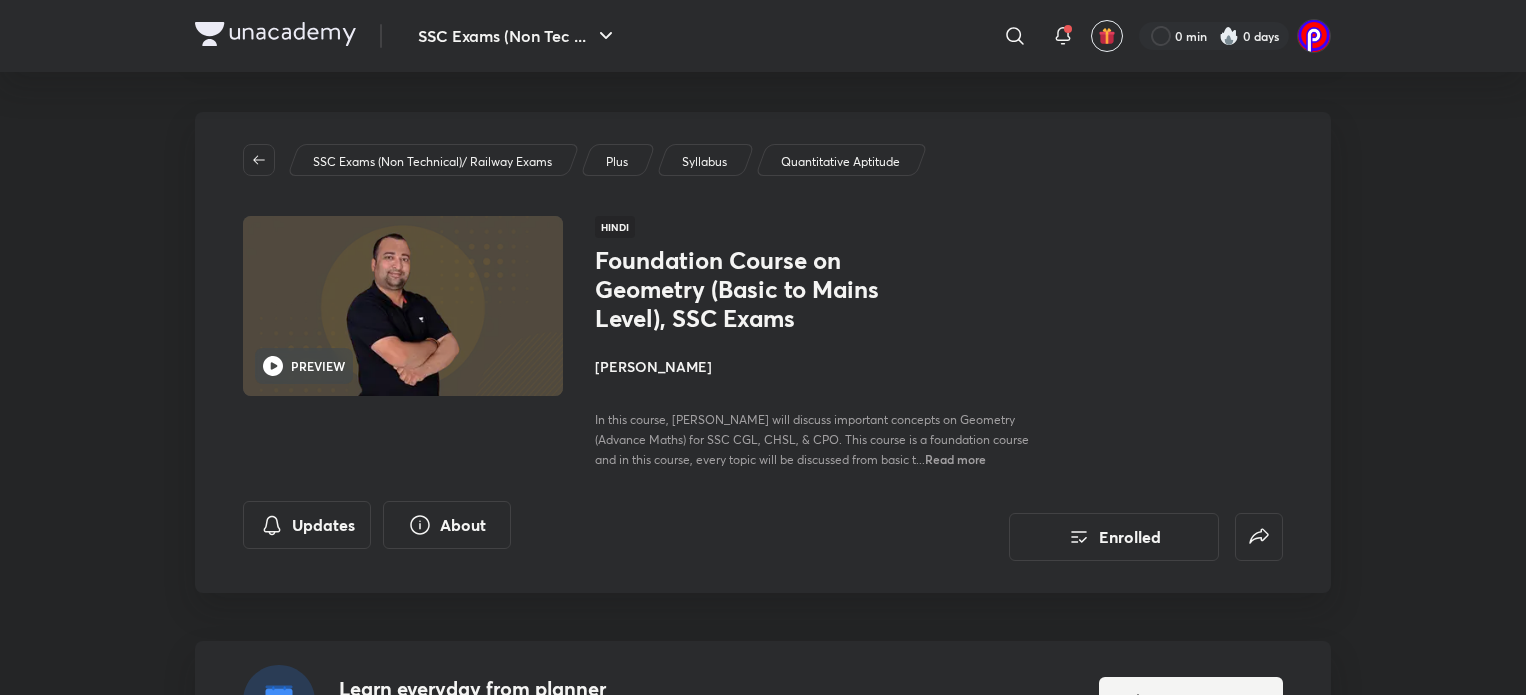 scroll, scrollTop: 0, scrollLeft: 0, axis: both 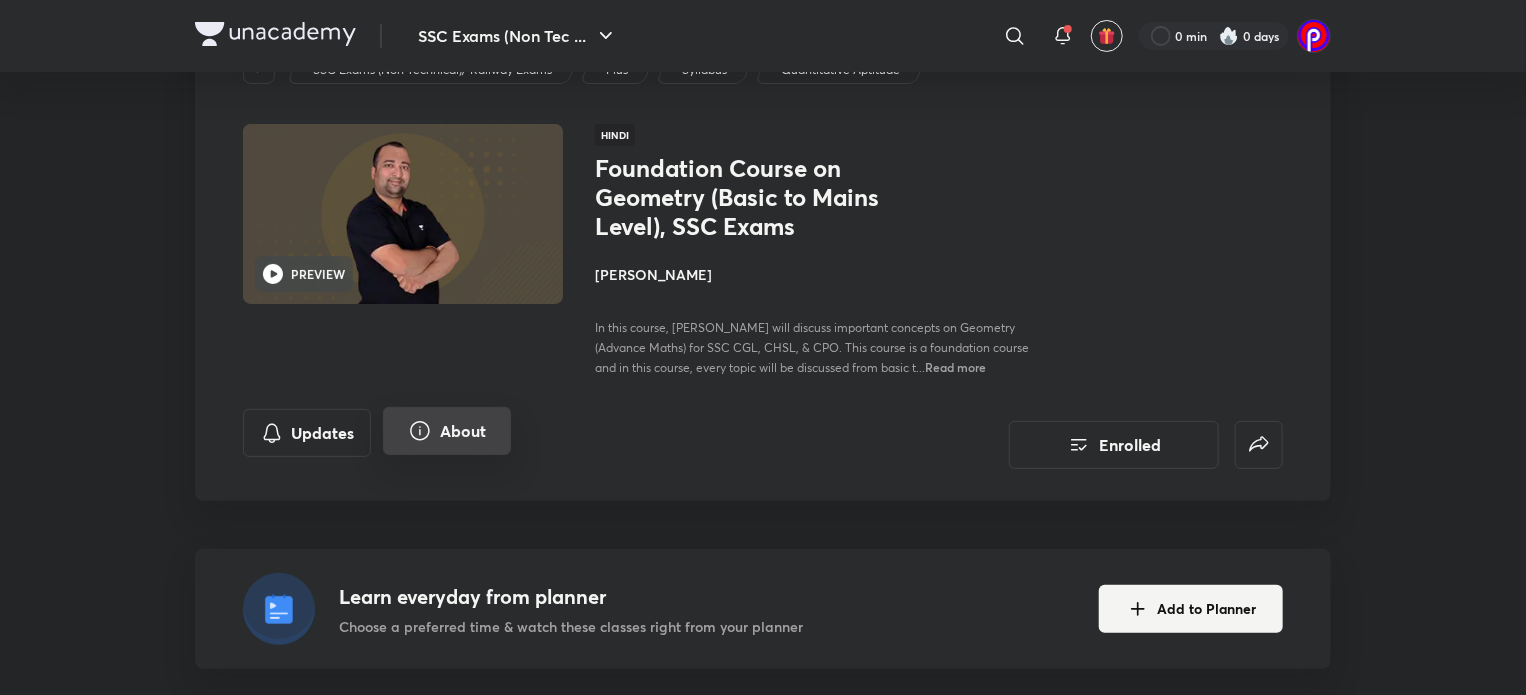 click on "About" at bounding box center (447, 431) 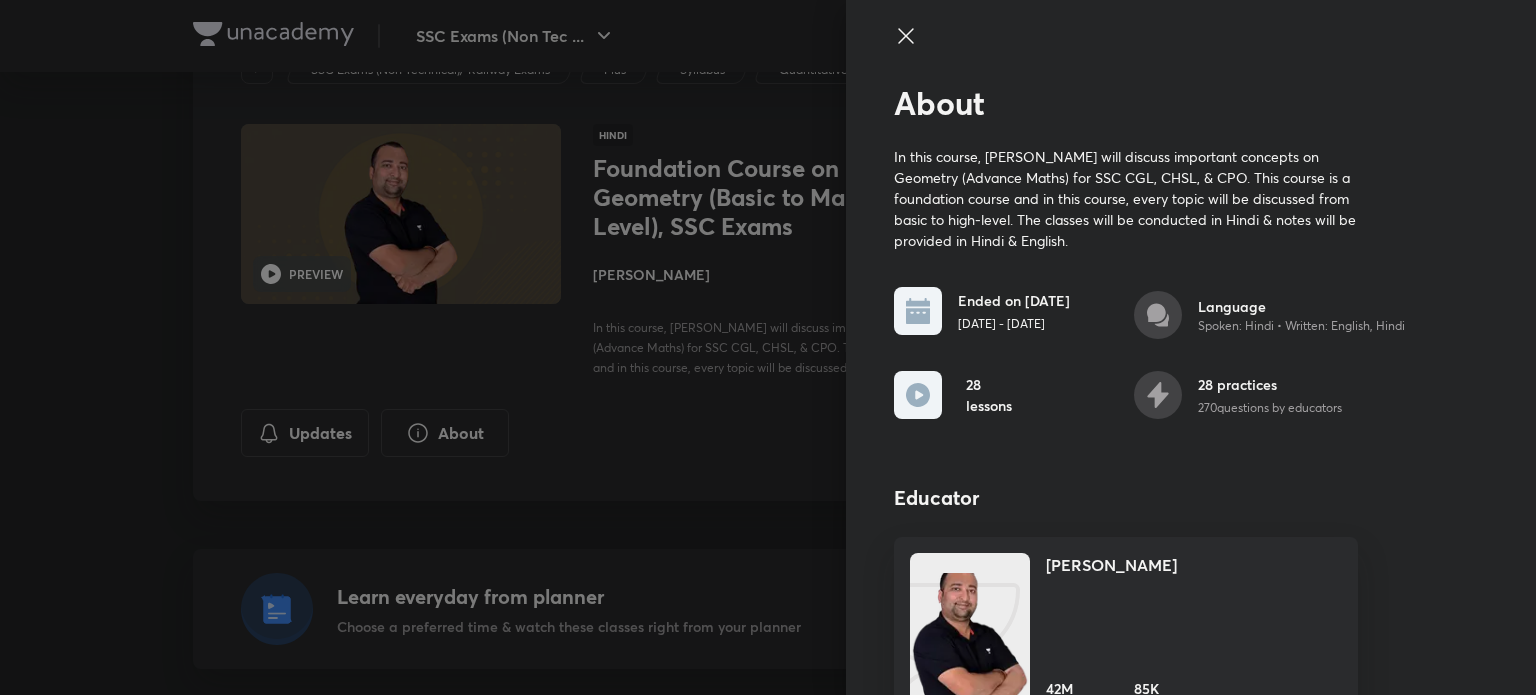 click at bounding box center [768, 347] 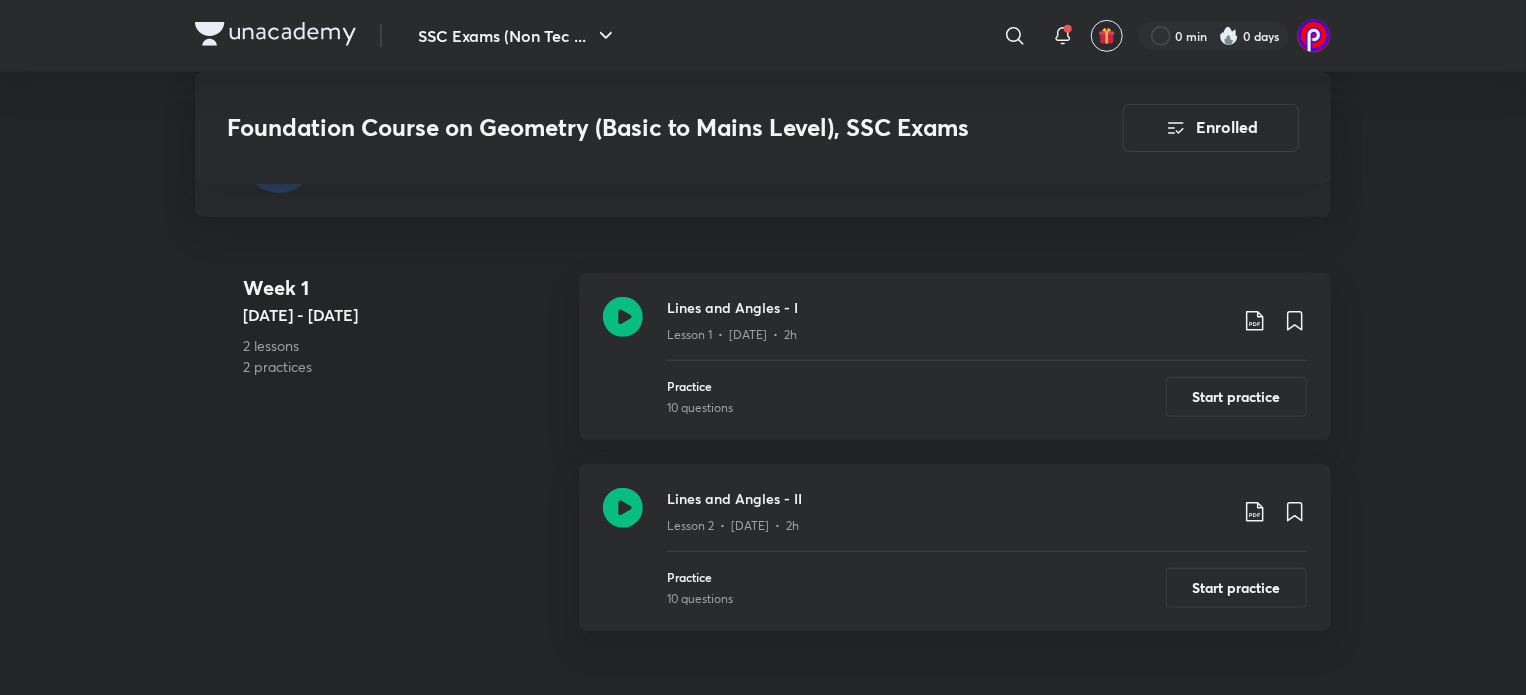scroll, scrollTop: 584, scrollLeft: 0, axis: vertical 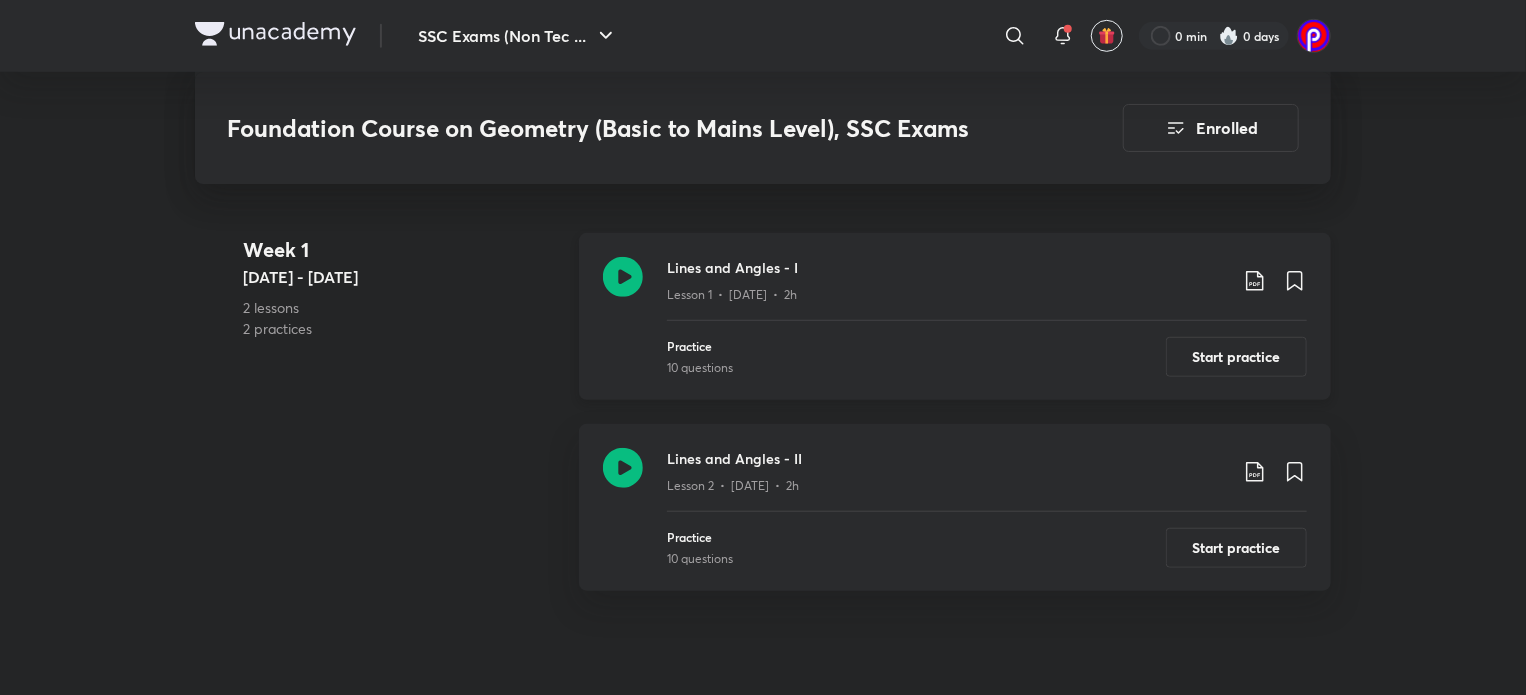 click 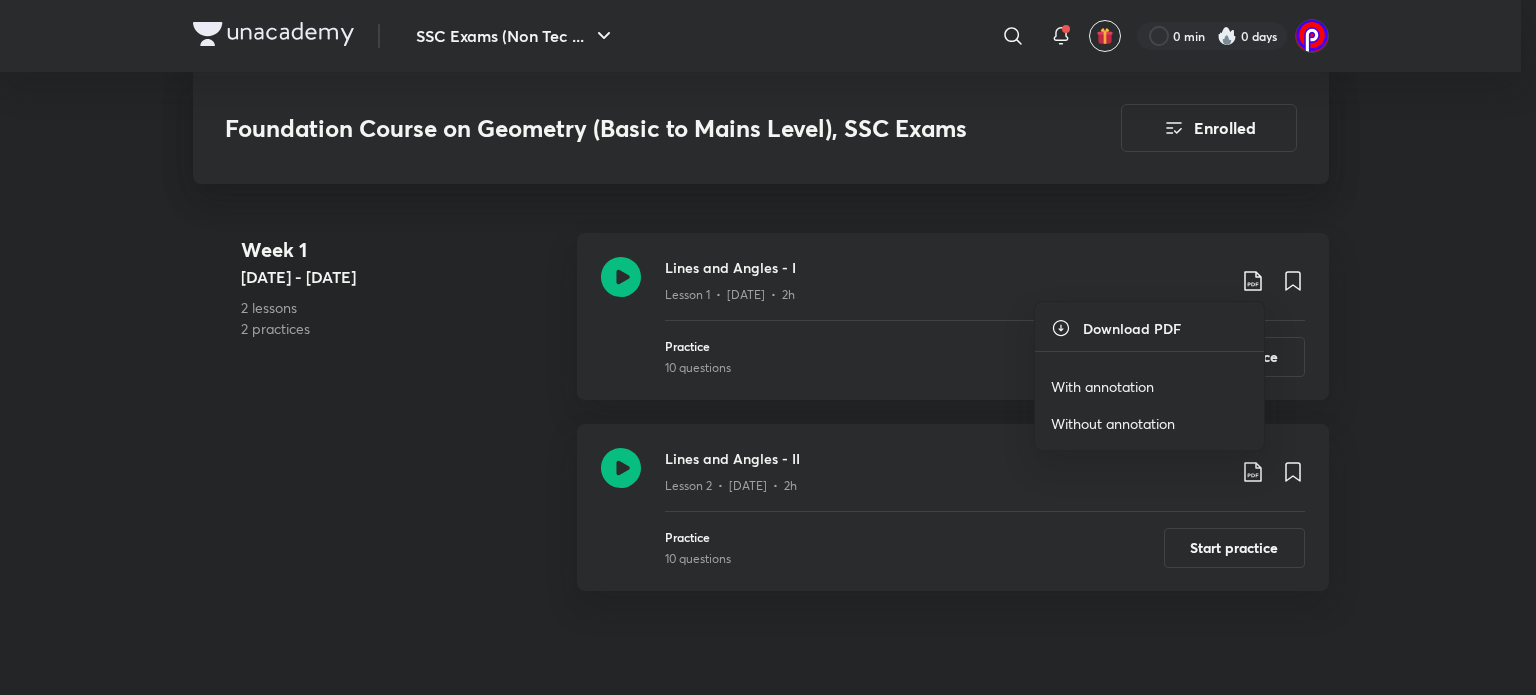 click on "With annotation" at bounding box center [1102, 386] 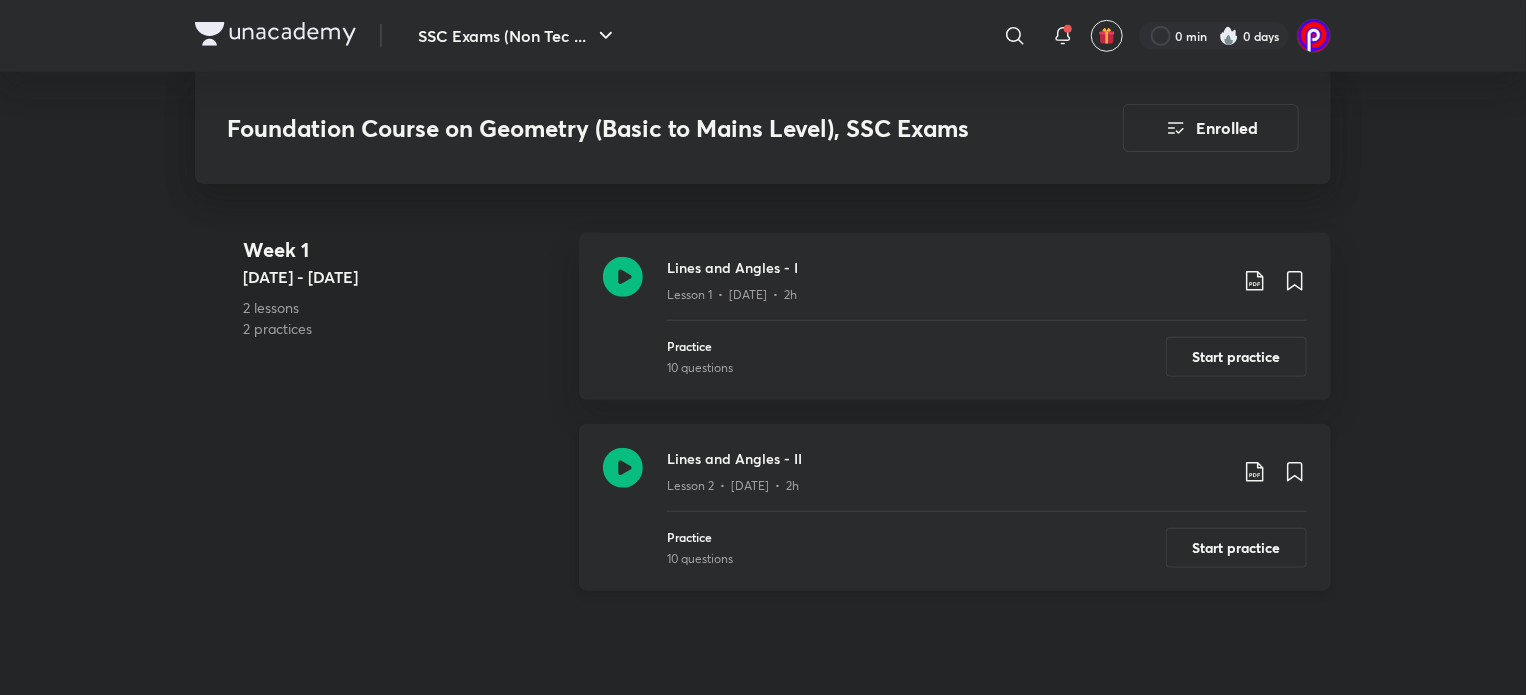 click 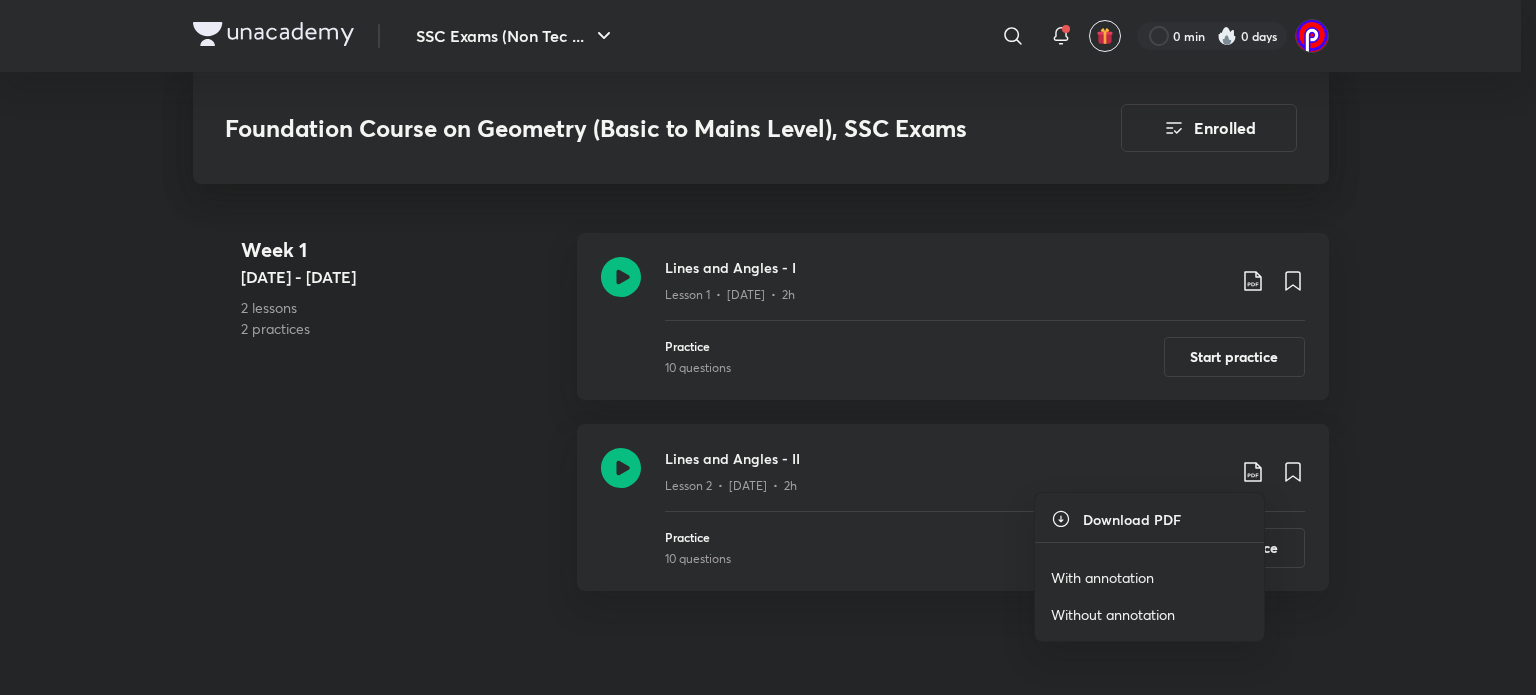 click on "With annotation" at bounding box center (1102, 577) 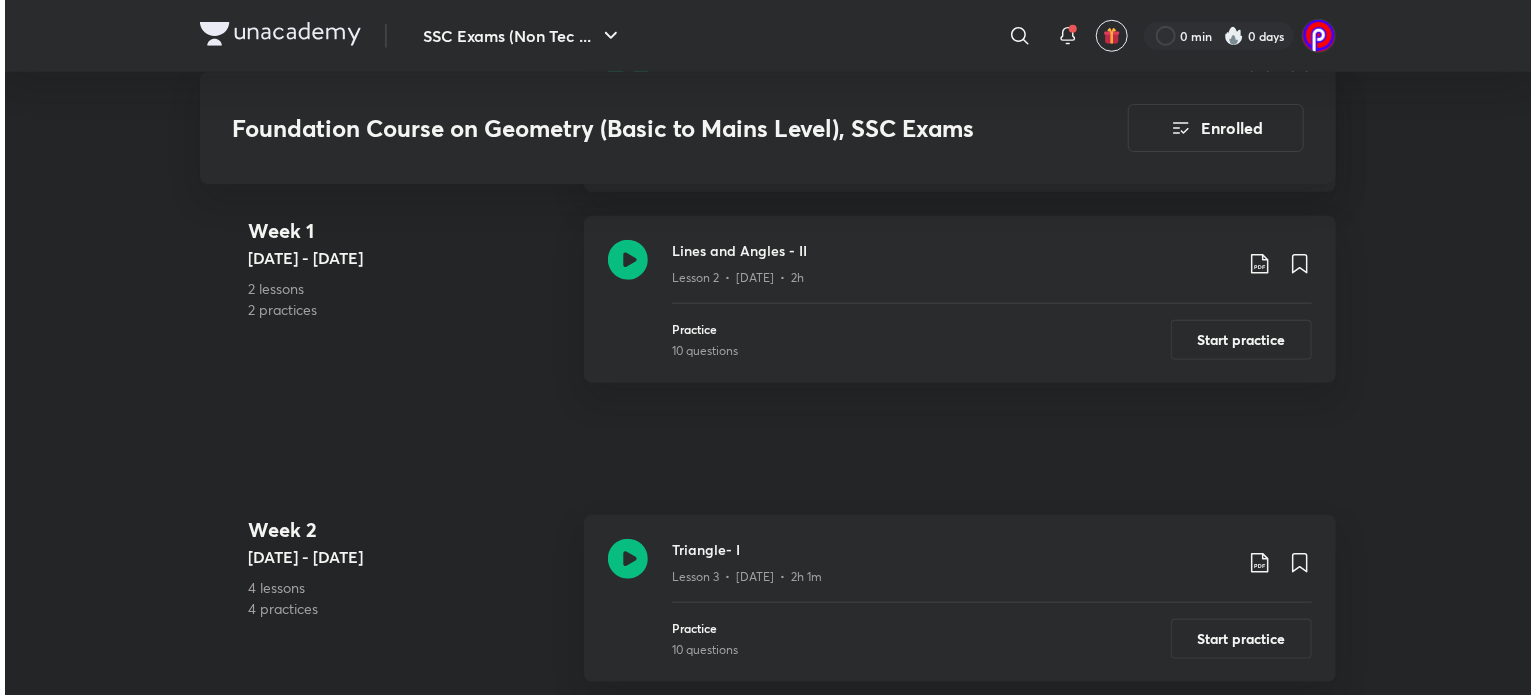 scroll, scrollTop: 795, scrollLeft: 0, axis: vertical 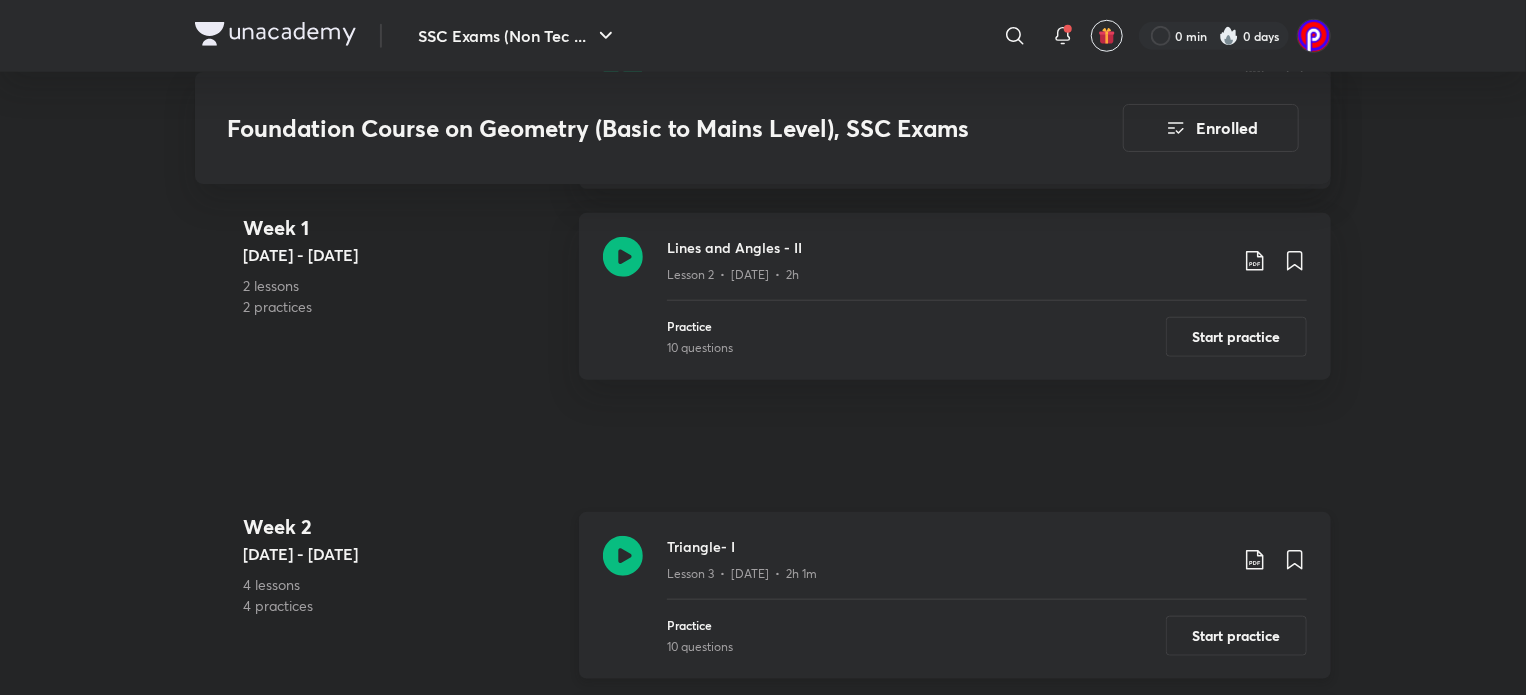 click 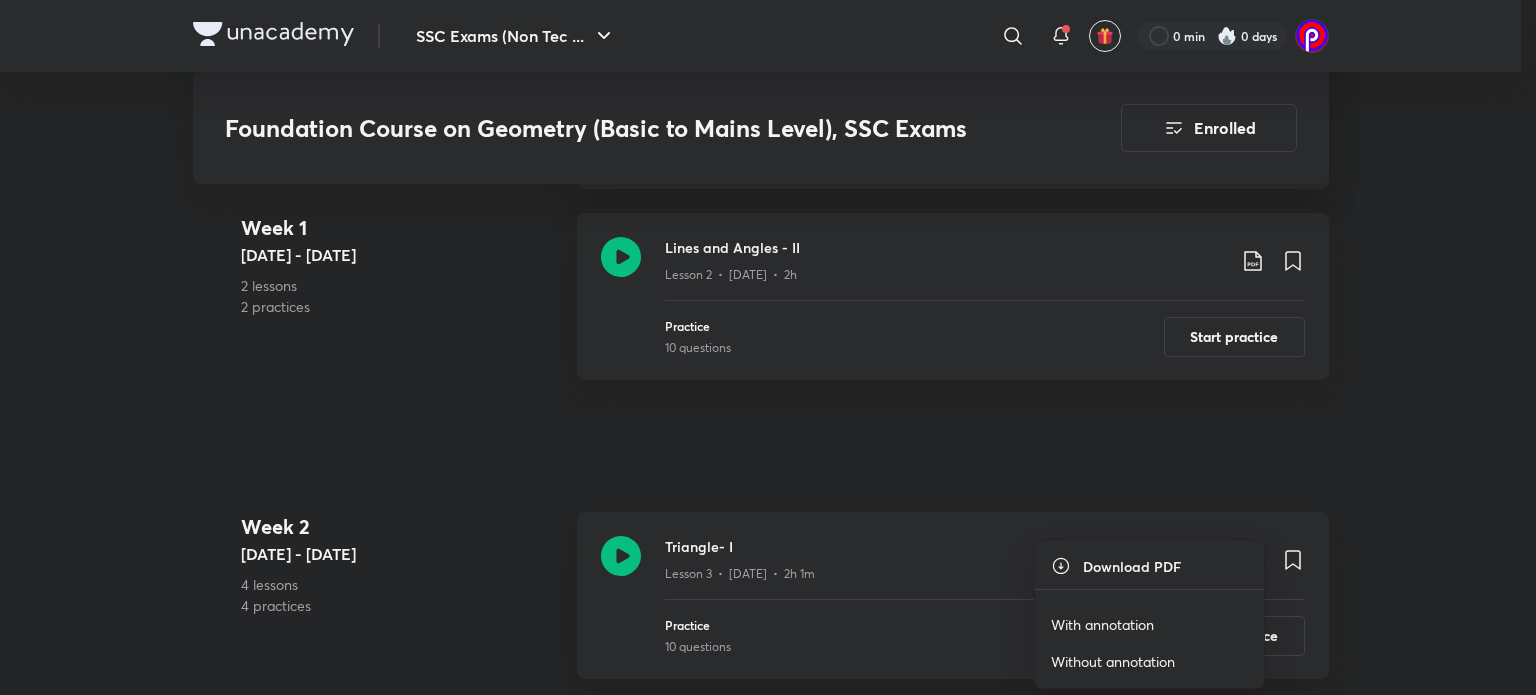 click on "With annotation" at bounding box center [1102, 624] 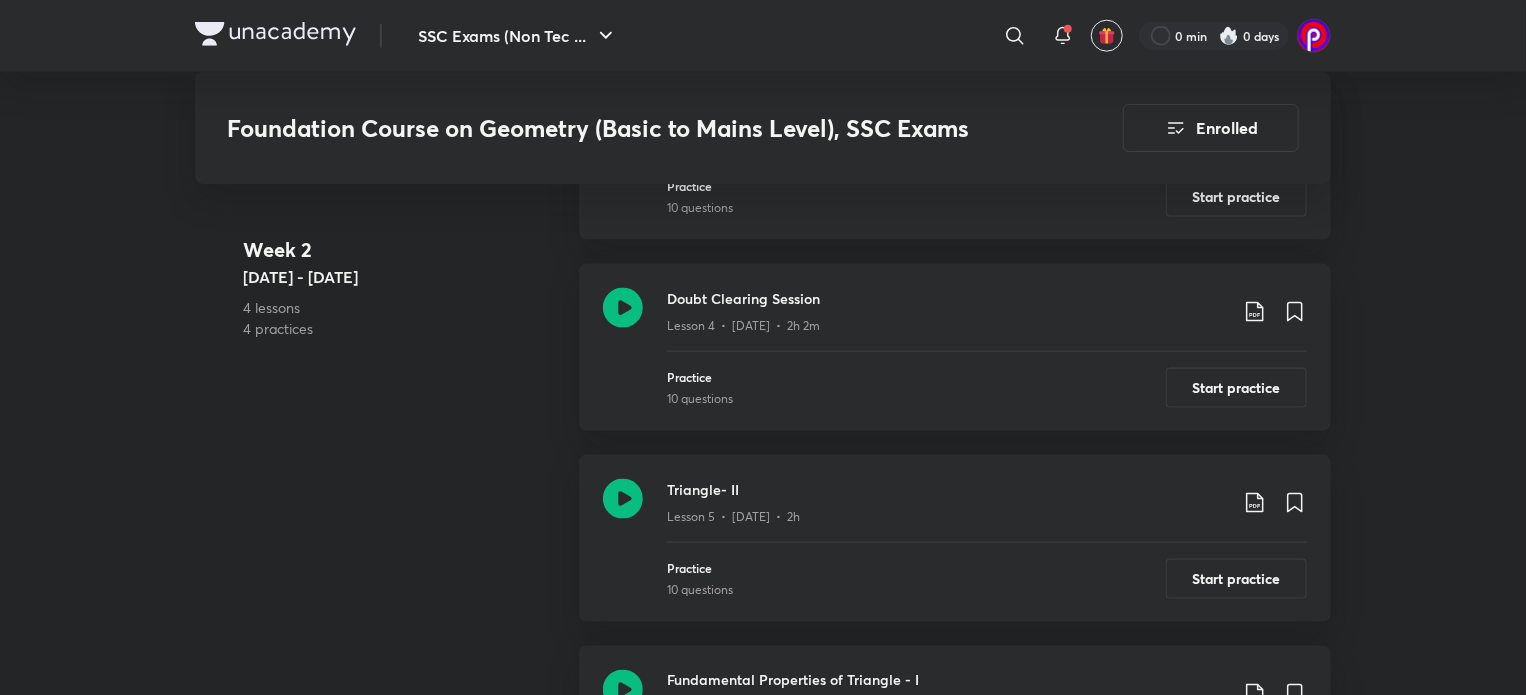 scroll, scrollTop: 1235, scrollLeft: 0, axis: vertical 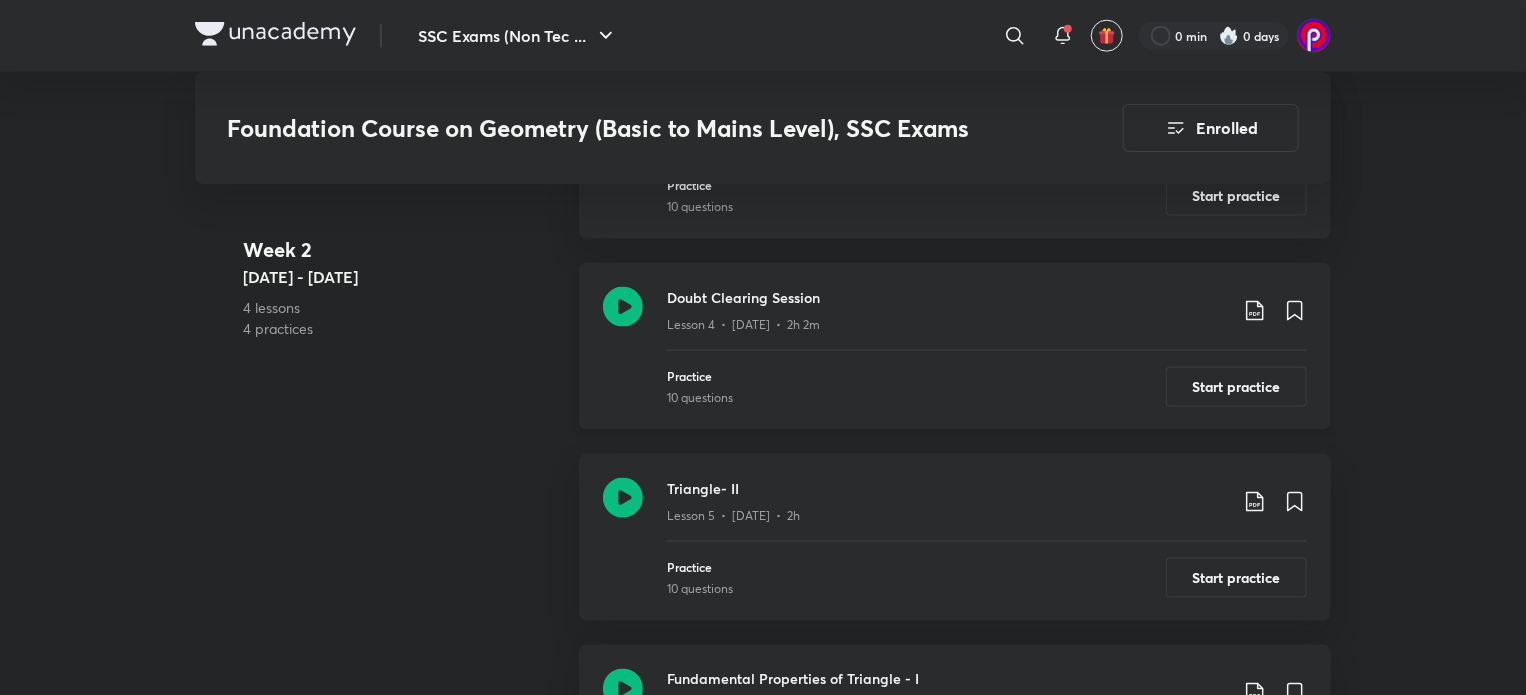 click 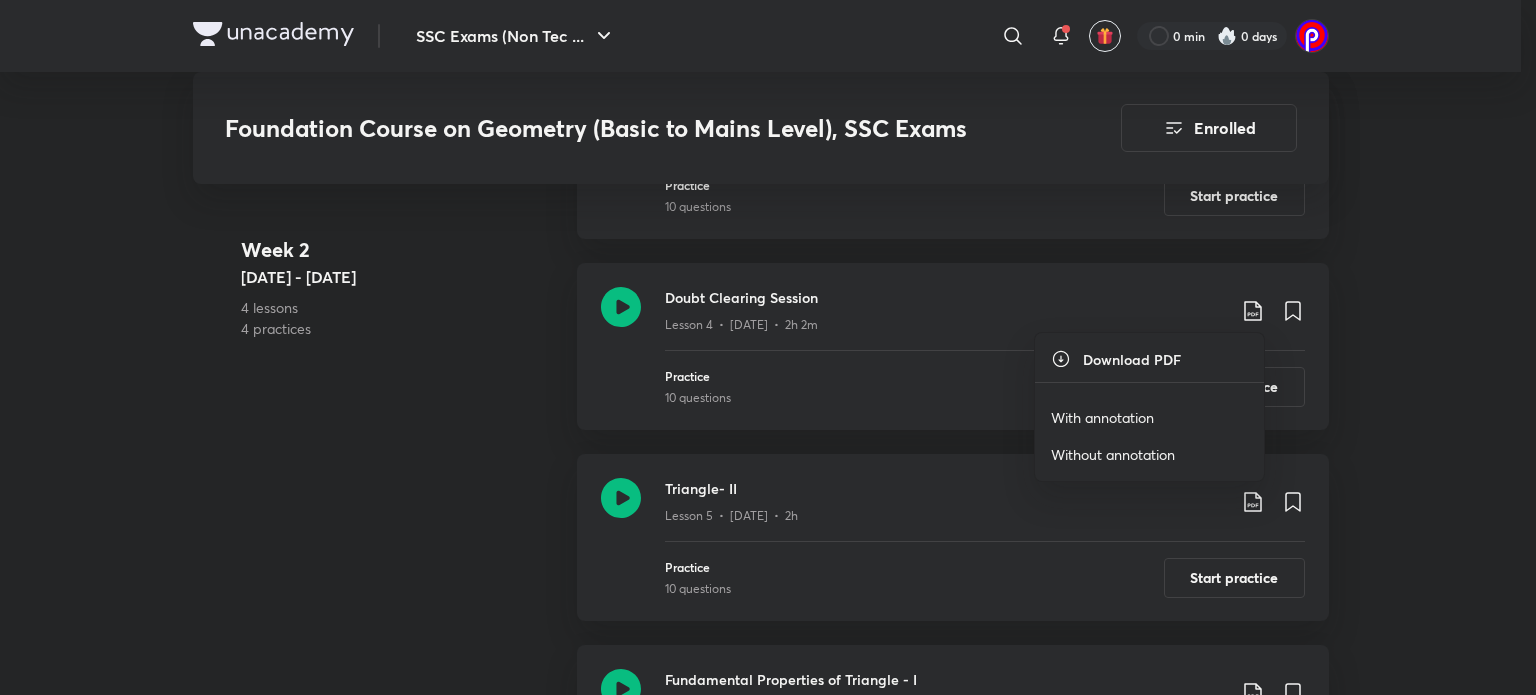 click on "With annotation" at bounding box center [1102, 417] 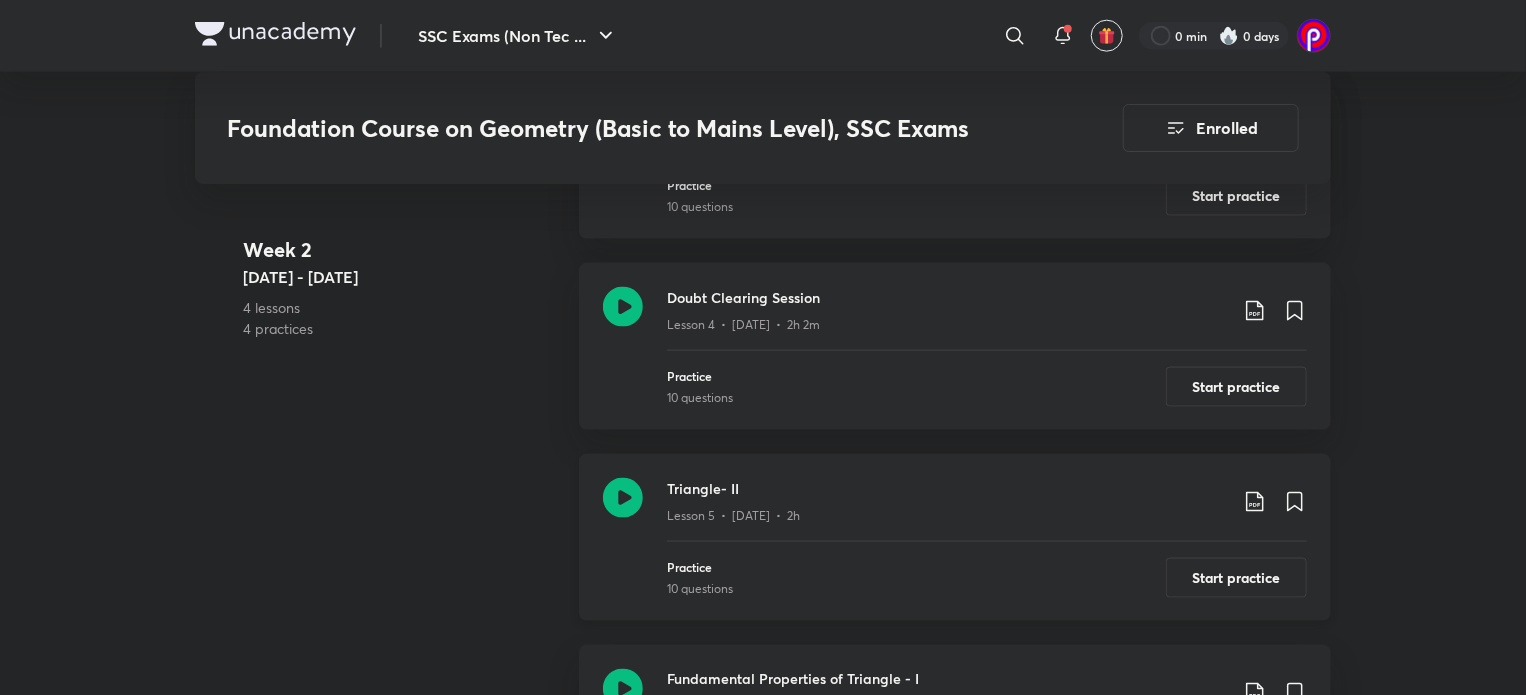 click 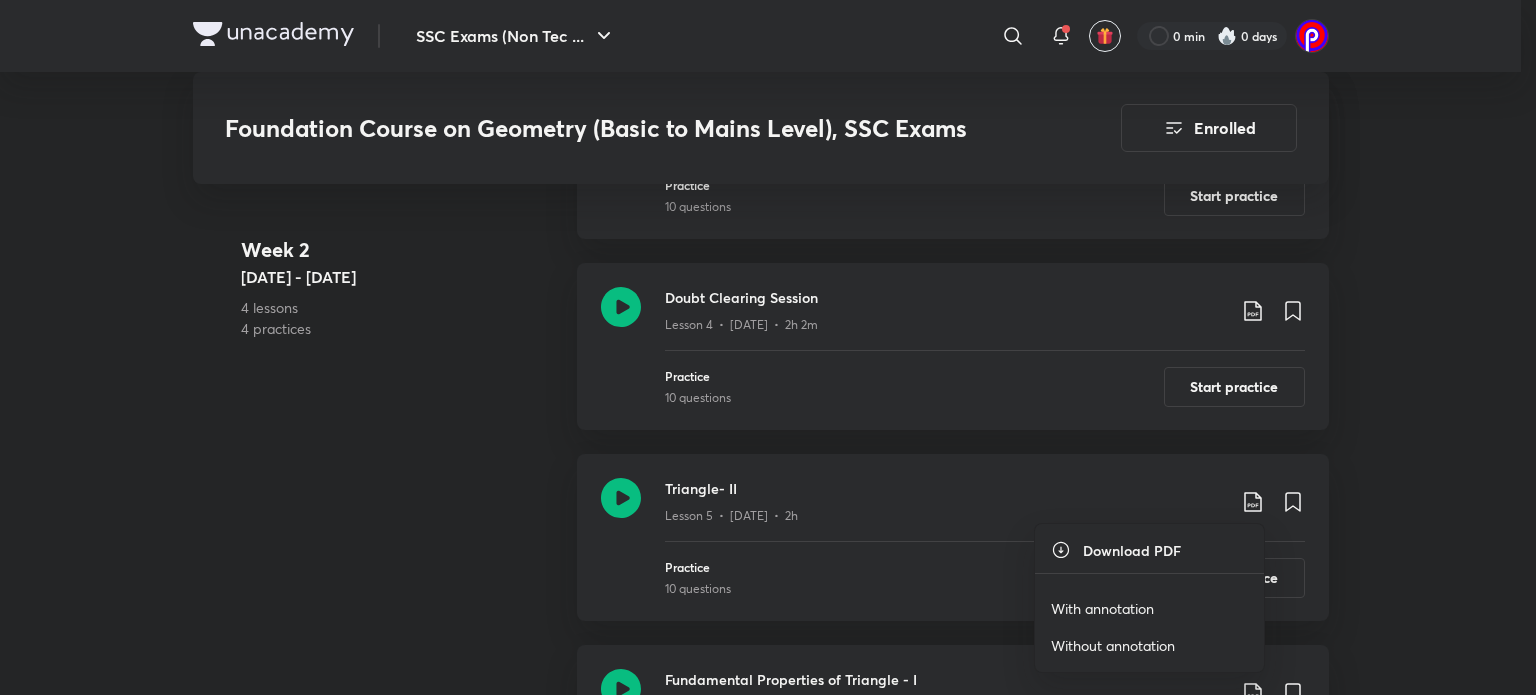 click on "With annotation" at bounding box center [1102, 608] 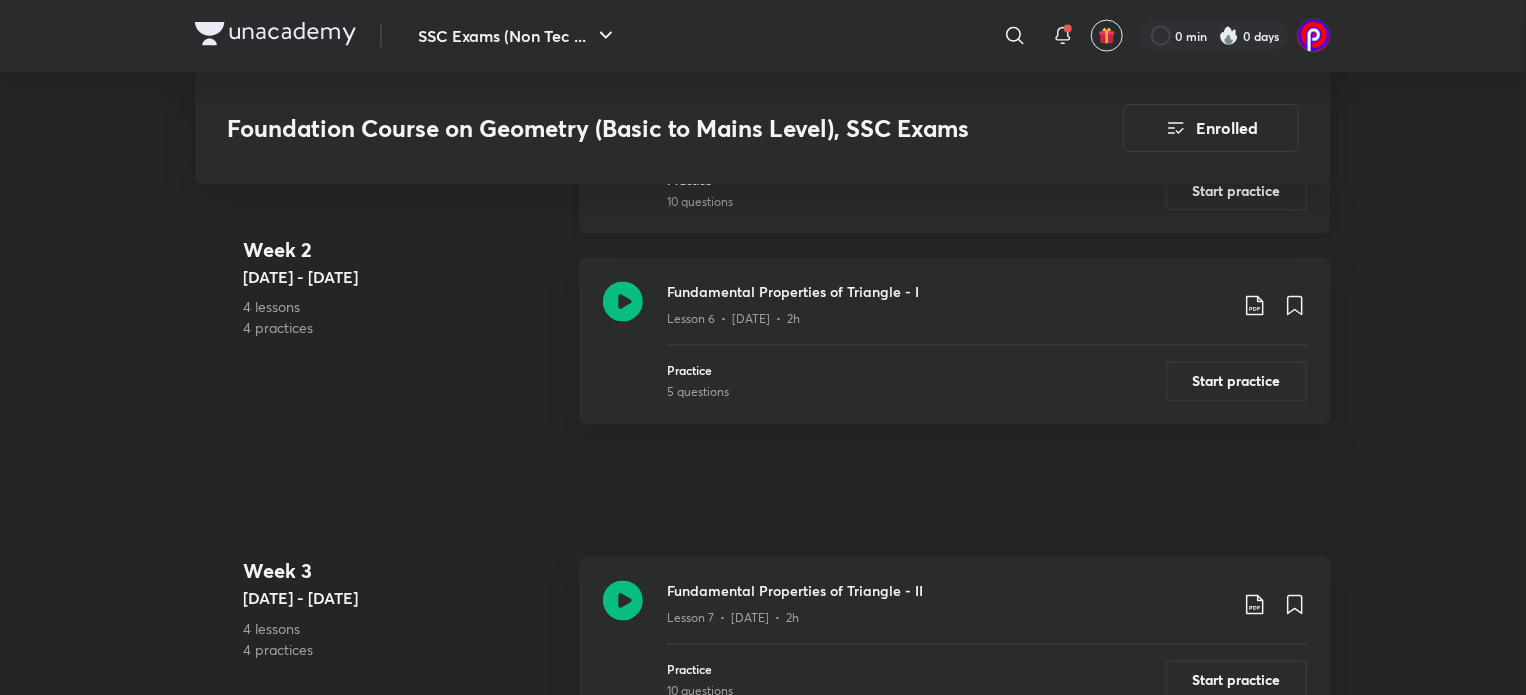 scroll, scrollTop: 1623, scrollLeft: 0, axis: vertical 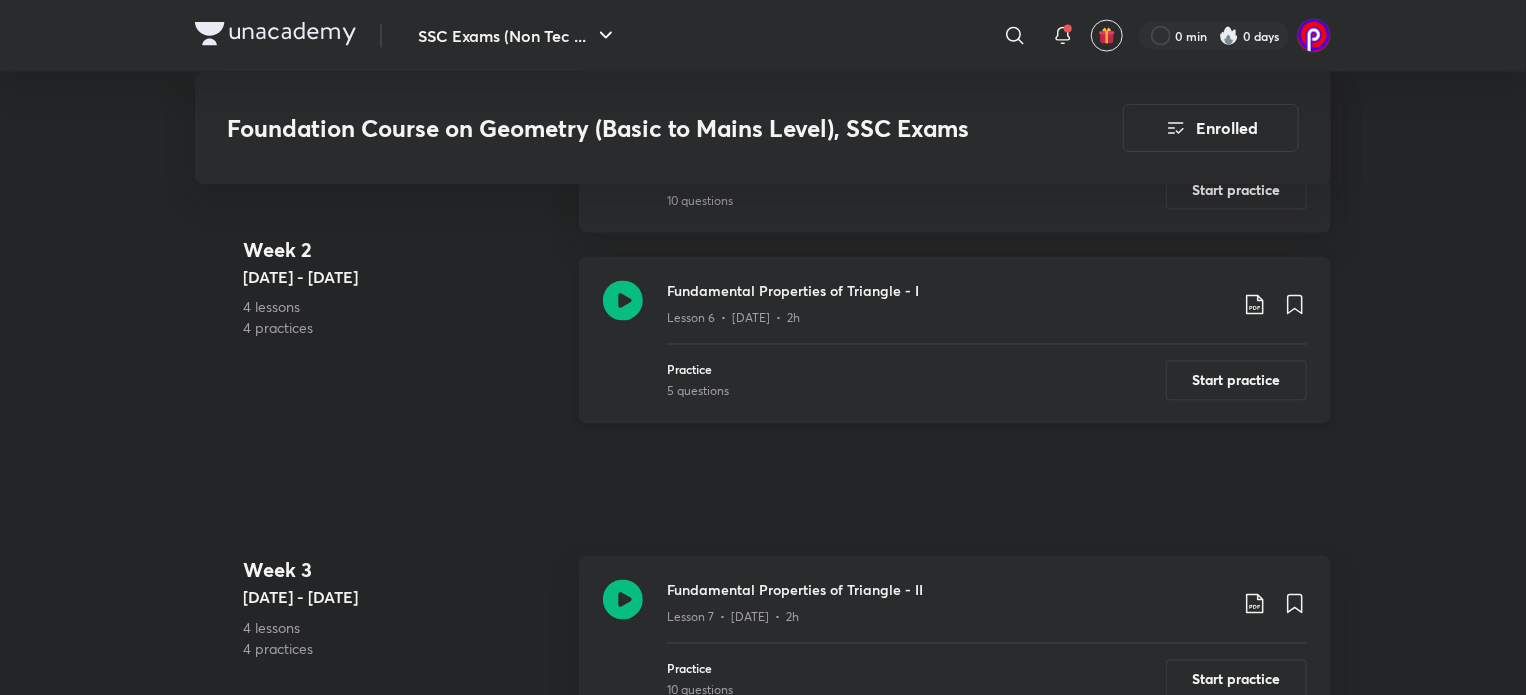 click 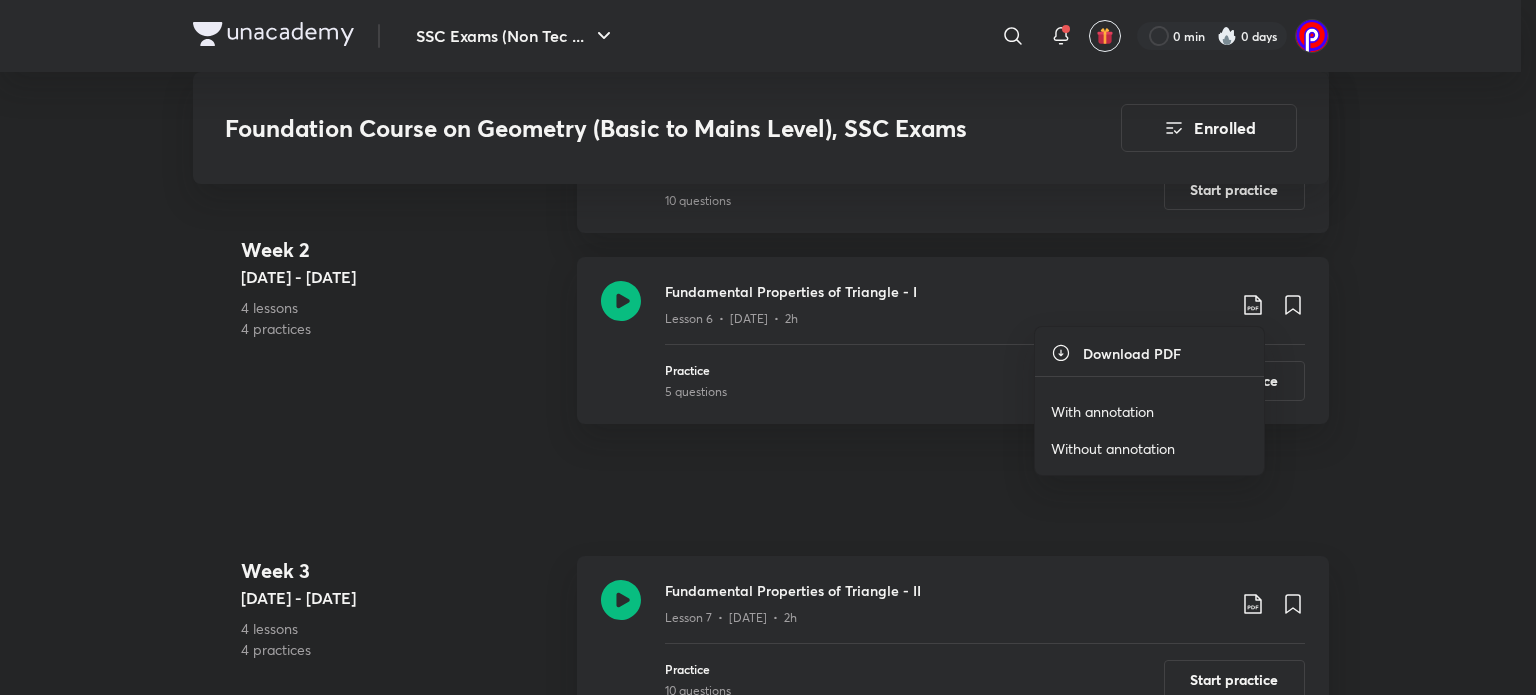 click on "With annotation" at bounding box center [1102, 411] 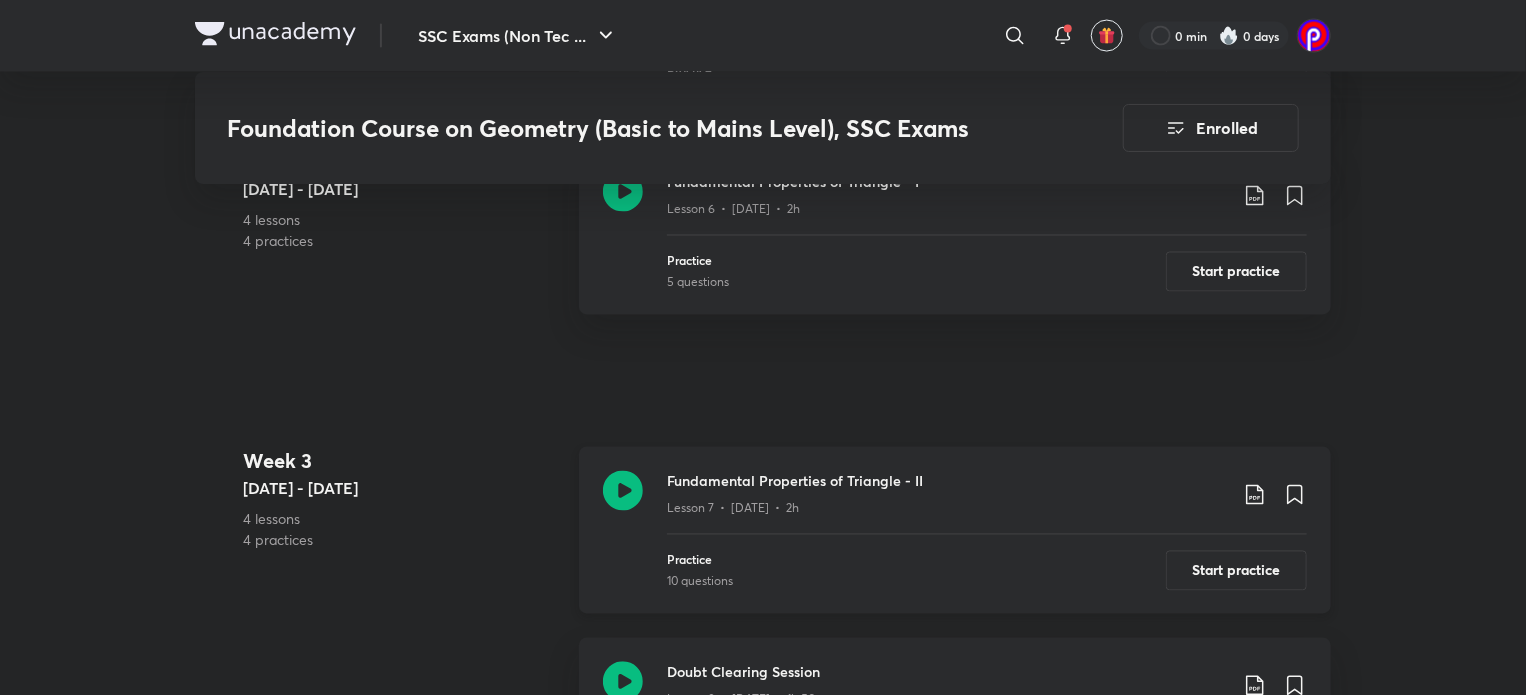 scroll, scrollTop: 1731, scrollLeft: 0, axis: vertical 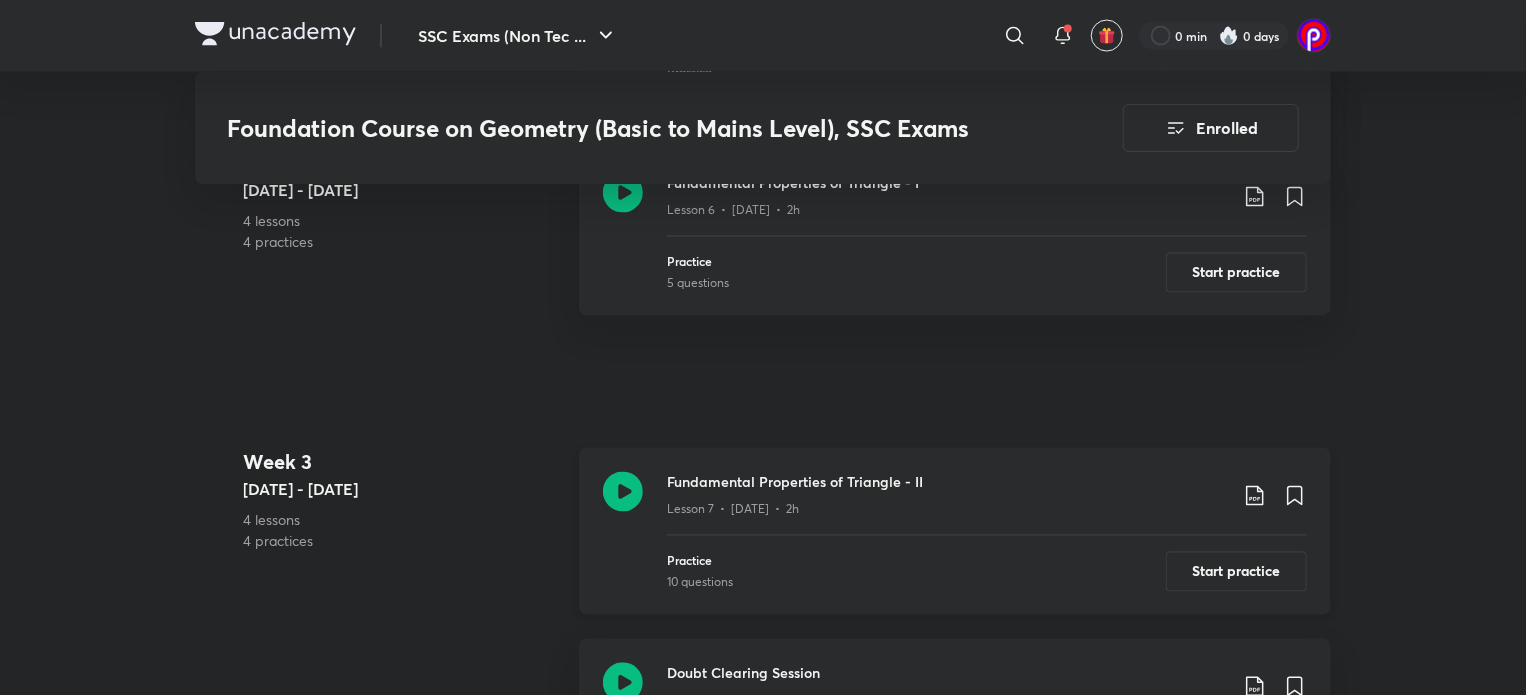 click 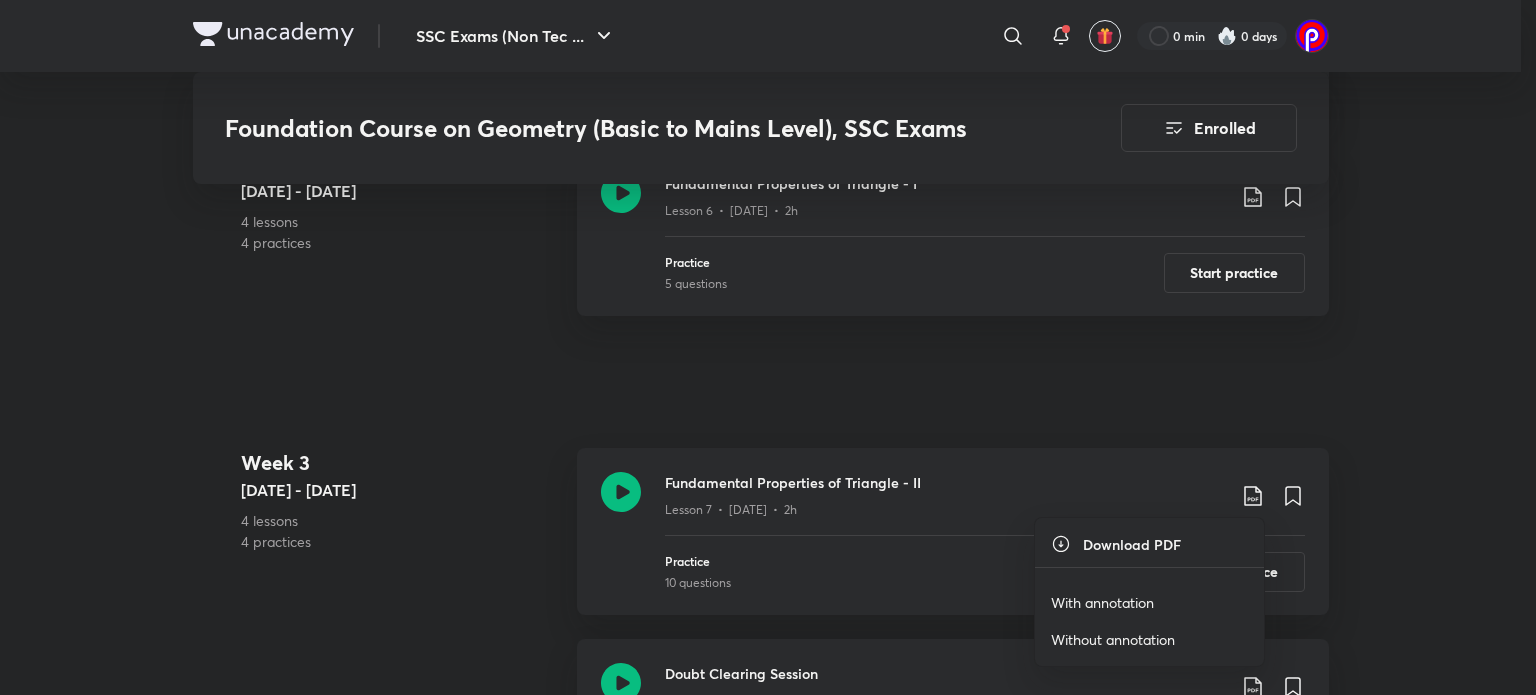 click on "With annotation" at bounding box center (1102, 602) 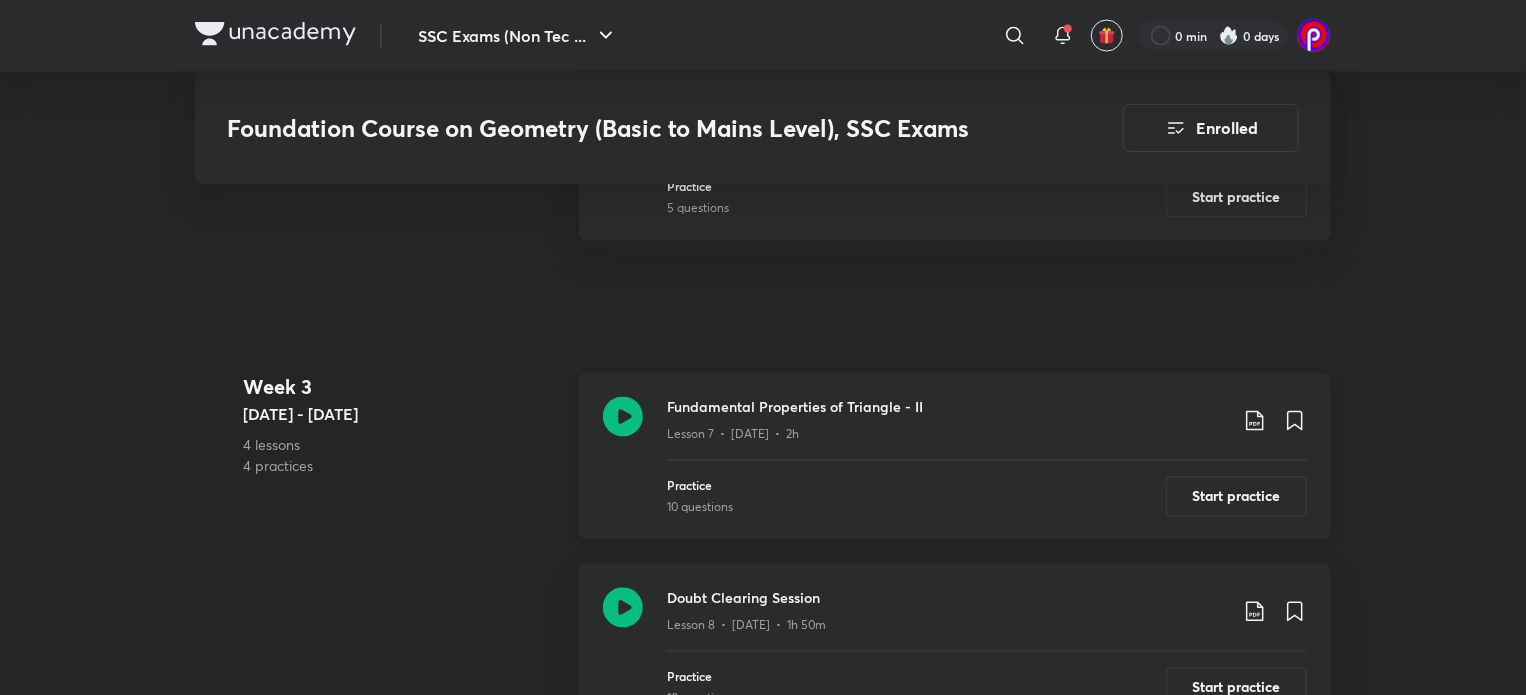 scroll, scrollTop: 1808, scrollLeft: 0, axis: vertical 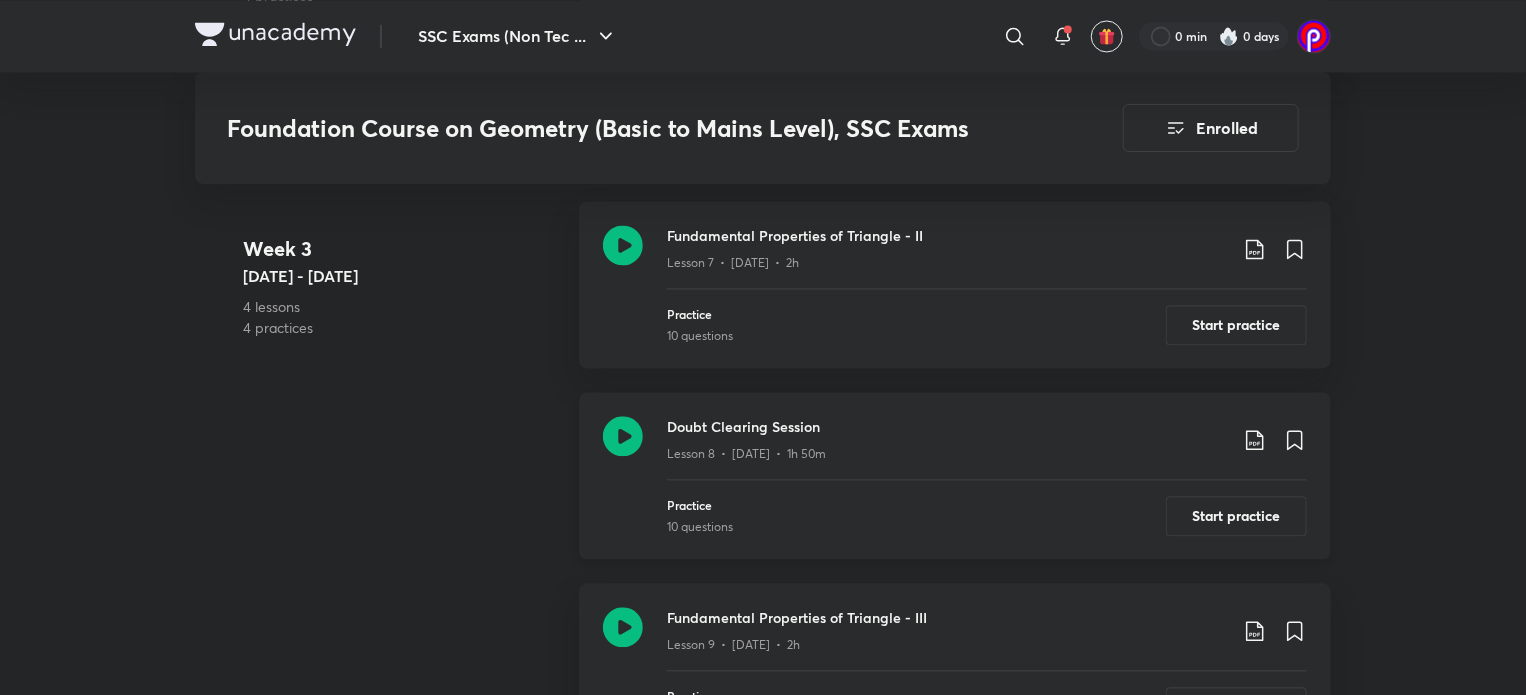 click 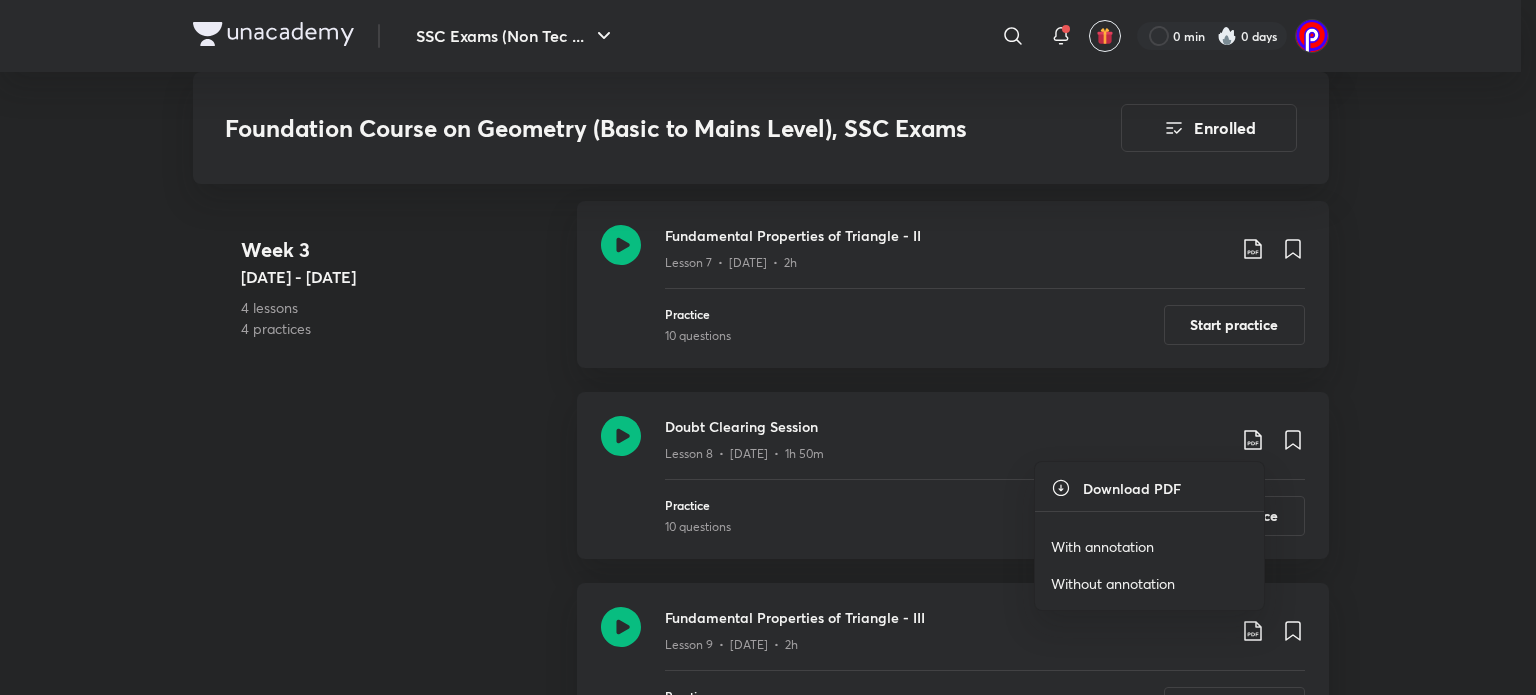 click on "With annotation" at bounding box center (1102, 546) 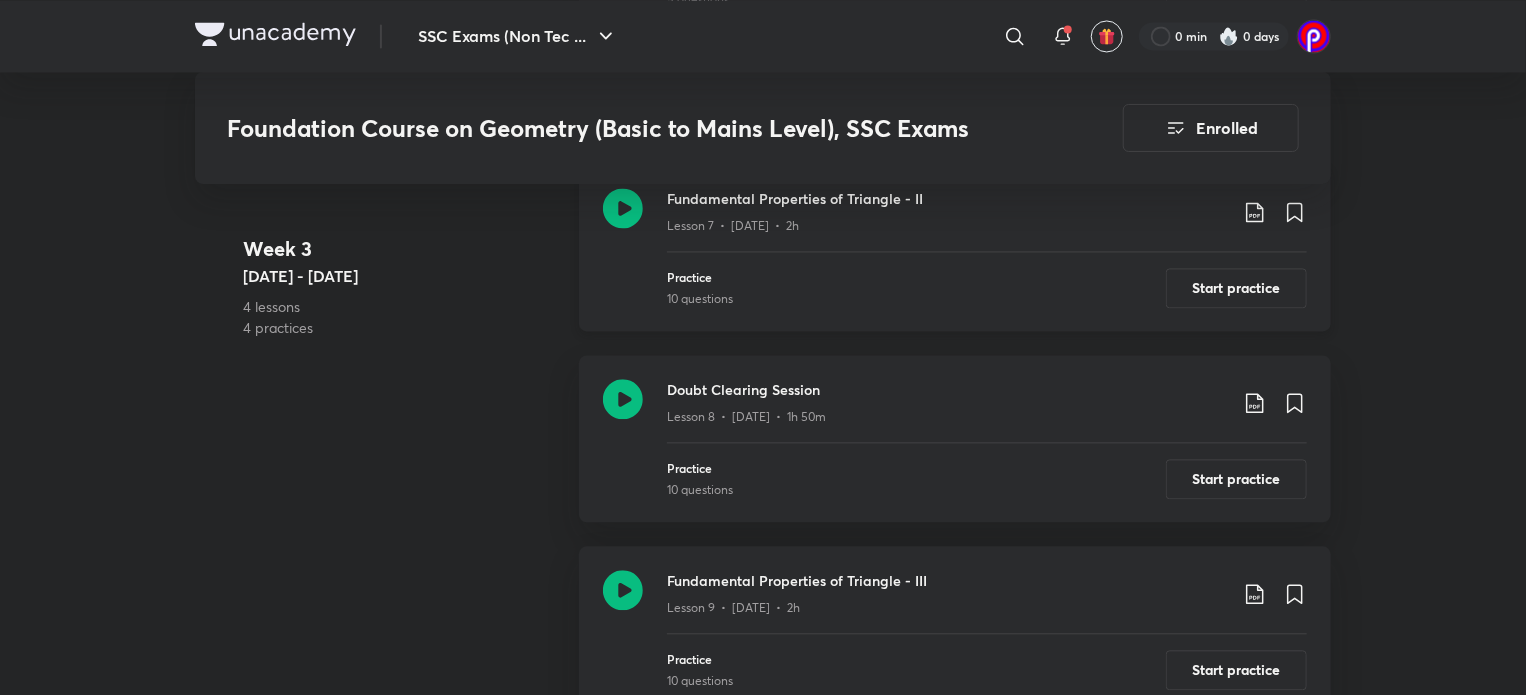 scroll, scrollTop: 1943, scrollLeft: 0, axis: vertical 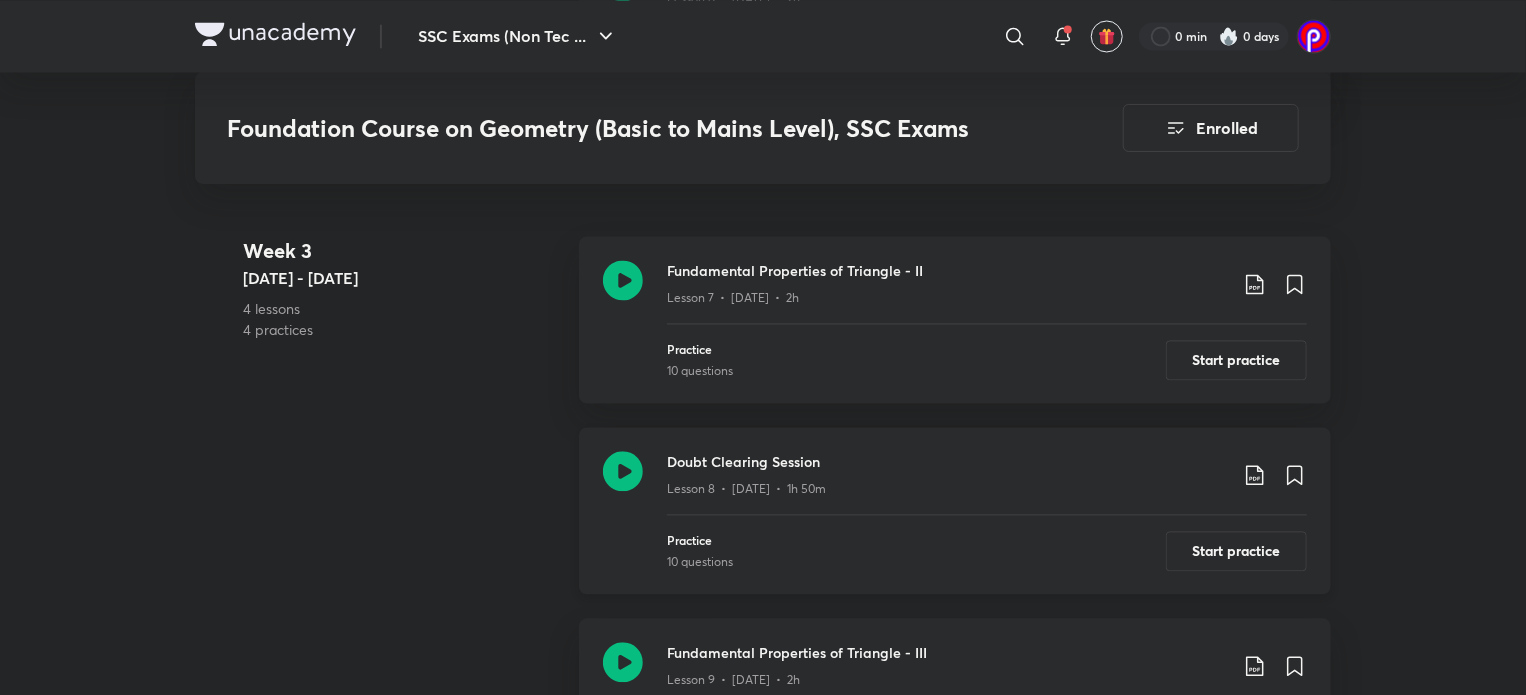 click 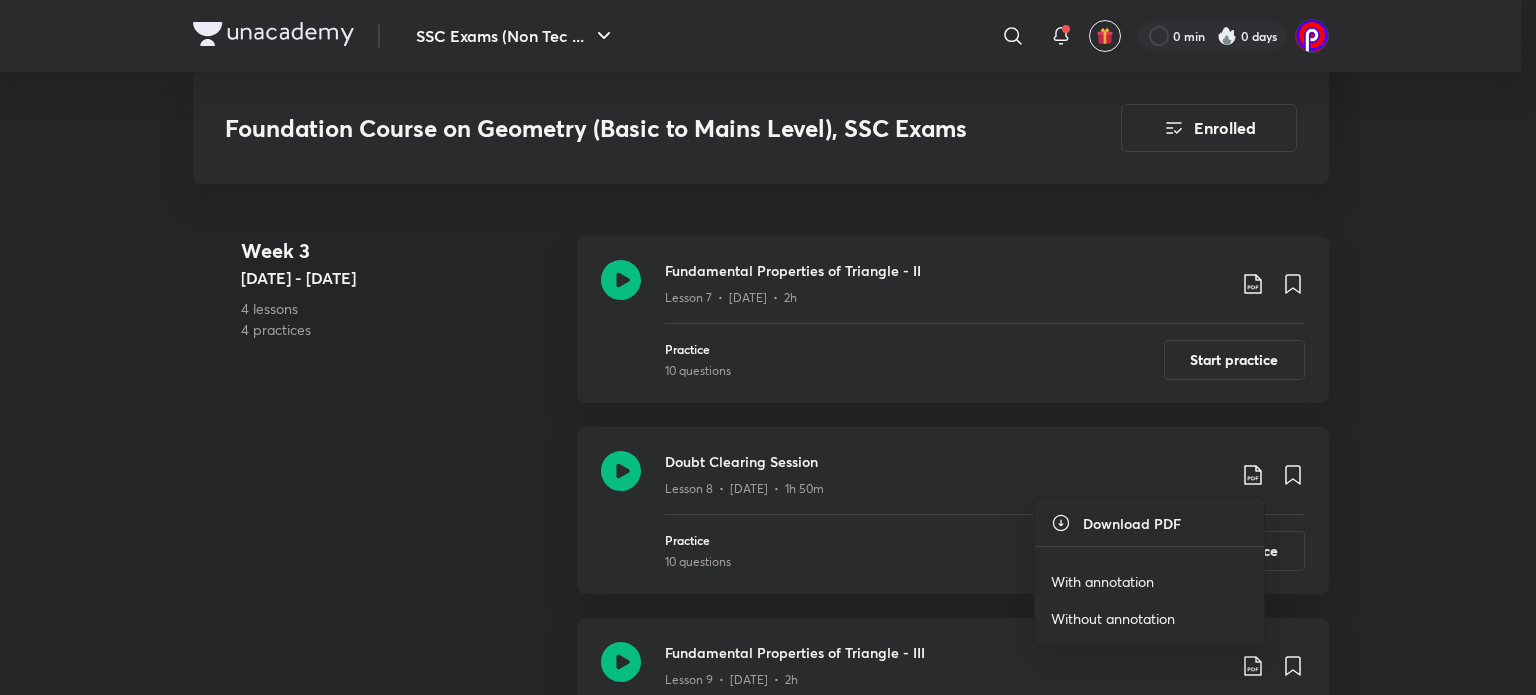 click on "With annotation" at bounding box center [1102, 581] 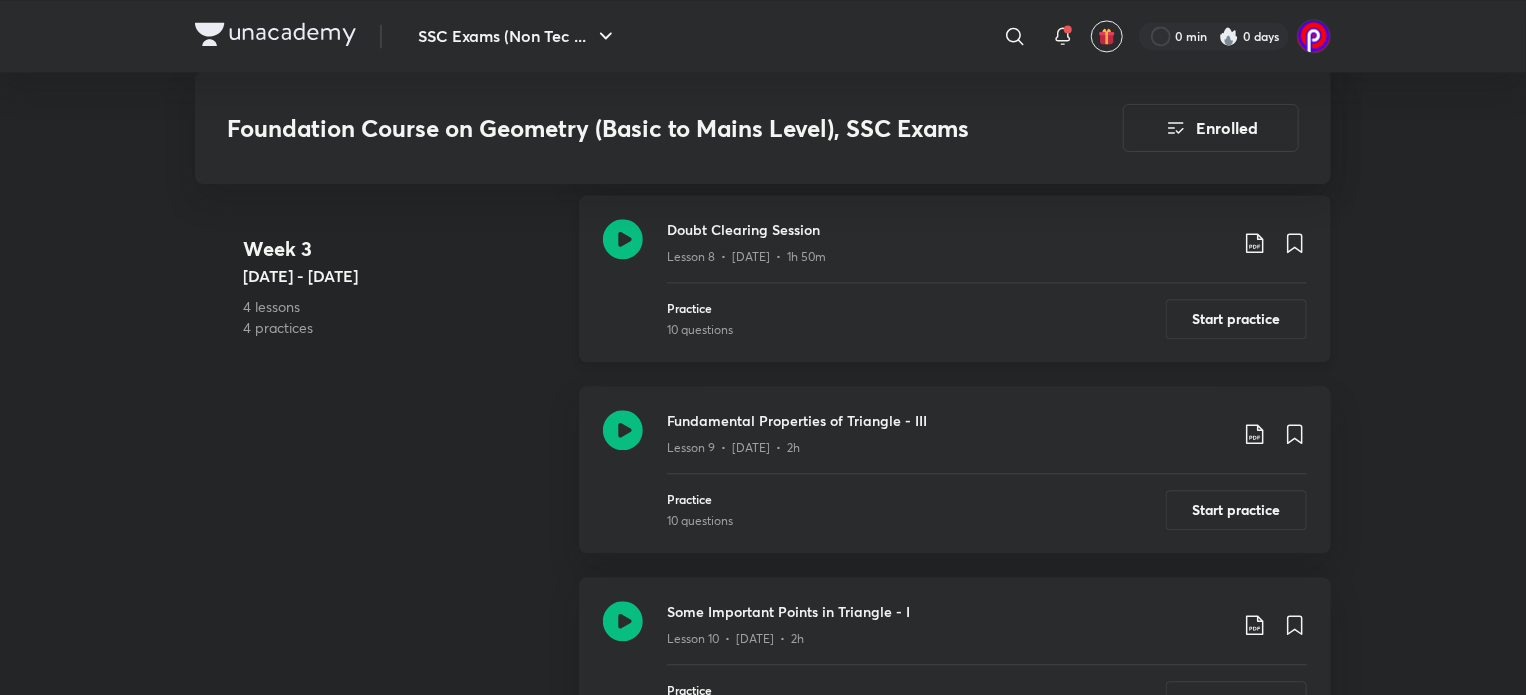 scroll, scrollTop: 2176, scrollLeft: 0, axis: vertical 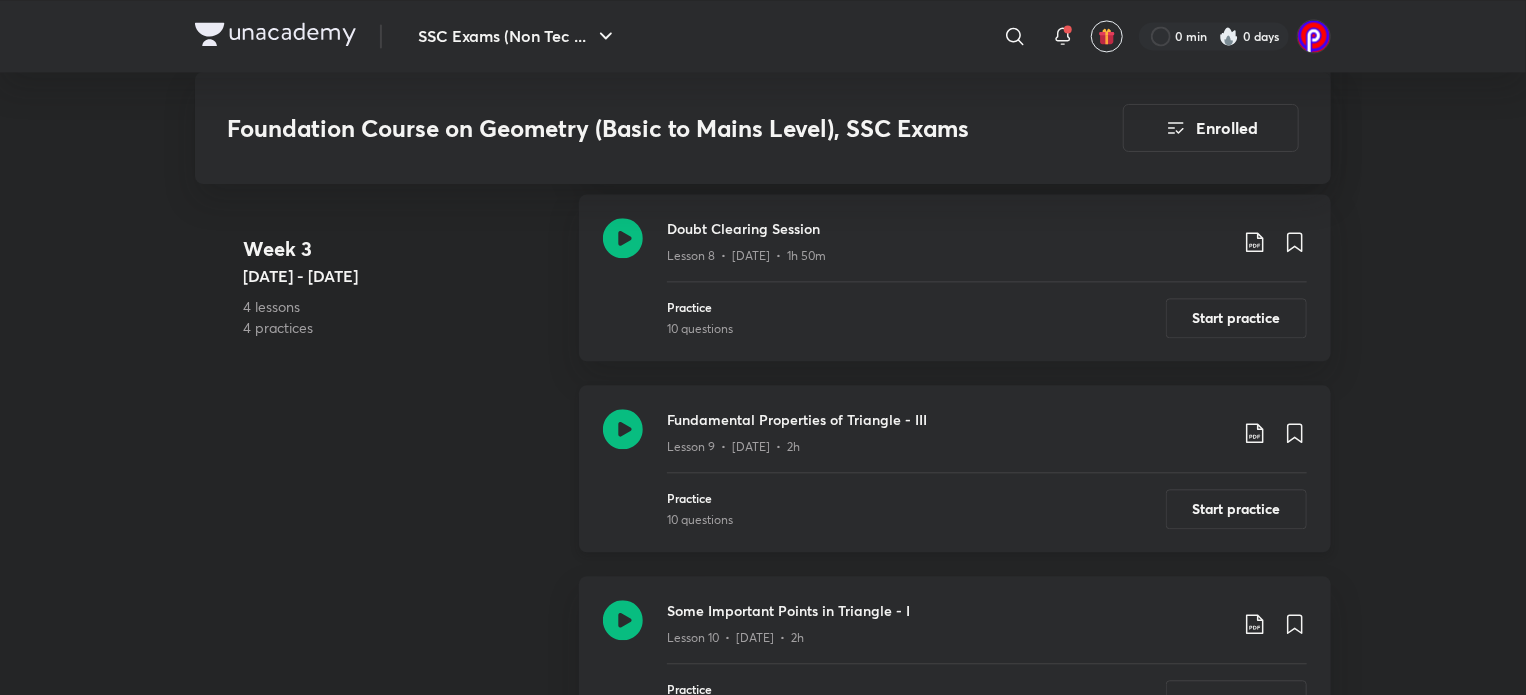 click 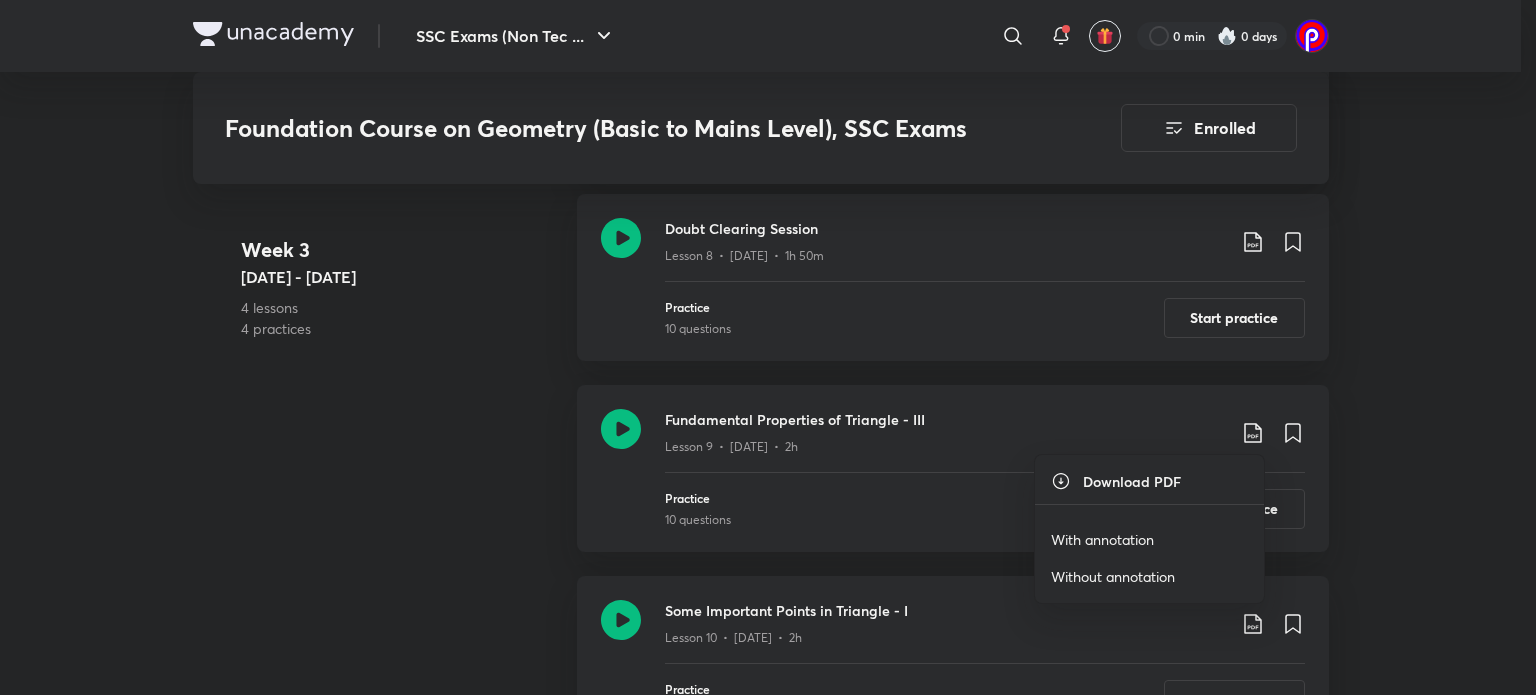 click on "With annotation" at bounding box center [1102, 539] 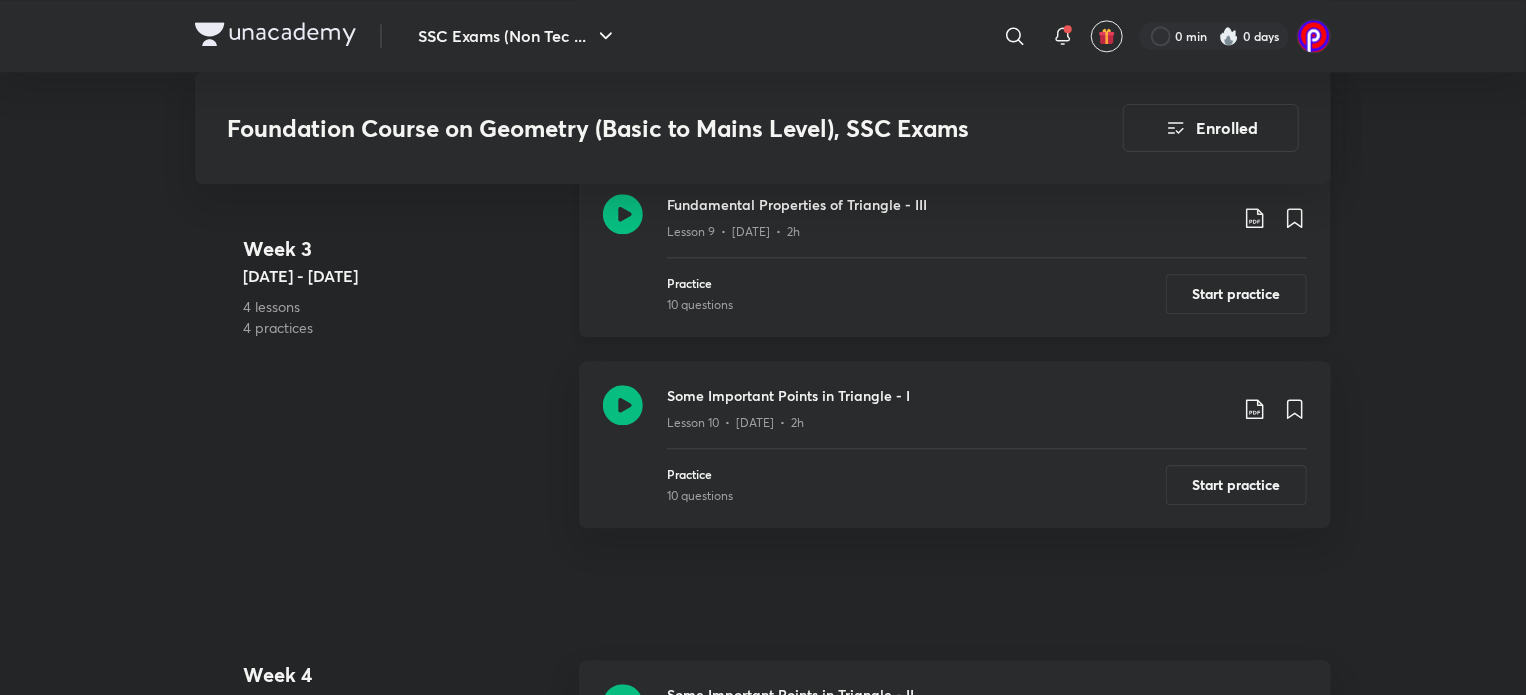 scroll, scrollTop: 2394, scrollLeft: 0, axis: vertical 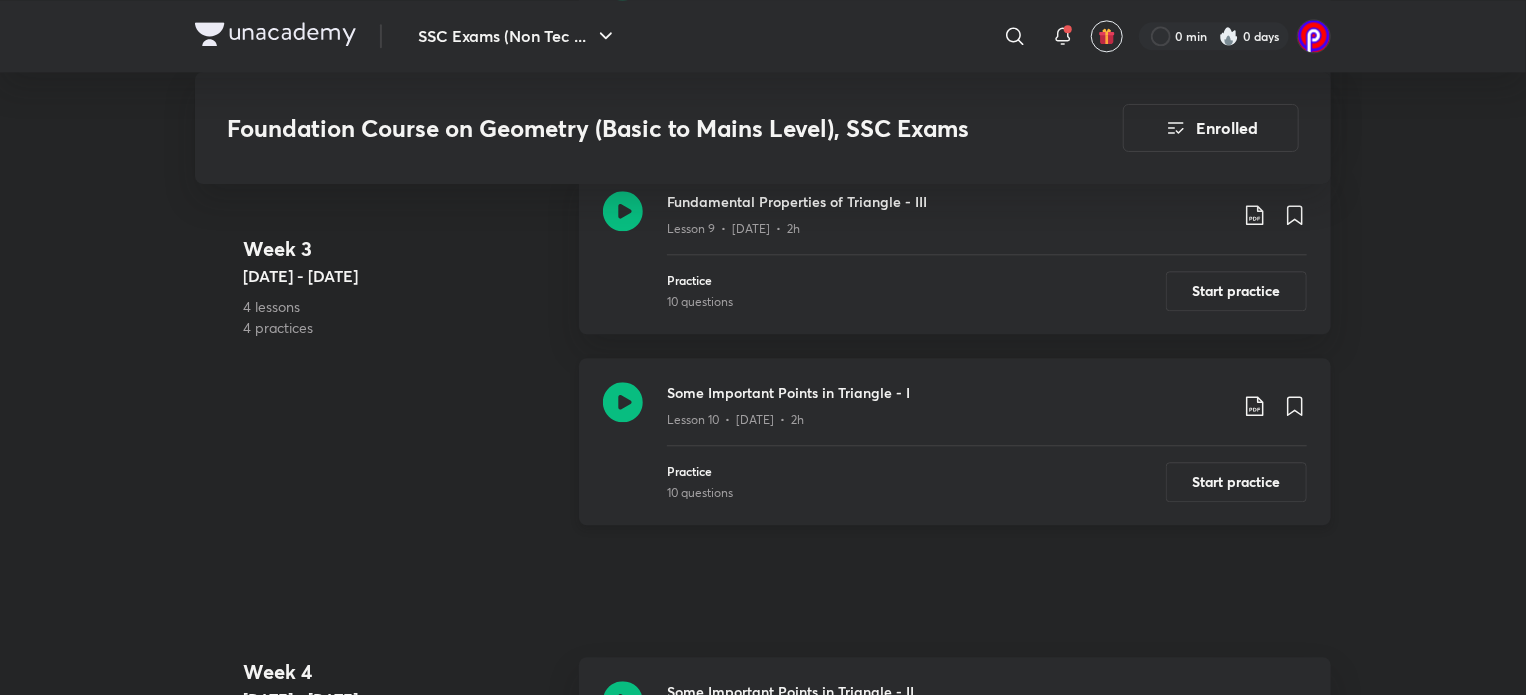 click 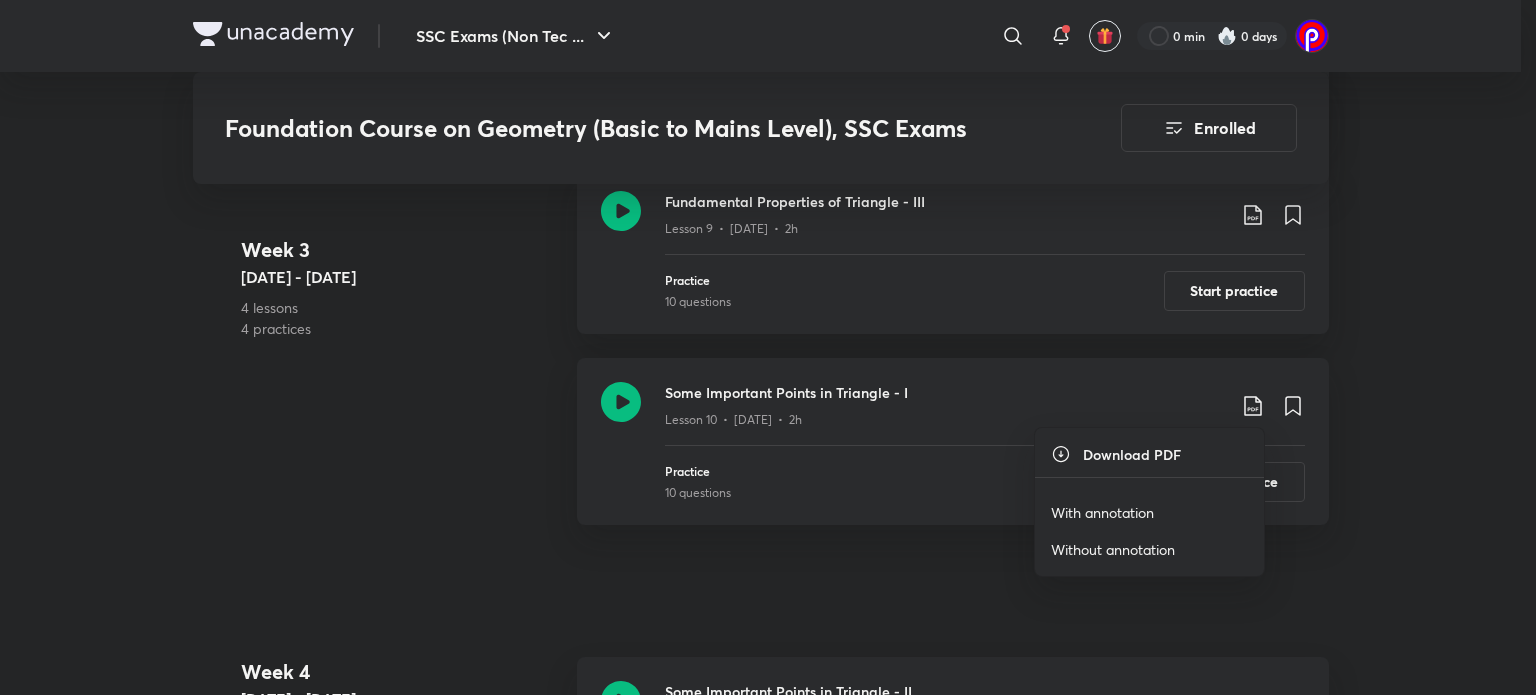 click on "With annotation" at bounding box center [1102, 512] 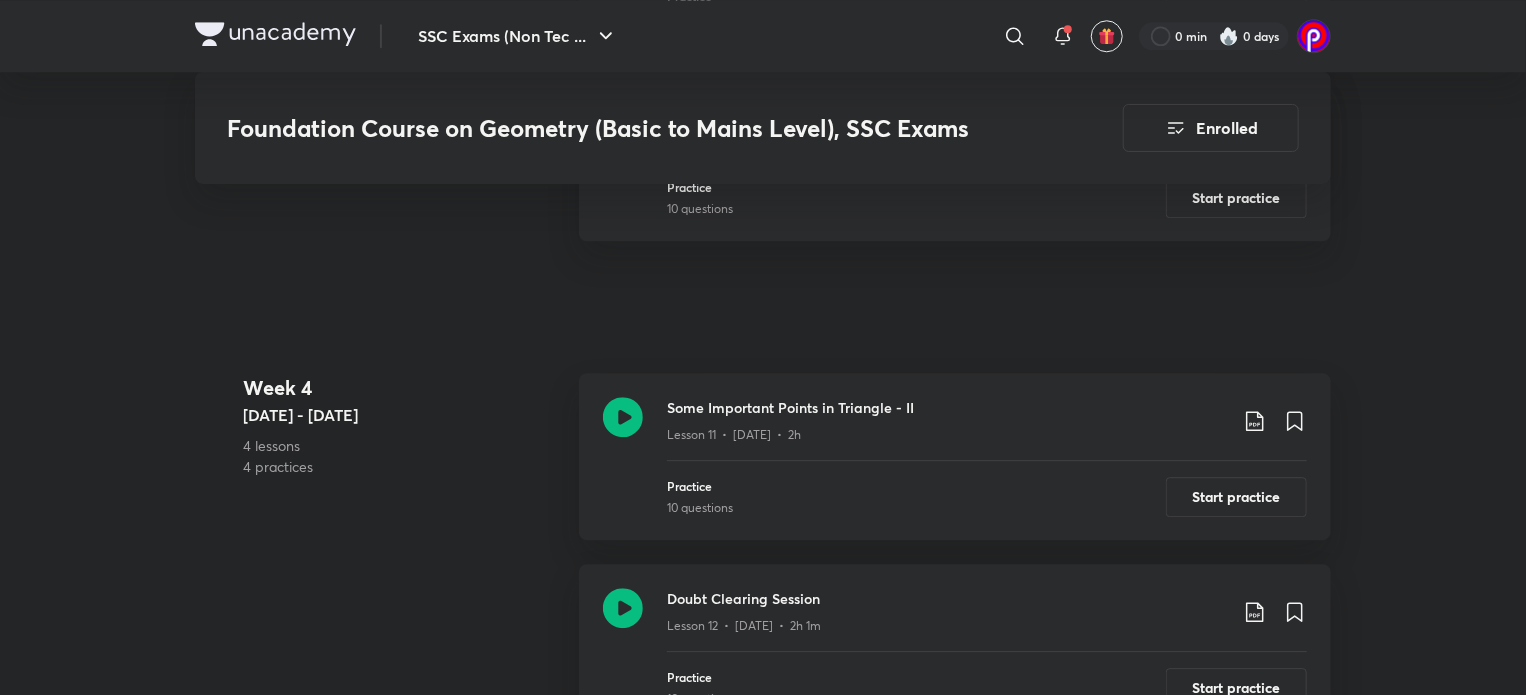 scroll, scrollTop: 2681, scrollLeft: 0, axis: vertical 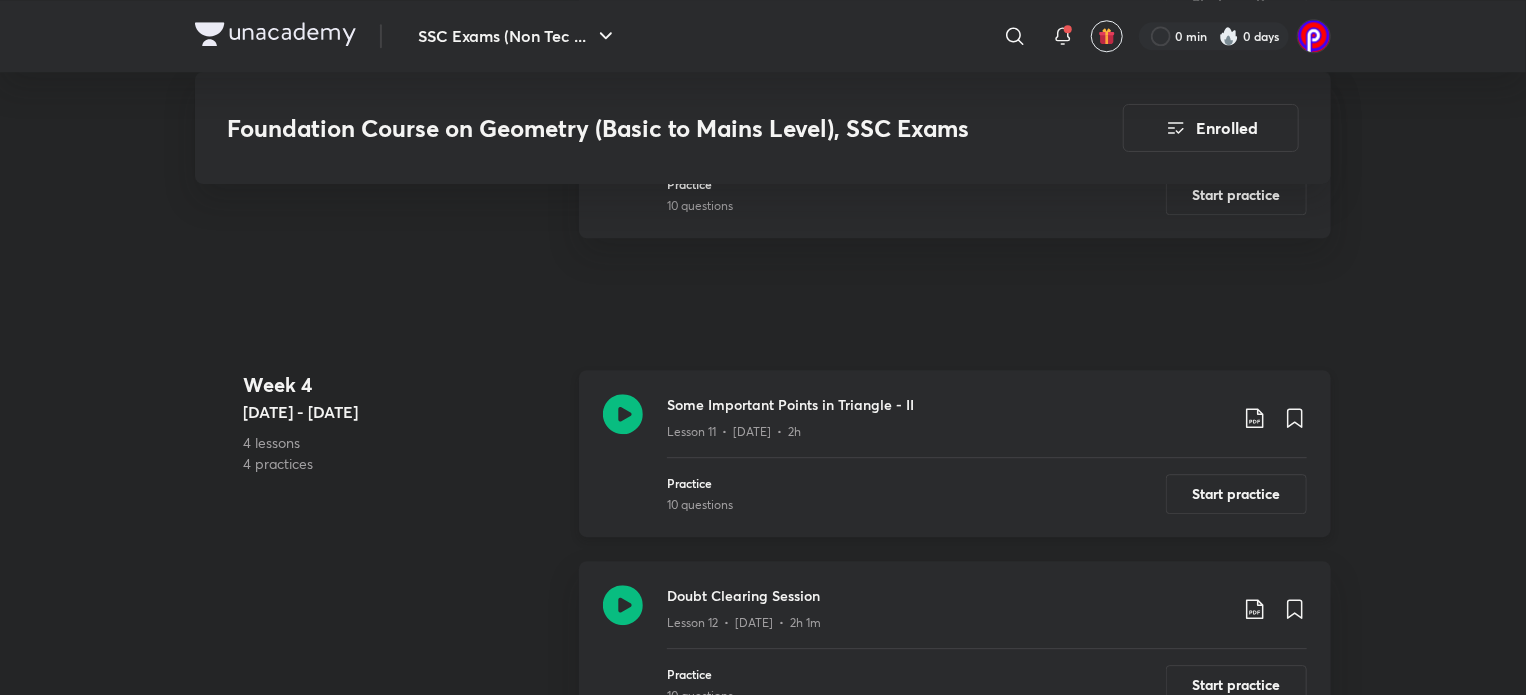 click 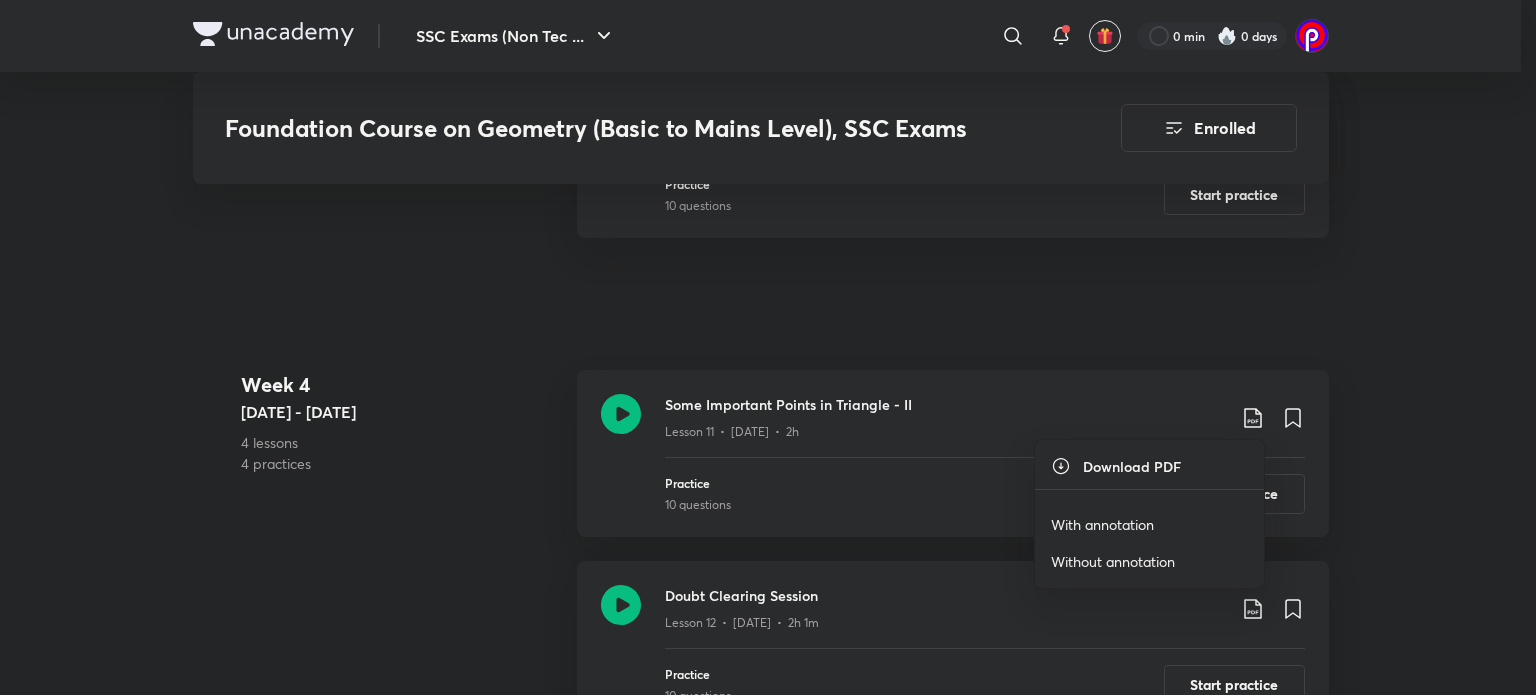 click on "With annotation" at bounding box center [1102, 524] 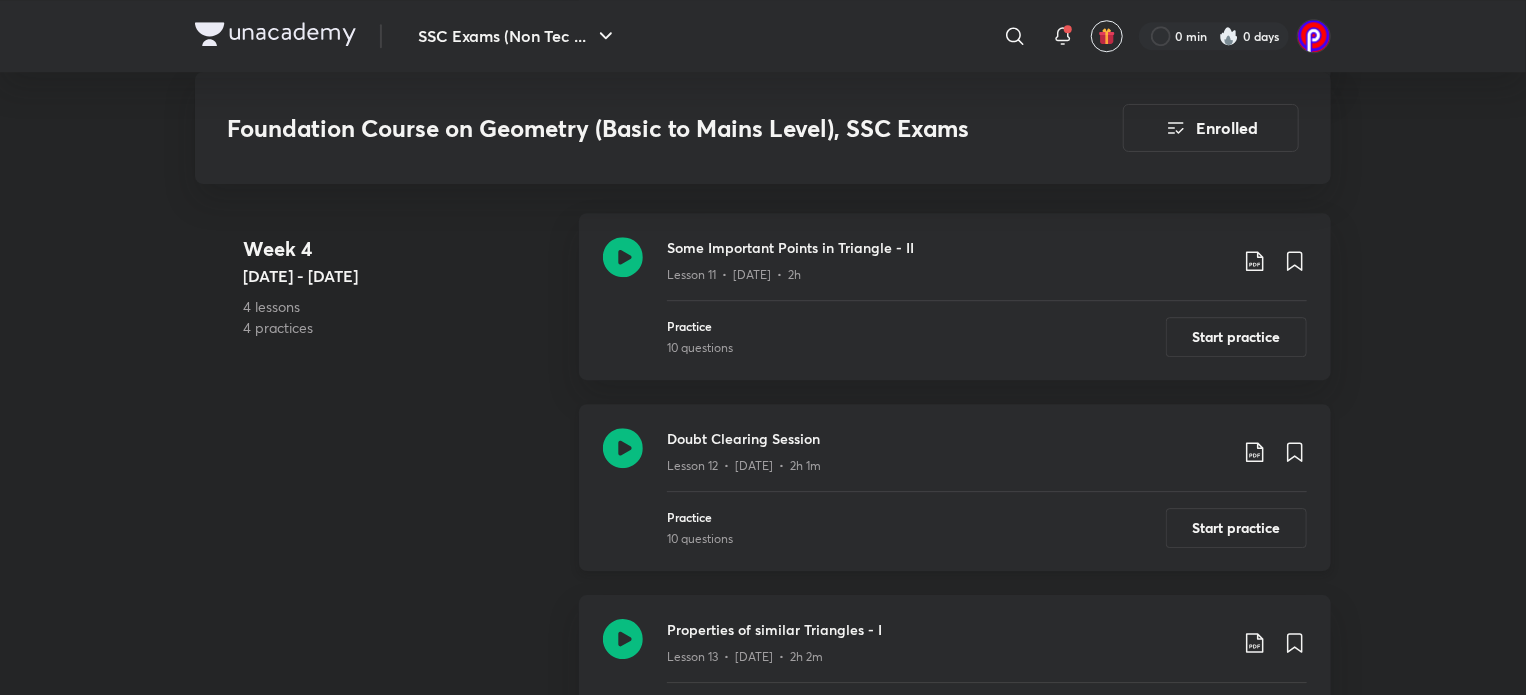 scroll, scrollTop: 2850, scrollLeft: 0, axis: vertical 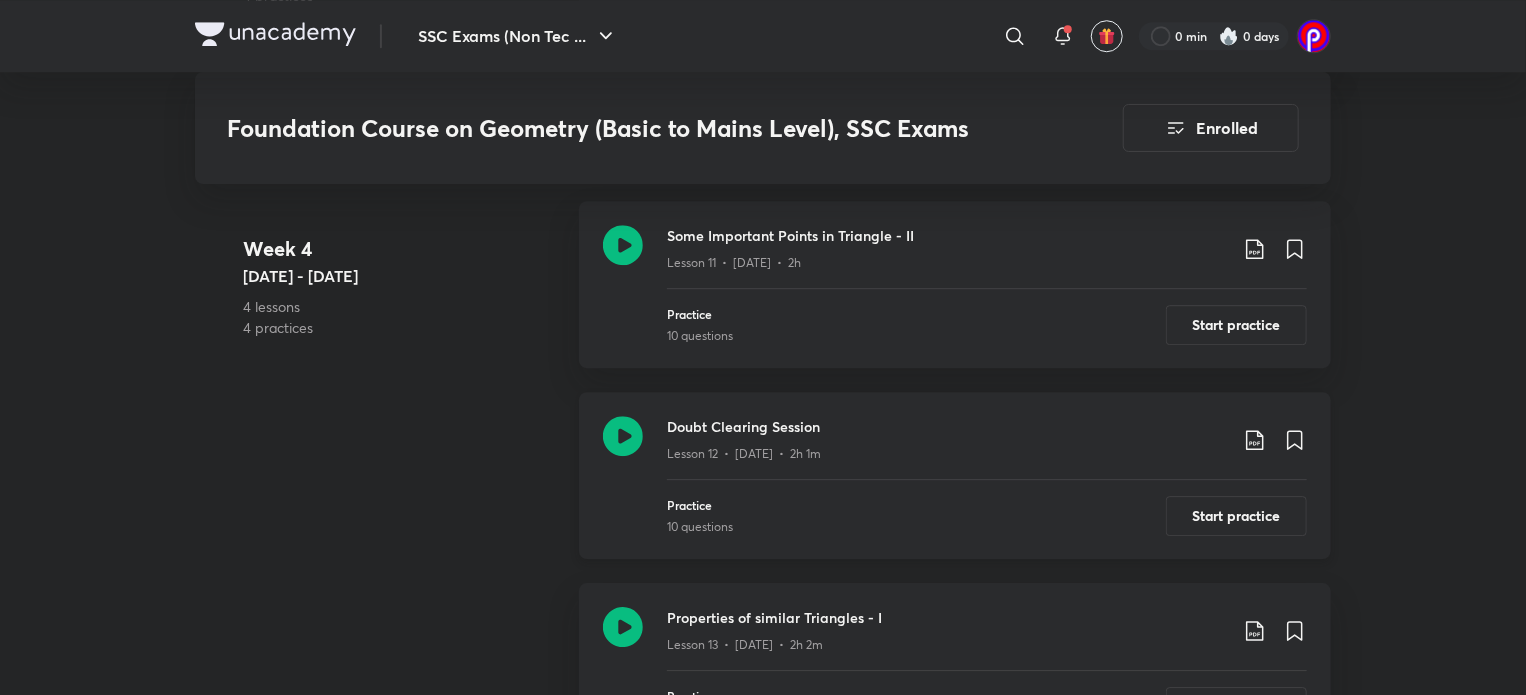click 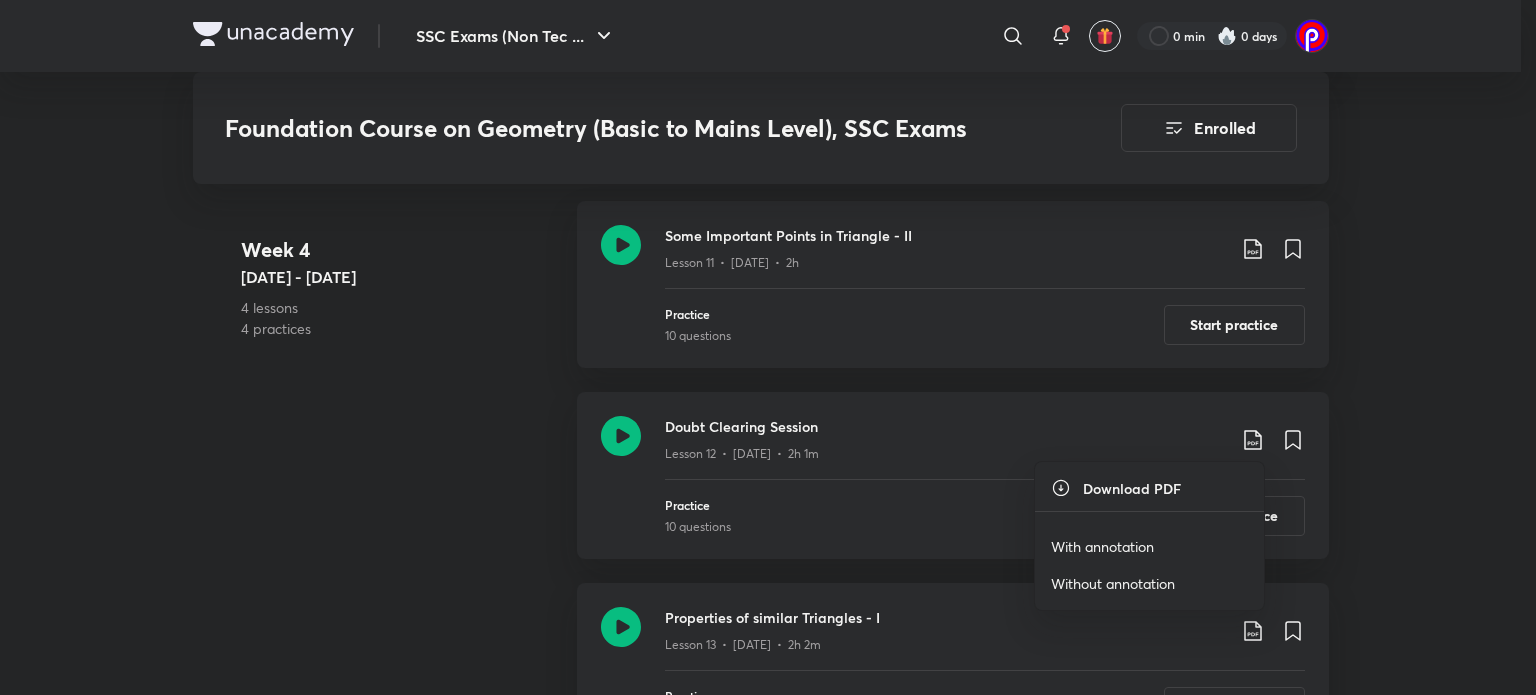 click on "With annotation" at bounding box center (1102, 546) 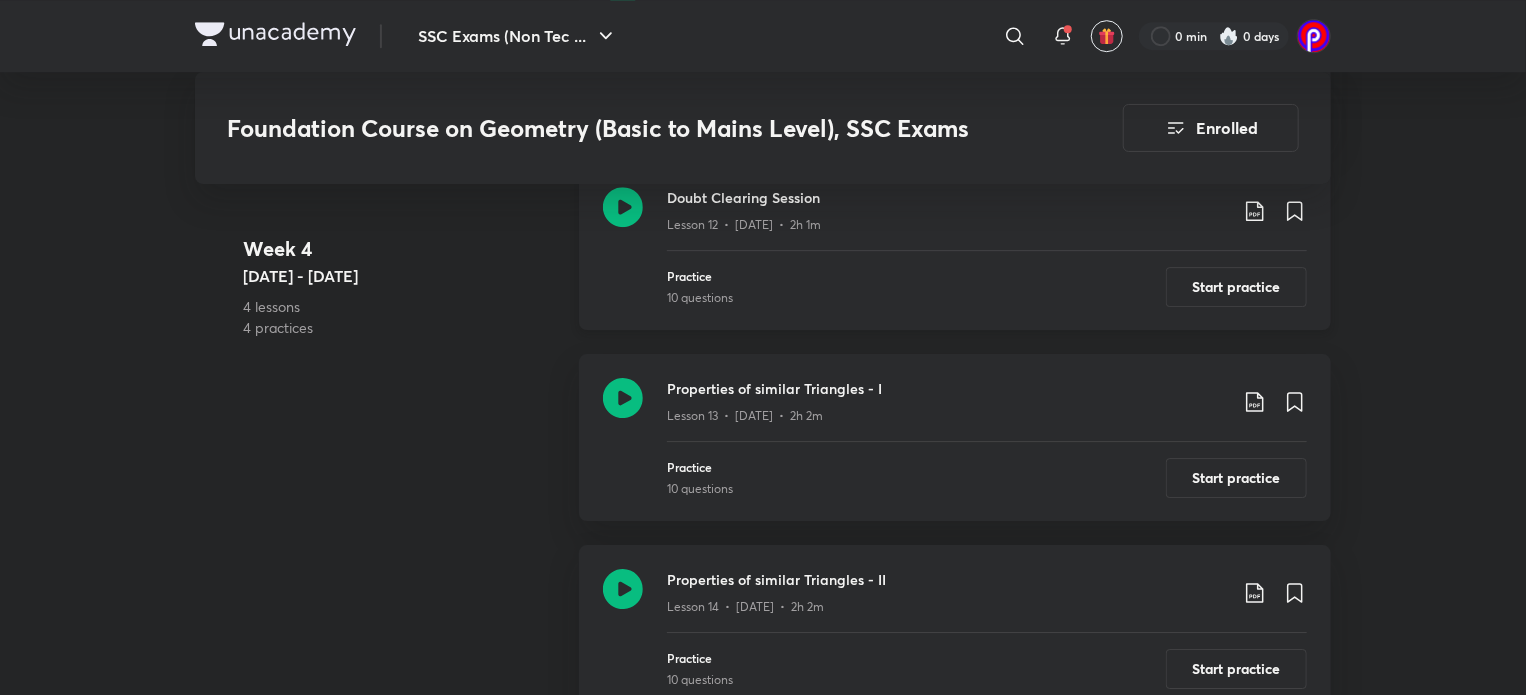 scroll, scrollTop: 3085, scrollLeft: 0, axis: vertical 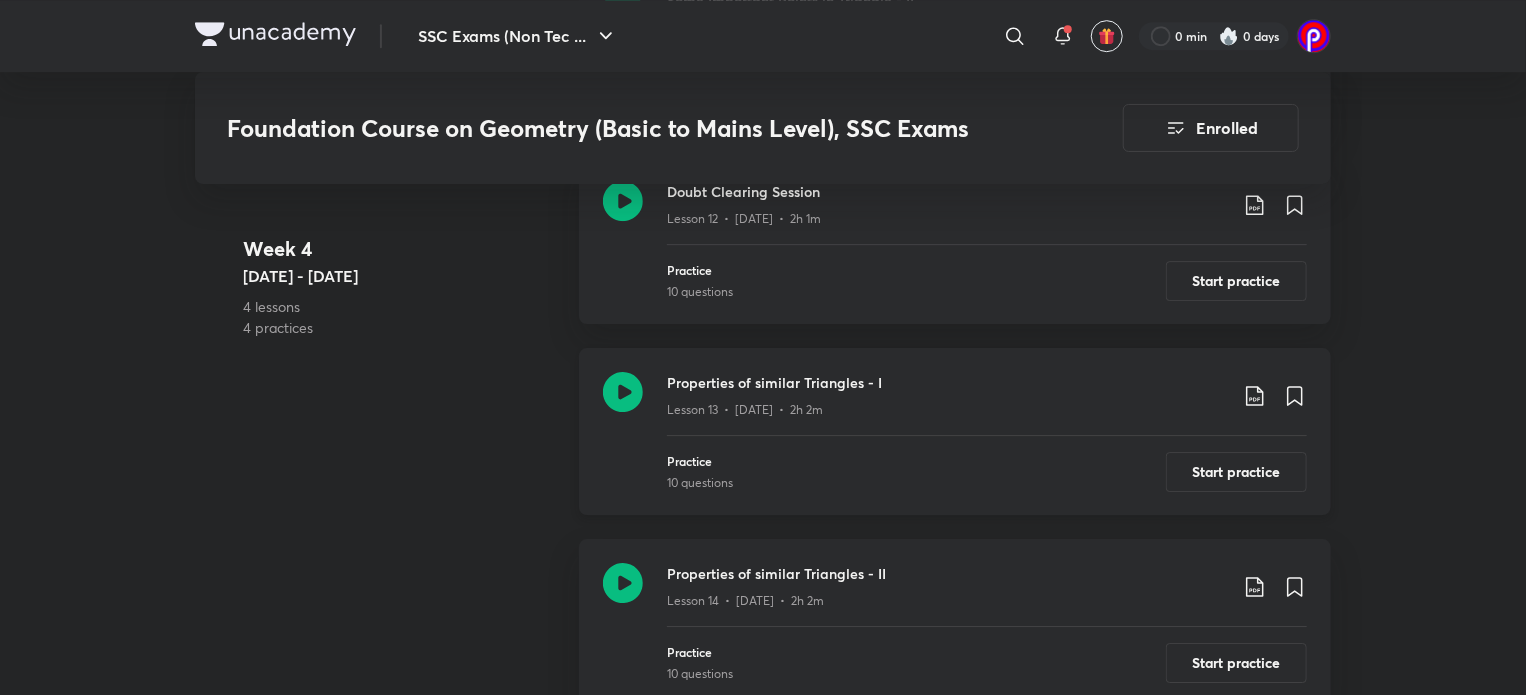 click 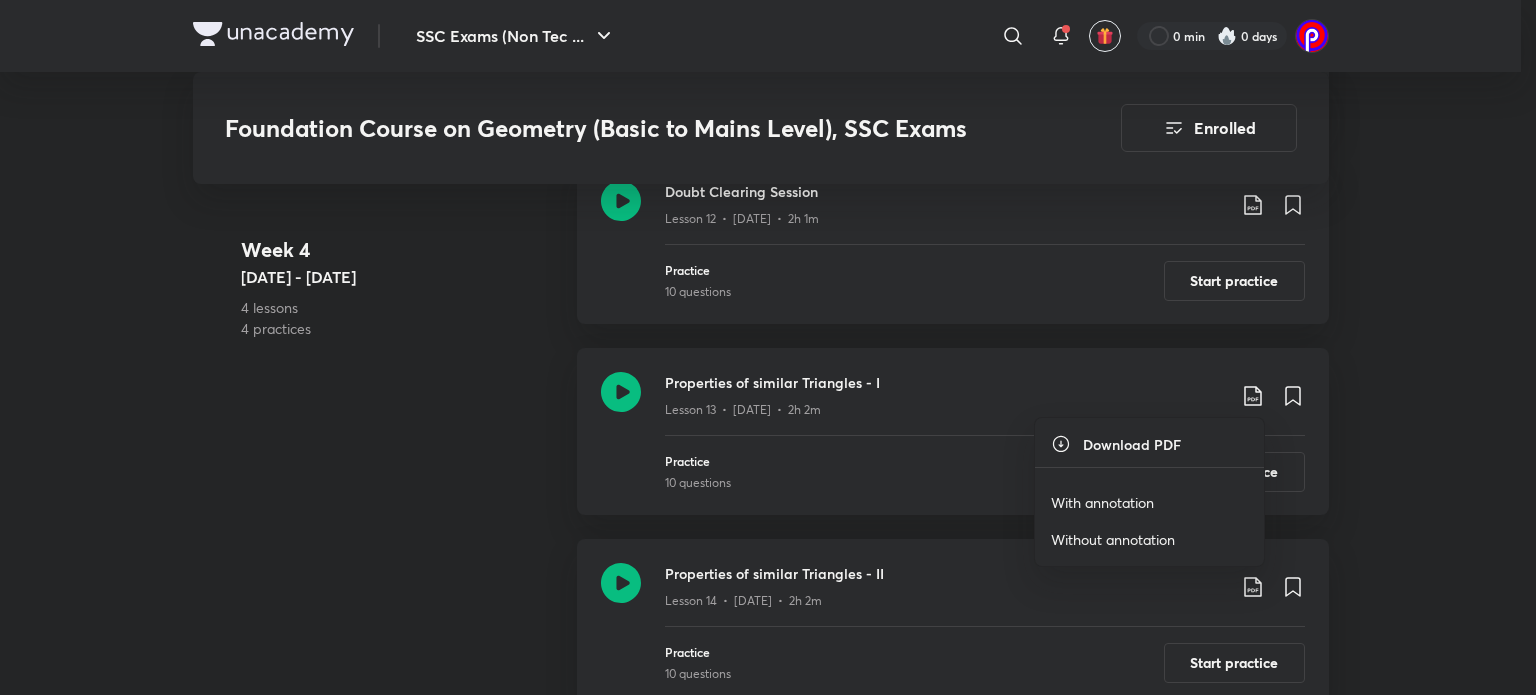 click on "With annotation" at bounding box center [1102, 502] 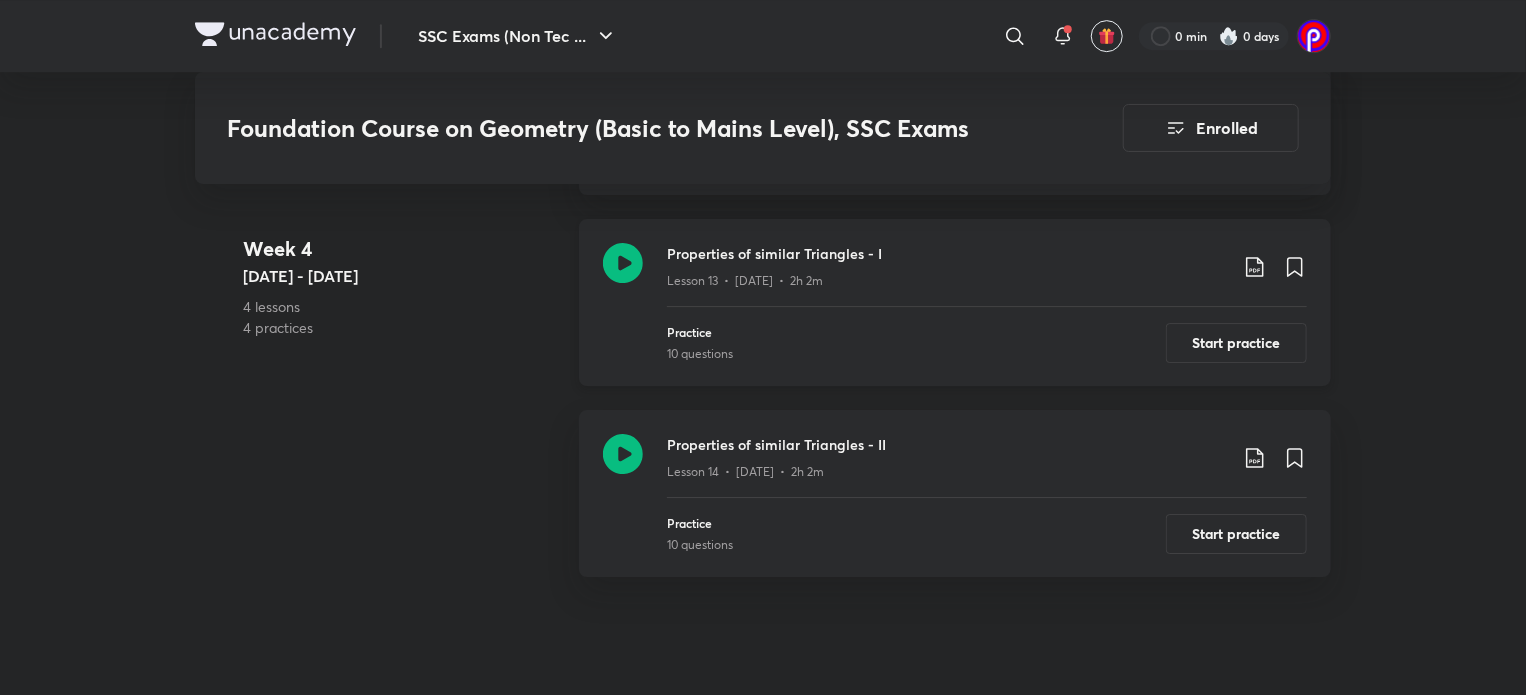 scroll, scrollTop: 3213, scrollLeft: 0, axis: vertical 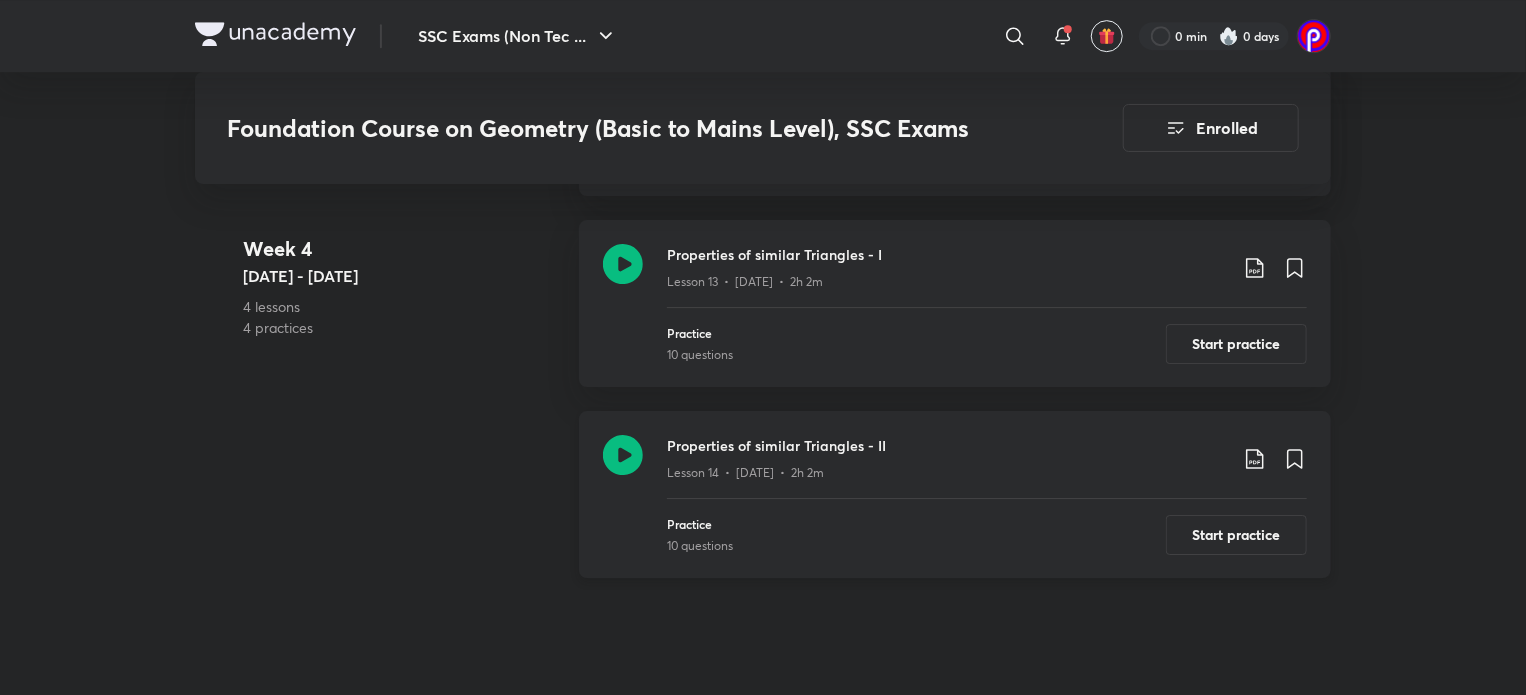 click 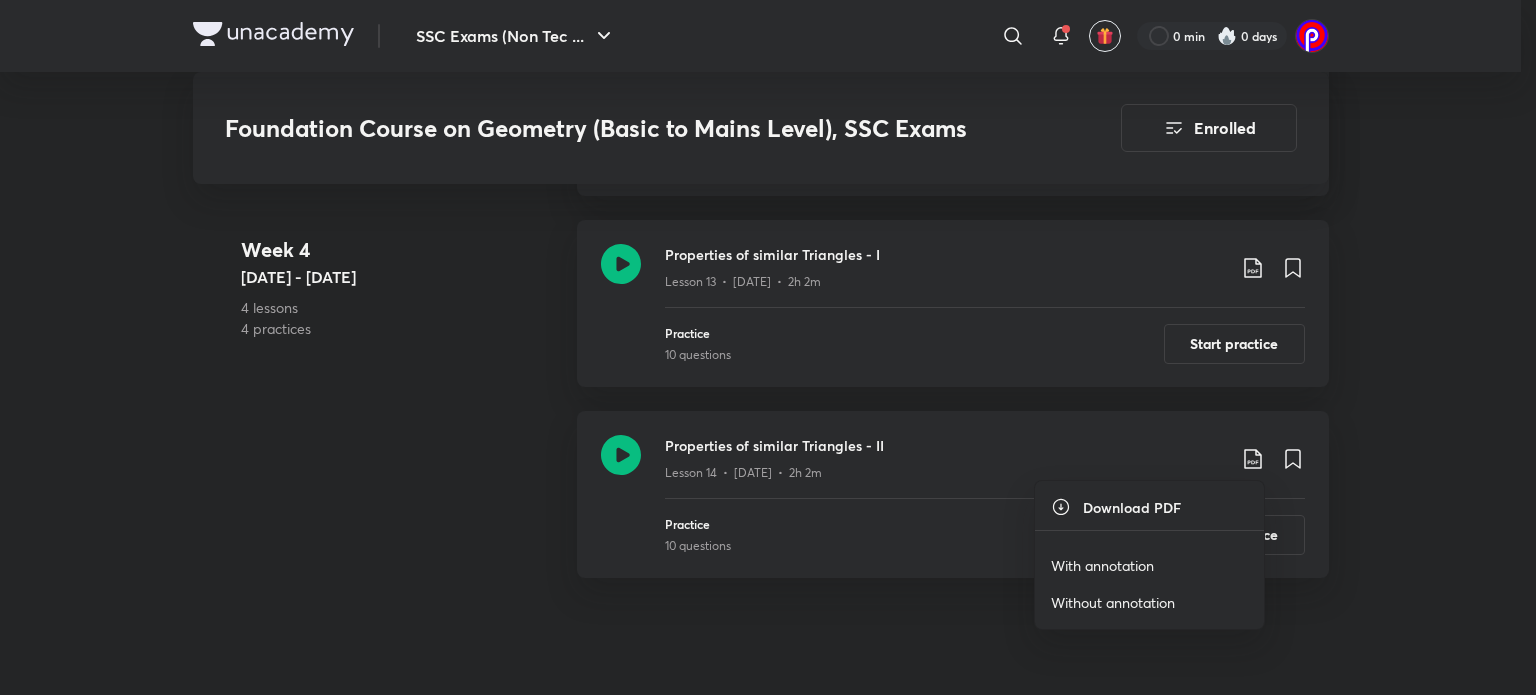 click on "With annotation" at bounding box center [1102, 565] 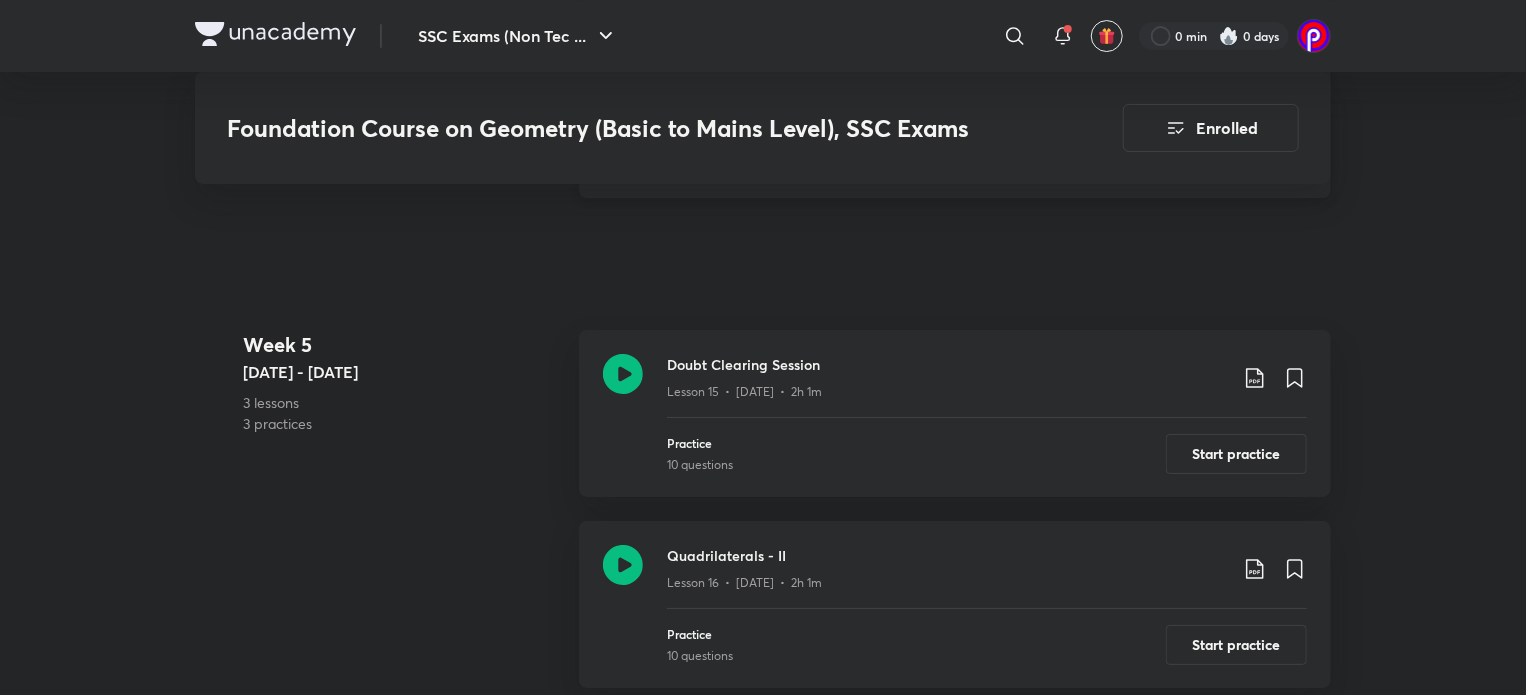 scroll, scrollTop: 3598, scrollLeft: 0, axis: vertical 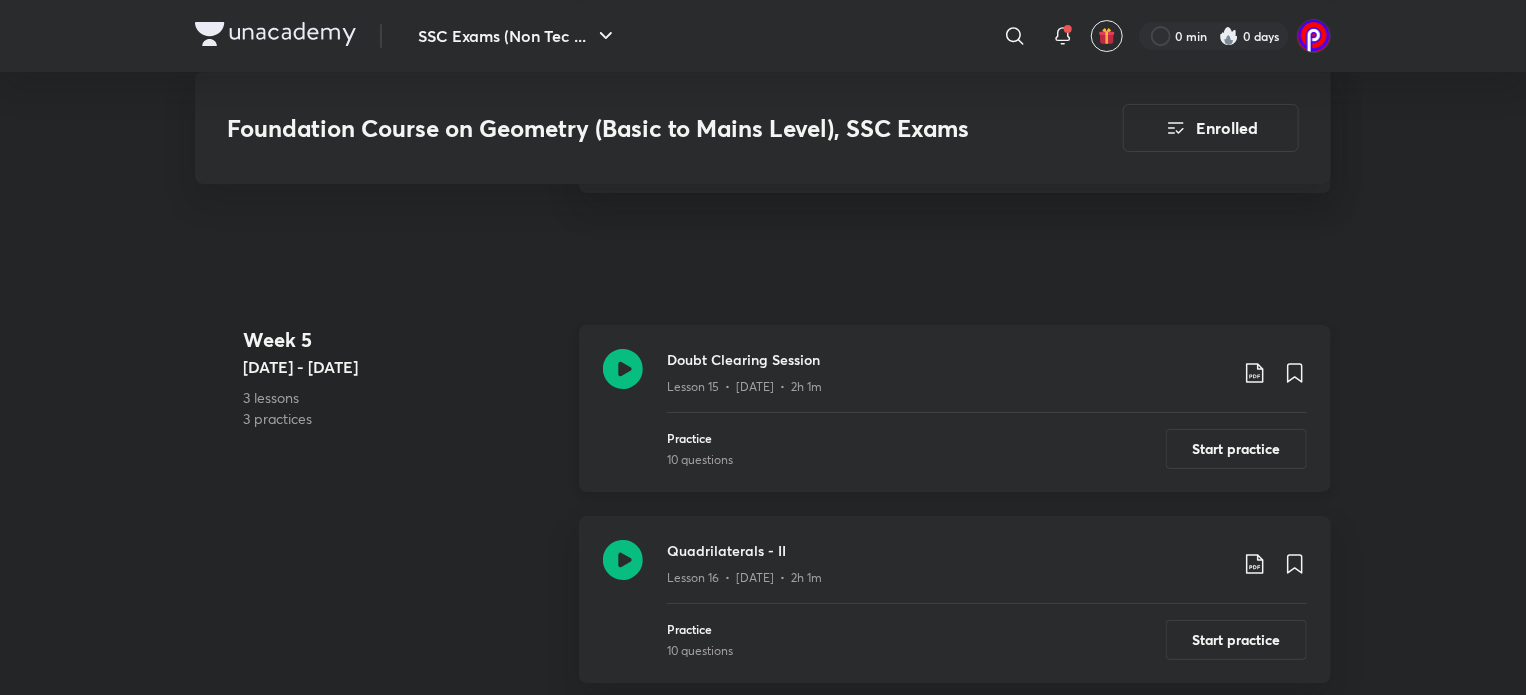 click 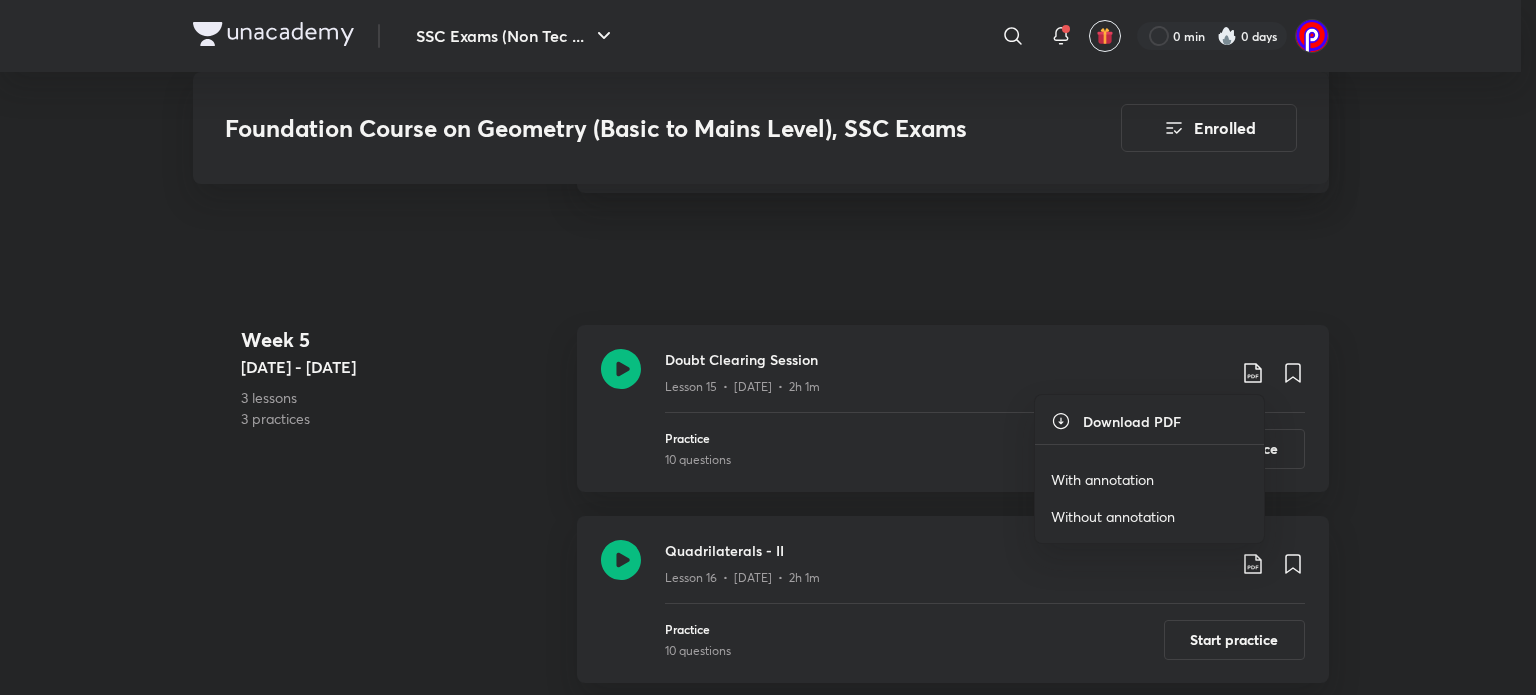 click on "With annotation" at bounding box center (1102, 479) 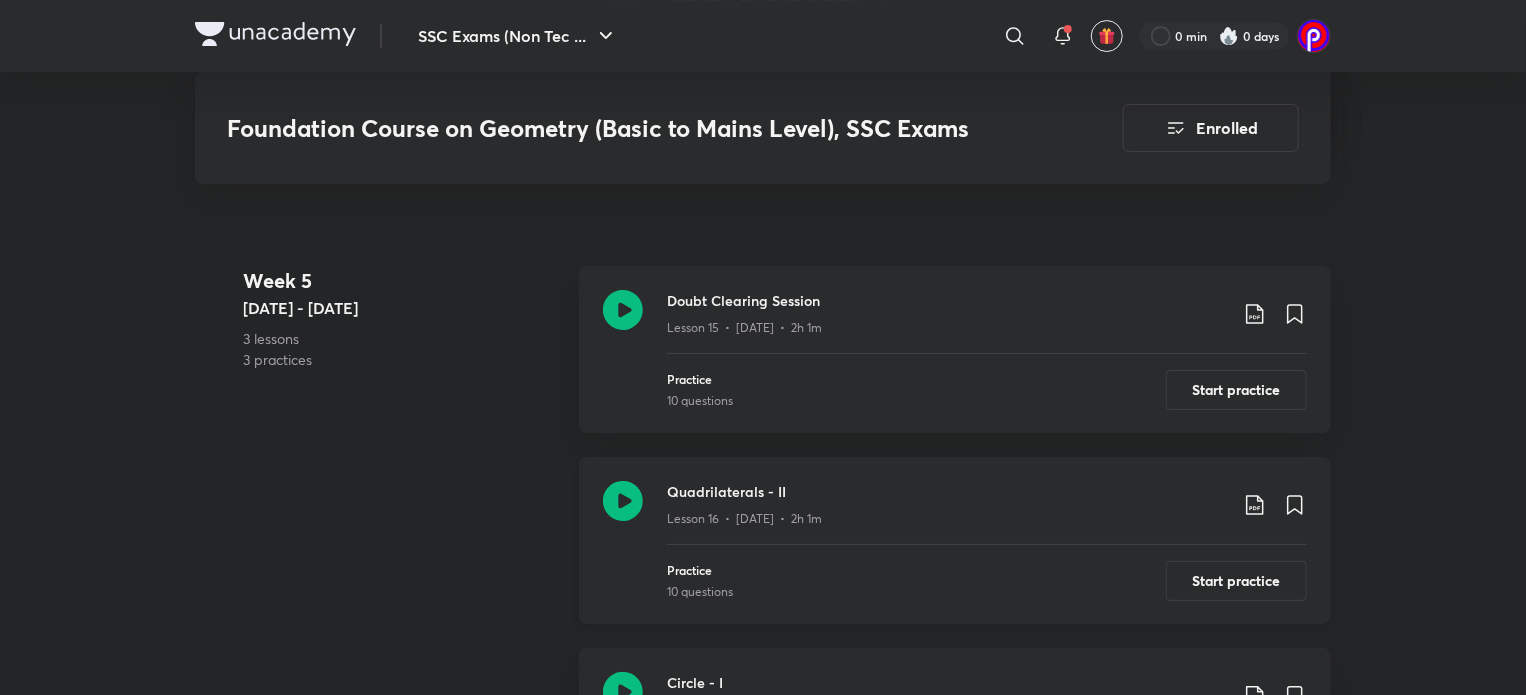scroll, scrollTop: 3654, scrollLeft: 0, axis: vertical 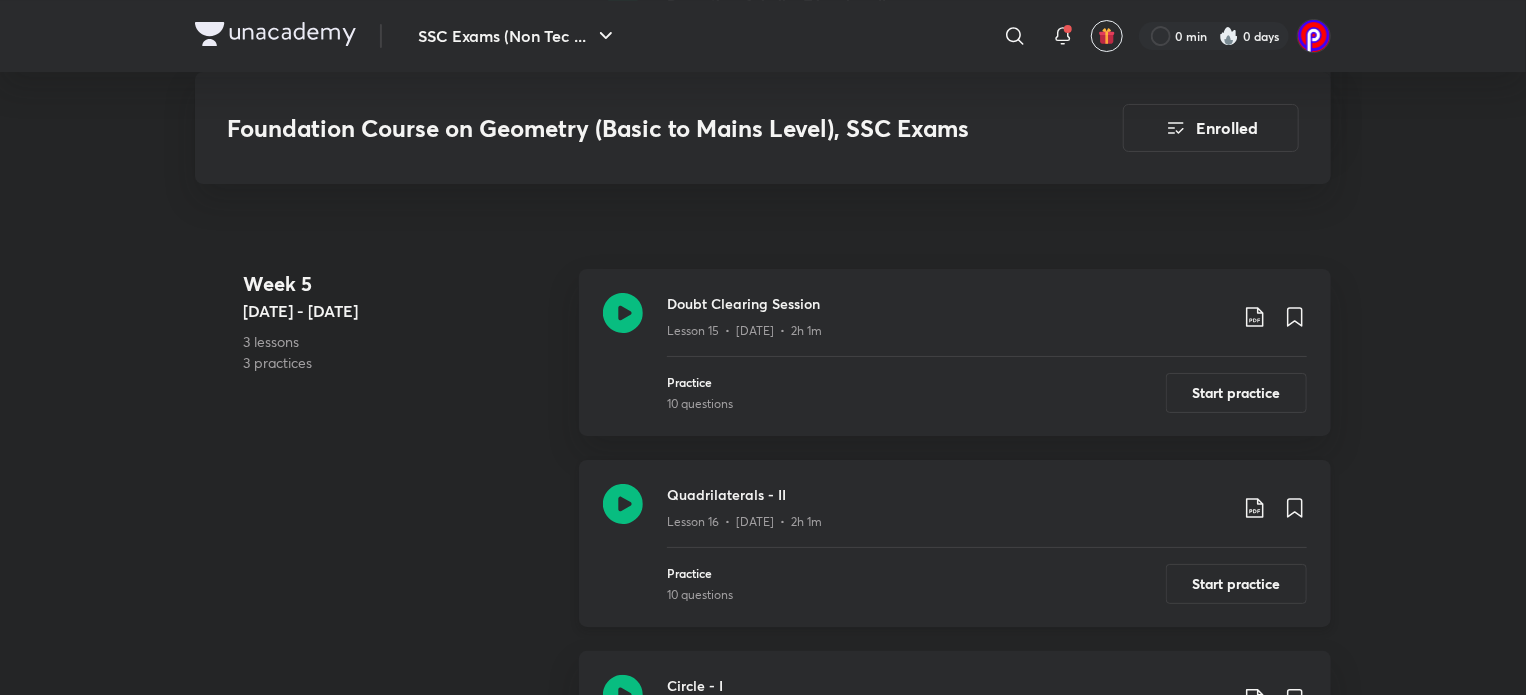 click 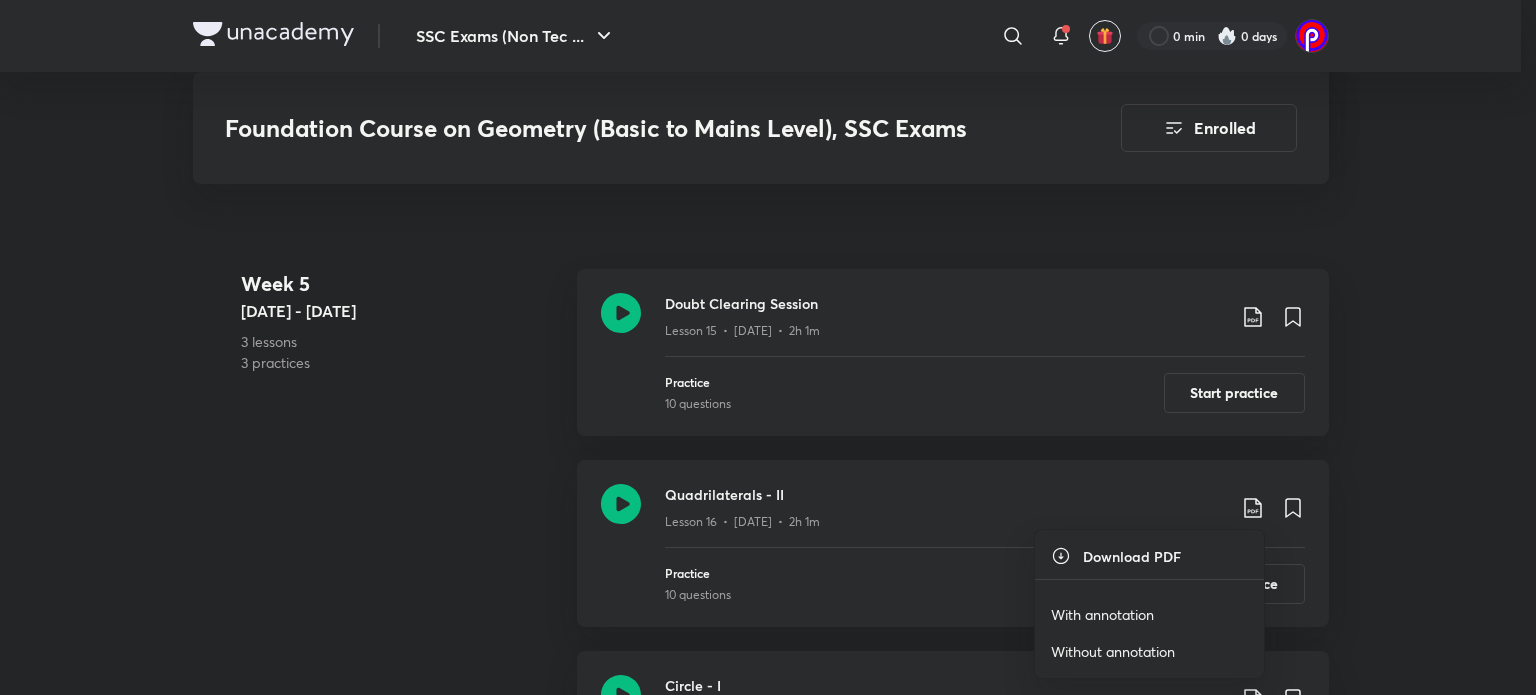 click on "With annotation" at bounding box center [1102, 614] 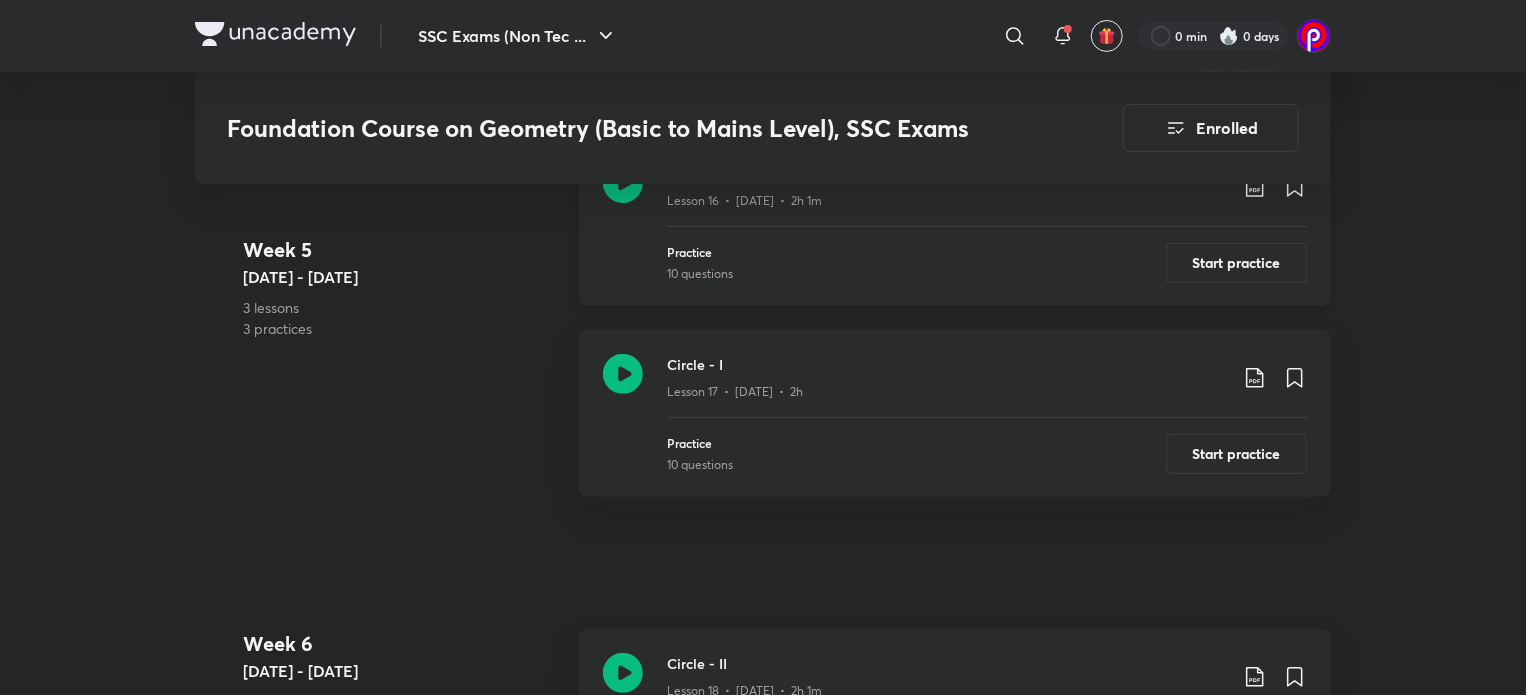 scroll, scrollTop: 3974, scrollLeft: 0, axis: vertical 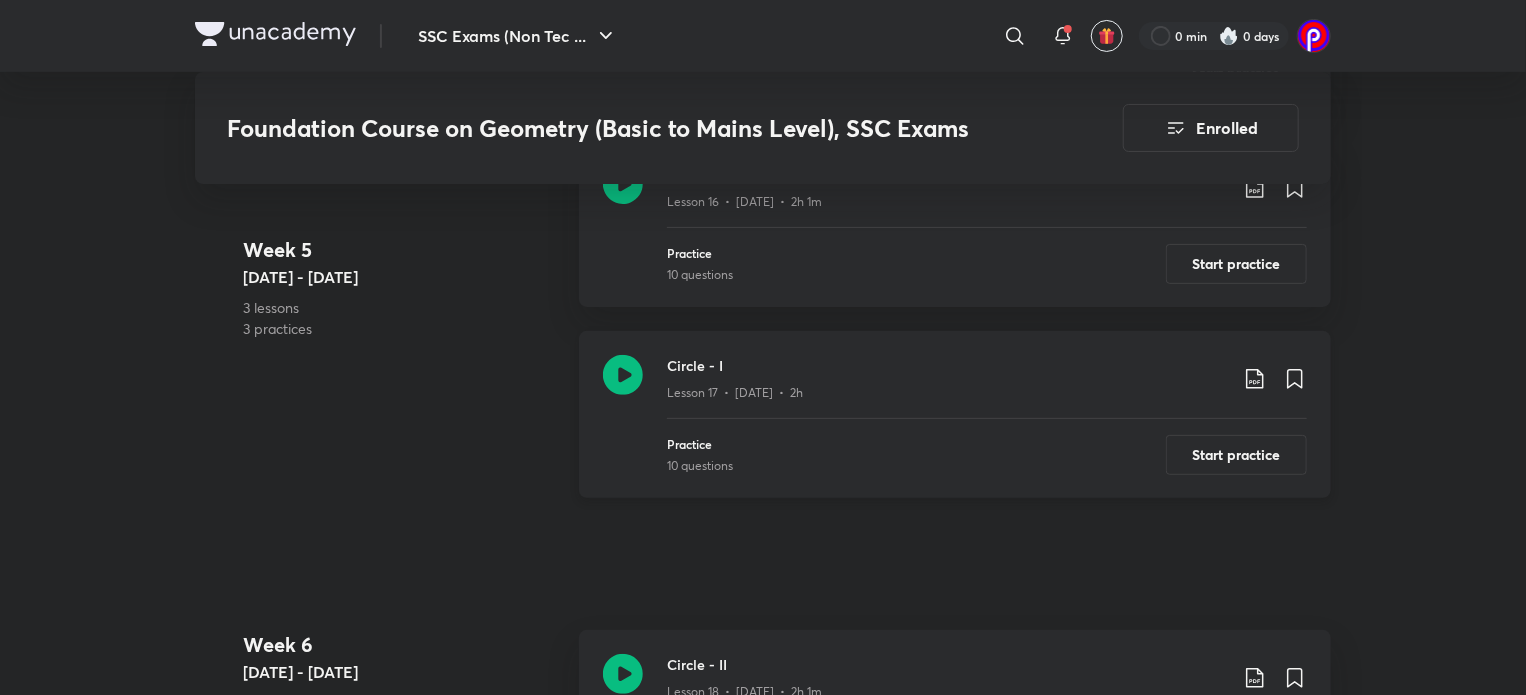 click 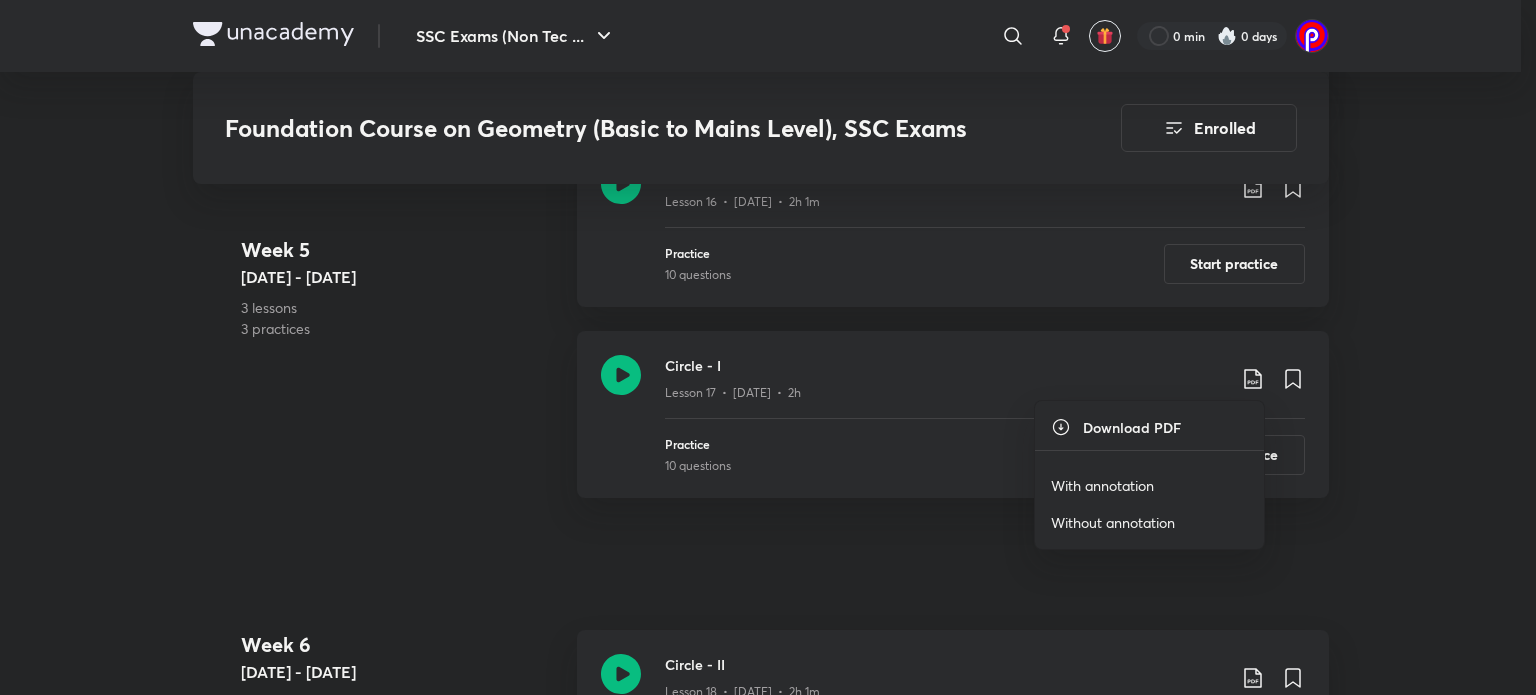 click on "With annotation" at bounding box center [1102, 485] 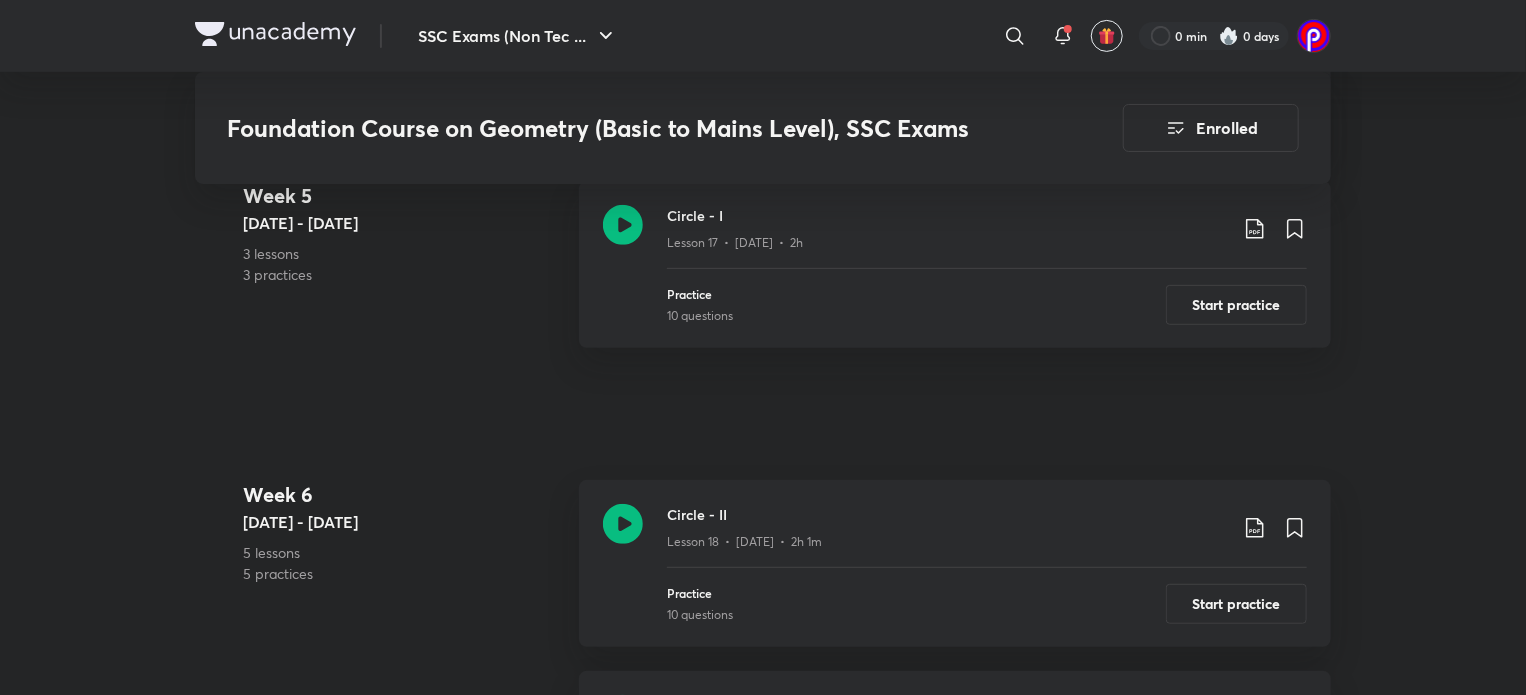 scroll, scrollTop: 4126, scrollLeft: 0, axis: vertical 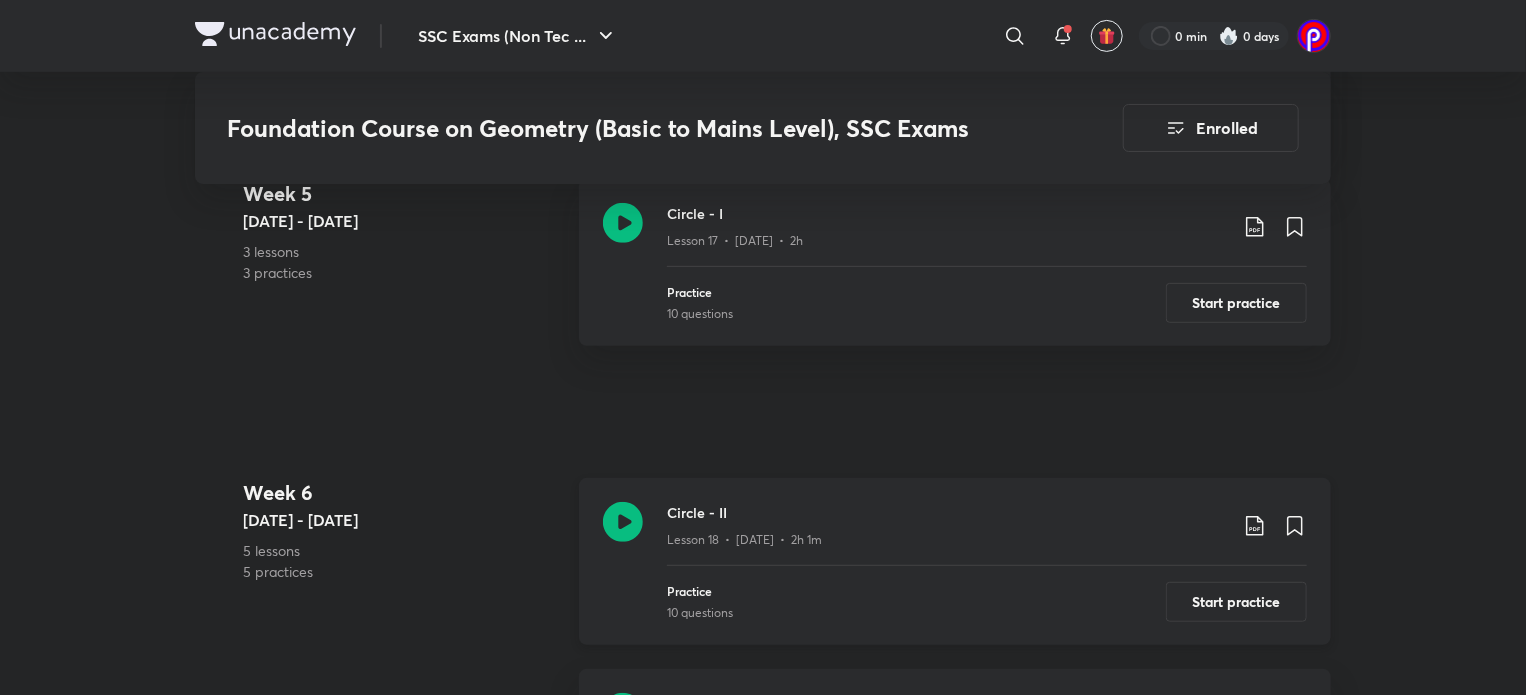 click 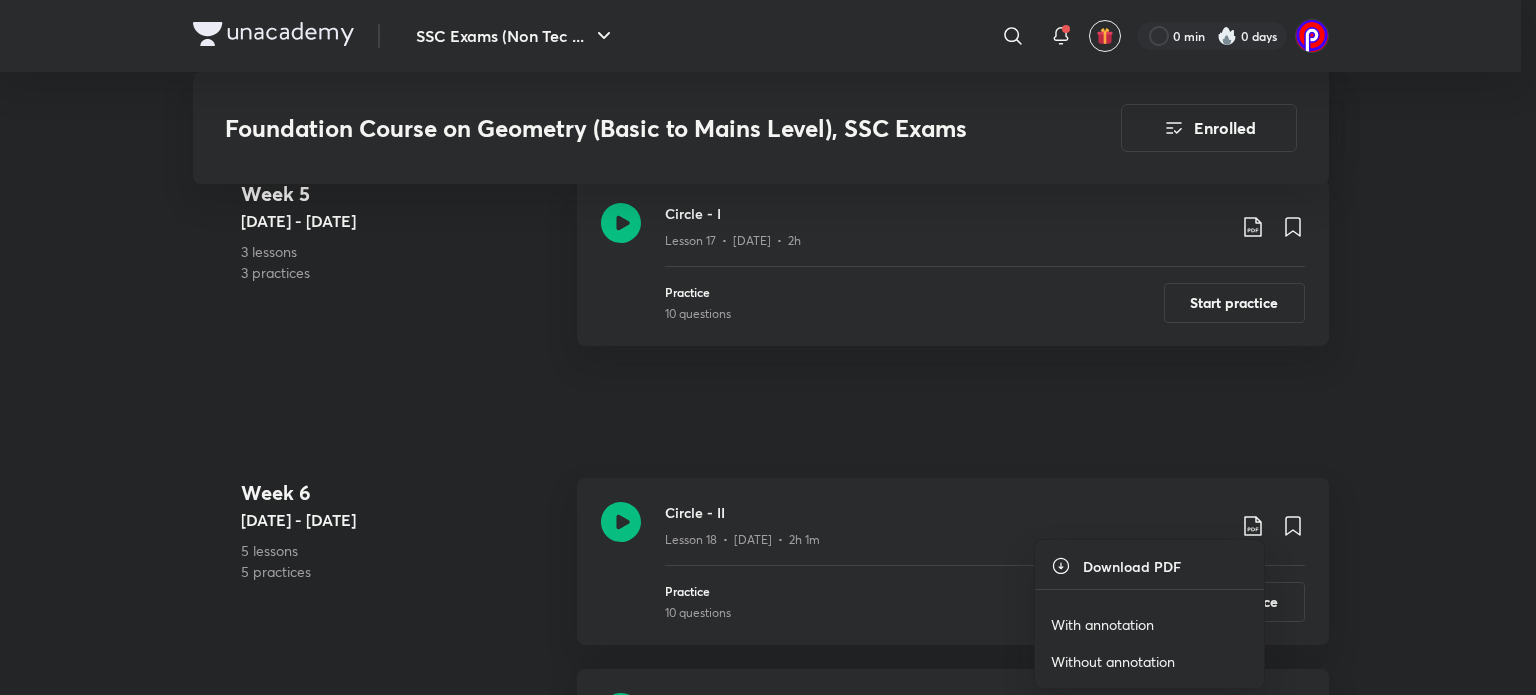 click on "With annotation" at bounding box center (1102, 624) 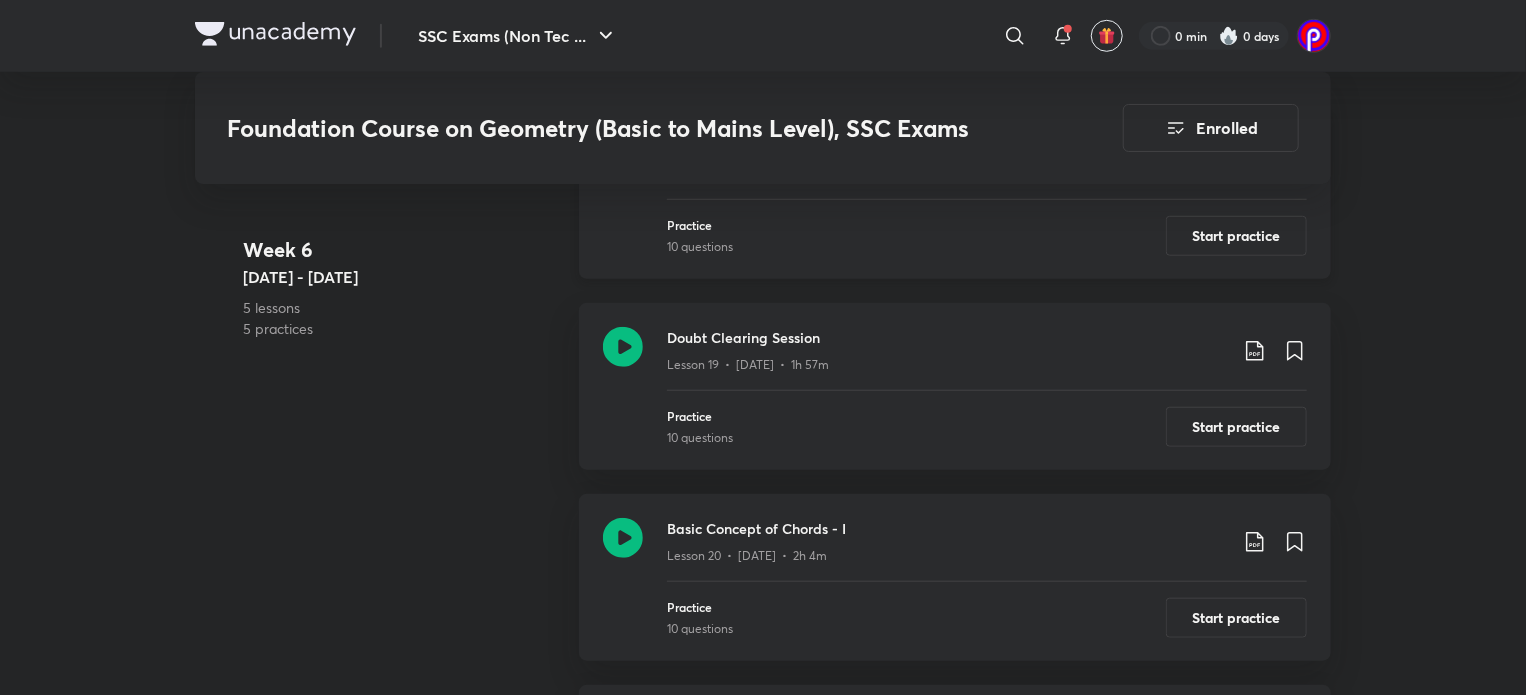 scroll, scrollTop: 4495, scrollLeft: 0, axis: vertical 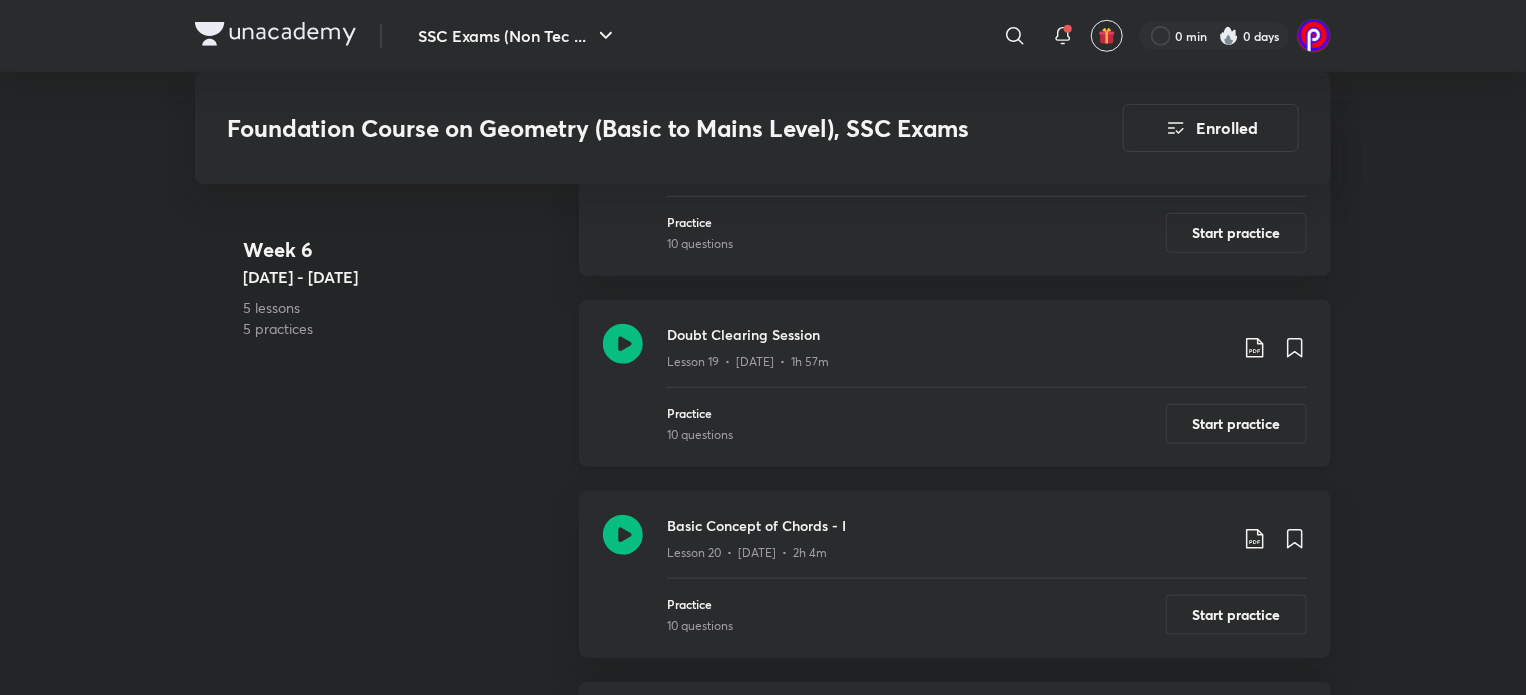 click 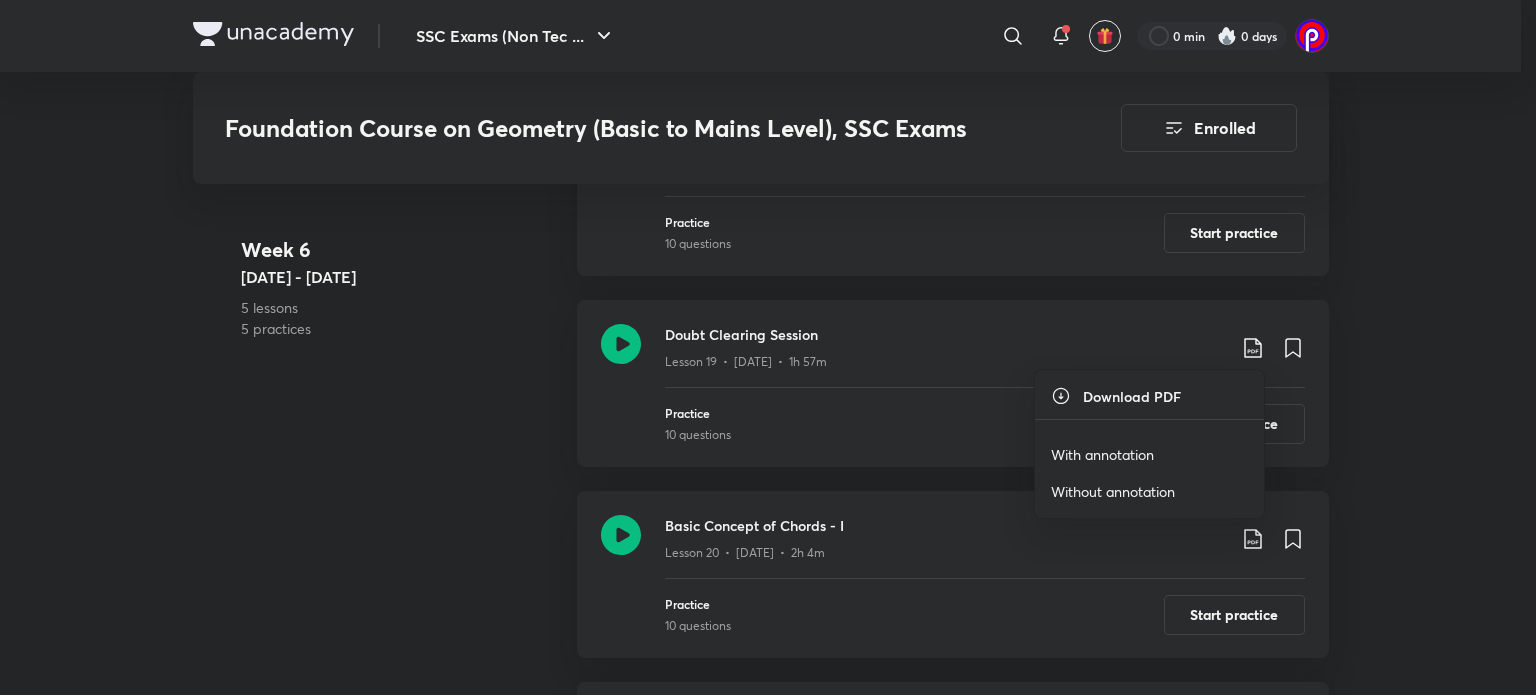 click on "With annotation" at bounding box center (1102, 454) 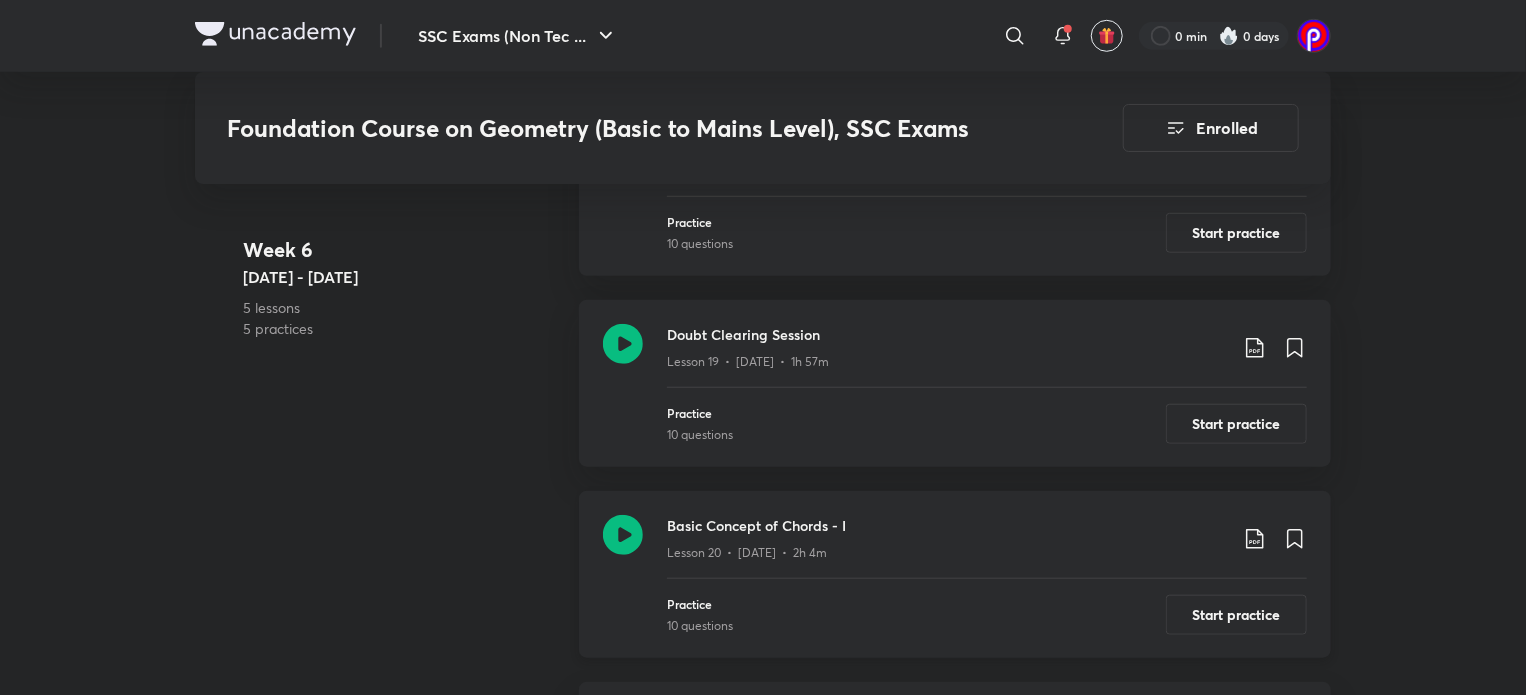 click 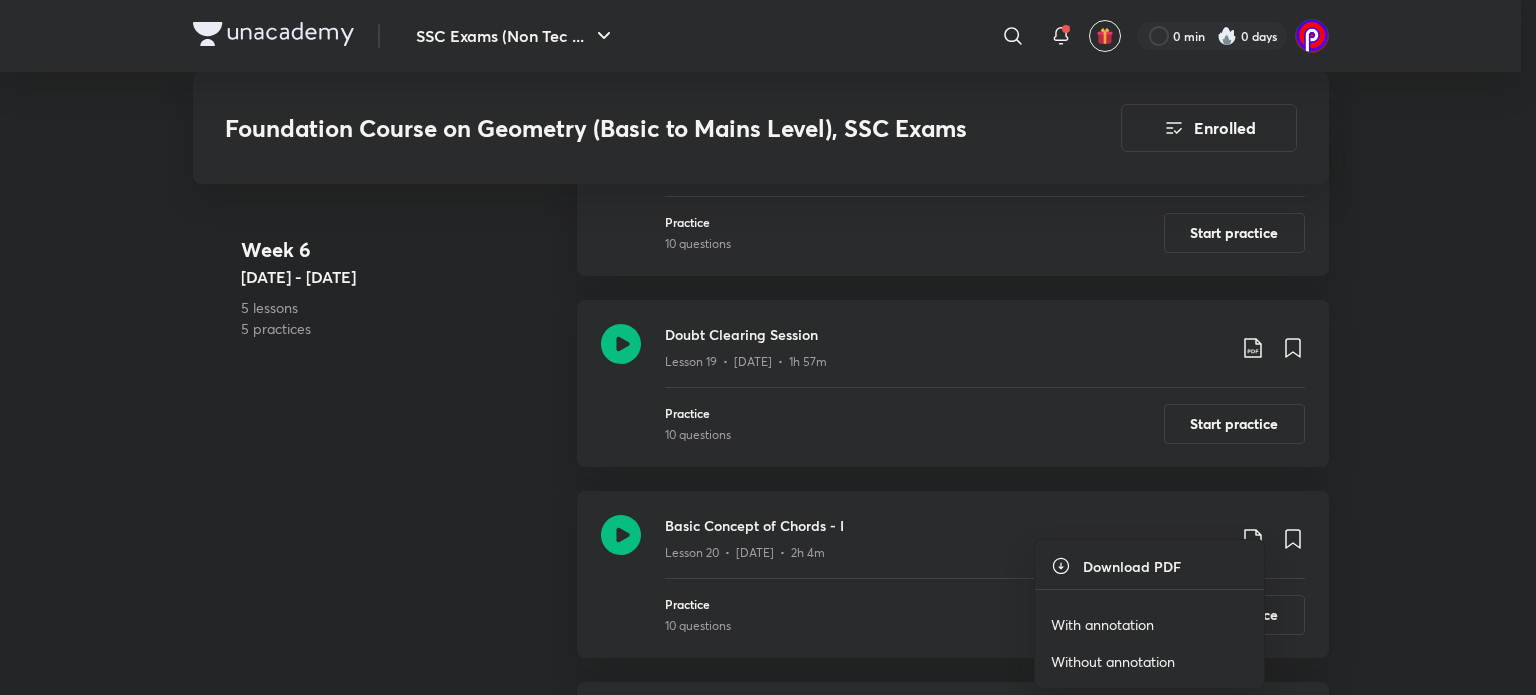 click on "With annotation" at bounding box center (1102, 624) 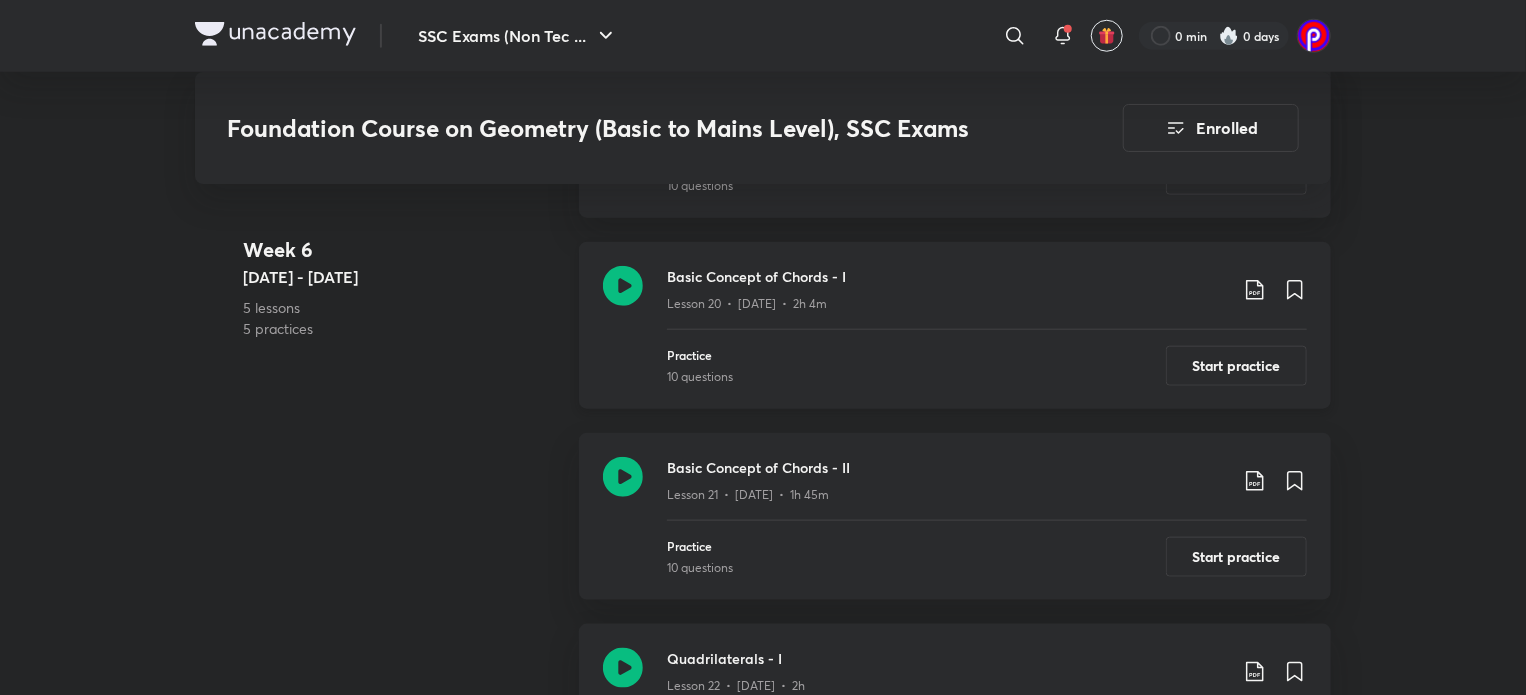 scroll, scrollTop: 4752, scrollLeft: 0, axis: vertical 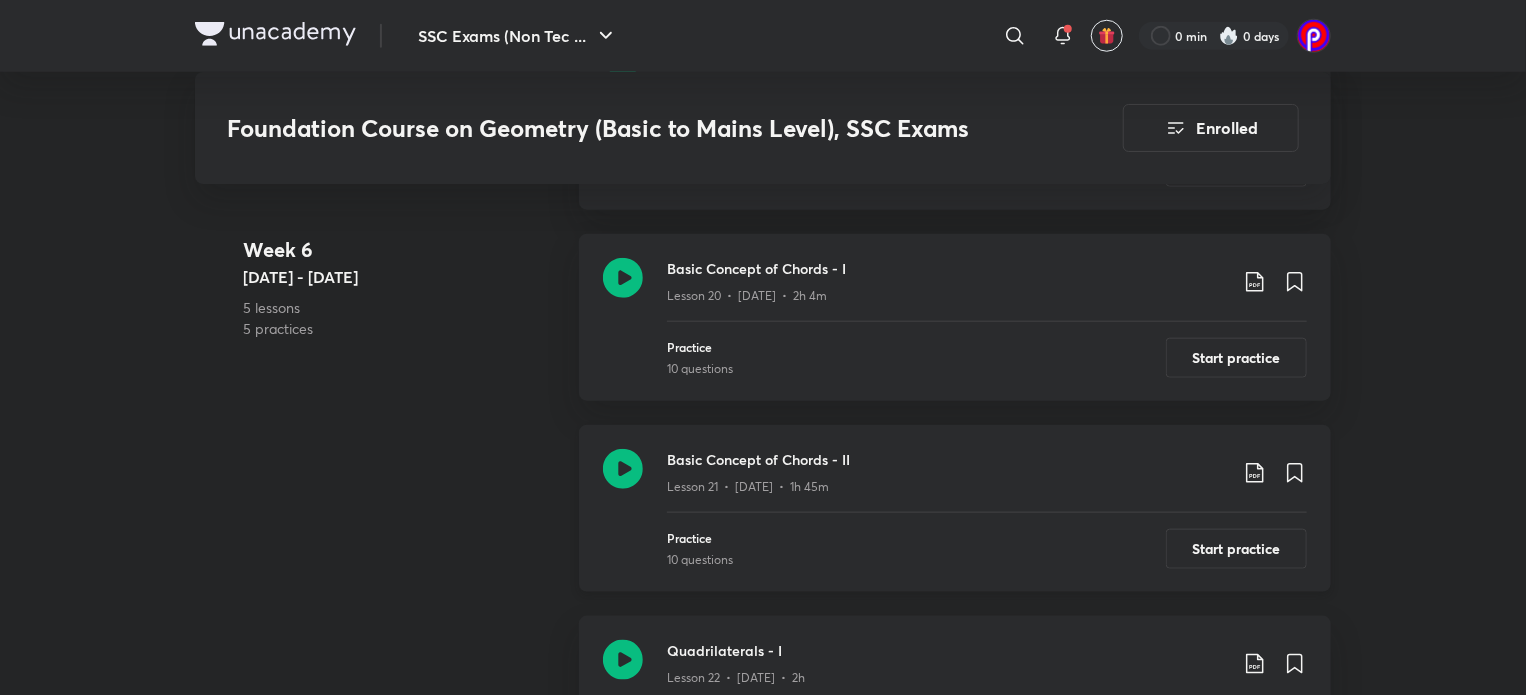 click 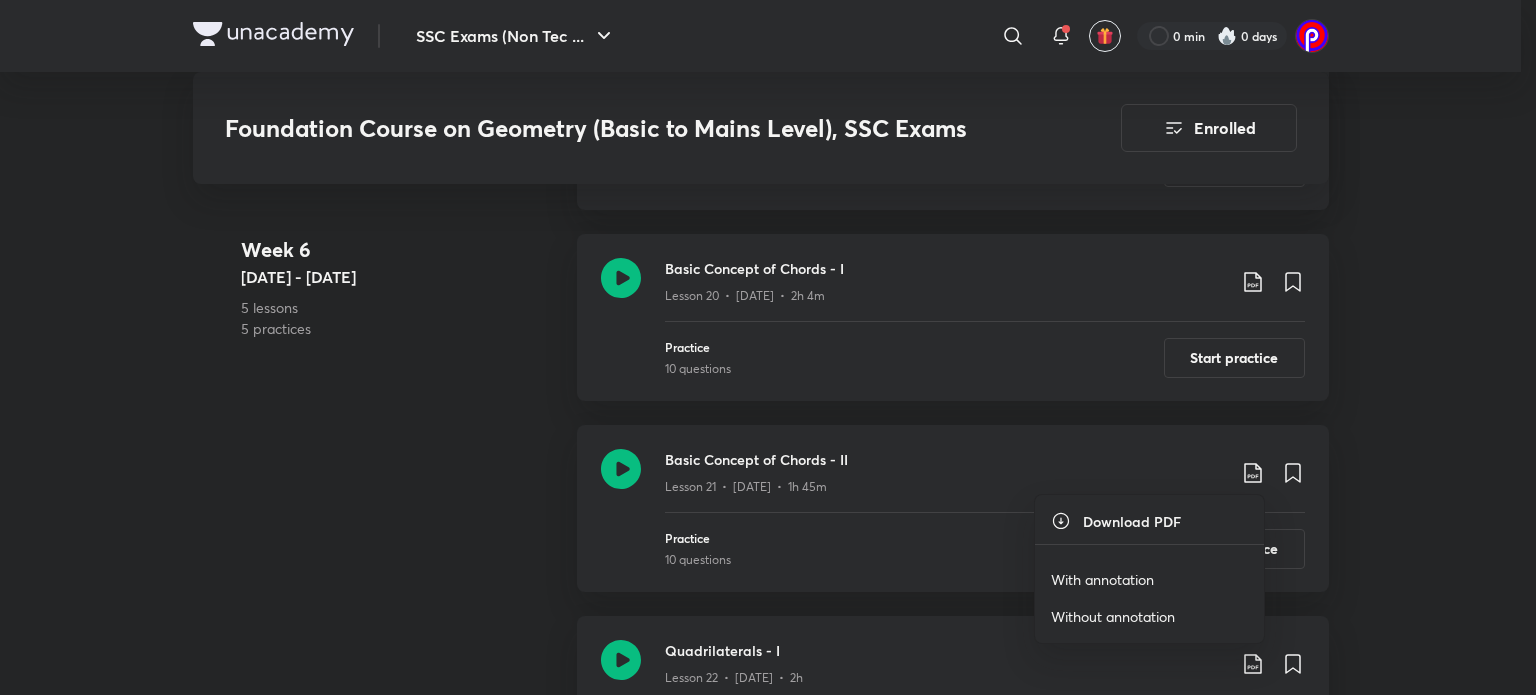 click on "With annotation" at bounding box center [1102, 579] 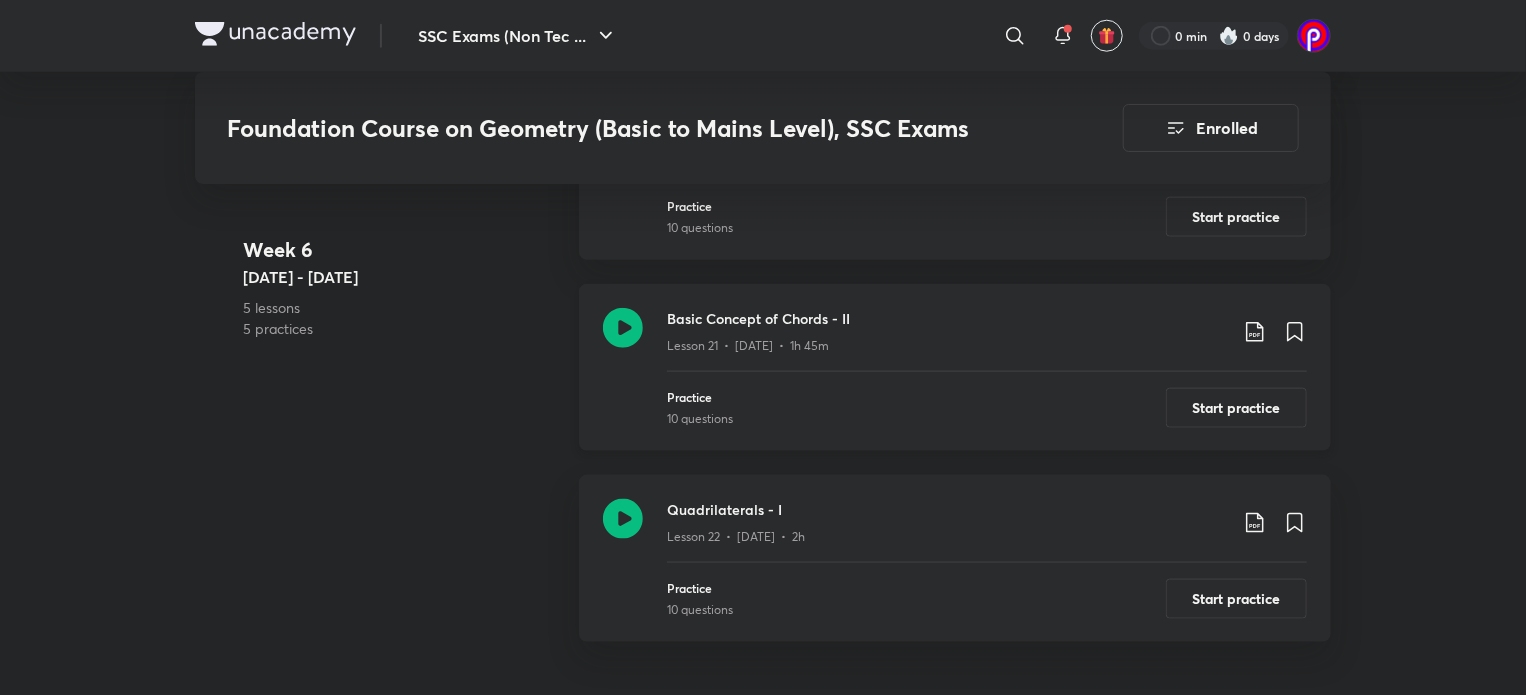 scroll, scrollTop: 4894, scrollLeft: 0, axis: vertical 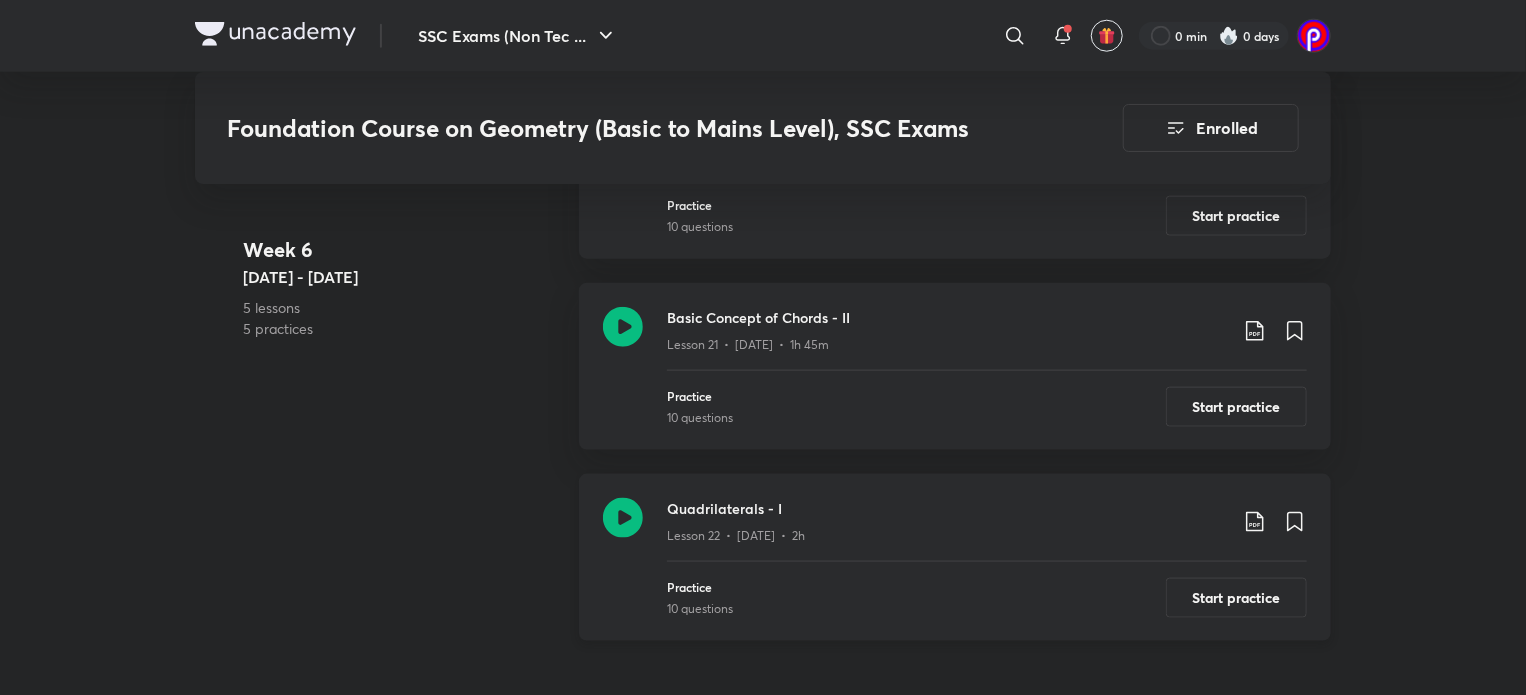 click 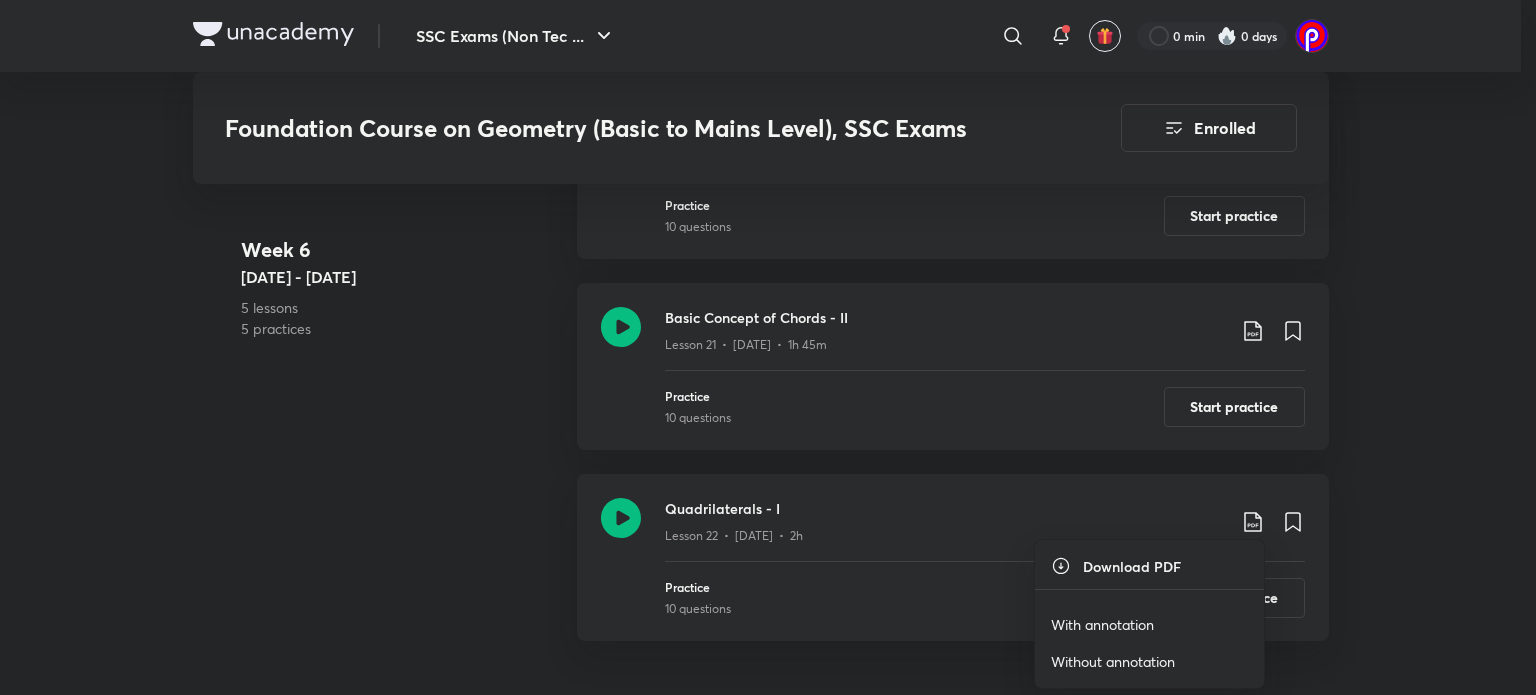 click on "With annotation" at bounding box center (1102, 624) 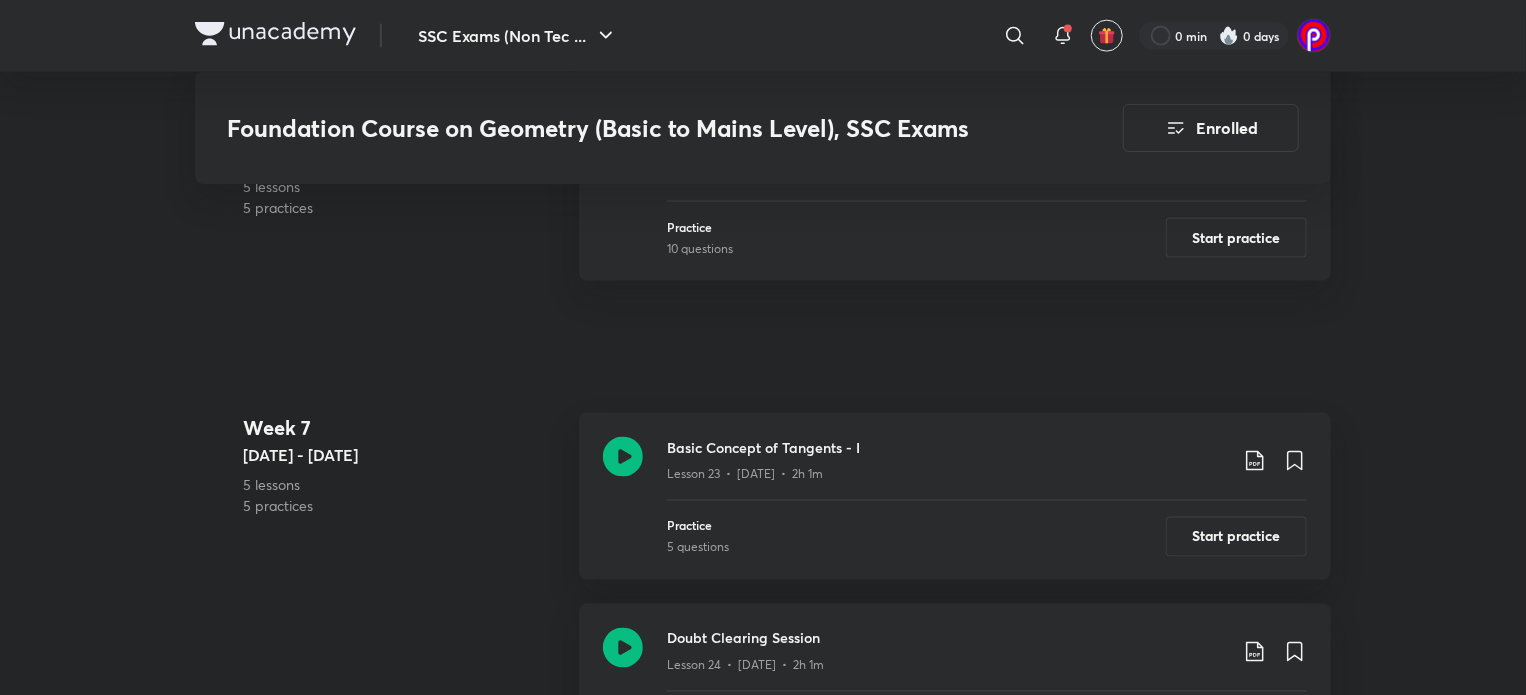scroll, scrollTop: 5255, scrollLeft: 0, axis: vertical 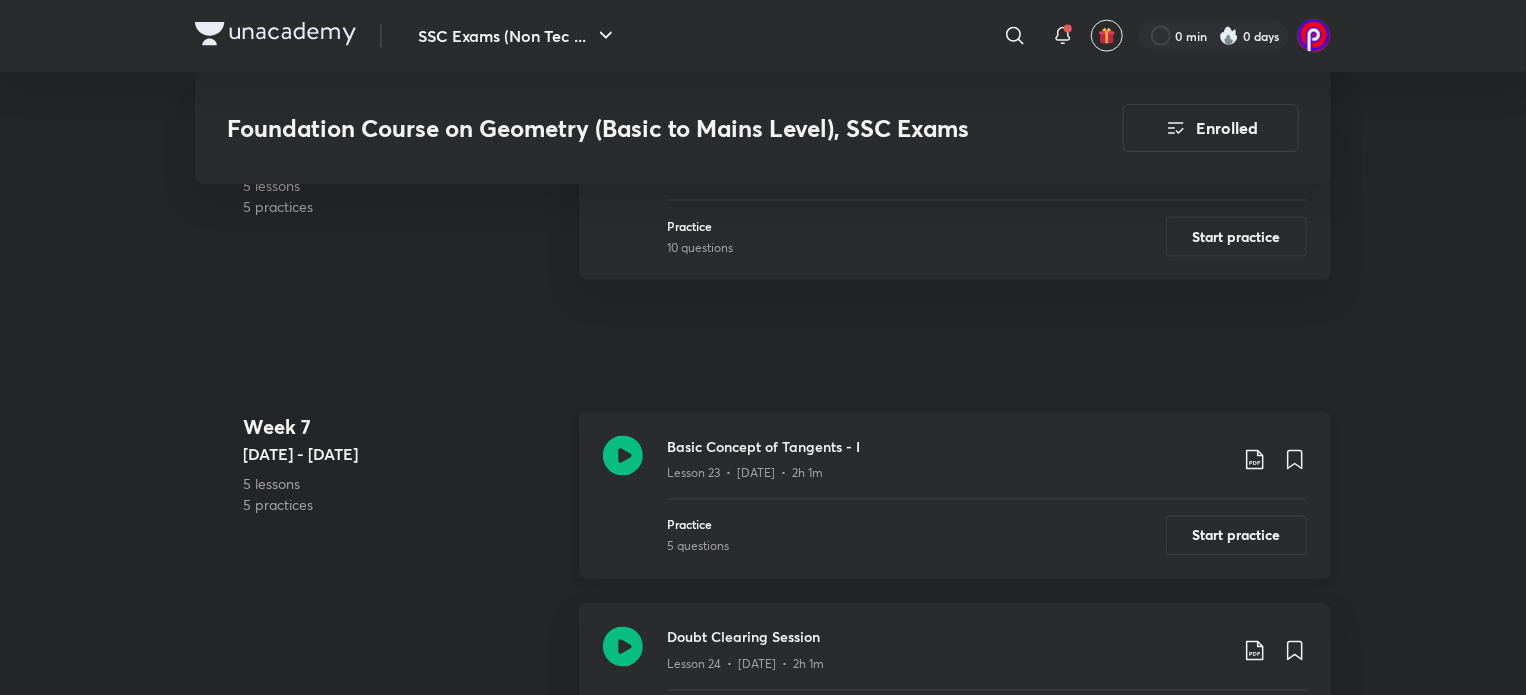 click 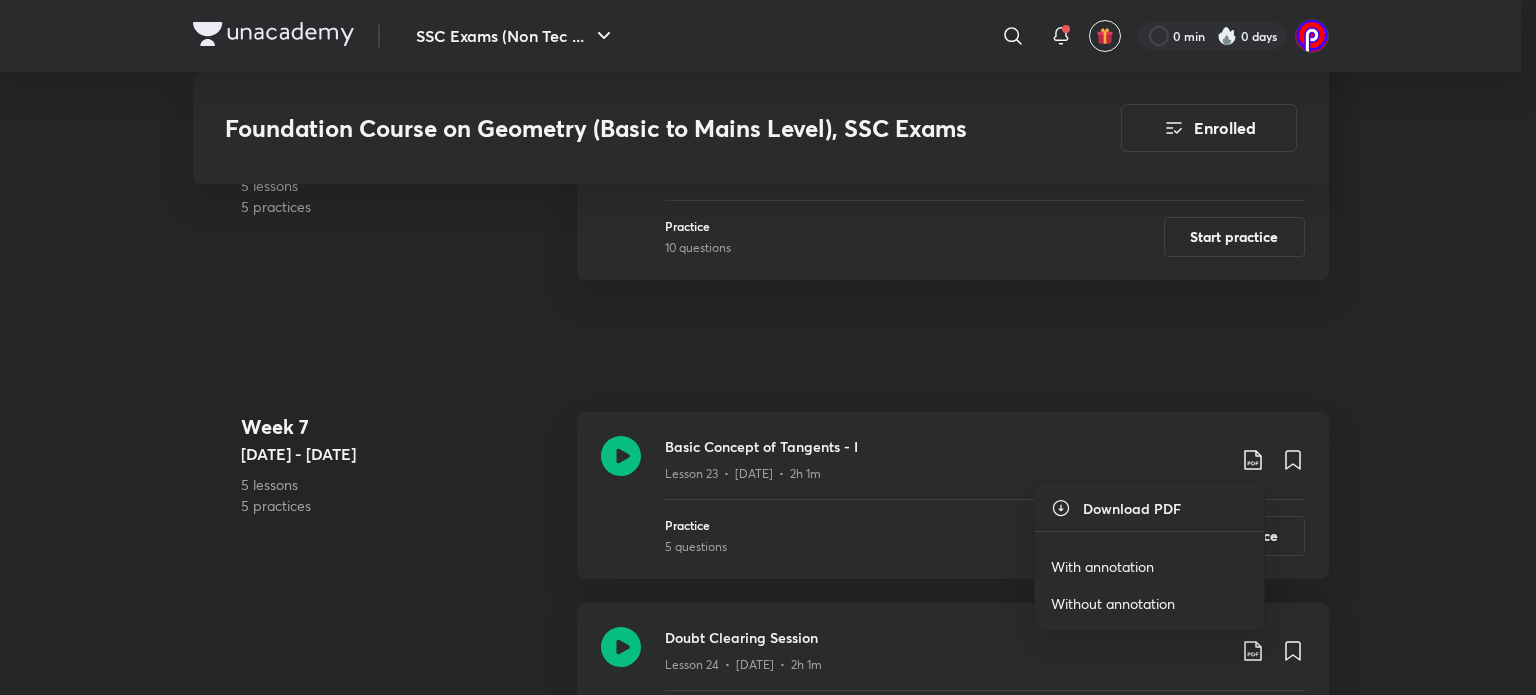 click on "With annotation" at bounding box center (1102, 566) 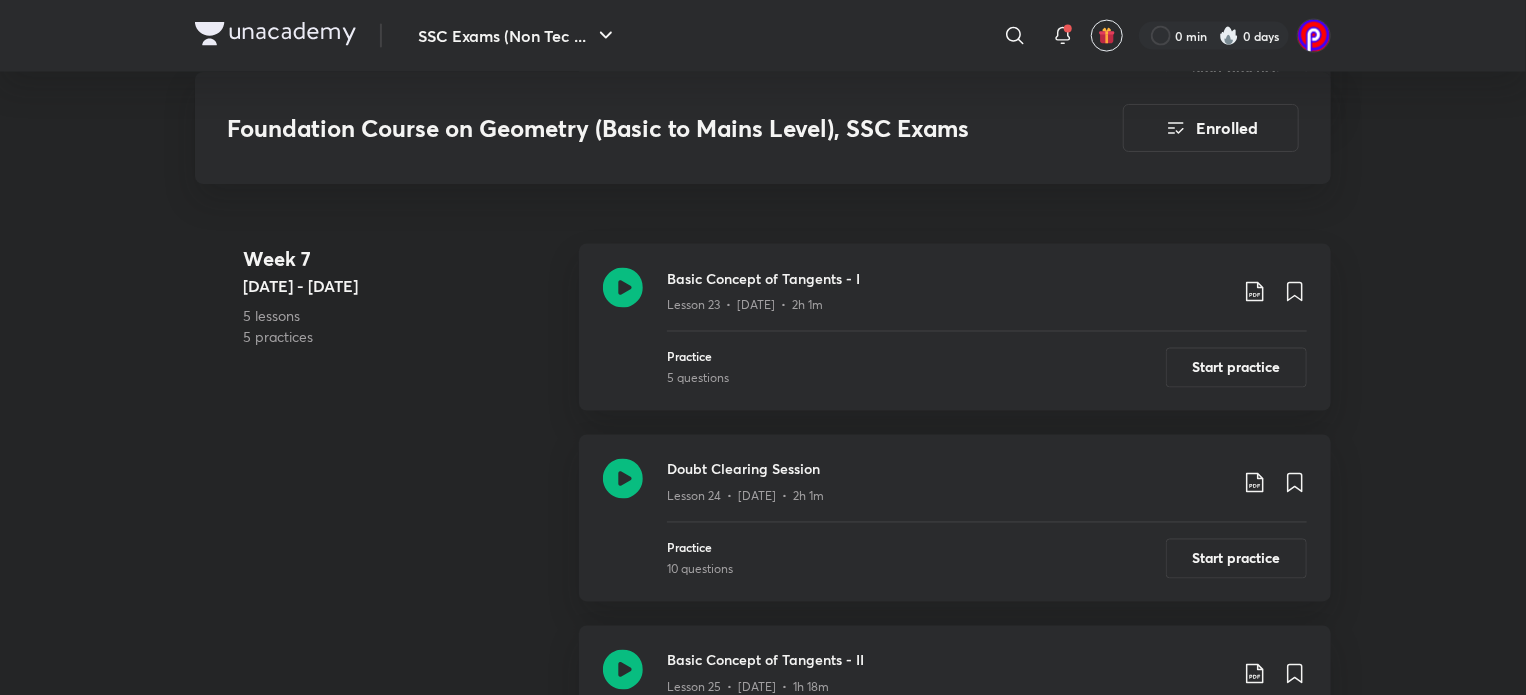 scroll, scrollTop: 5447, scrollLeft: 0, axis: vertical 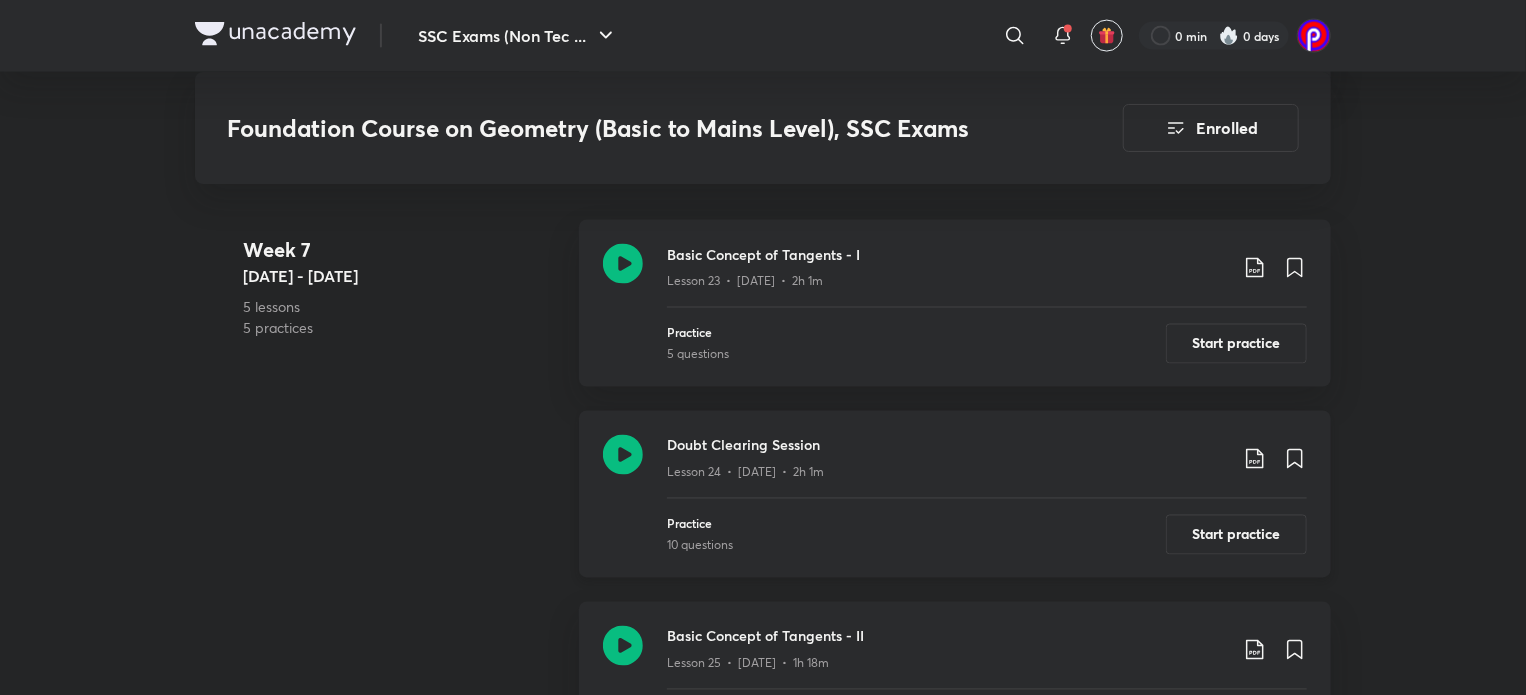 click 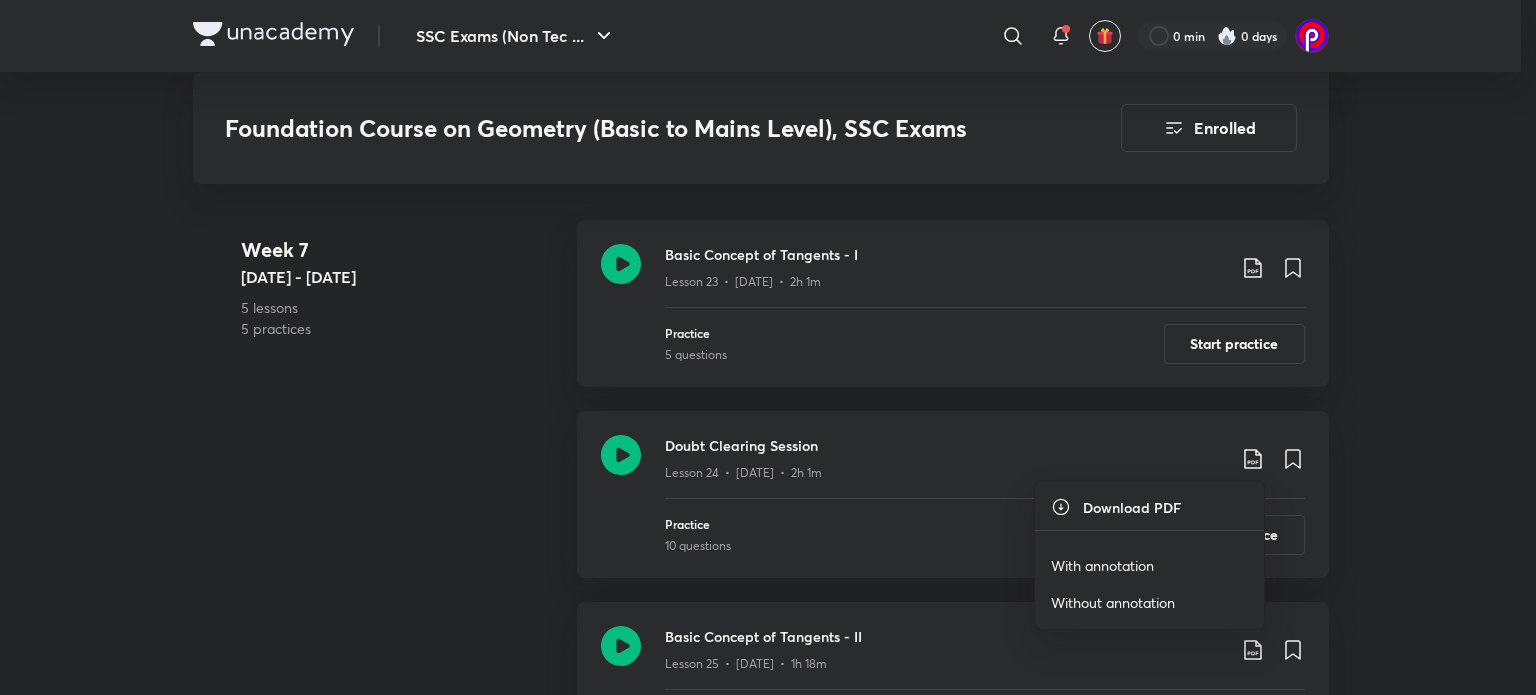 click on "With annotation" at bounding box center (1102, 565) 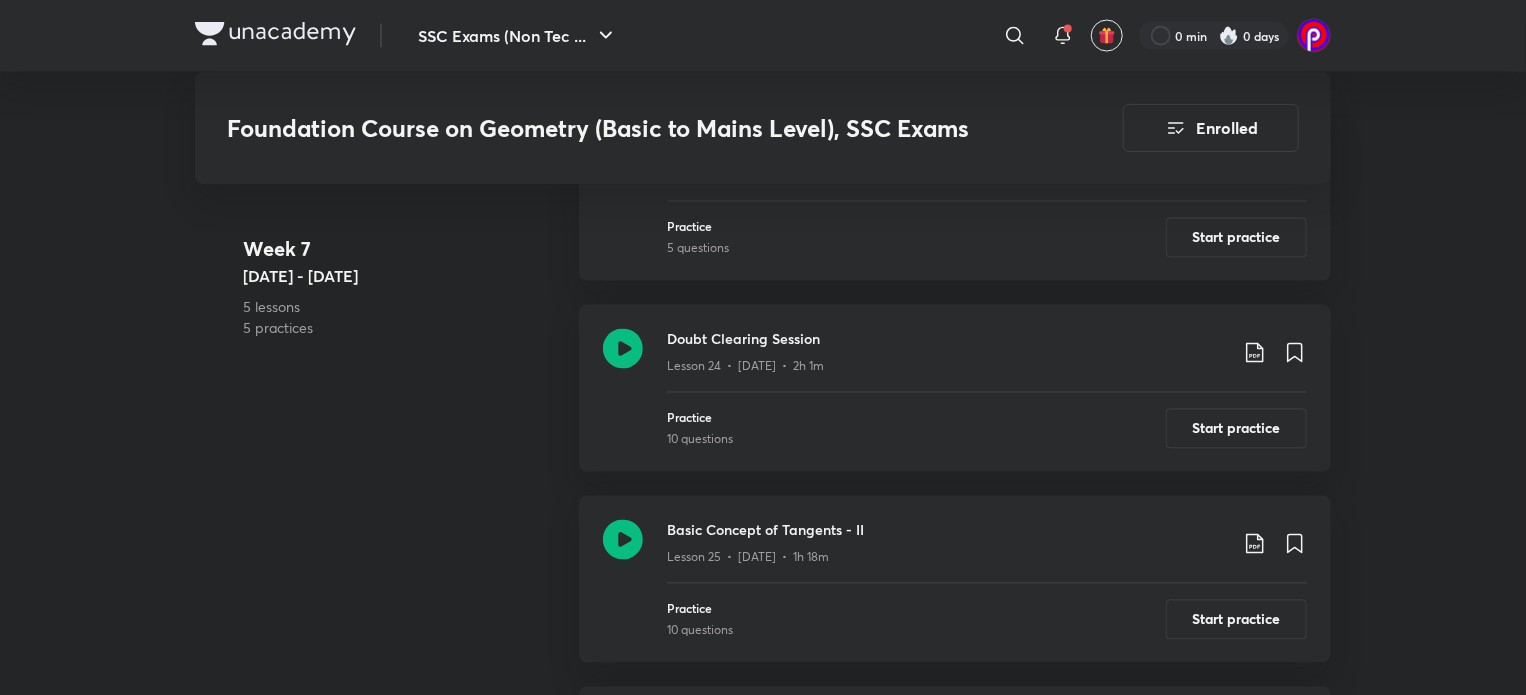 scroll, scrollTop: 5589, scrollLeft: 0, axis: vertical 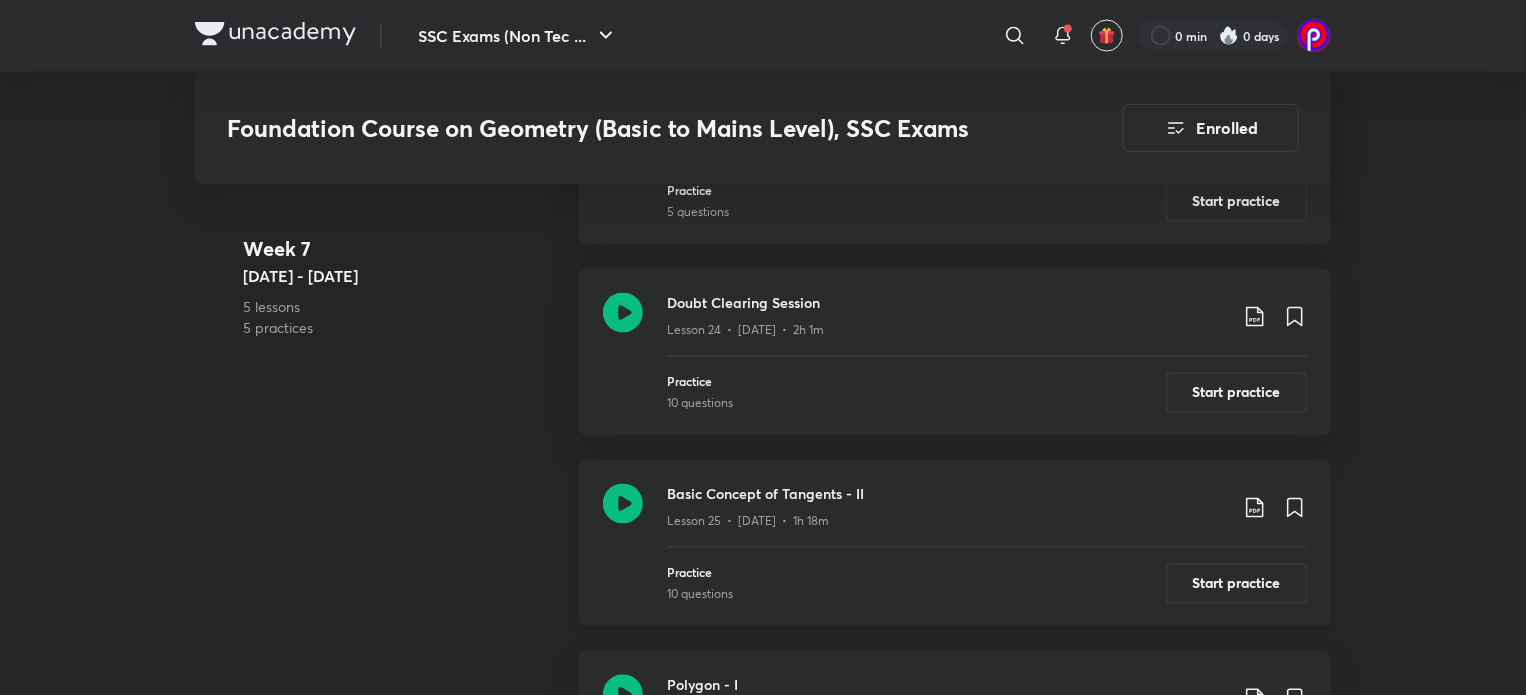 click 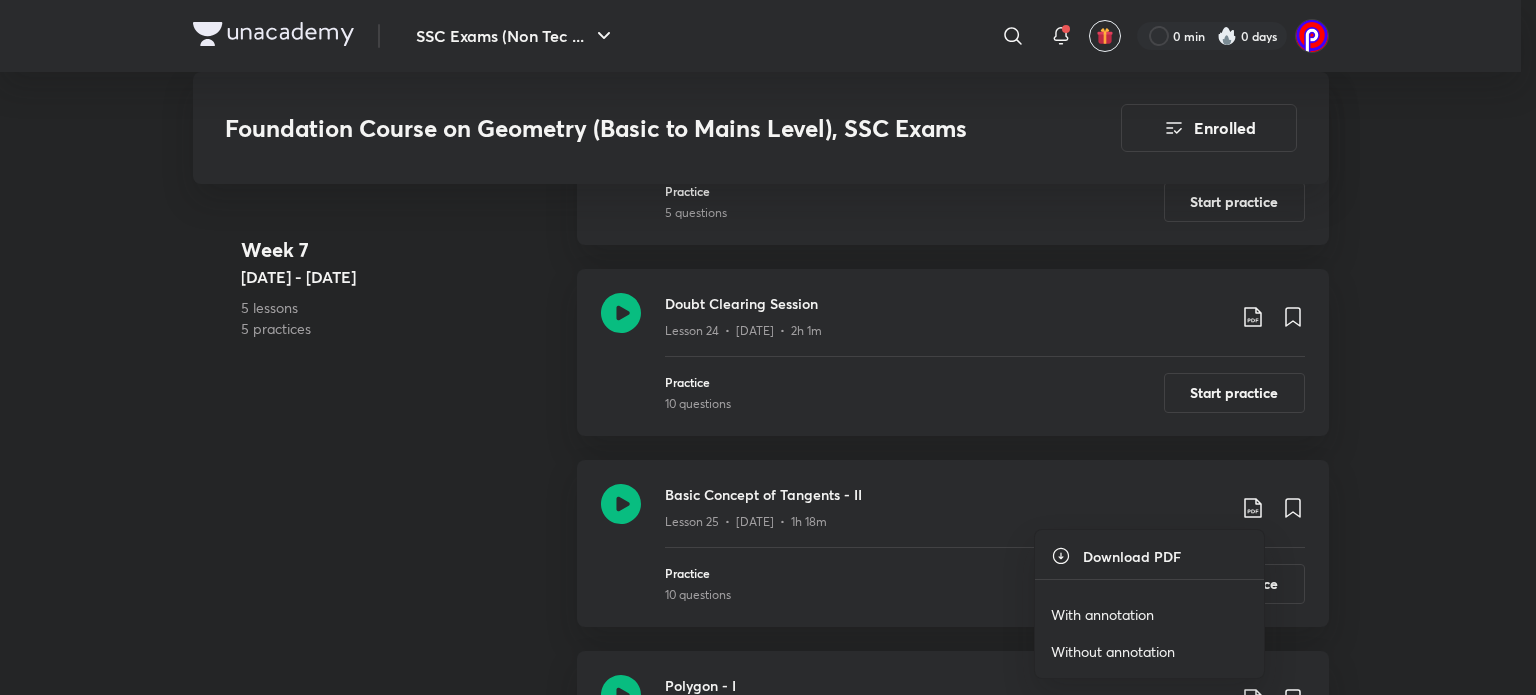click on "With annotation" at bounding box center (1102, 614) 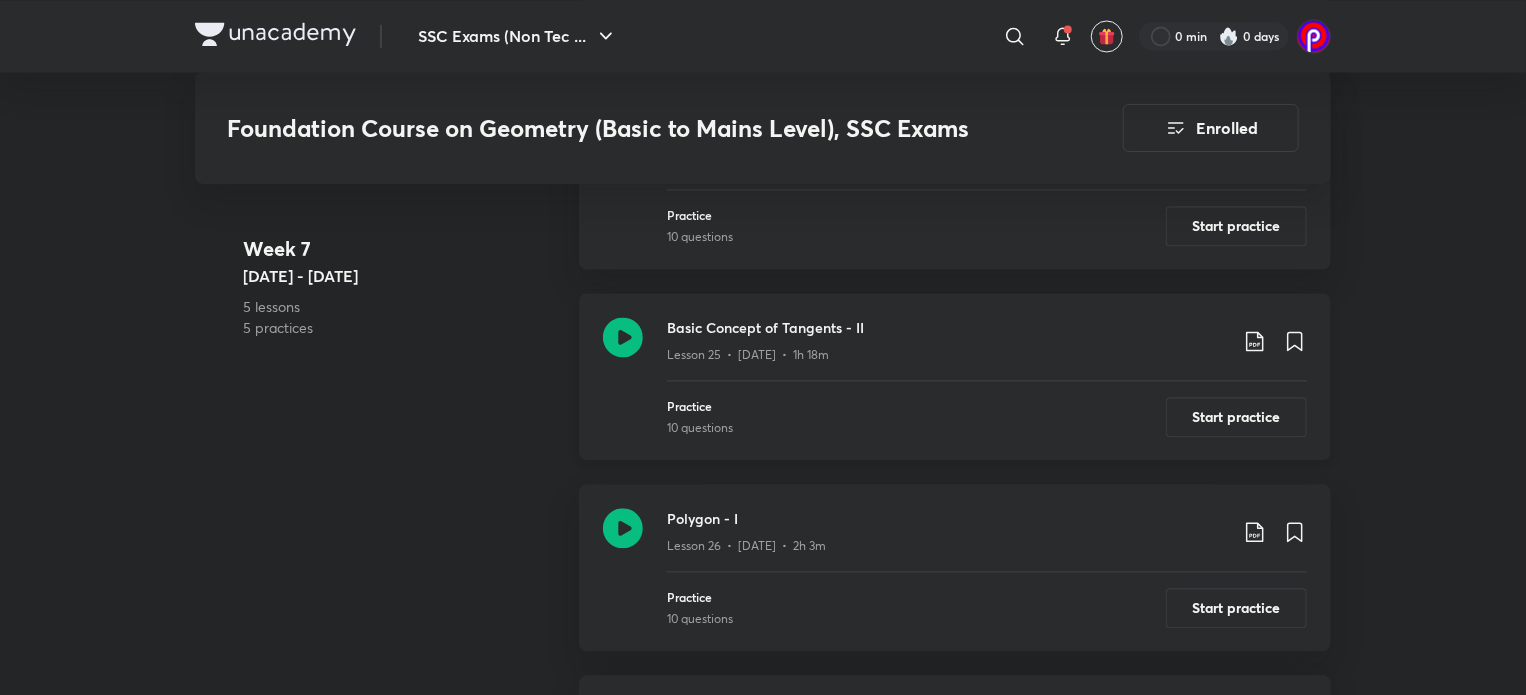 scroll, scrollTop: 5761, scrollLeft: 0, axis: vertical 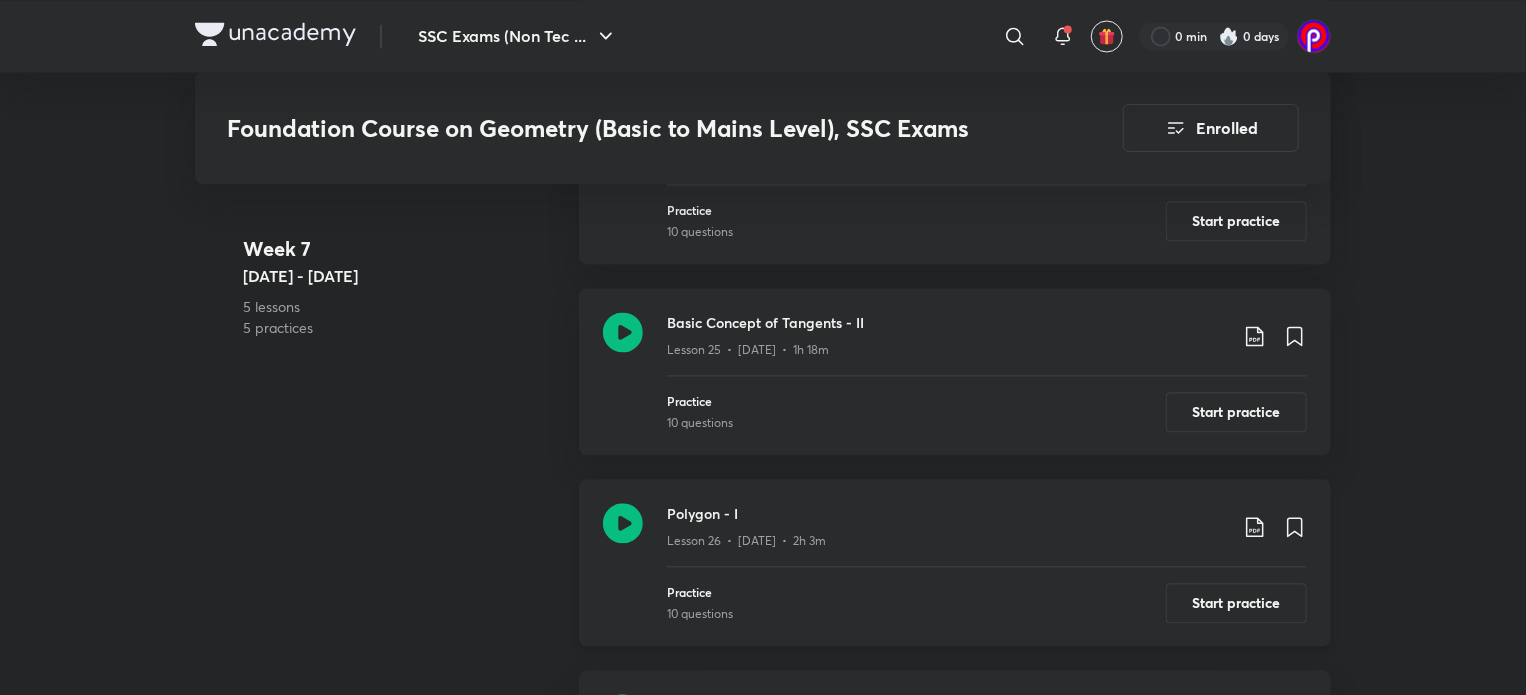 click 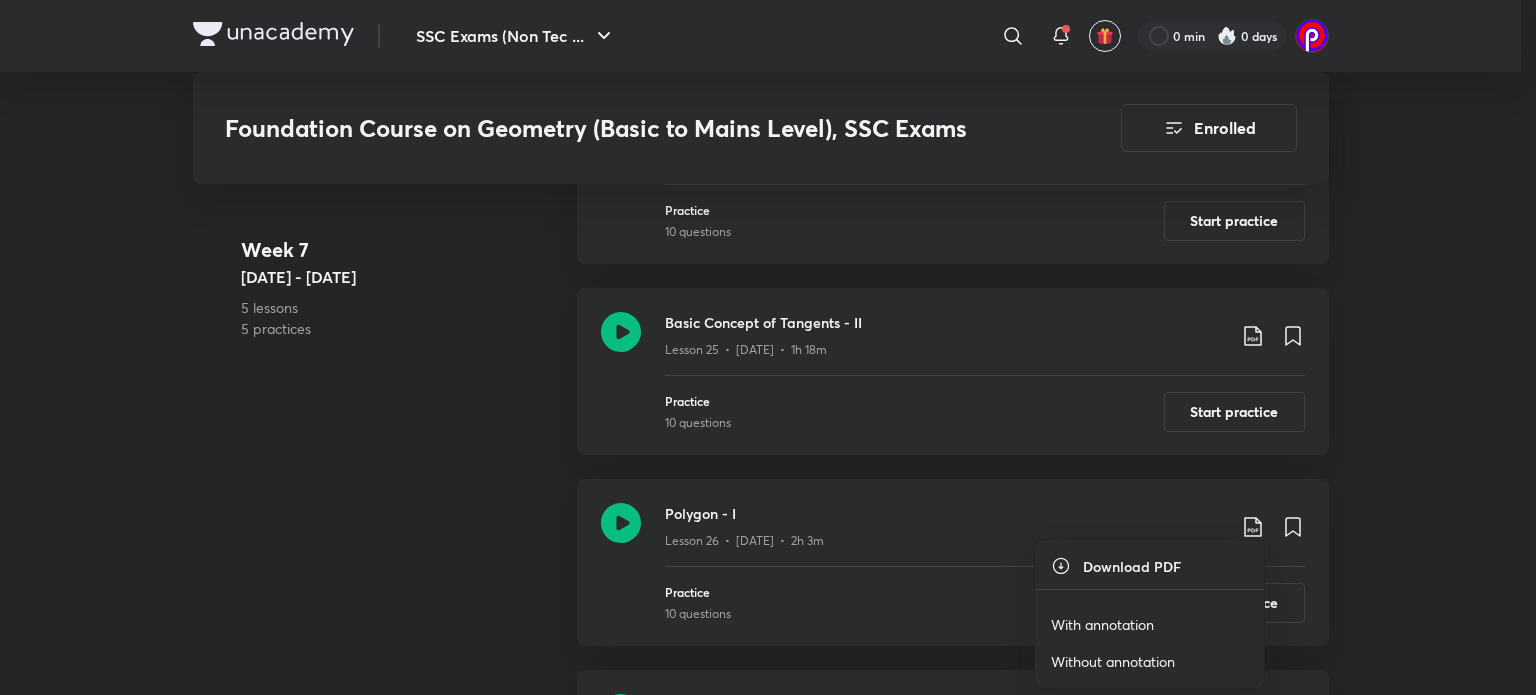 click on "With annotation" at bounding box center [1149, 624] 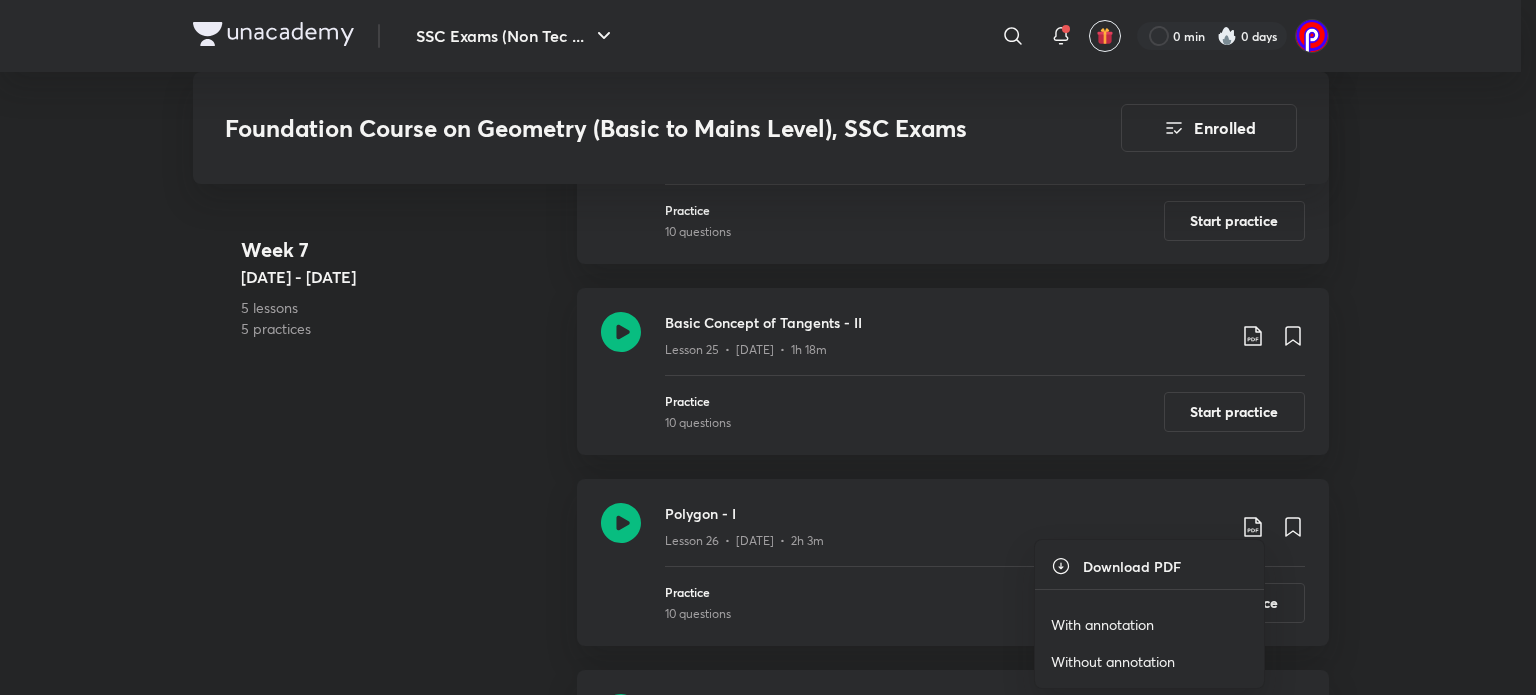 click on "With annotation" at bounding box center (1102, 624) 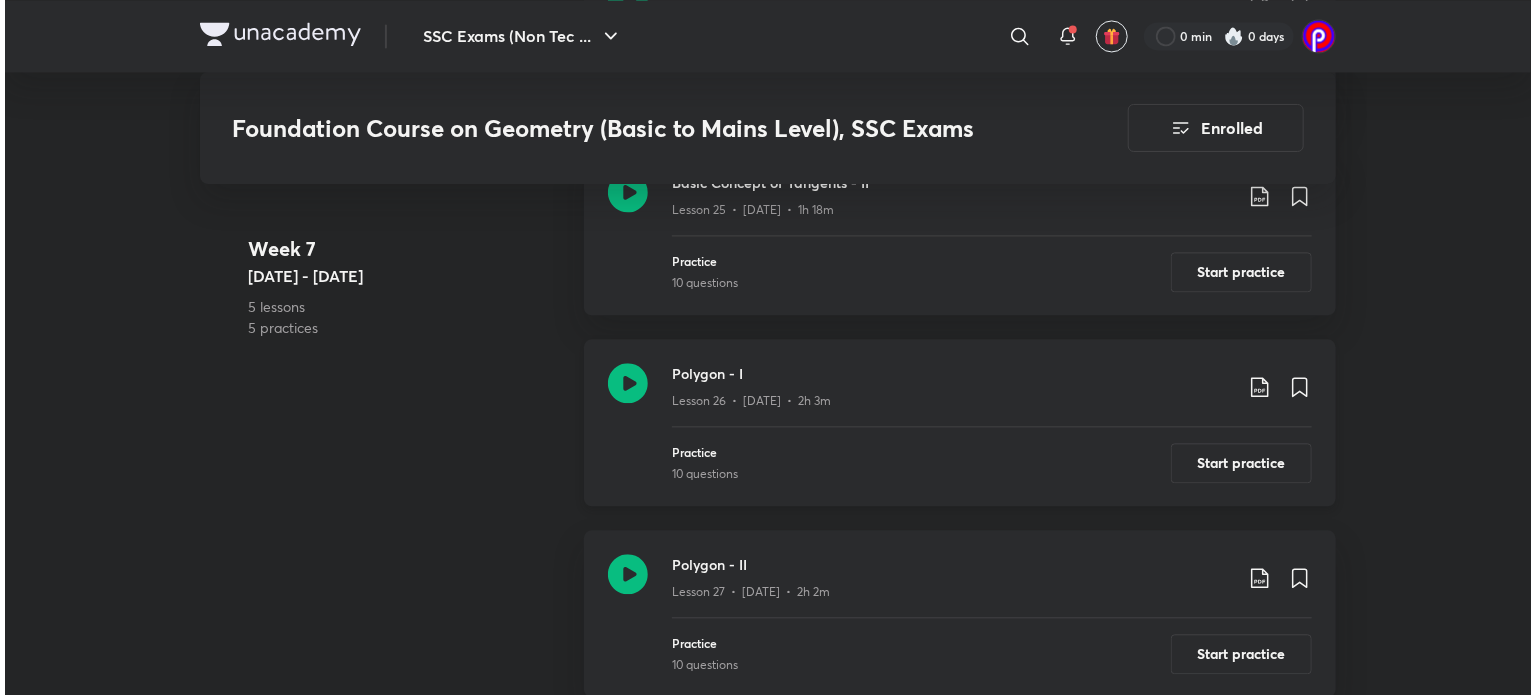 scroll, scrollTop: 5908, scrollLeft: 0, axis: vertical 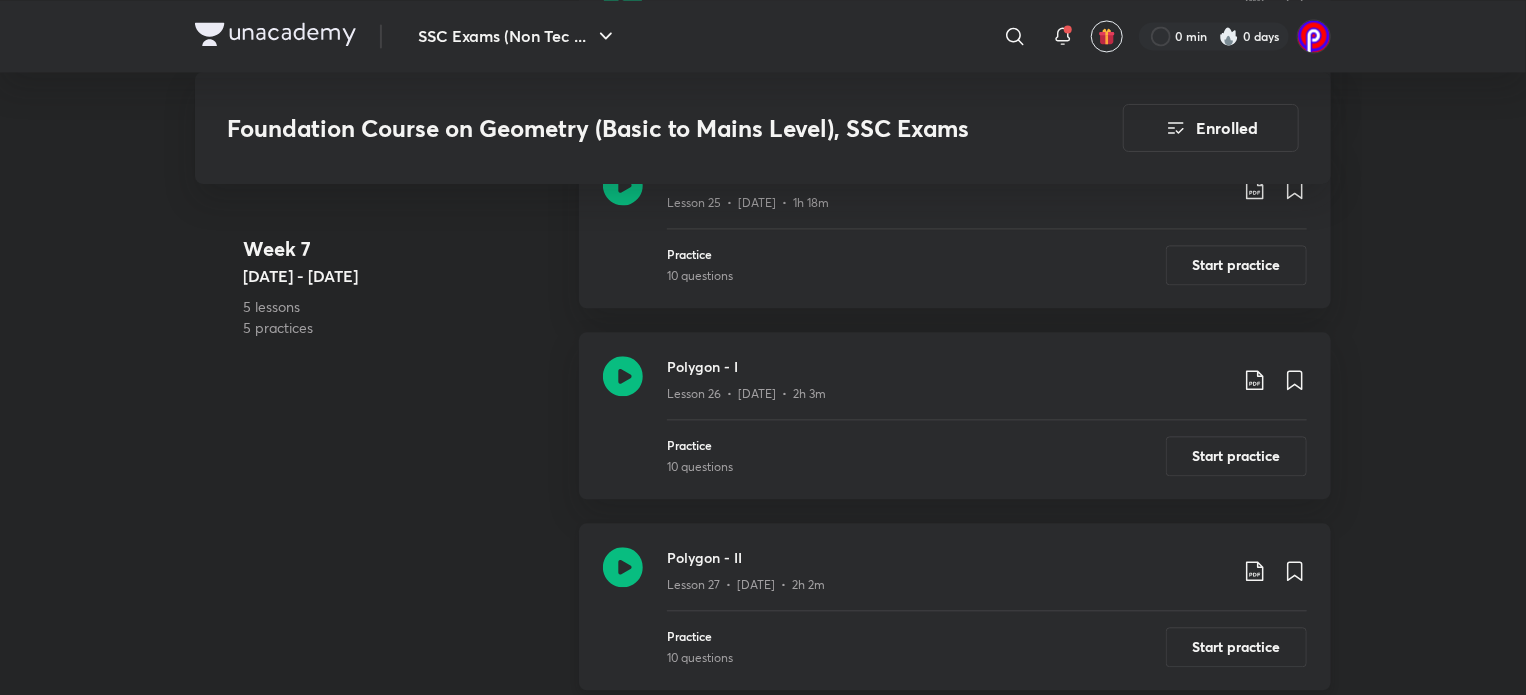 click 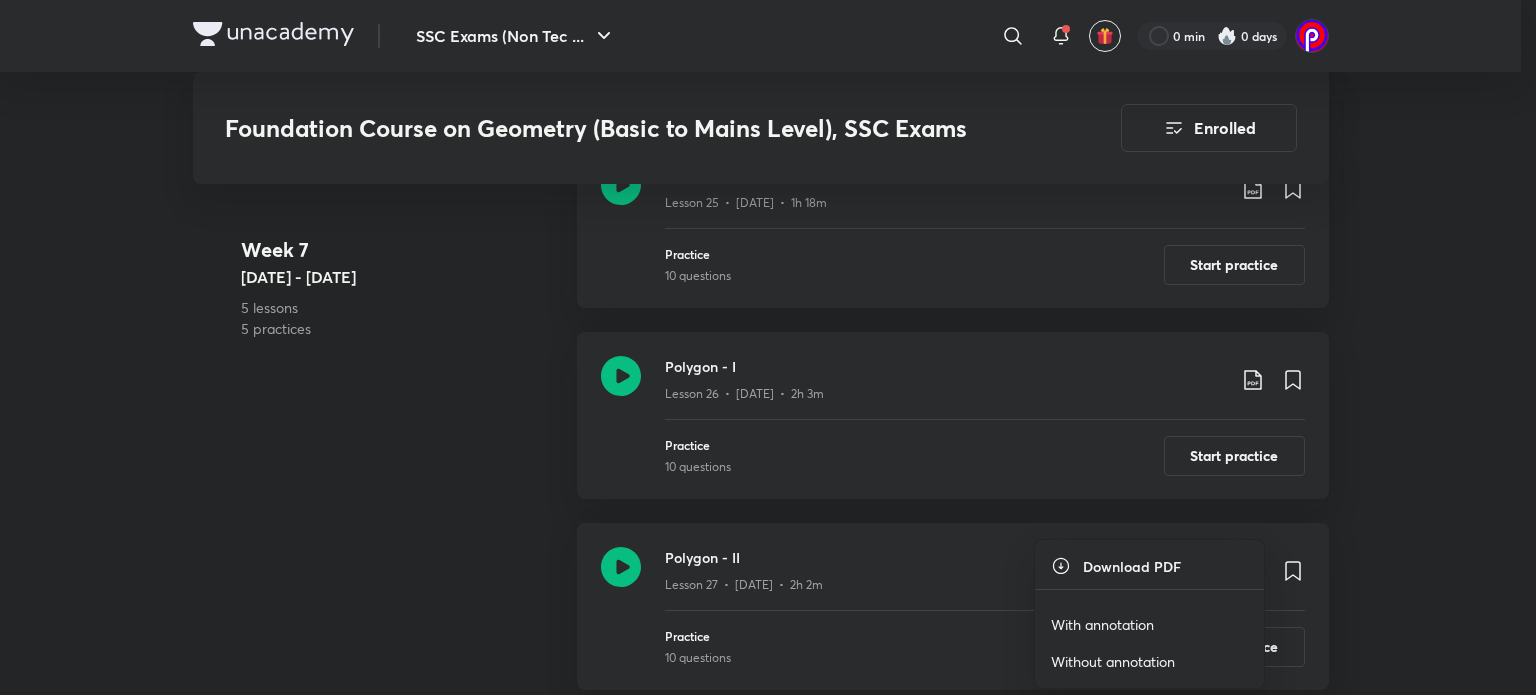 click on "With annotation" at bounding box center (1102, 624) 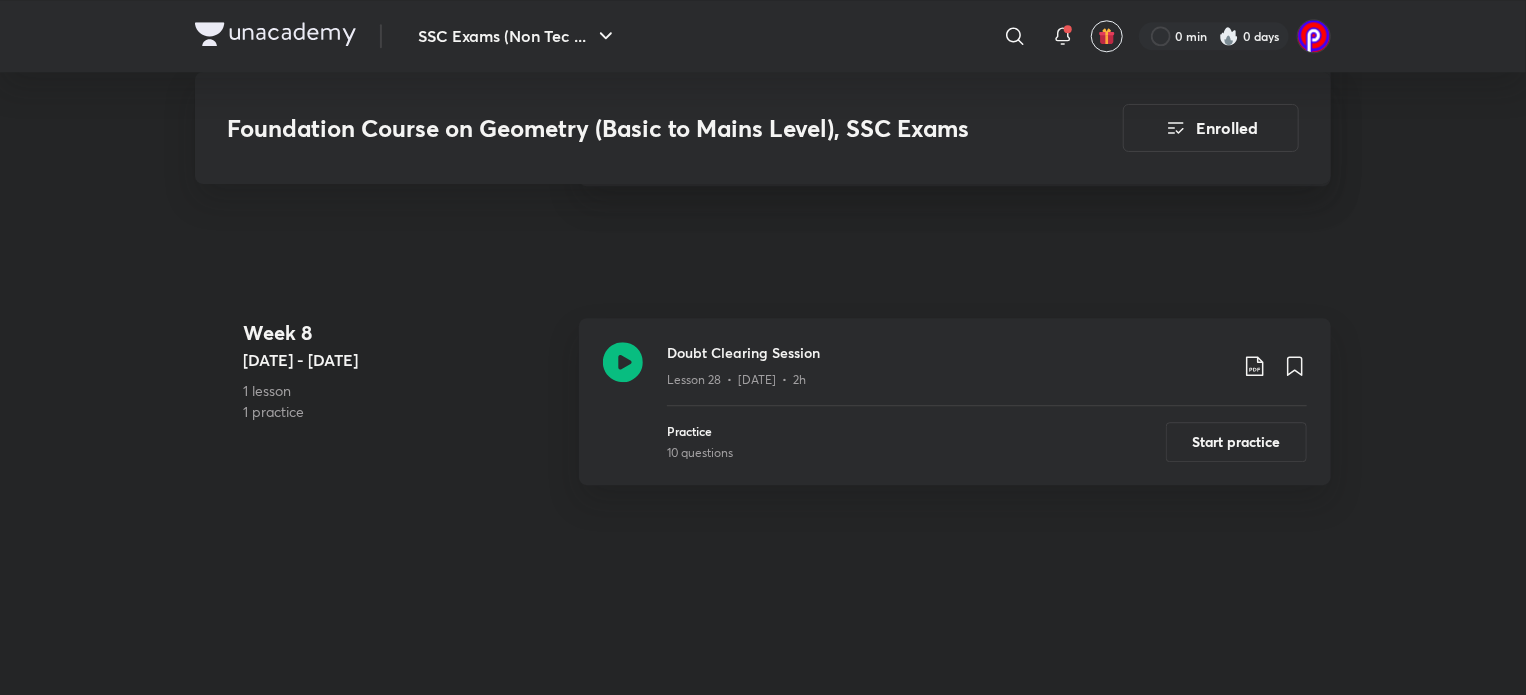 scroll, scrollTop: 6412, scrollLeft: 0, axis: vertical 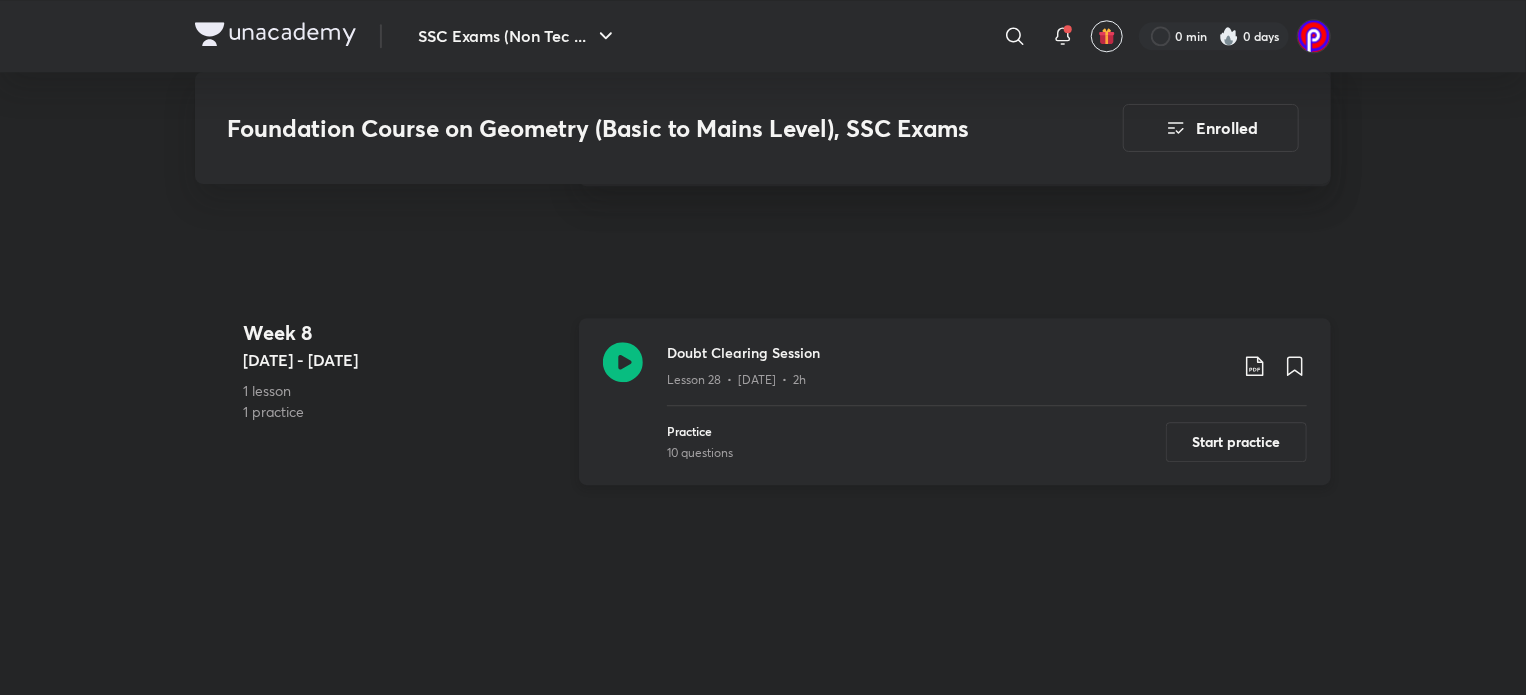 click 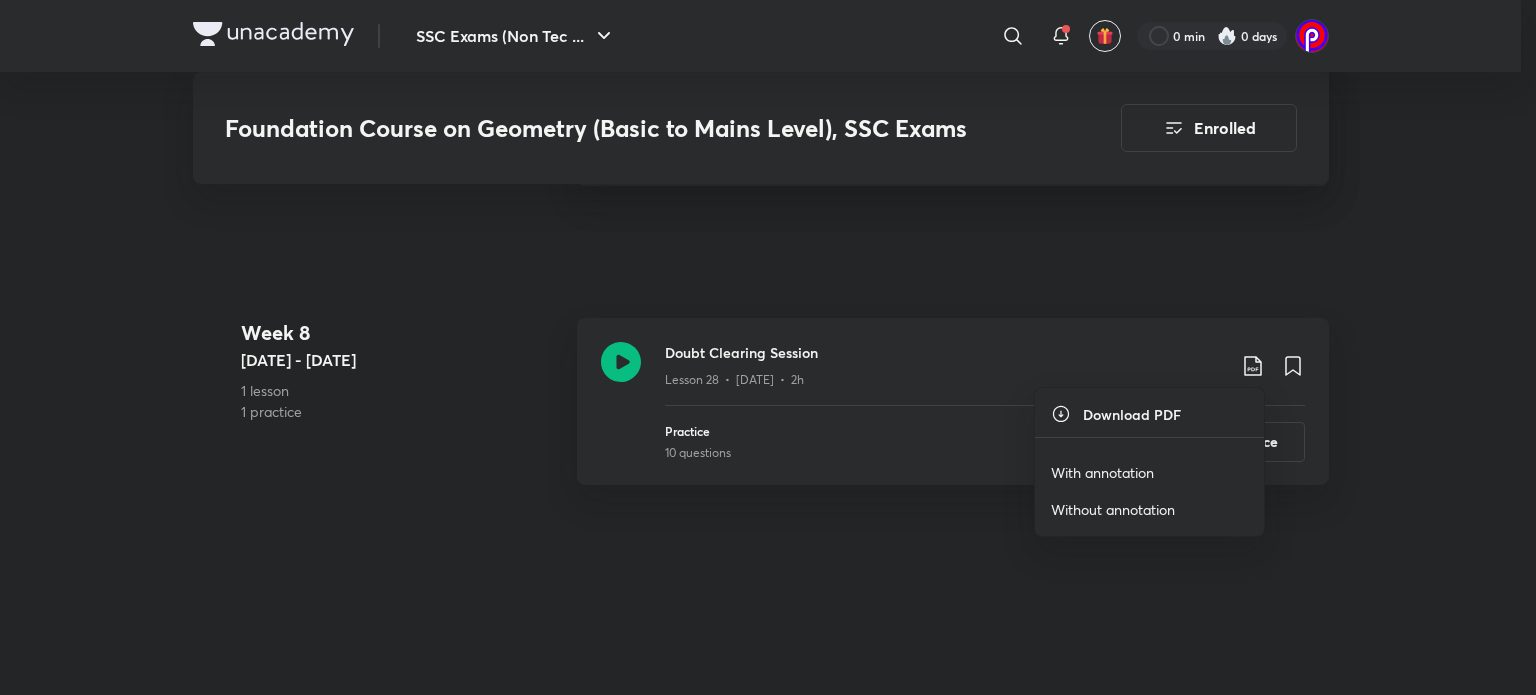 click on "With annotation" at bounding box center [1102, 472] 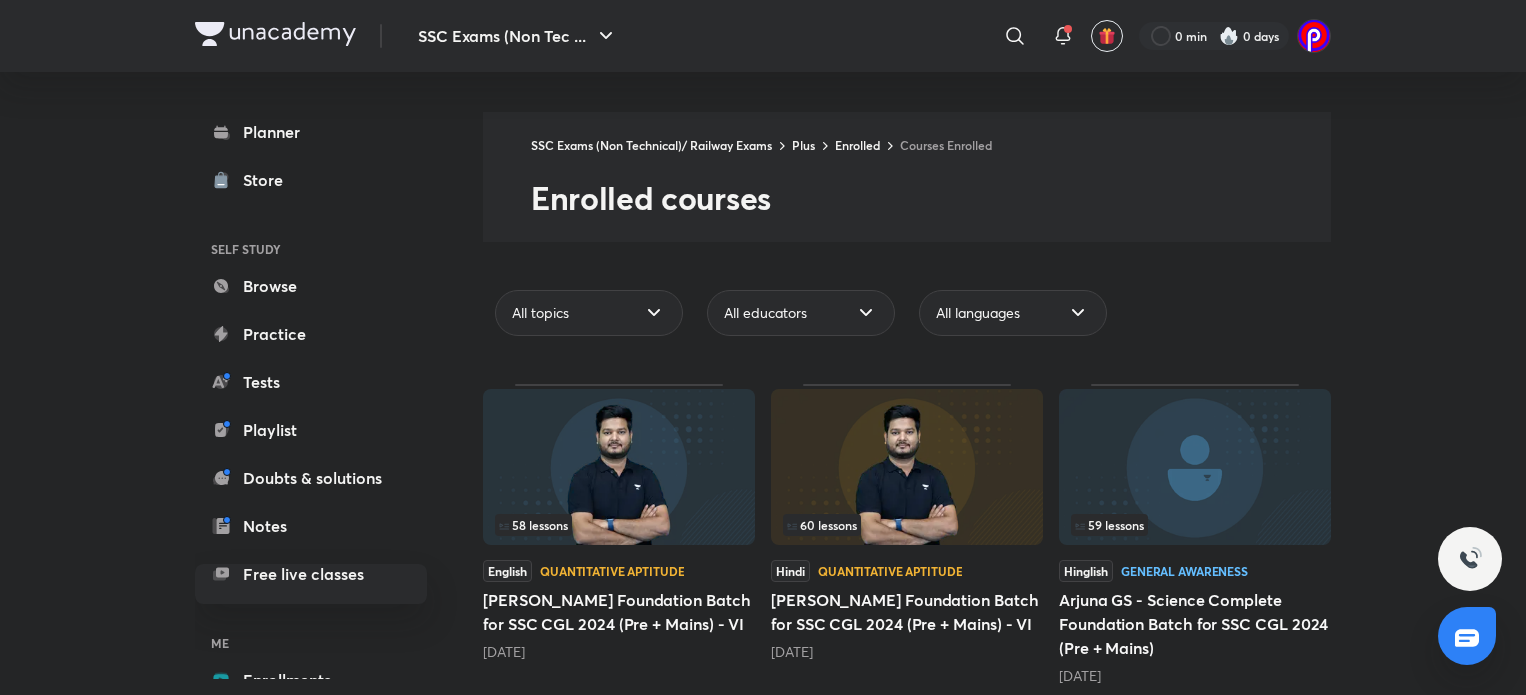 scroll, scrollTop: 0, scrollLeft: 0, axis: both 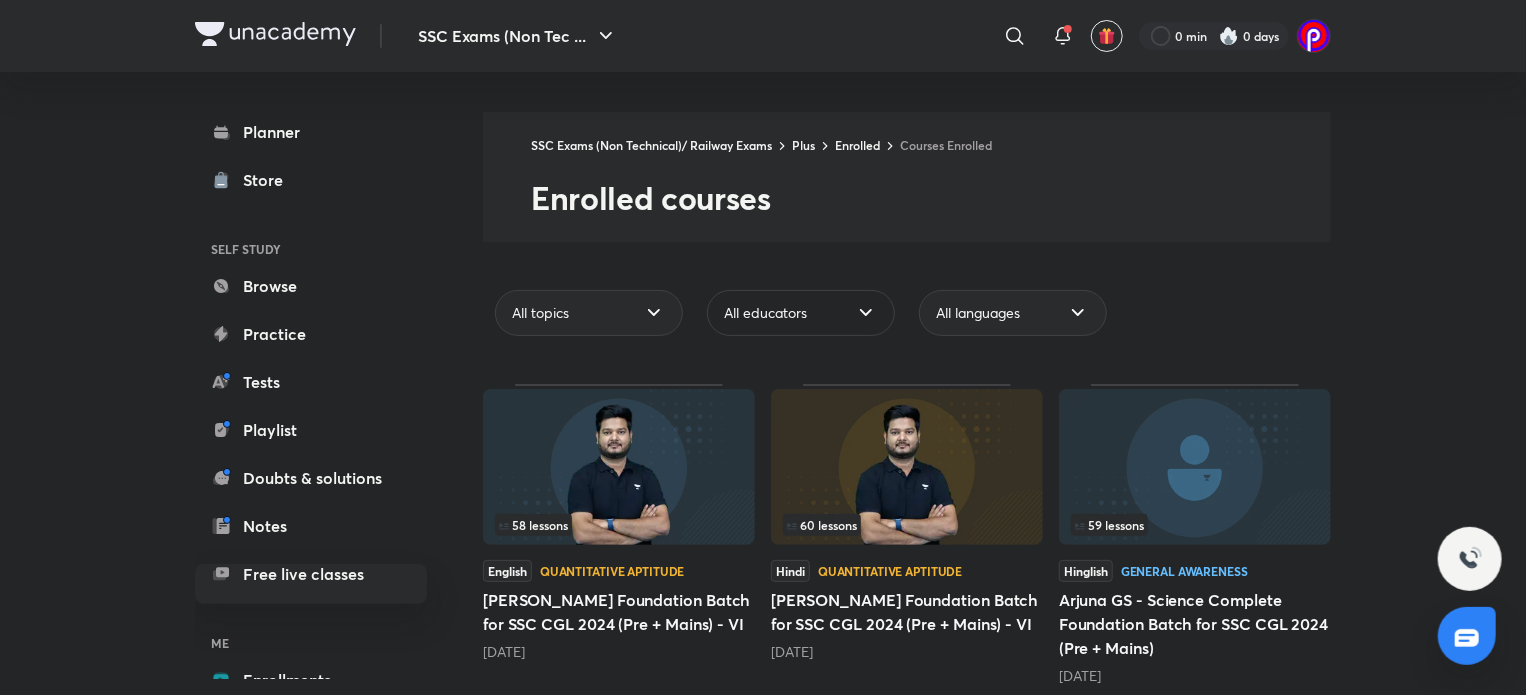 click on "All educators" at bounding box center [801, 313] 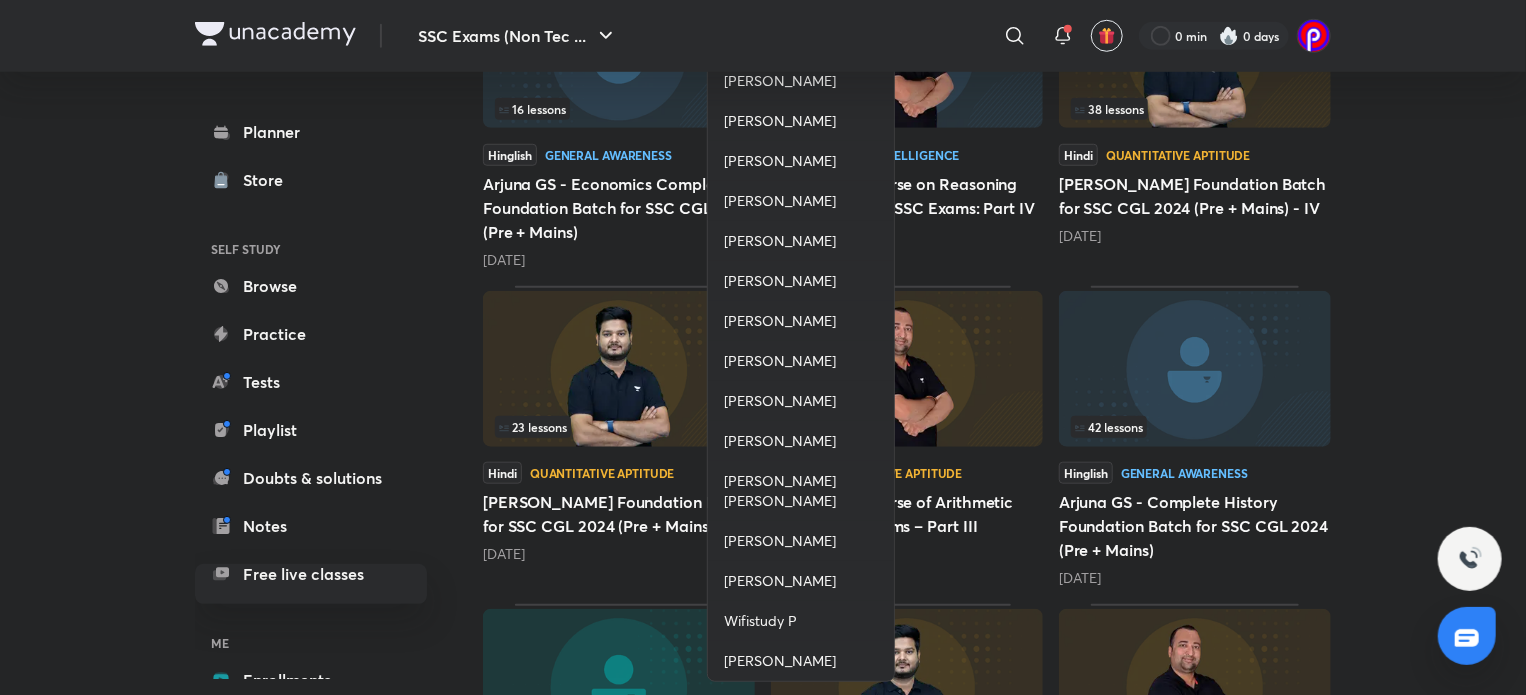 scroll, scrollTop: 742, scrollLeft: 0, axis: vertical 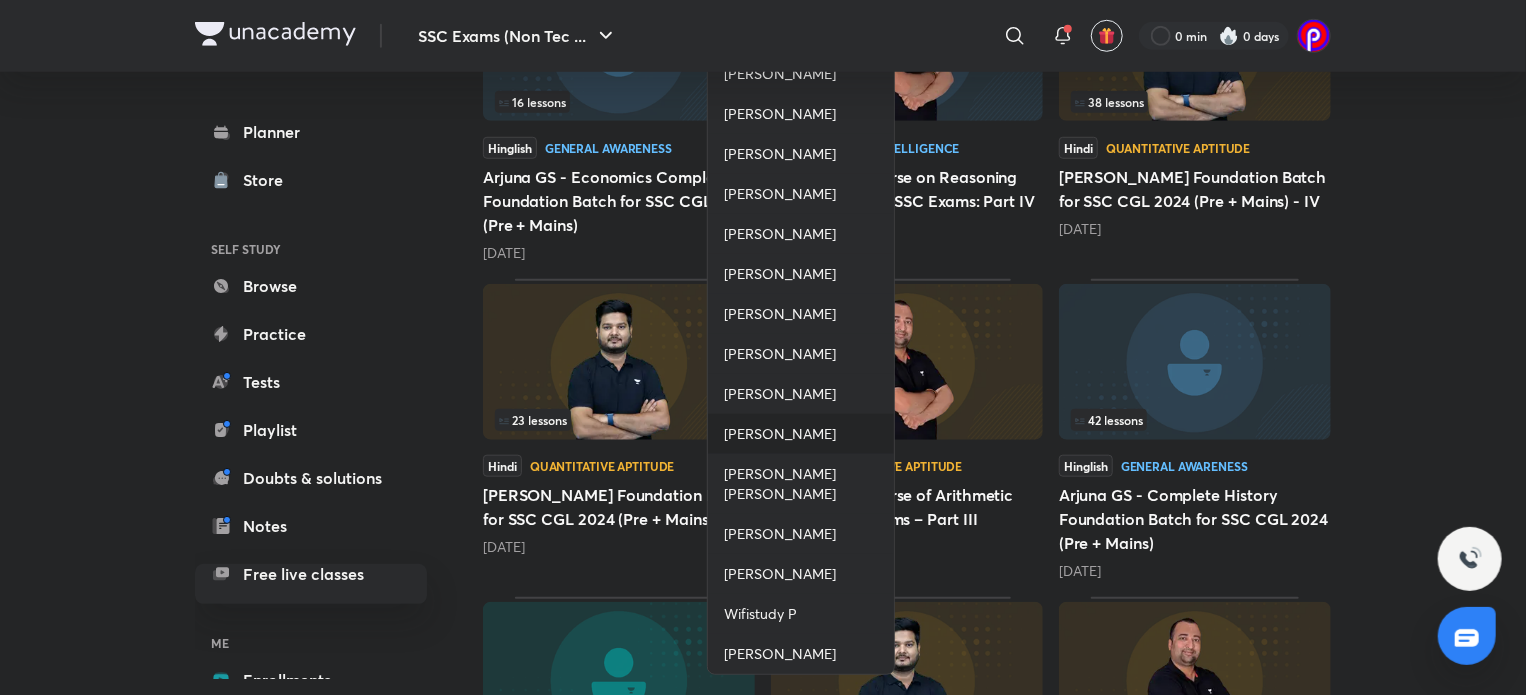 click on "[PERSON_NAME]" at bounding box center [801, 434] 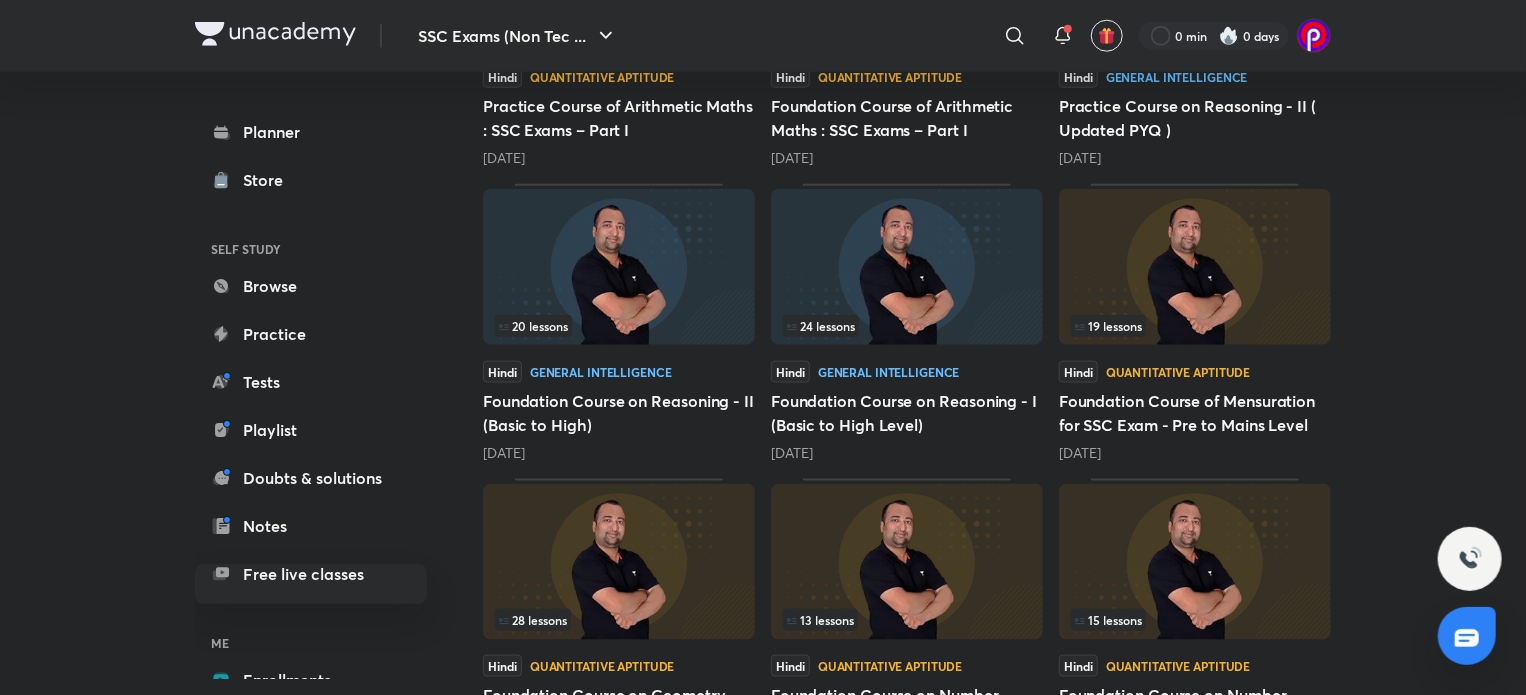 scroll, scrollTop: 1082, scrollLeft: 0, axis: vertical 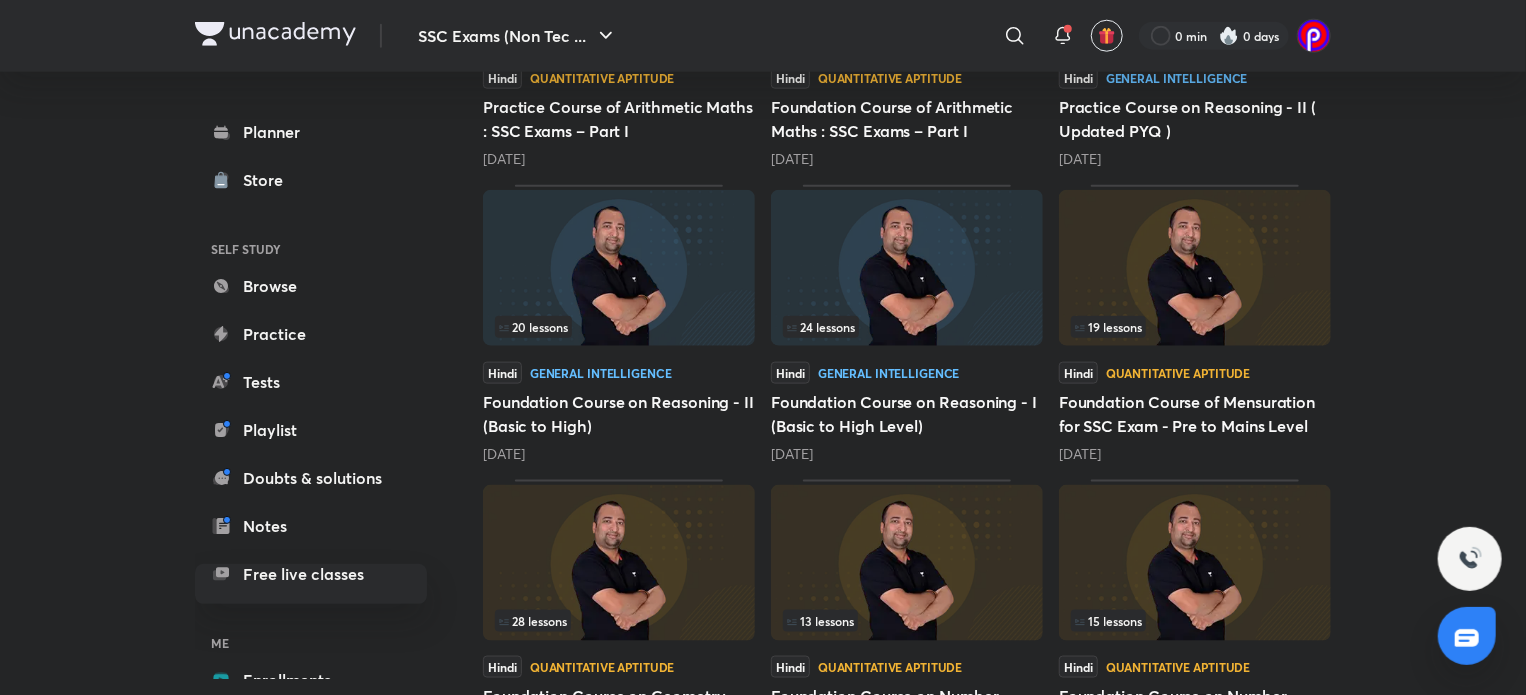 click on "SSC Exams (Non Tec ... ​ 0 min 0 days Planner Store SELF STUDY Browse Practice Tests Playlist Doubts & solutions Notes Free live classes ME Enrollments Saved SSC Exams (Non Technical)/ Railway Exams Plus Enrolled Courses Enrolled Enrolled courses All topics [PERSON_NAME] All languages   18   lessons Hindi General Intelligence  Foundation Course on Reasoning (Basic to High) - SSC Exams: Part IV [DATE]   31   lessons Hindi Quantitative Aptitude Foundation Course of Arithmetic Maths : SSC Exams – Part III [DATE]   30   lessons Hindi Quantitative Aptitude Foundation Course of Arithmetic Maths : SSC Exams – Part II [DATE]   28   lessons Hinglish General Intelligence  Foundation Course on Reasoning (Mains Special) - SSC CGL/CHSL [DATE]   13   lessons Hindi General Intelligence  Practice Course on Reasoning (PYQ) - SSC Exams: Part III [DATE]   14   lessons Hindi General Intelligence  Foundation Course on Reasoning (Basic to High) - SSC Exams: Part III [DATE]   29   lessons Hindi   29" at bounding box center (763, 3) 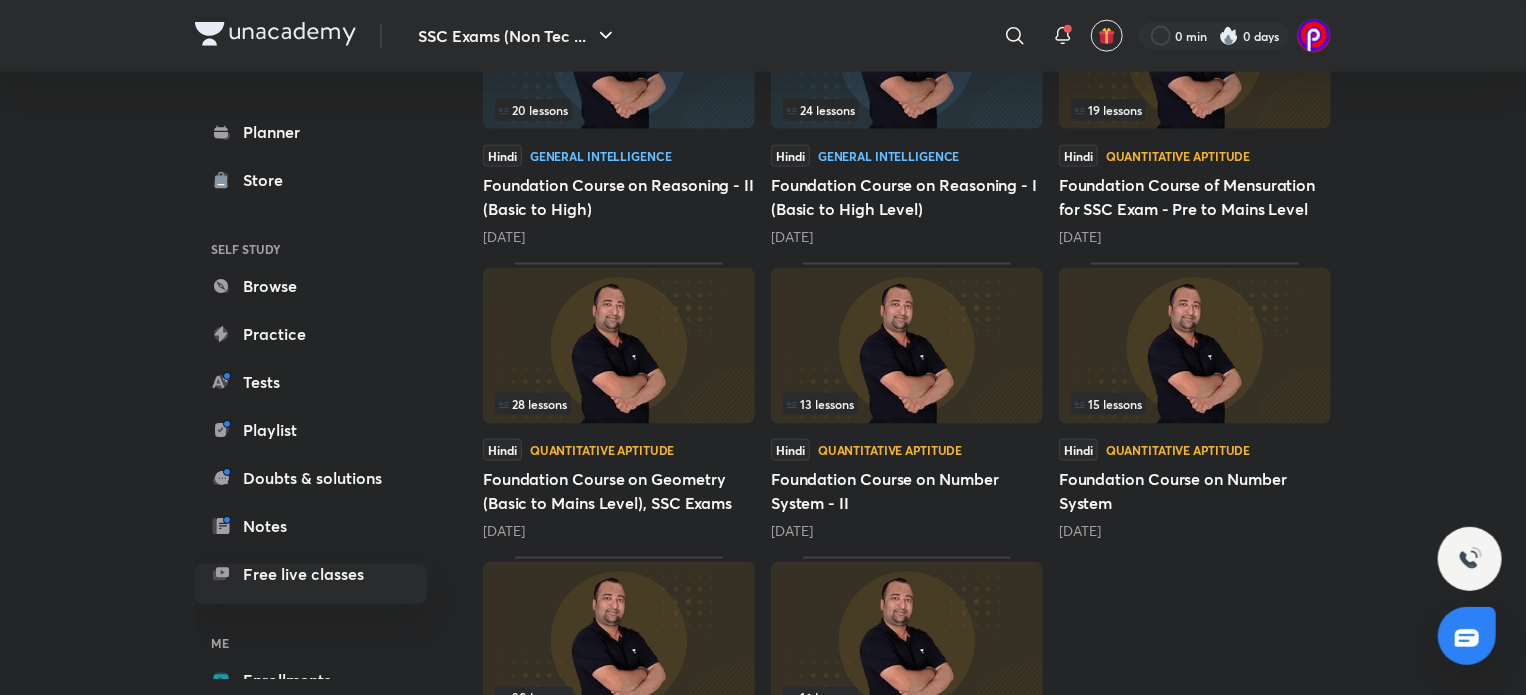 scroll, scrollTop: 1182, scrollLeft: 0, axis: vertical 